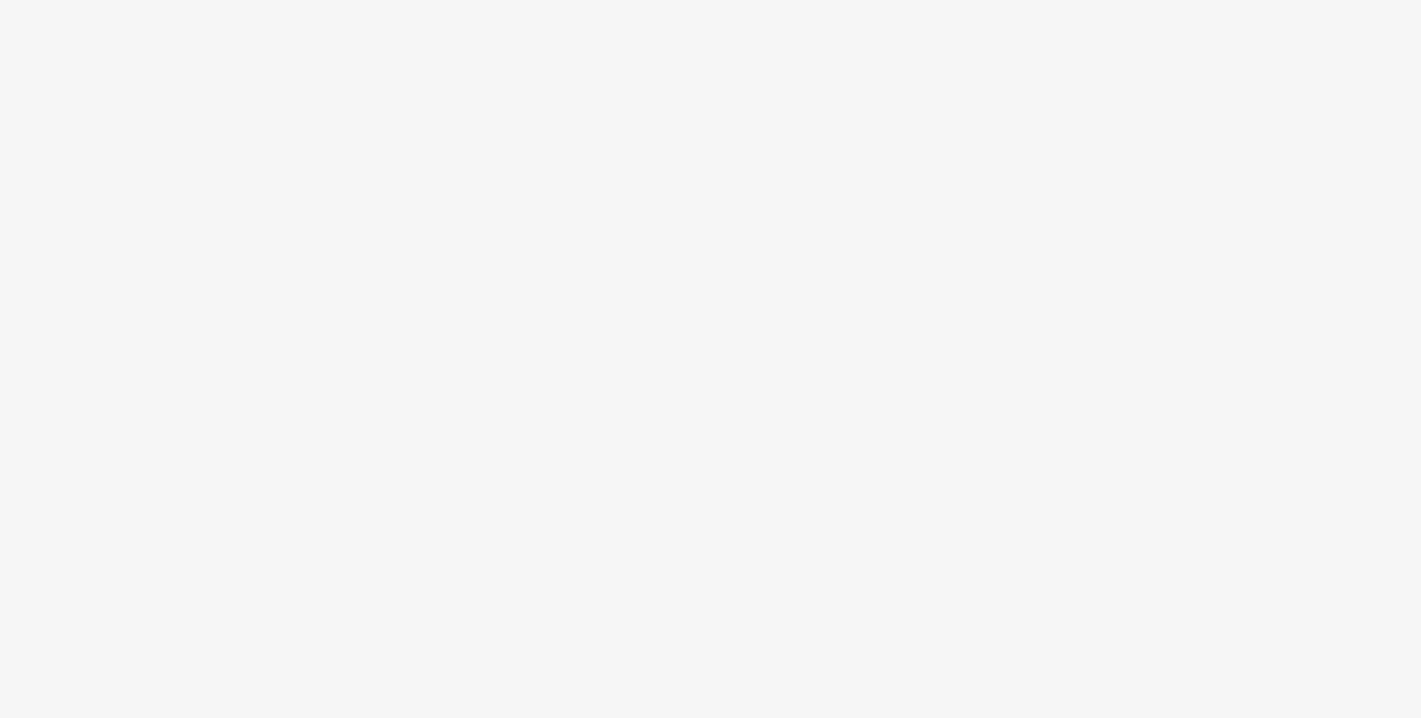 scroll, scrollTop: 0, scrollLeft: 0, axis: both 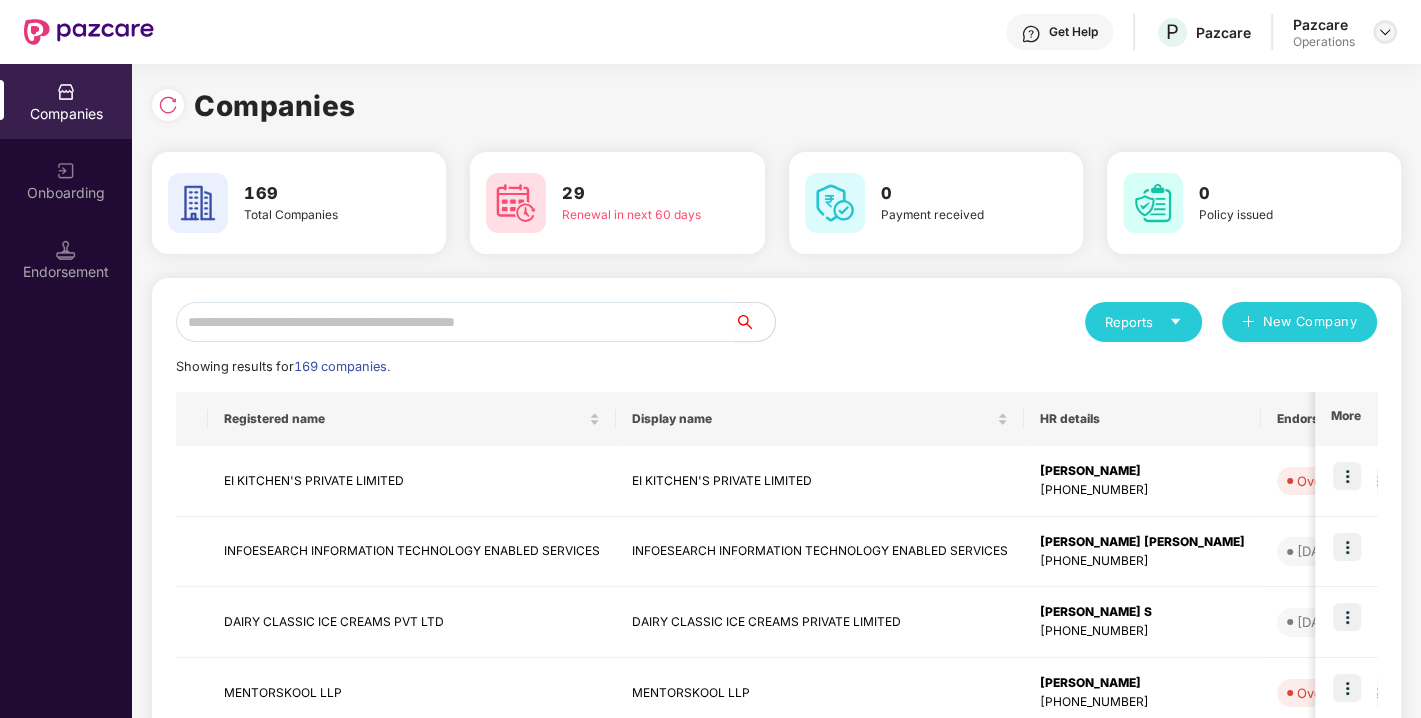 click at bounding box center [1385, 32] 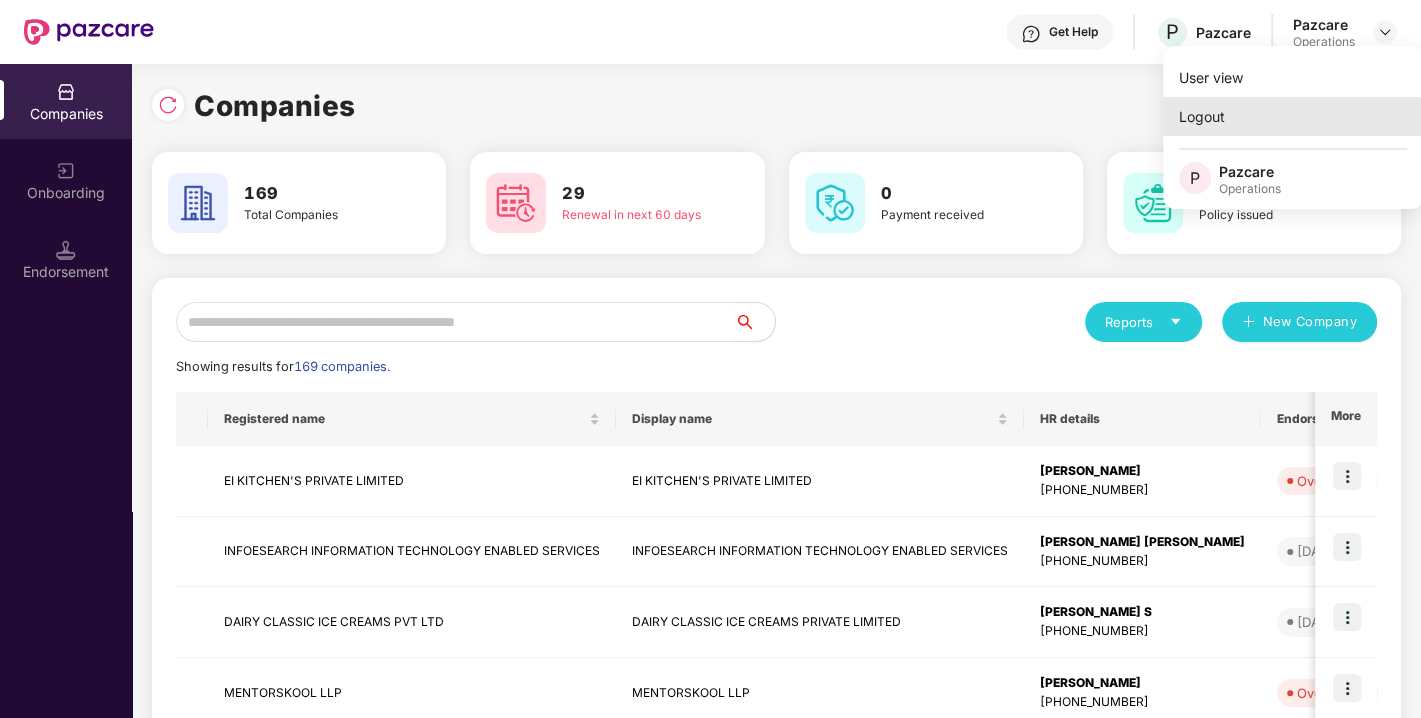 click on "Logout" at bounding box center (1293, 116) 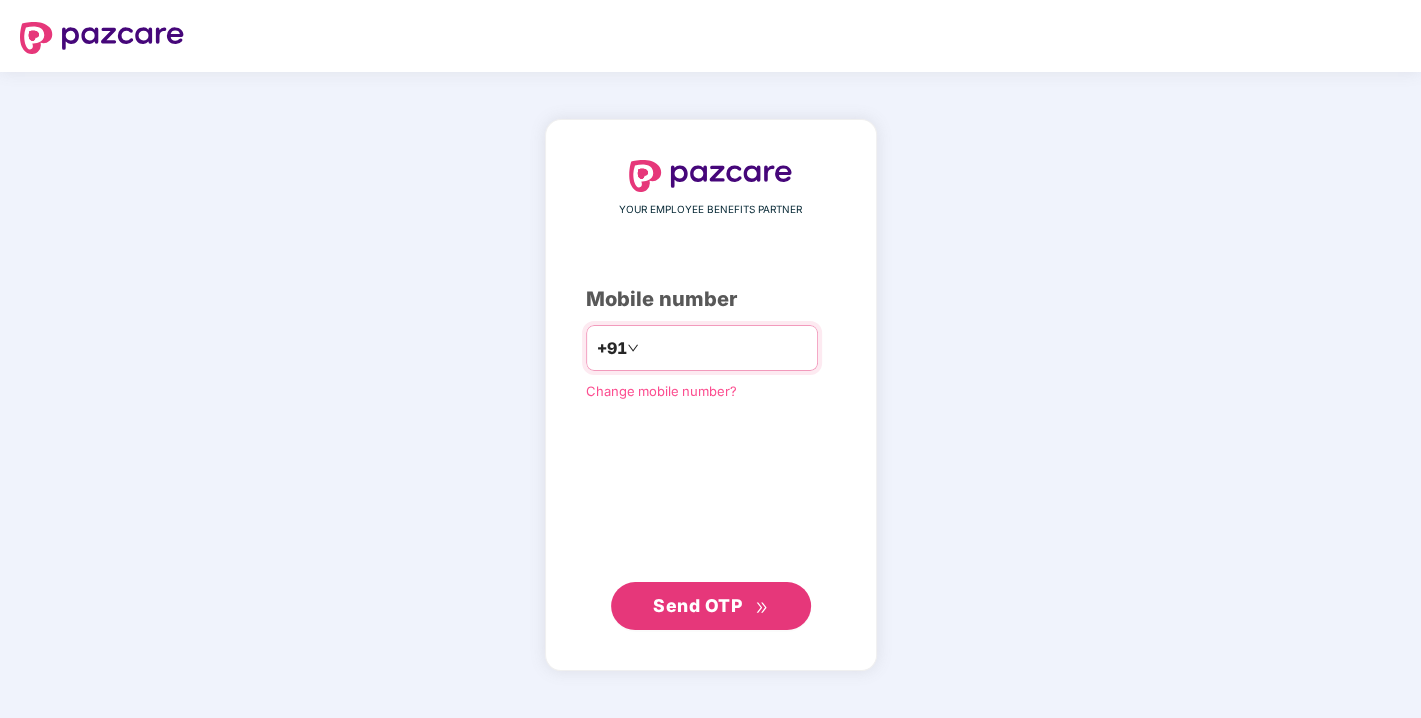 click at bounding box center (725, 348) 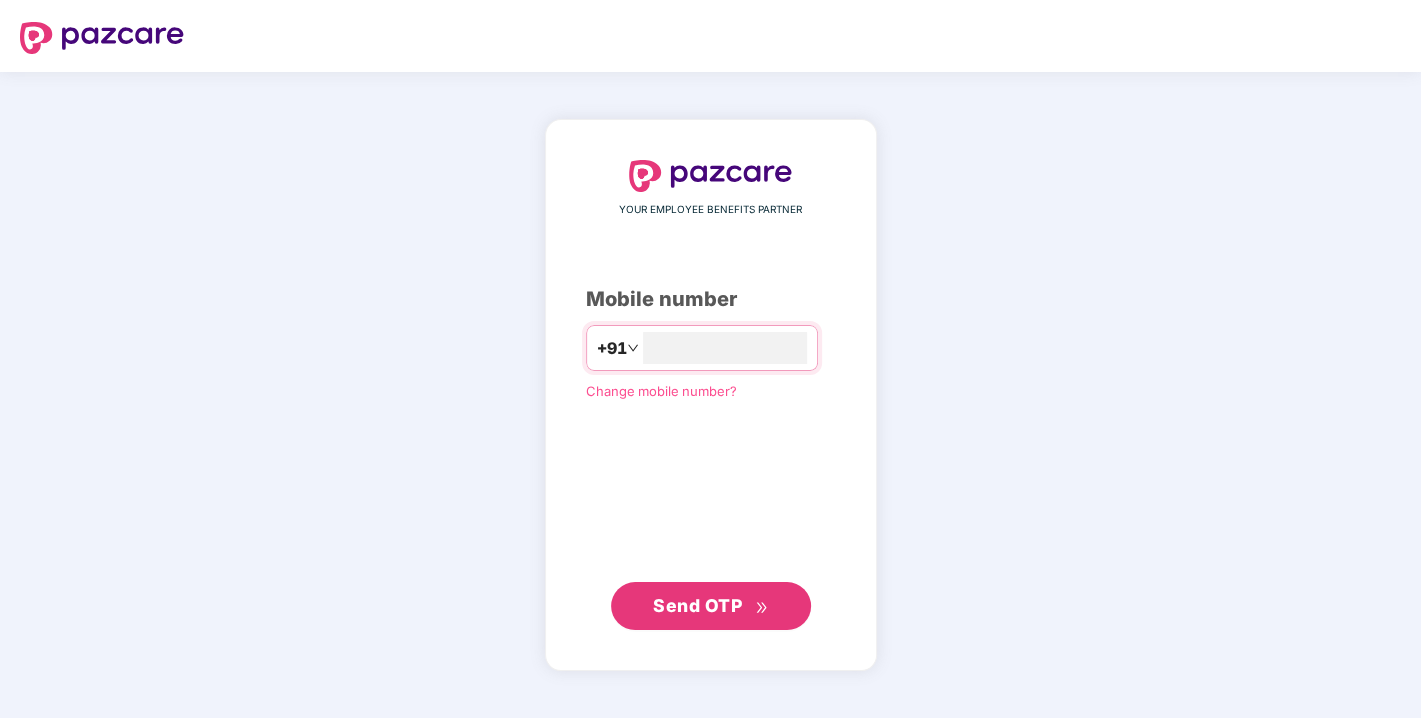 type on "**********" 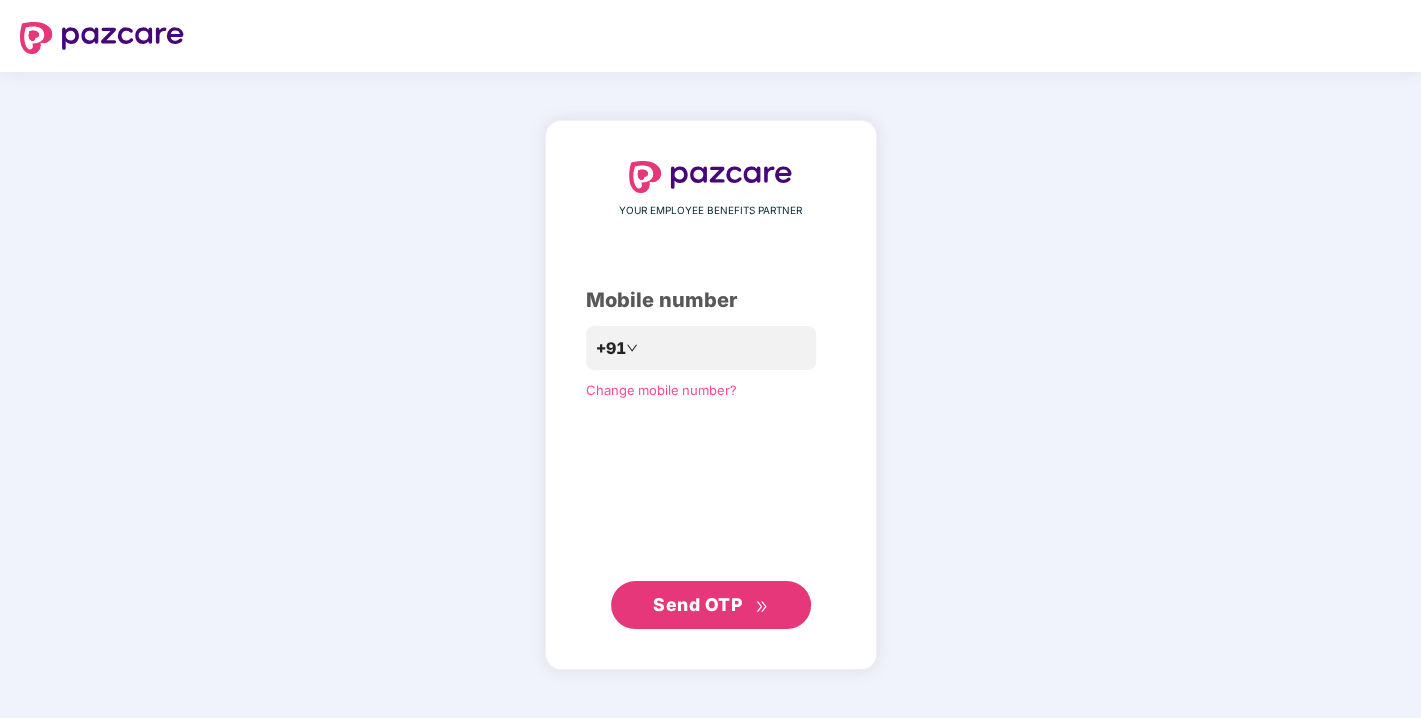 click on "Send OTP" at bounding box center [711, 605] 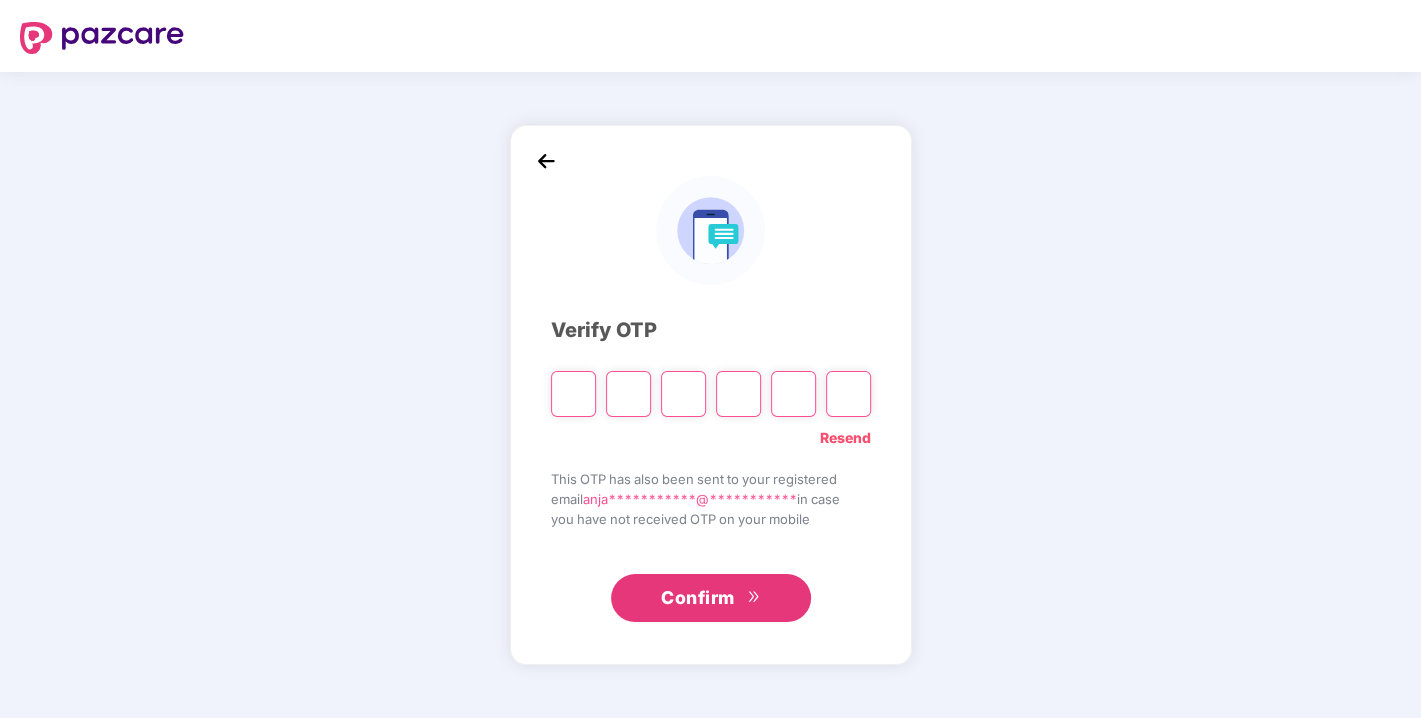 type on "*" 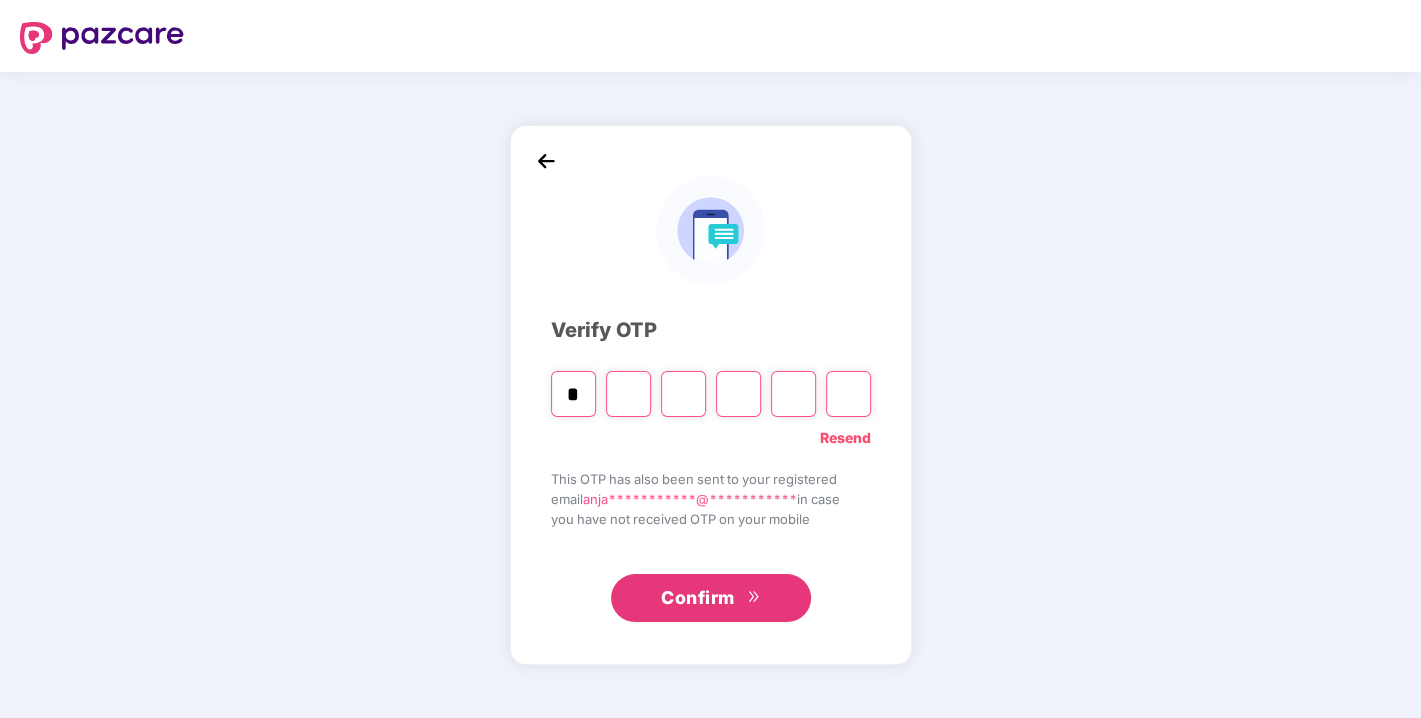 type on "*" 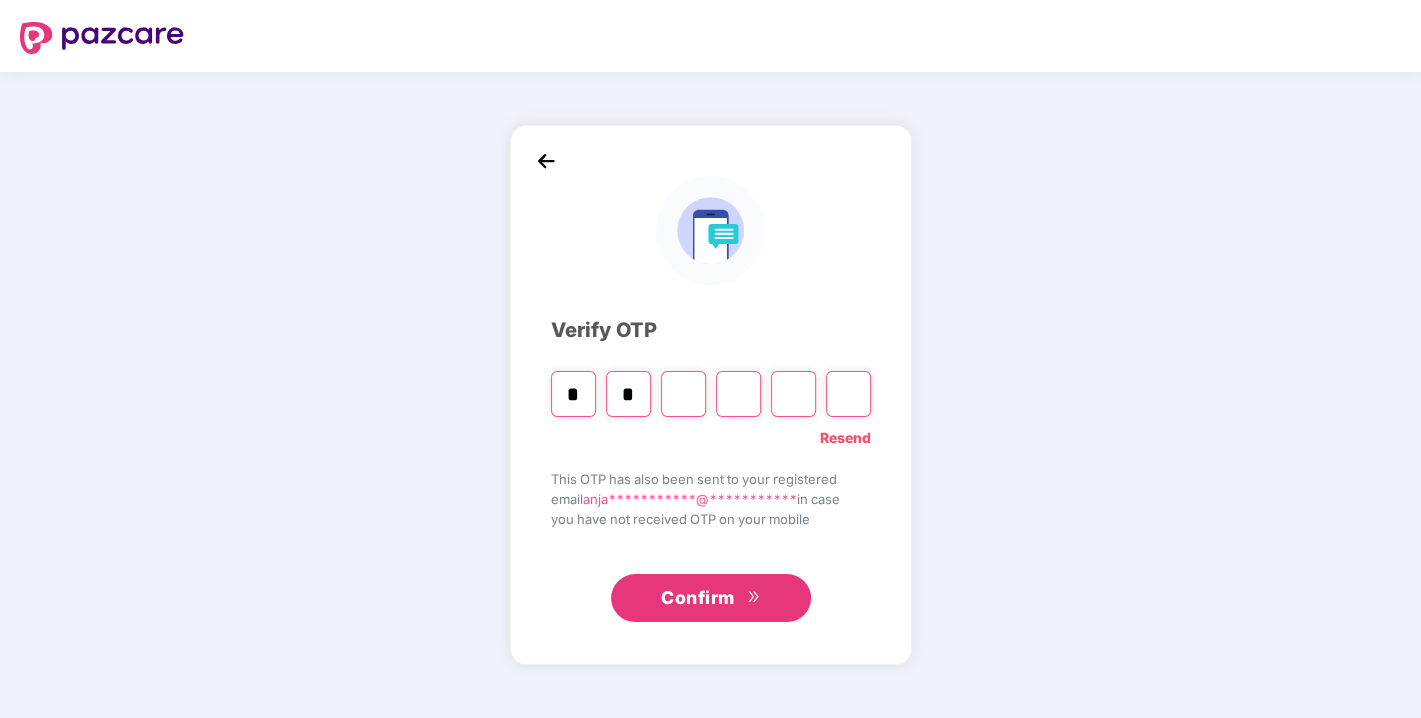 type on "*" 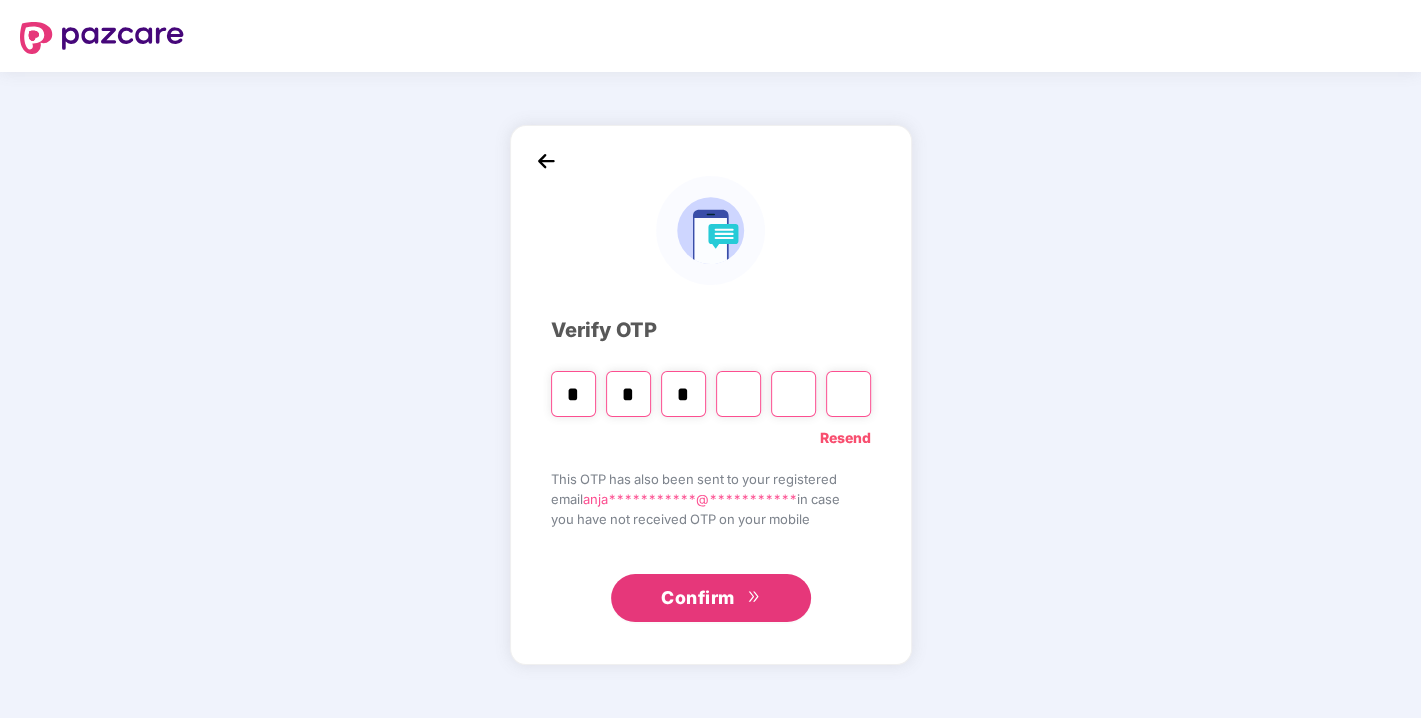 type on "*" 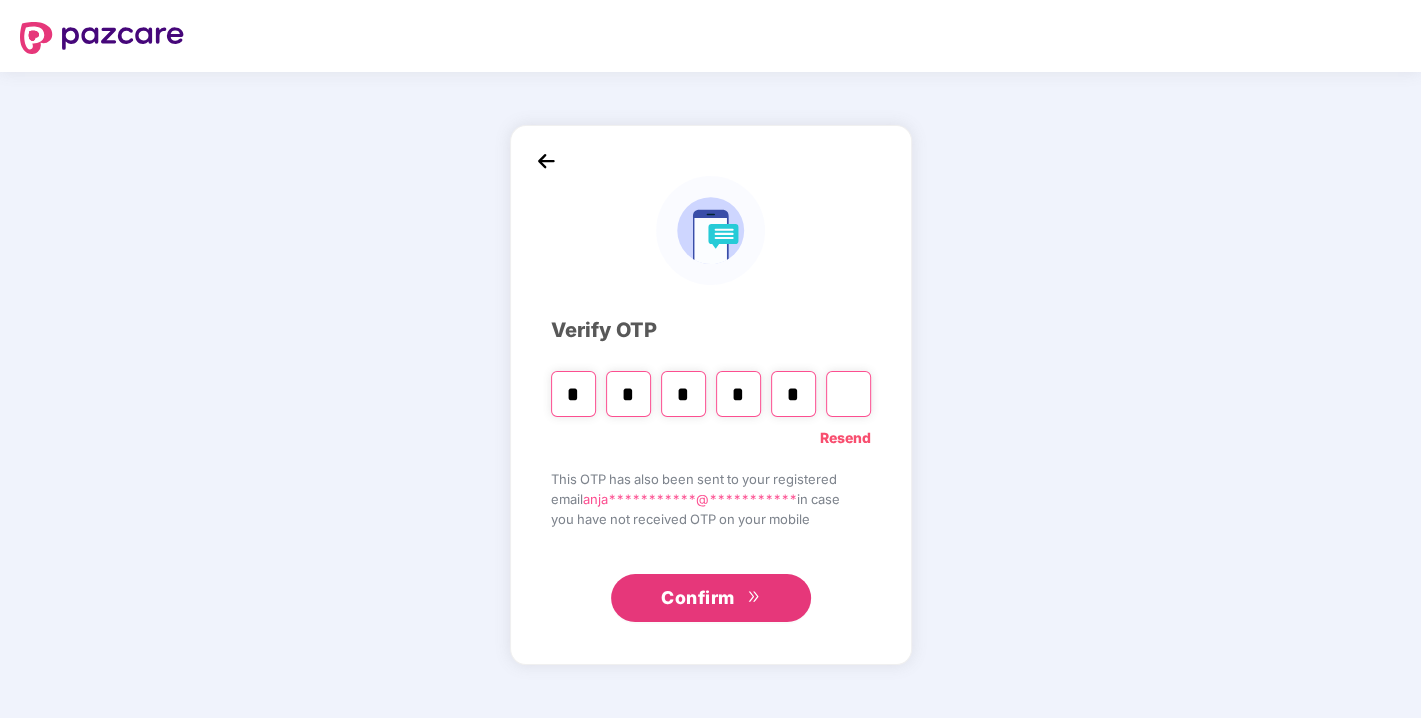 type on "*" 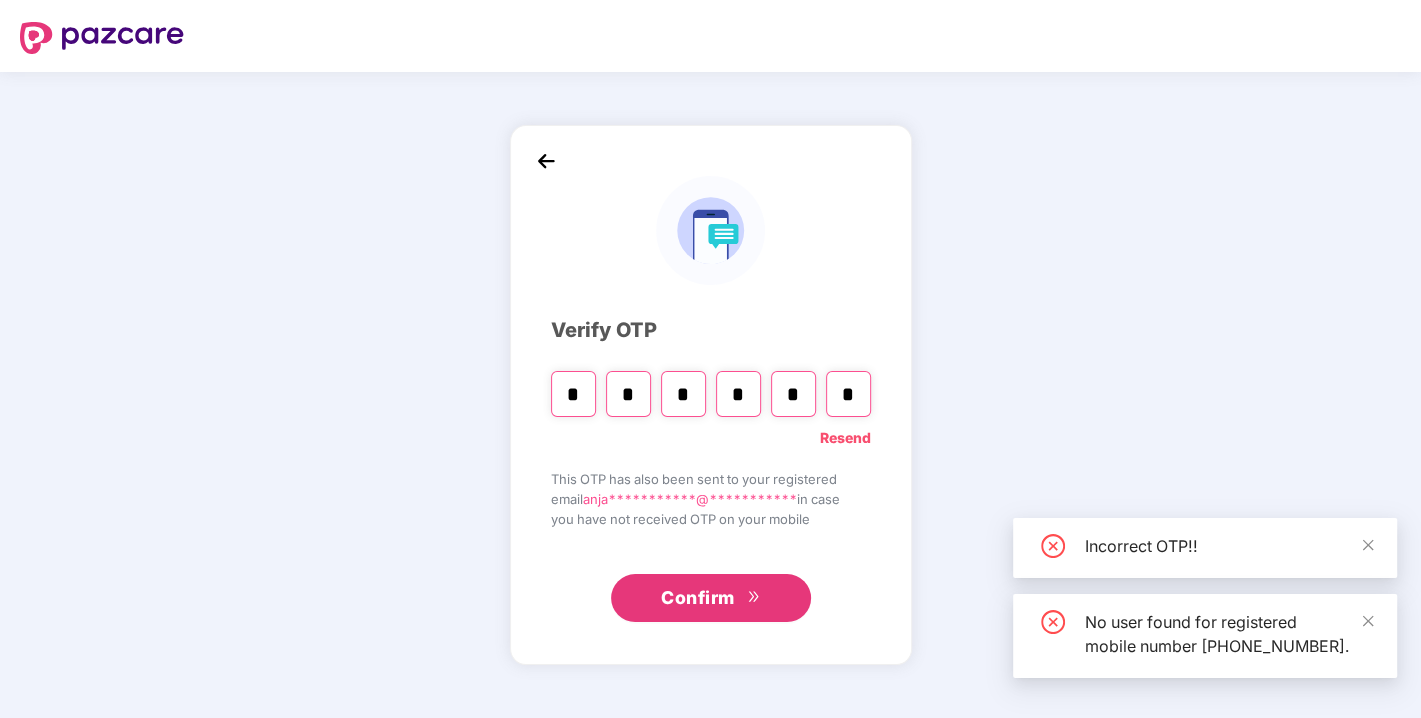 type 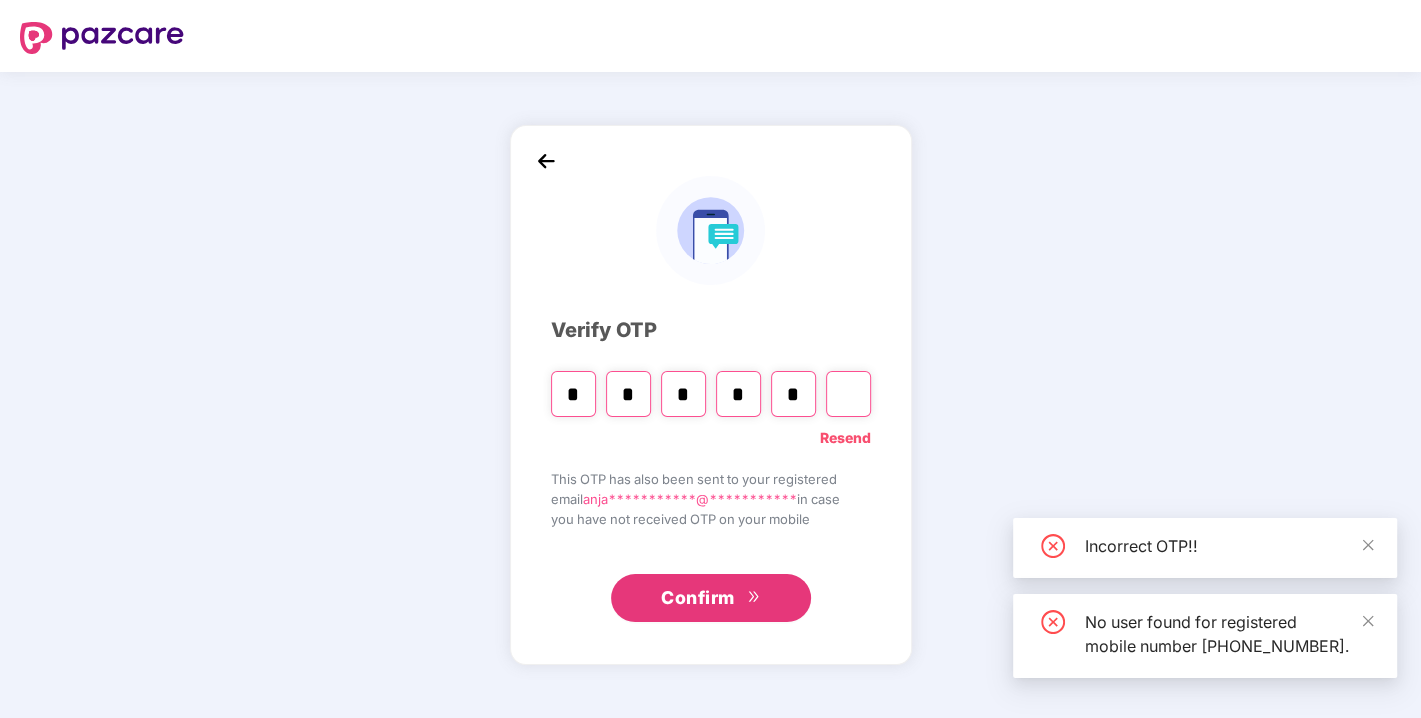 type 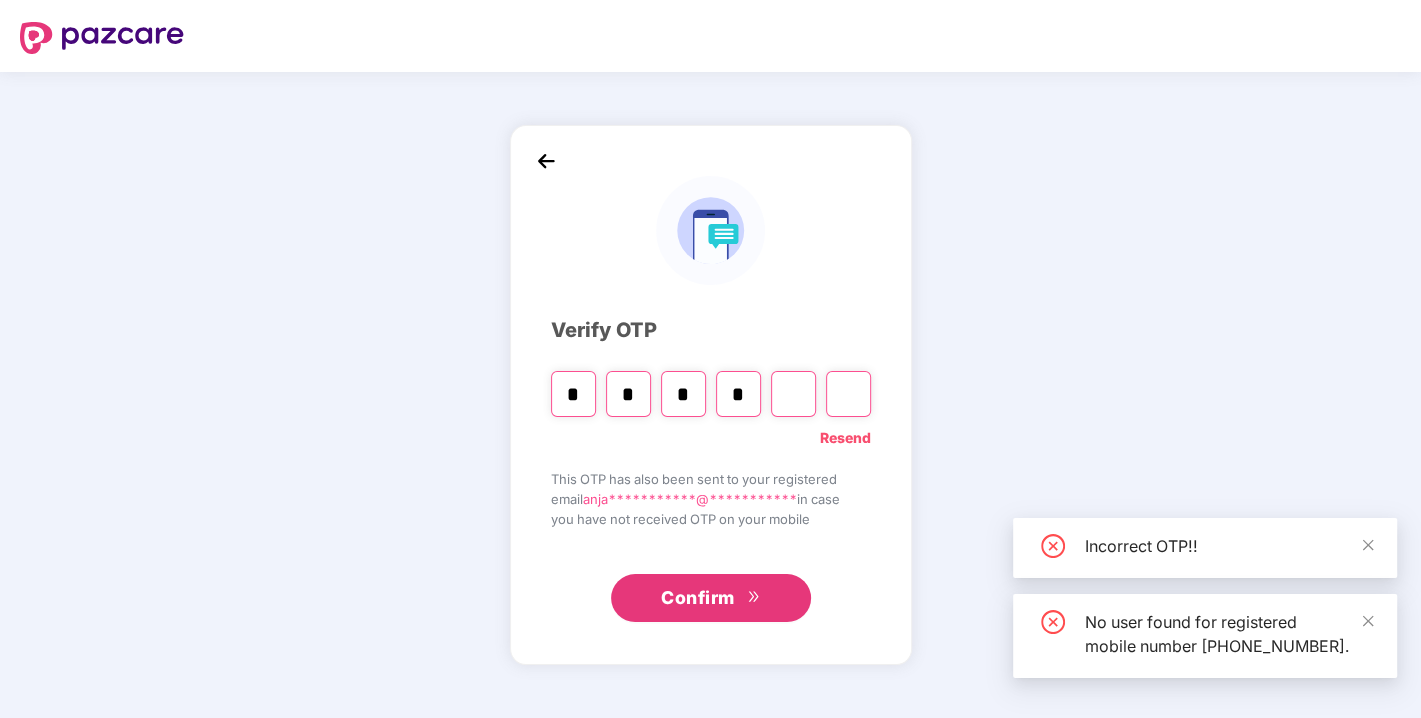 type 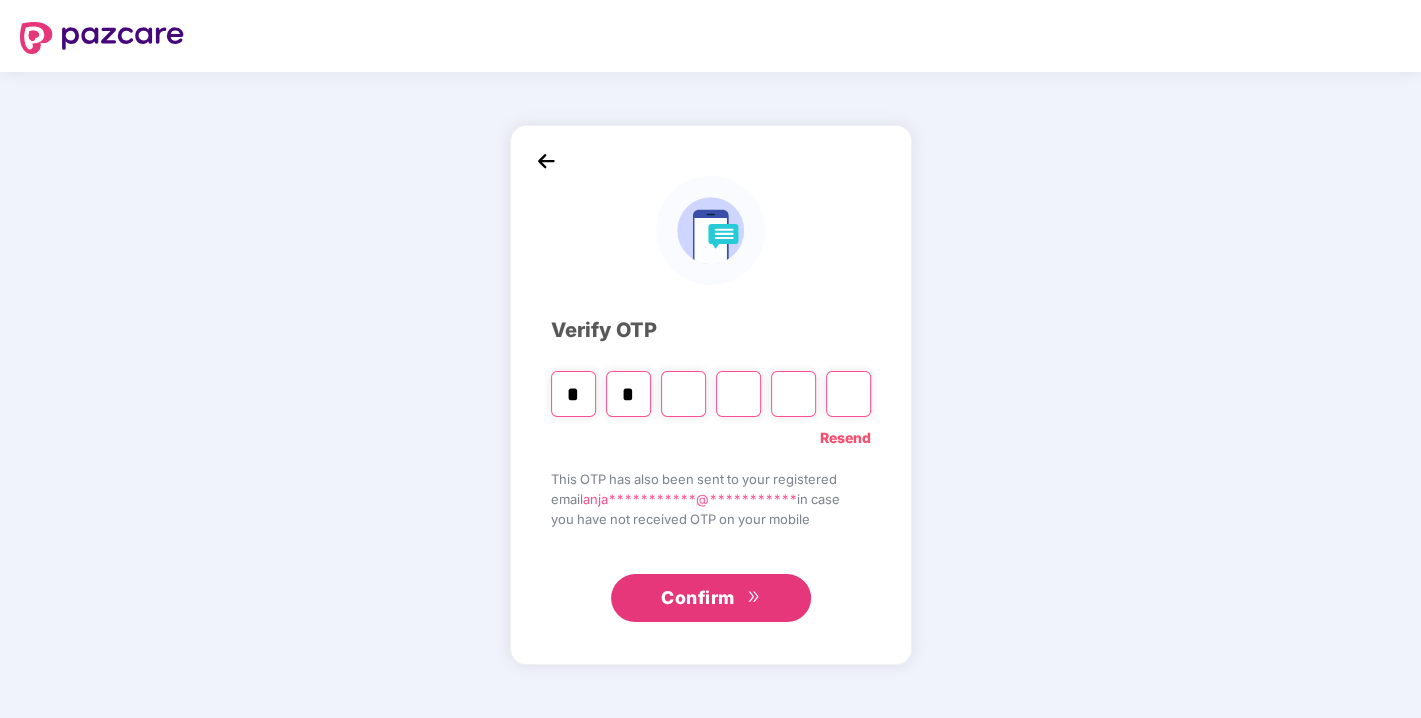 type on "*" 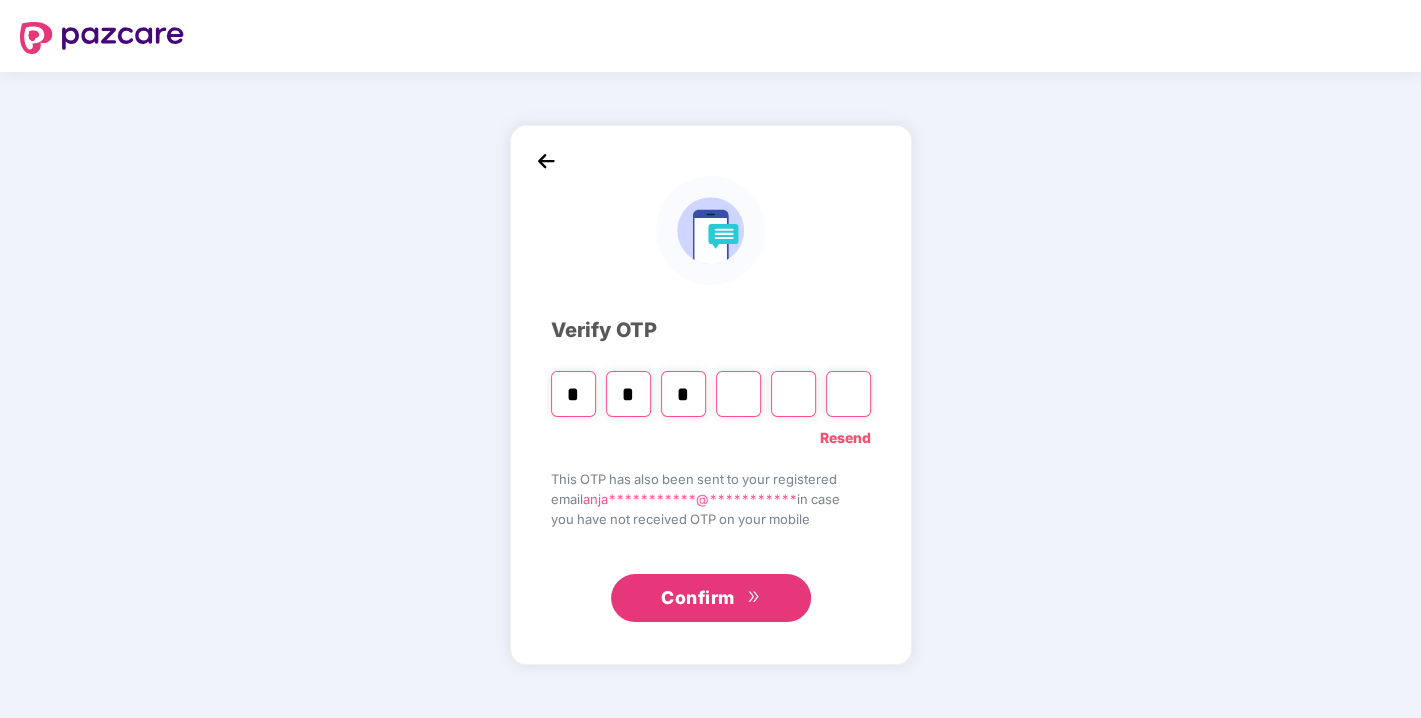 type on "*" 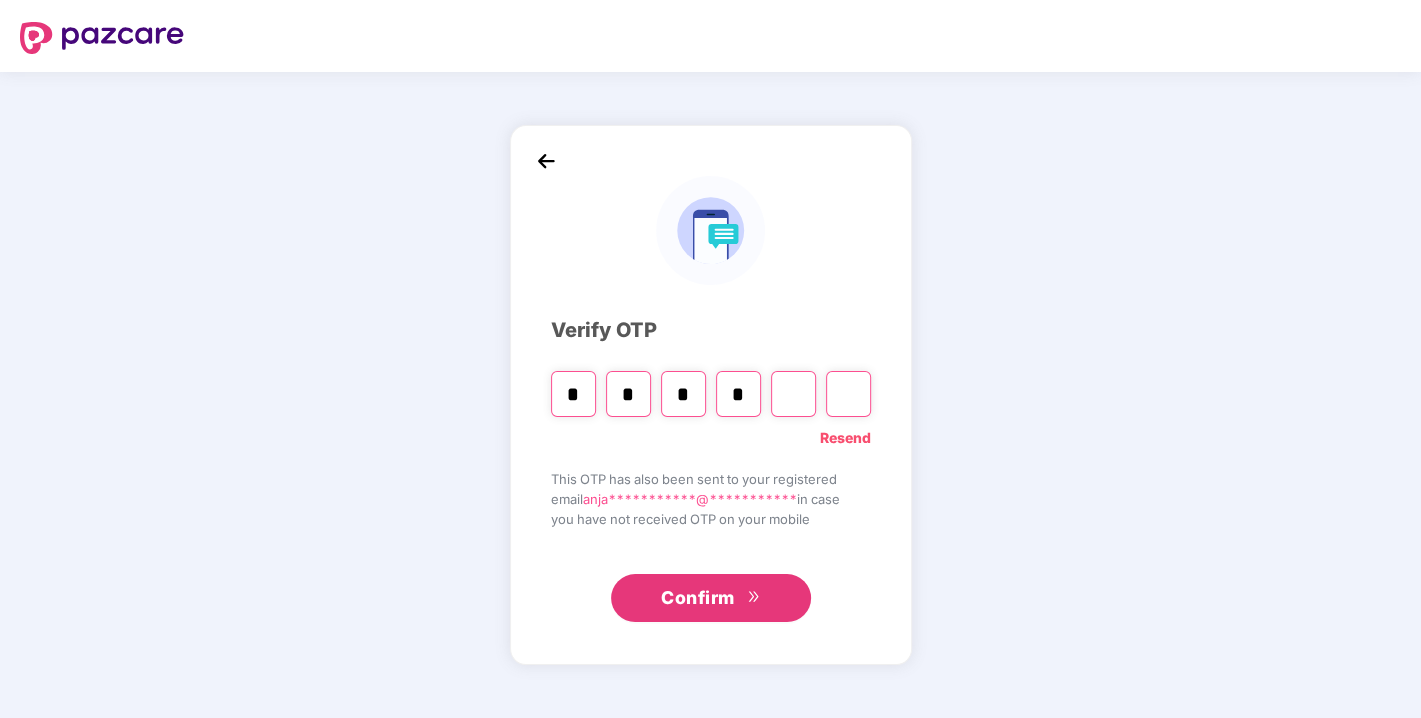 type on "*" 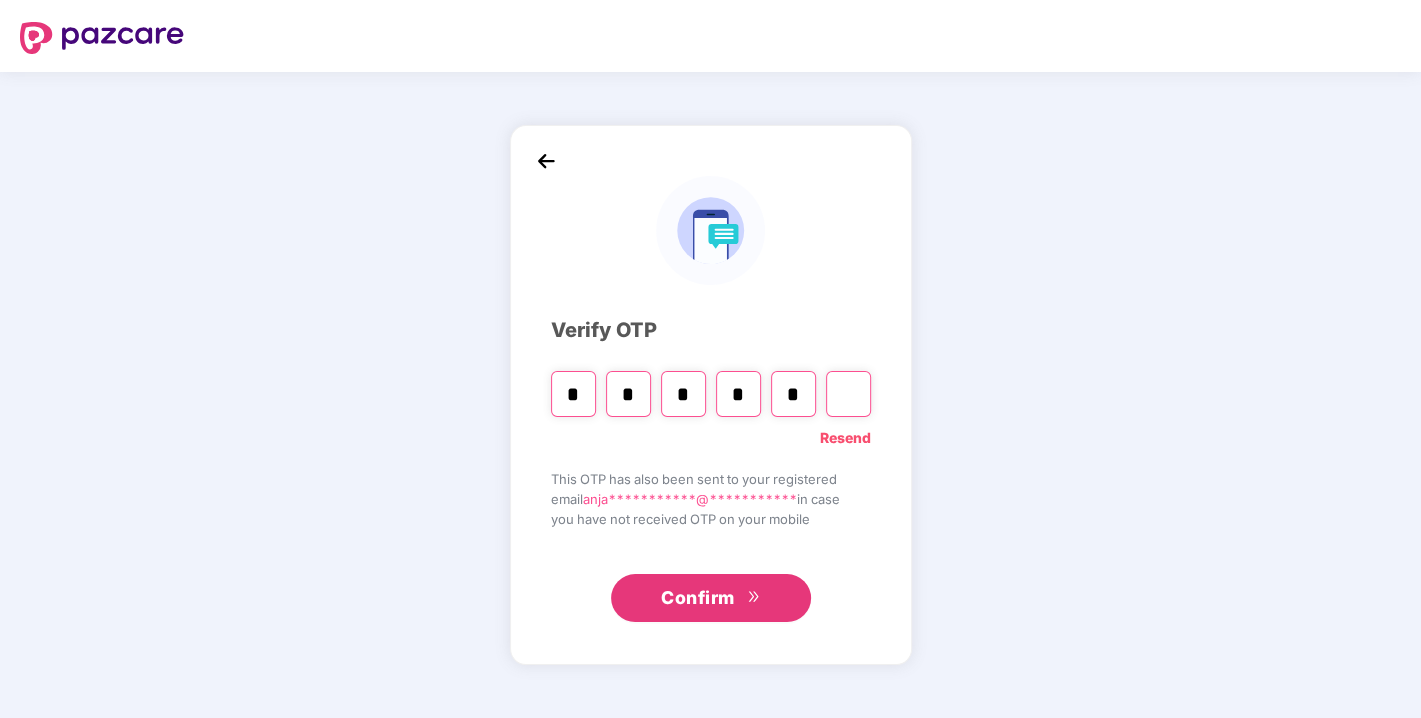type on "*" 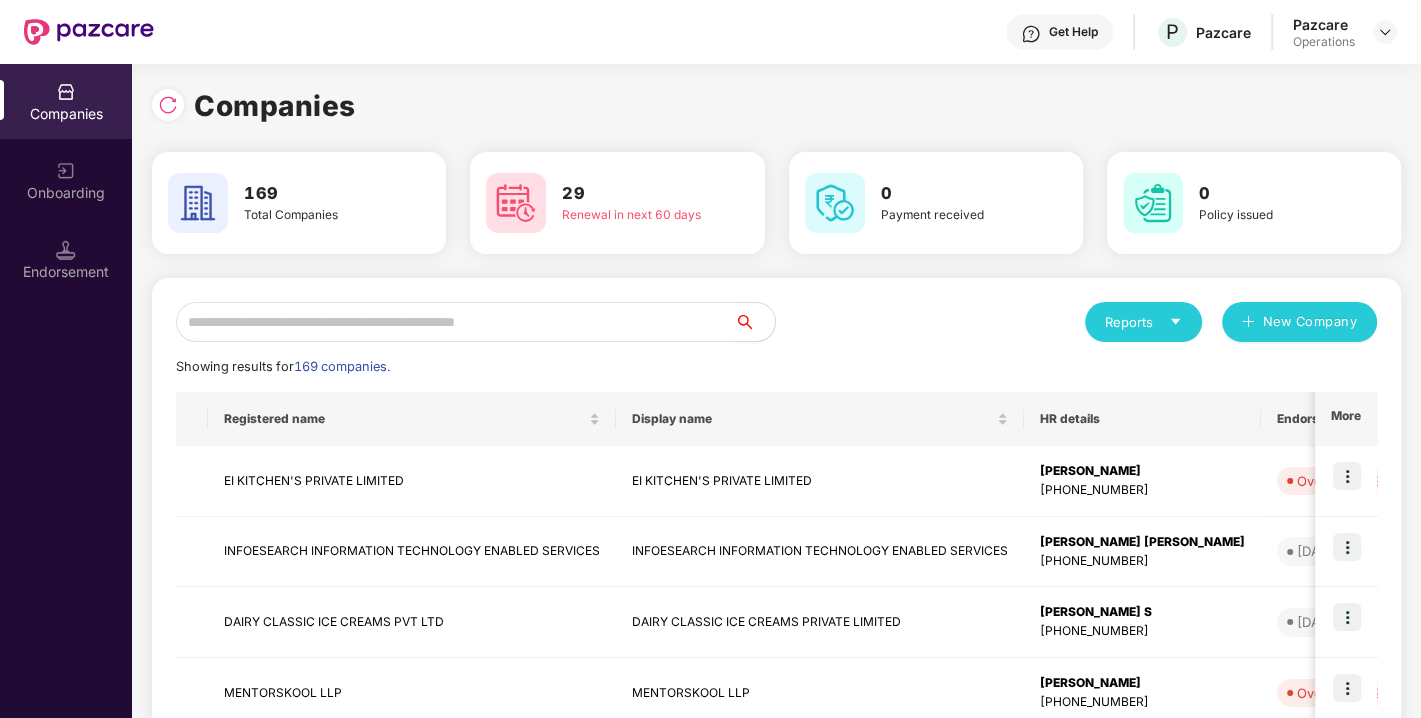 click at bounding box center (455, 322) 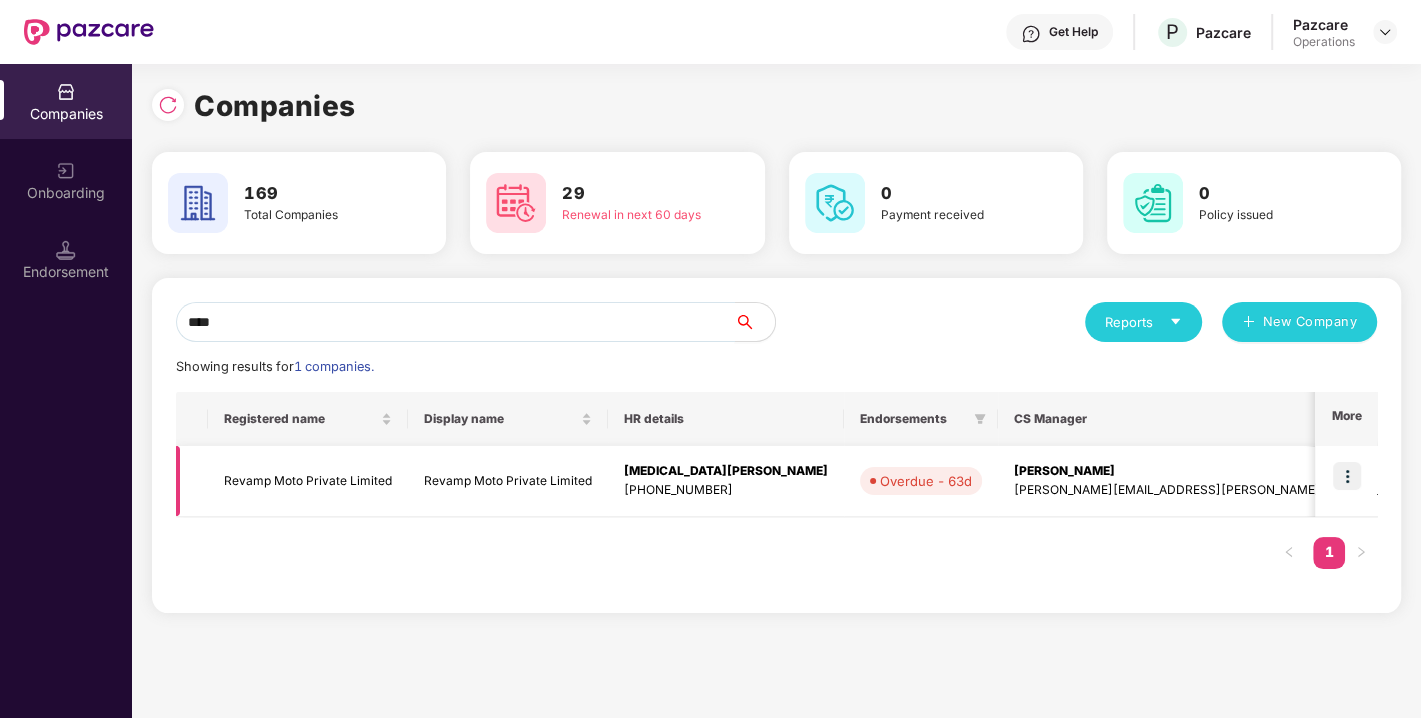type on "****" 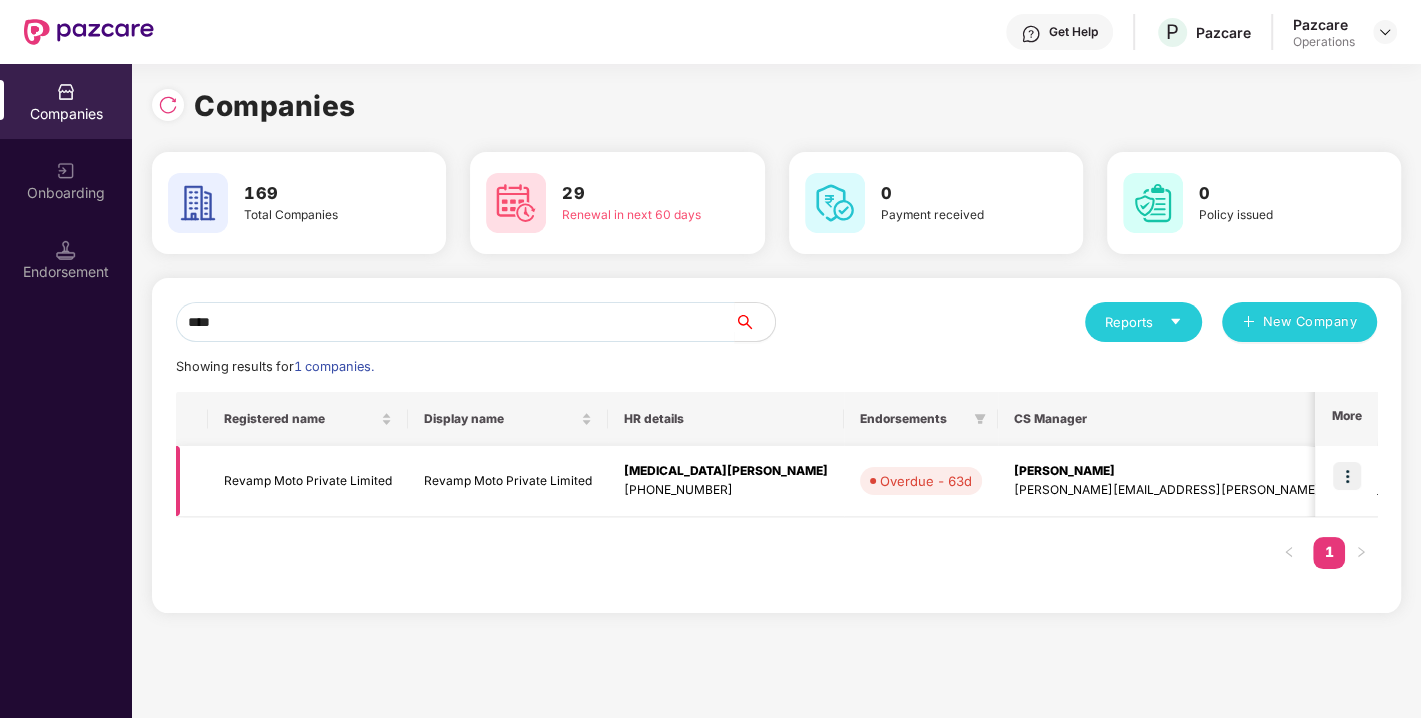 click on "Revamp Moto Private Limited" at bounding box center (308, 481) 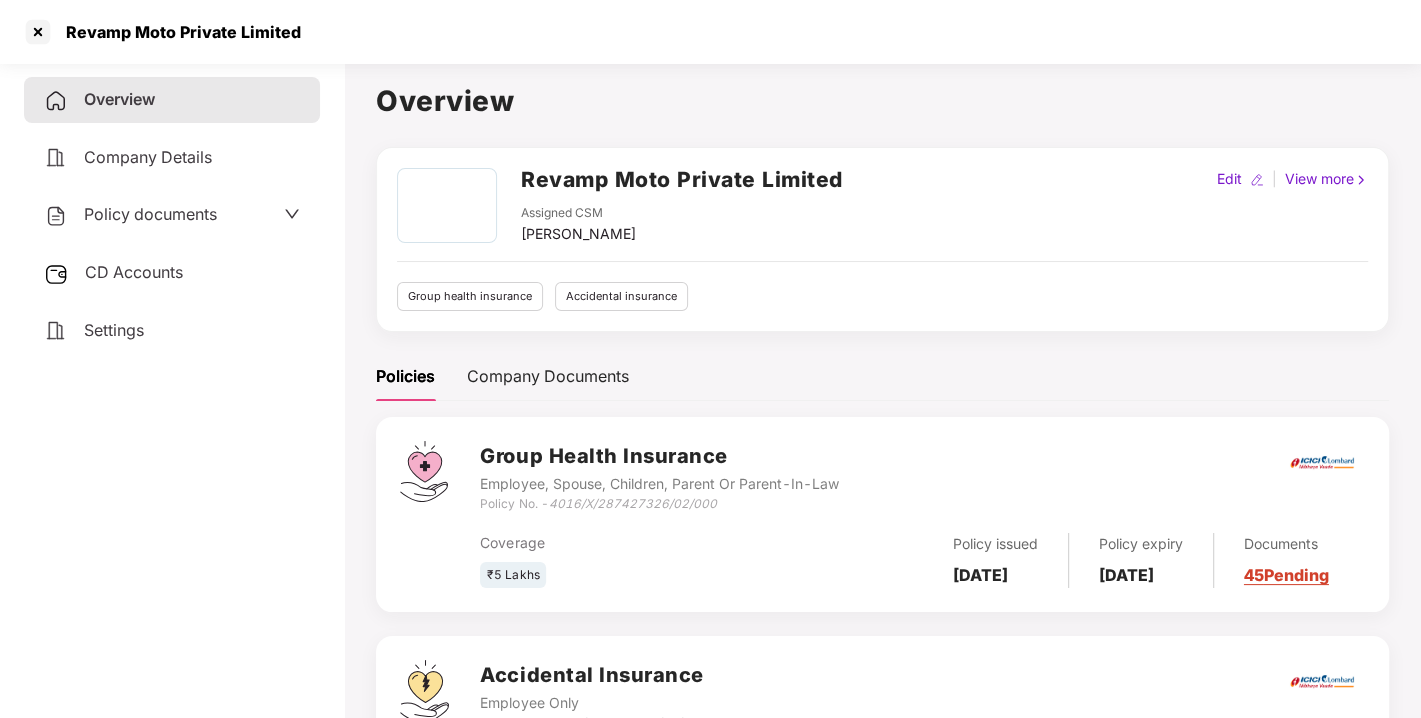 click on "Policy documents" at bounding box center (172, 215) 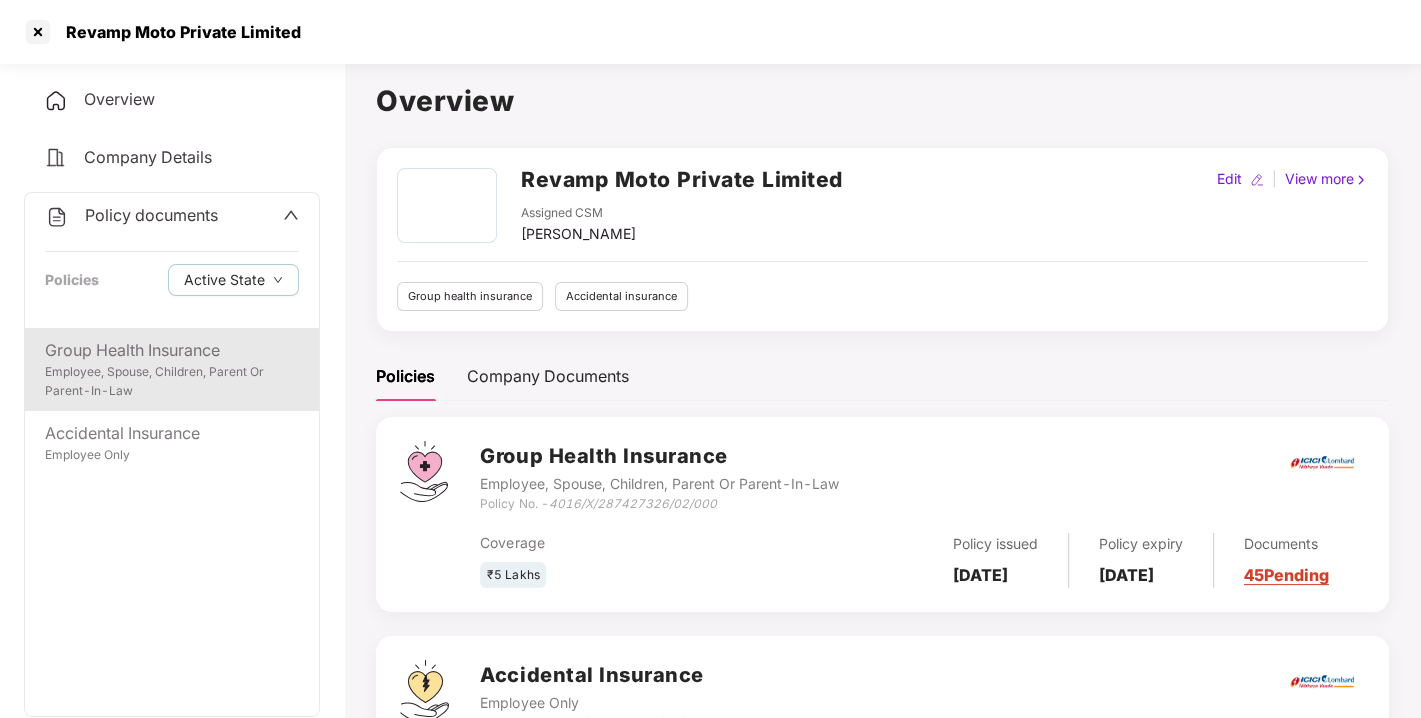 click on "Employee, Spouse, Children, Parent Or Parent-In-Law" at bounding box center (172, 382) 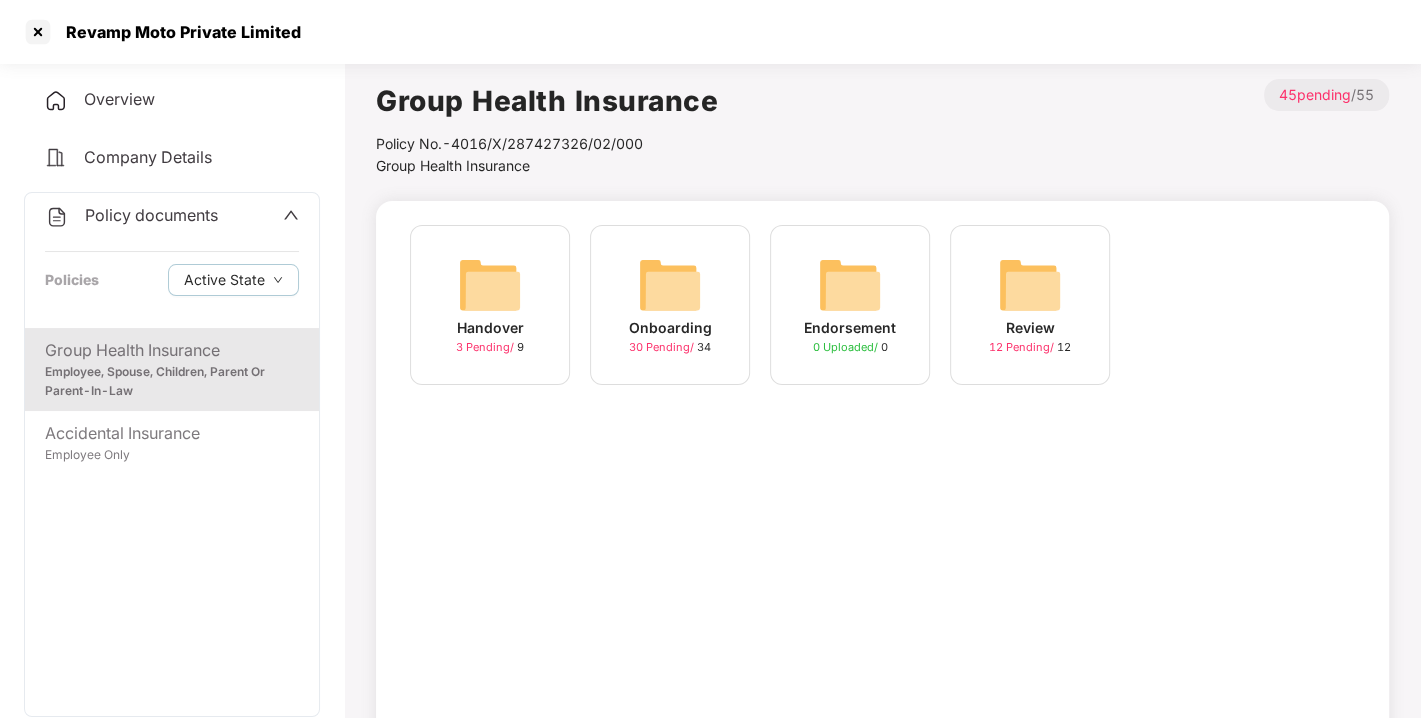 click at bounding box center (670, 285) 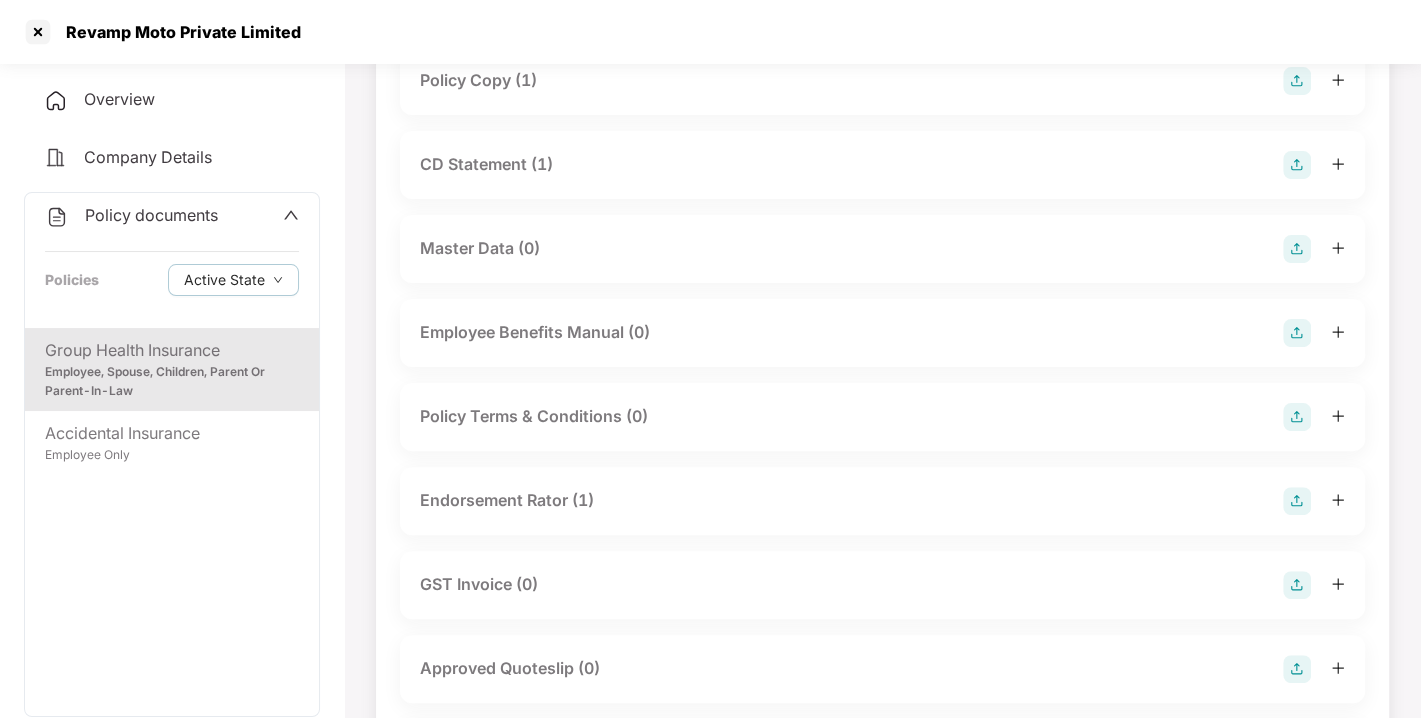 scroll, scrollTop: 263, scrollLeft: 0, axis: vertical 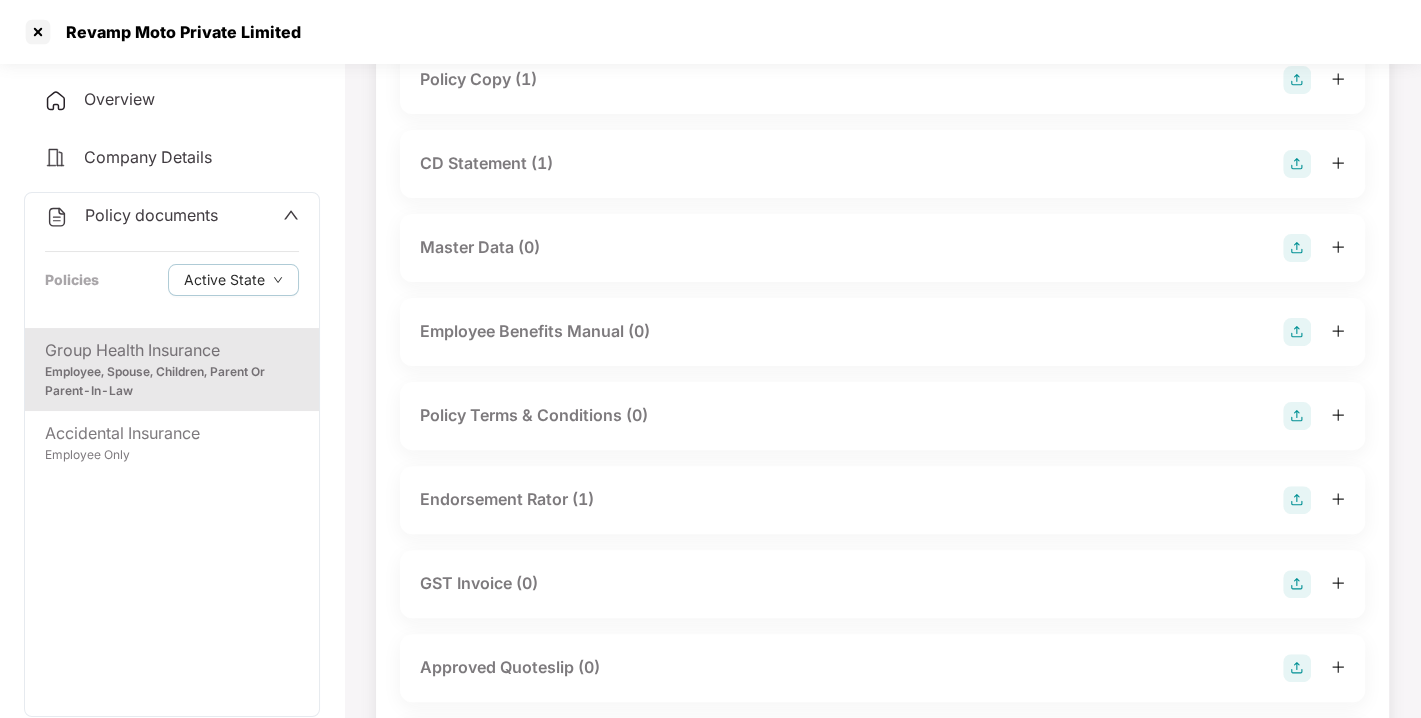 click on "Endorsement Rator (1)" at bounding box center [507, 499] 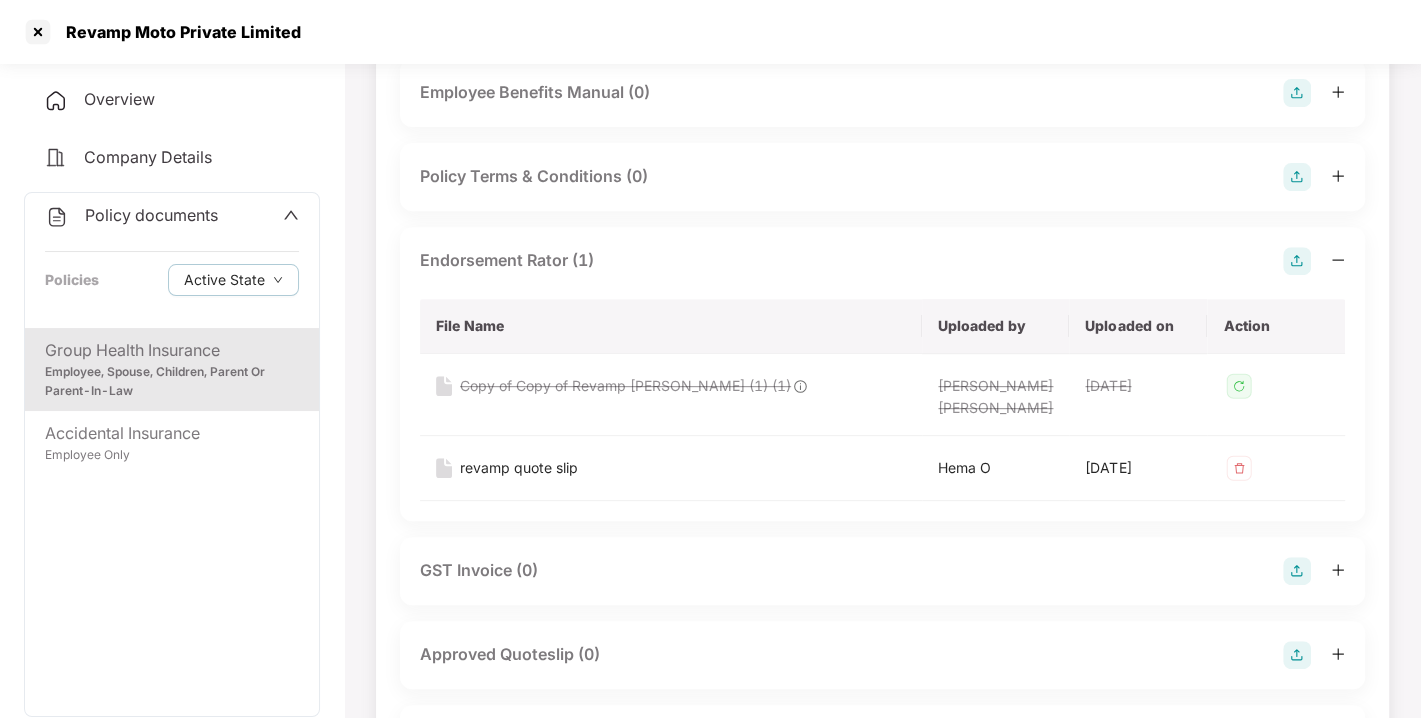 scroll, scrollTop: 557, scrollLeft: 0, axis: vertical 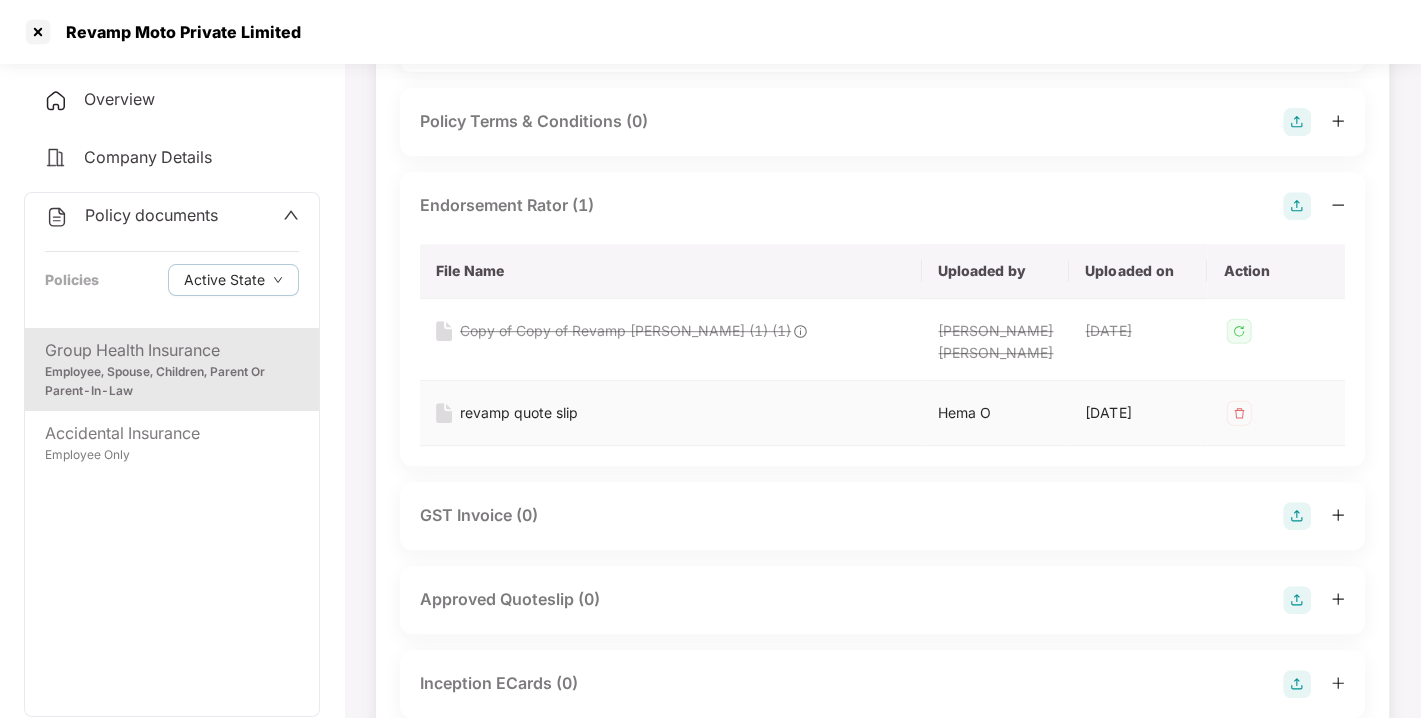 click on "revamp quote slip" at bounding box center [519, 413] 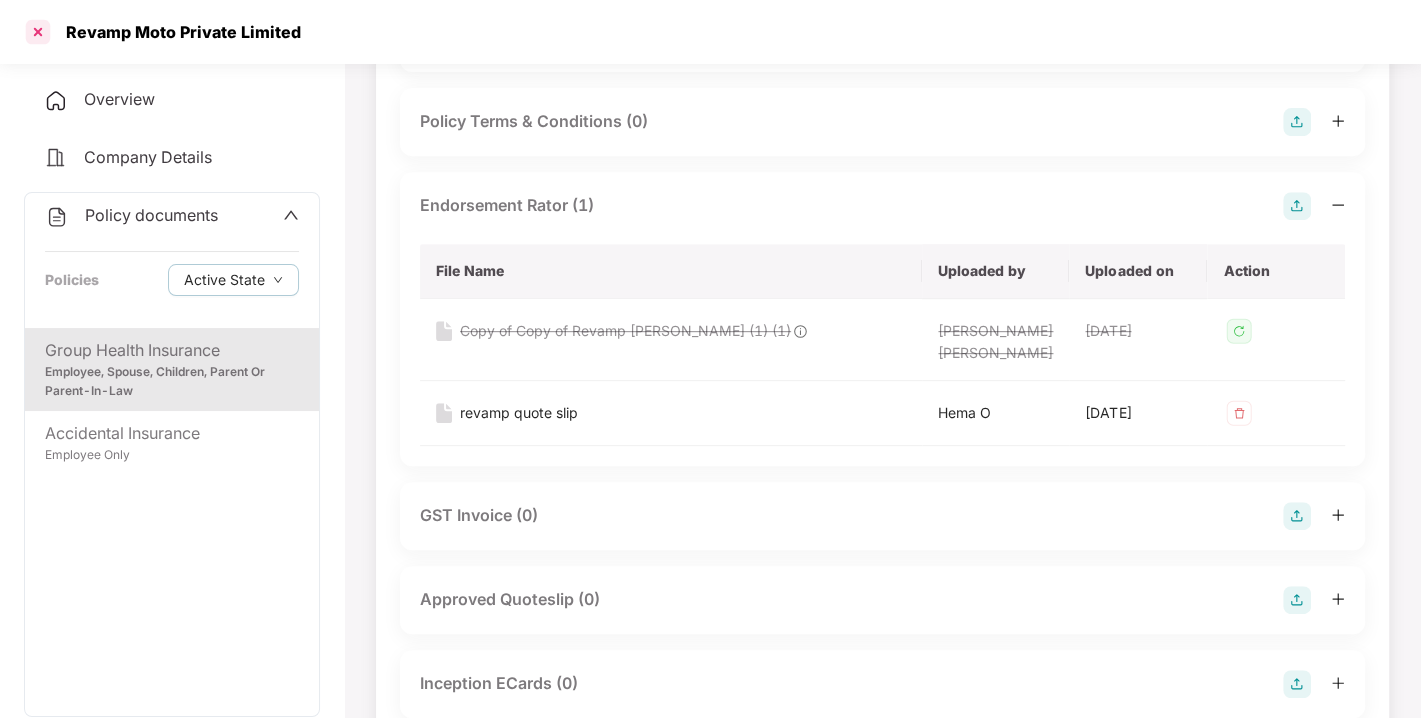 click at bounding box center (38, 32) 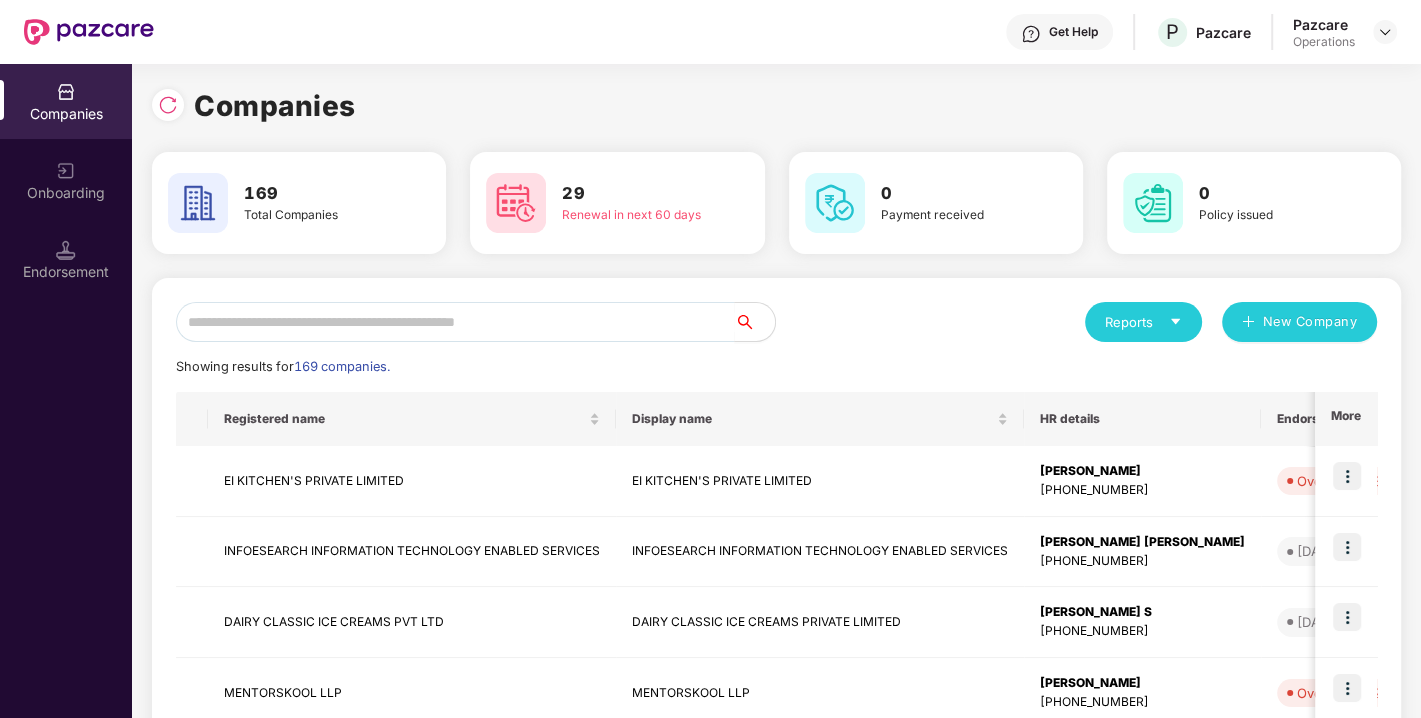 scroll, scrollTop: 0, scrollLeft: 0, axis: both 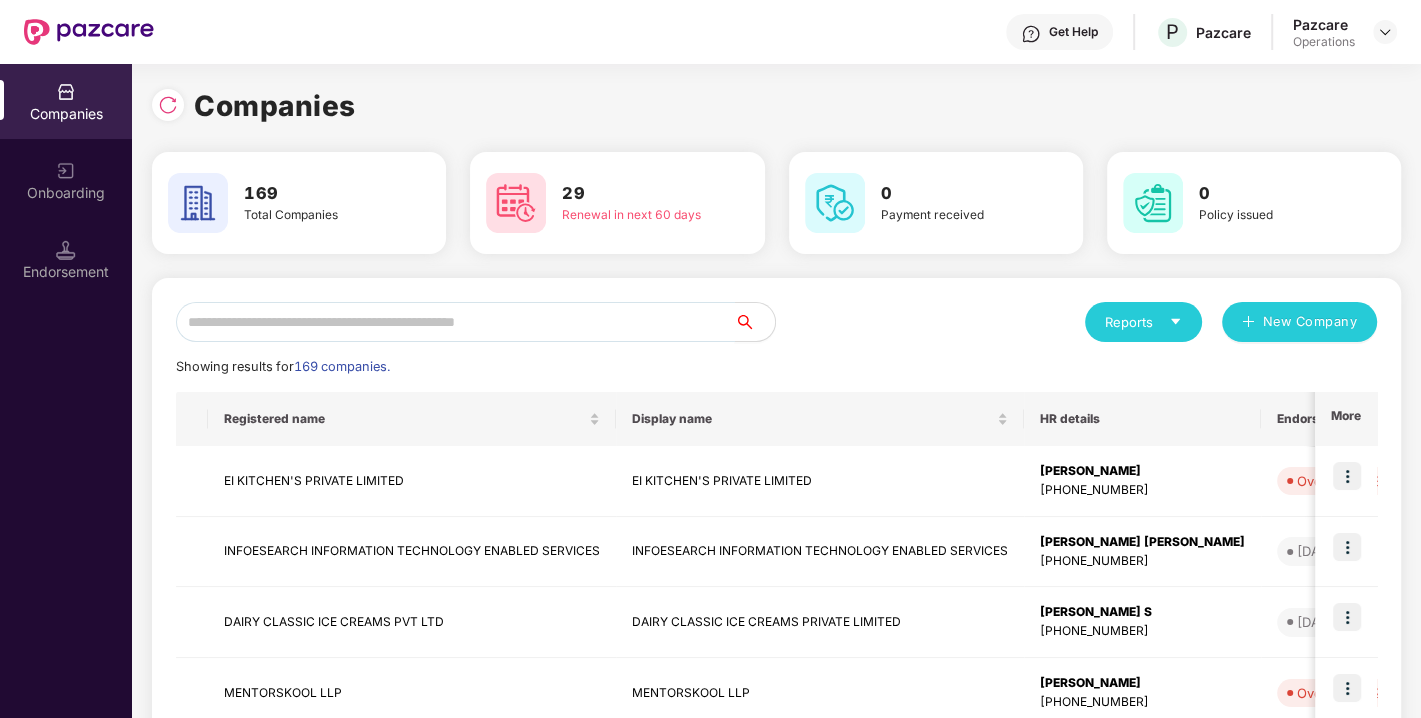 click at bounding box center (455, 322) 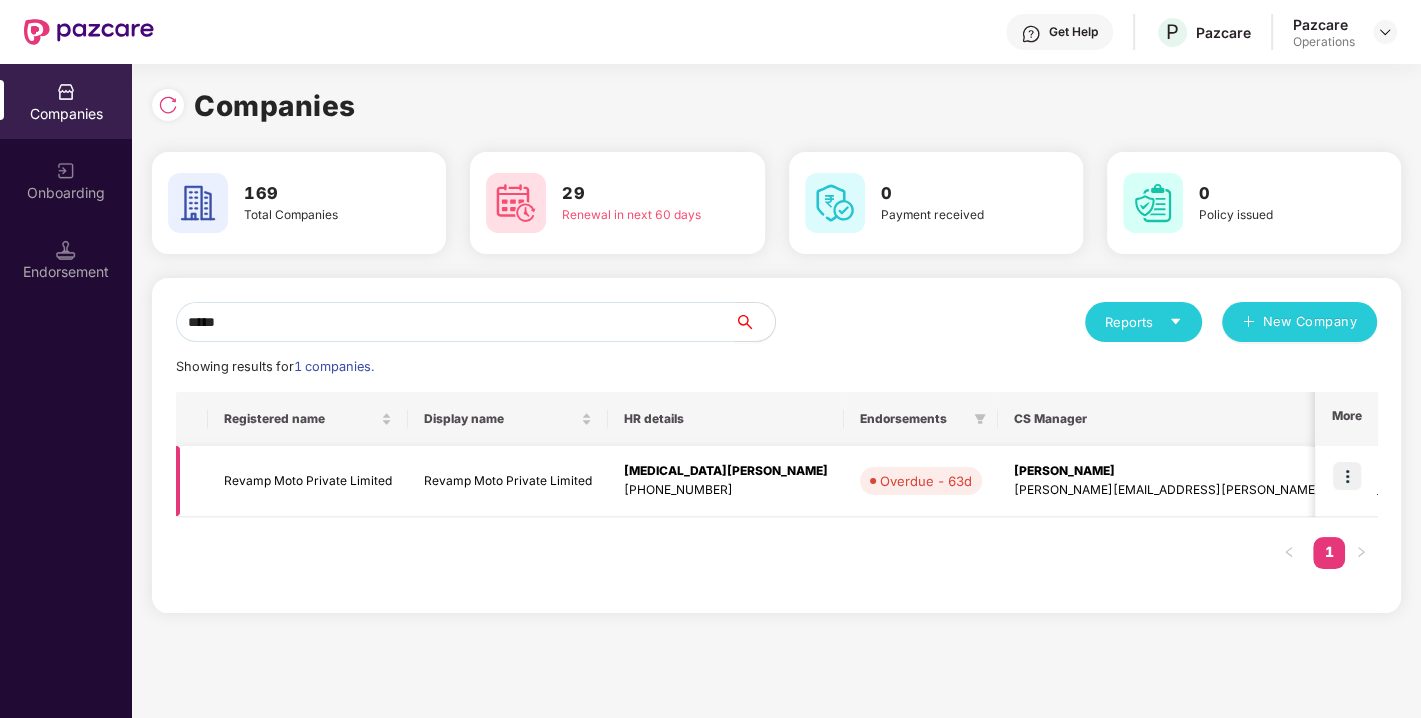 type on "*****" 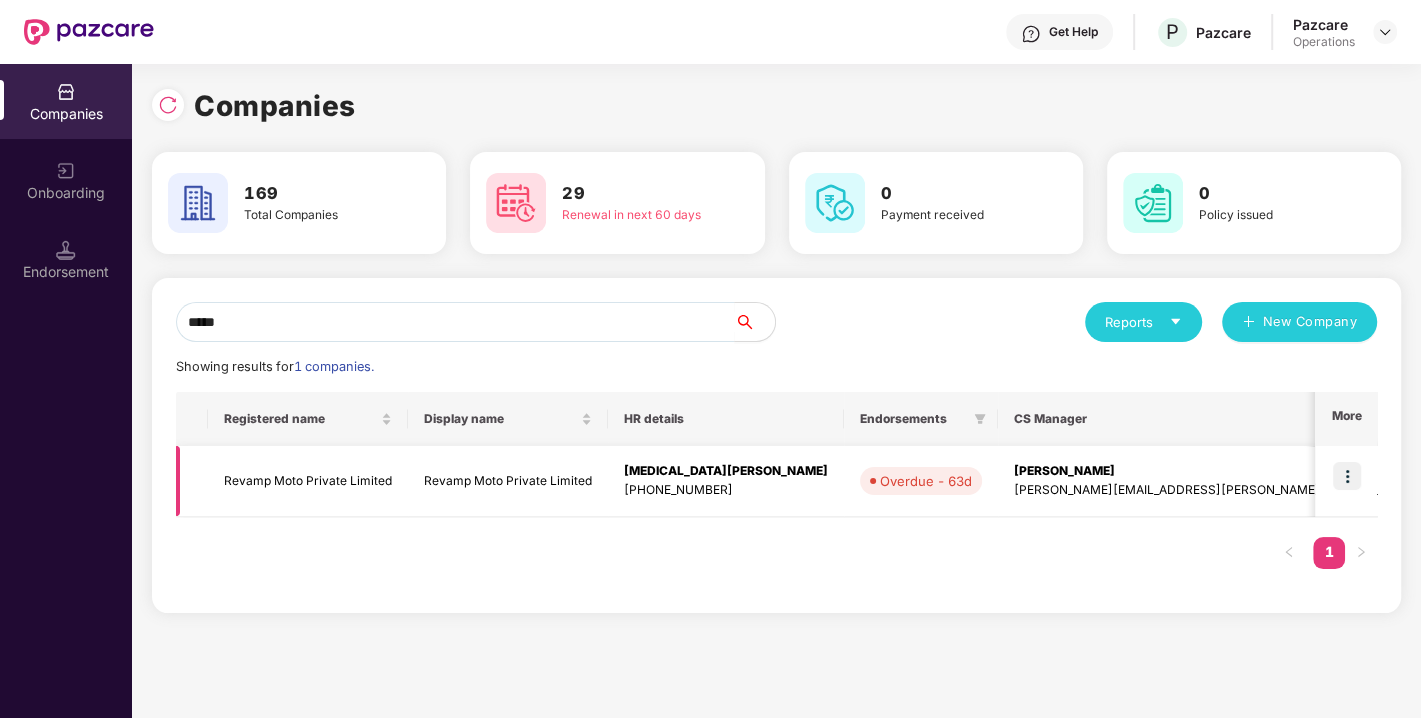 click at bounding box center (1347, 476) 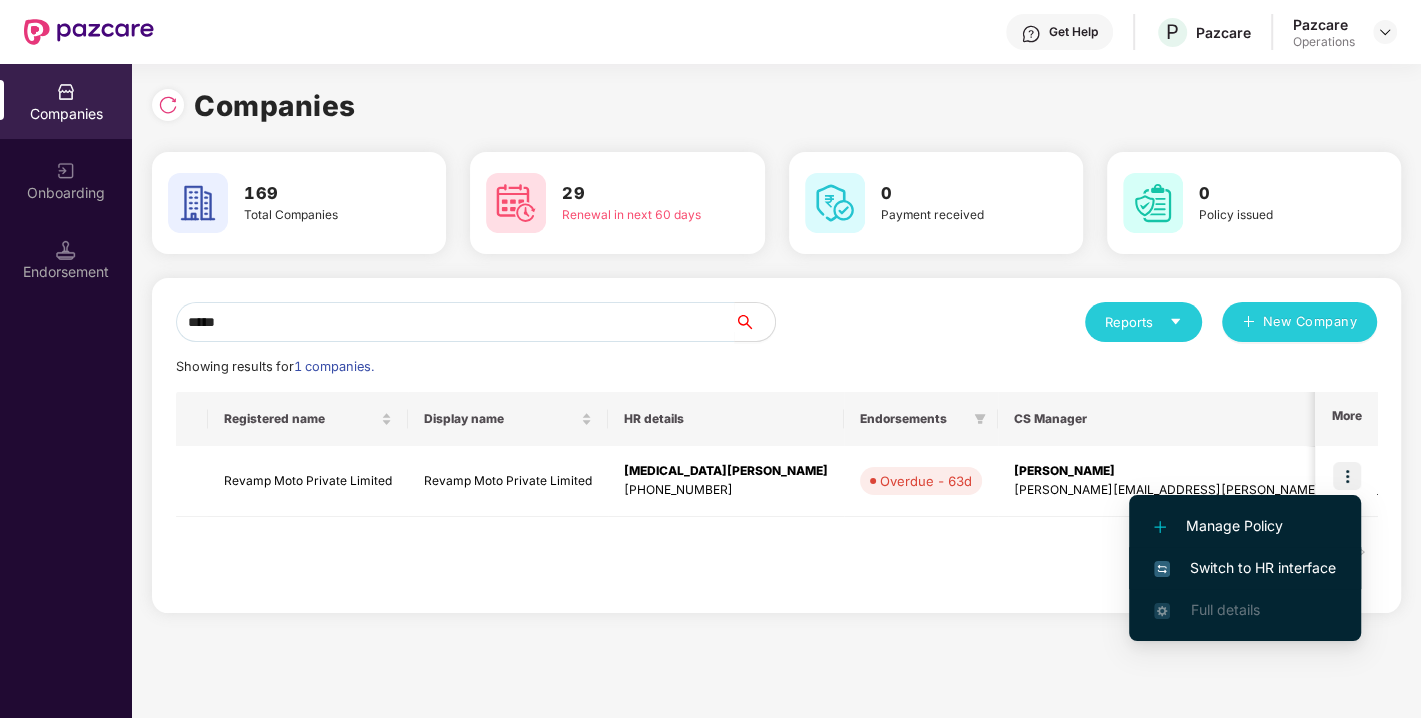click on "Switch to HR interface" at bounding box center [1245, 568] 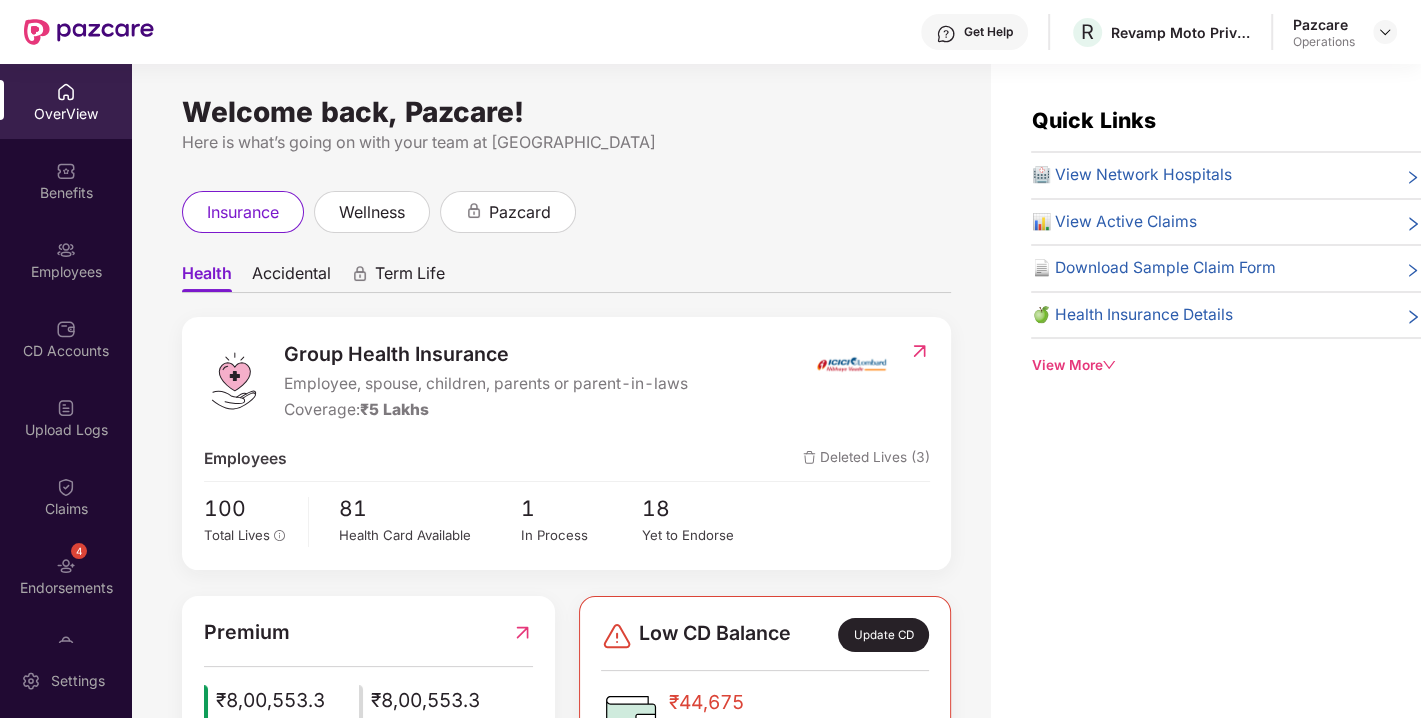 click on "4" at bounding box center (79, 551) 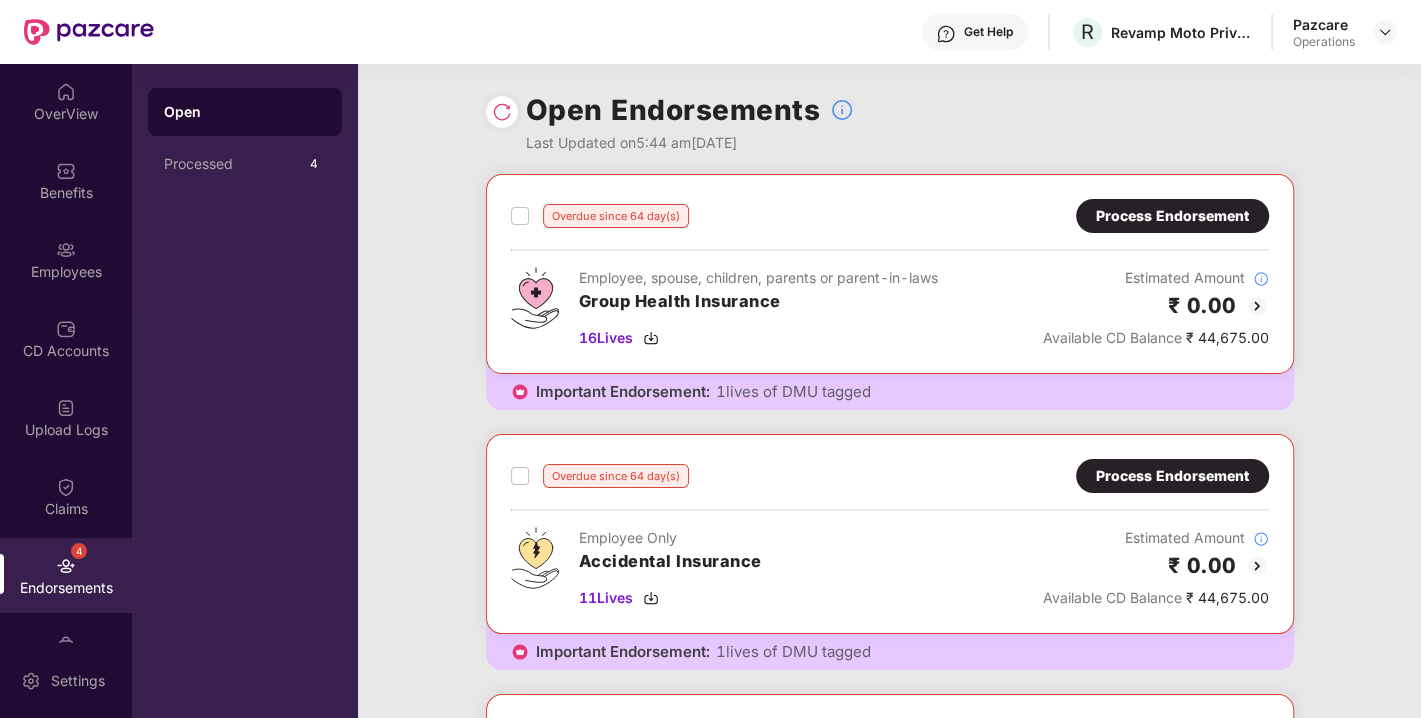 click at bounding box center [502, 112] 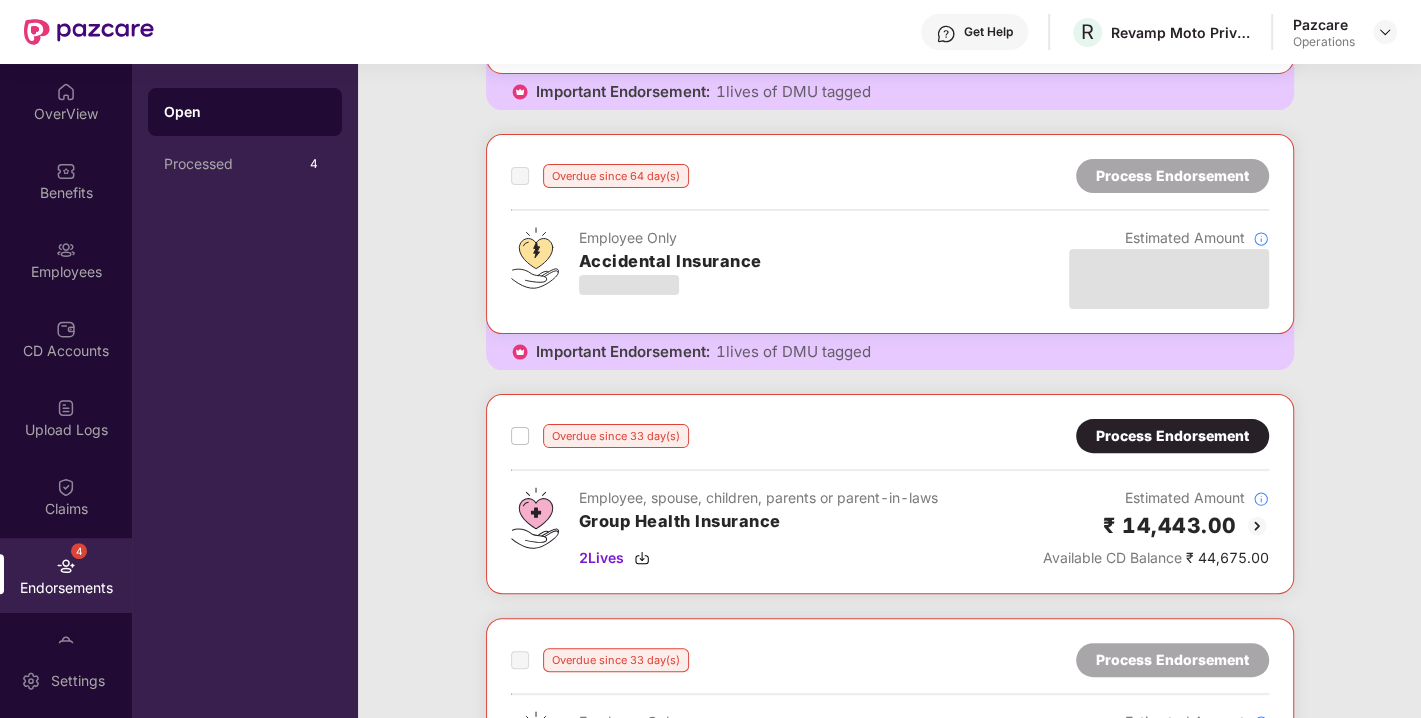 scroll, scrollTop: 0, scrollLeft: 0, axis: both 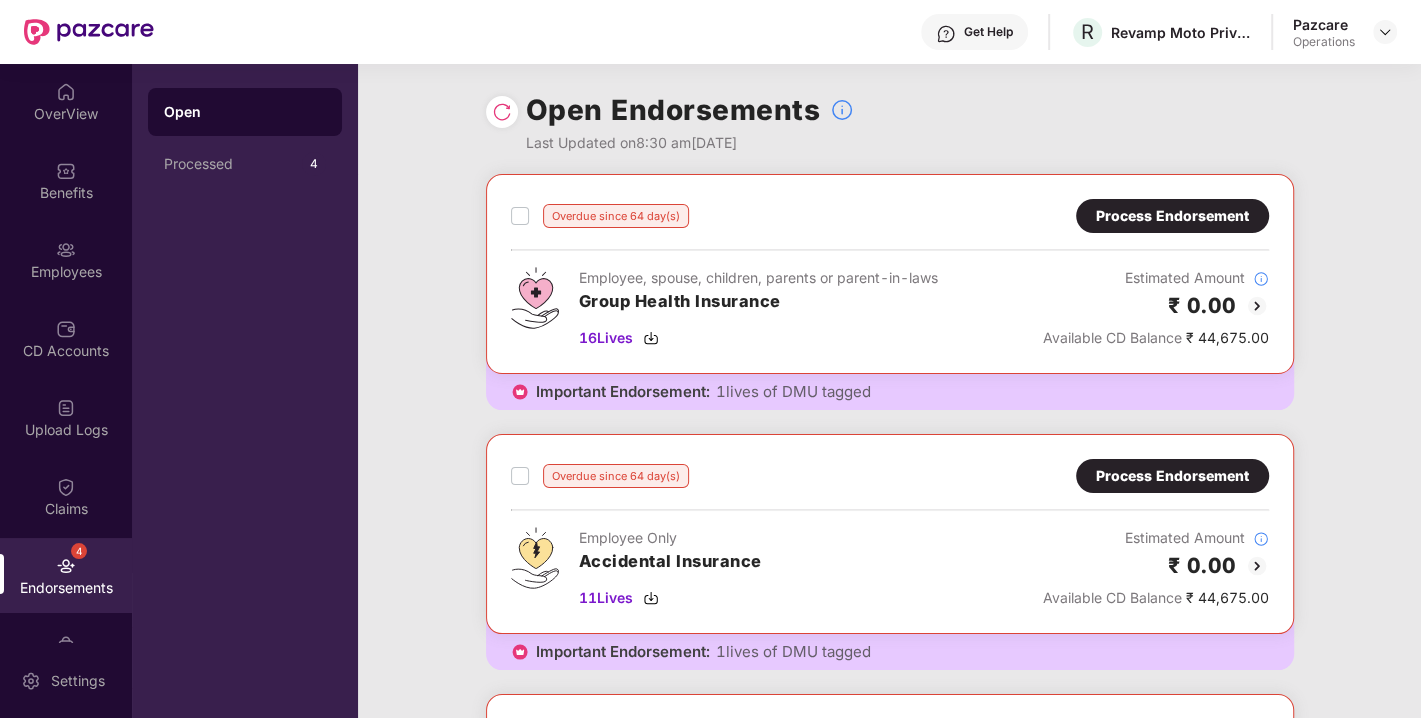 click on "Process Endorsement" at bounding box center [1172, 216] 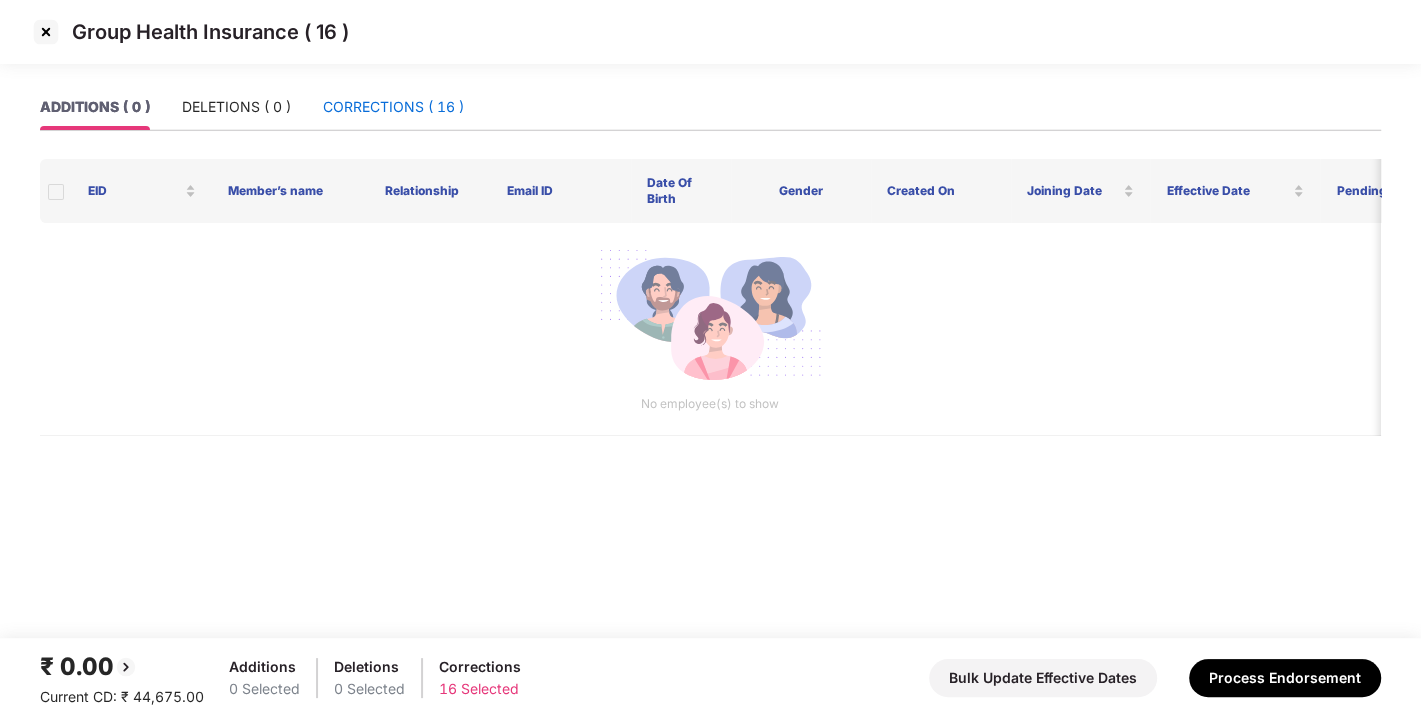 click on "CORRECTIONS ( 16 )" at bounding box center (393, 107) 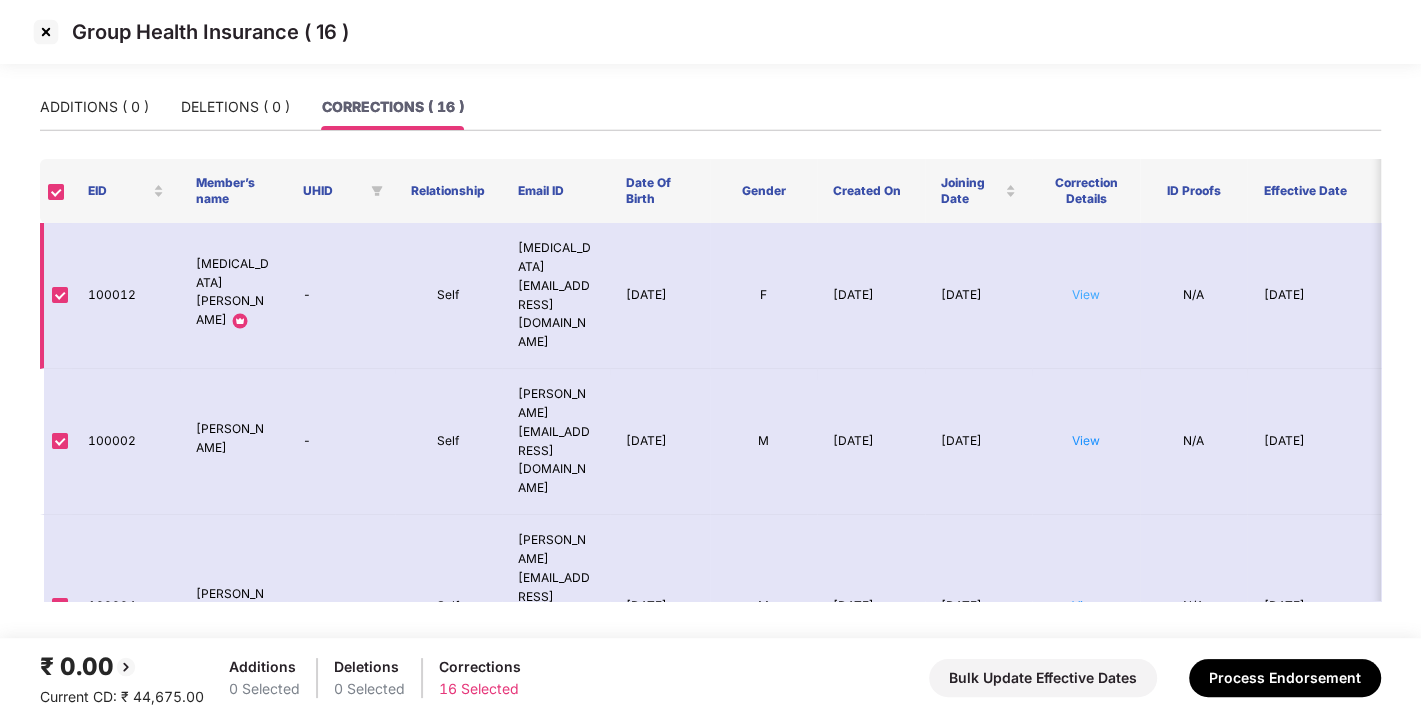 click on "View" at bounding box center (1086, 294) 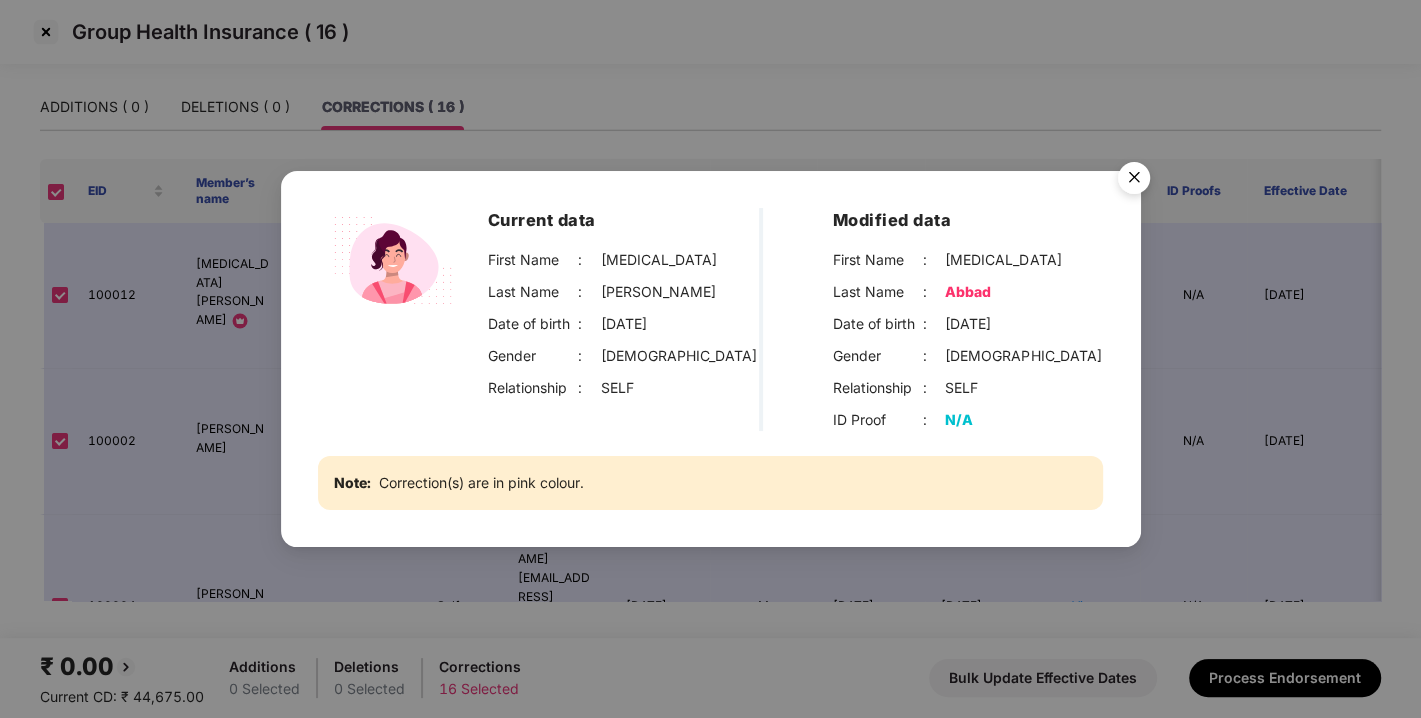 click at bounding box center (1134, 181) 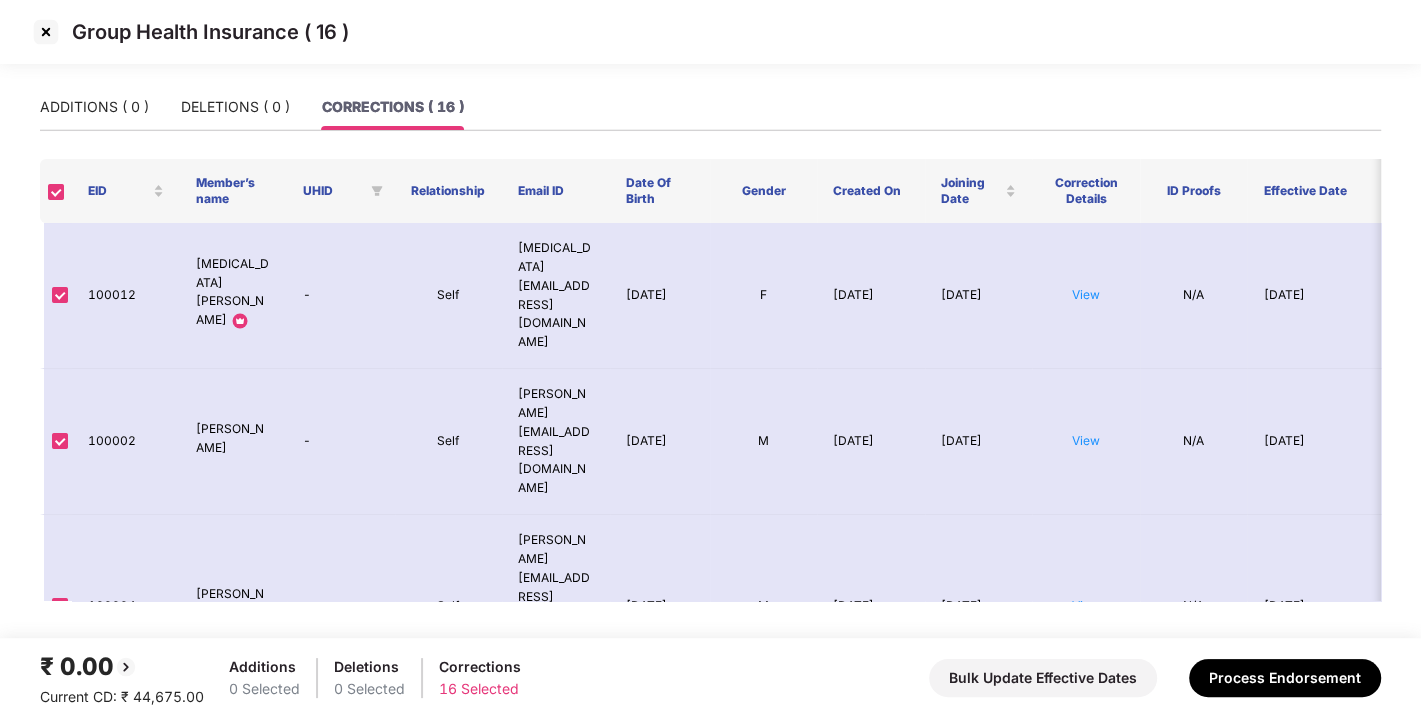drag, startPoint x: 65, startPoint y: 44, endPoint x: 45, endPoint y: 31, distance: 23.853722 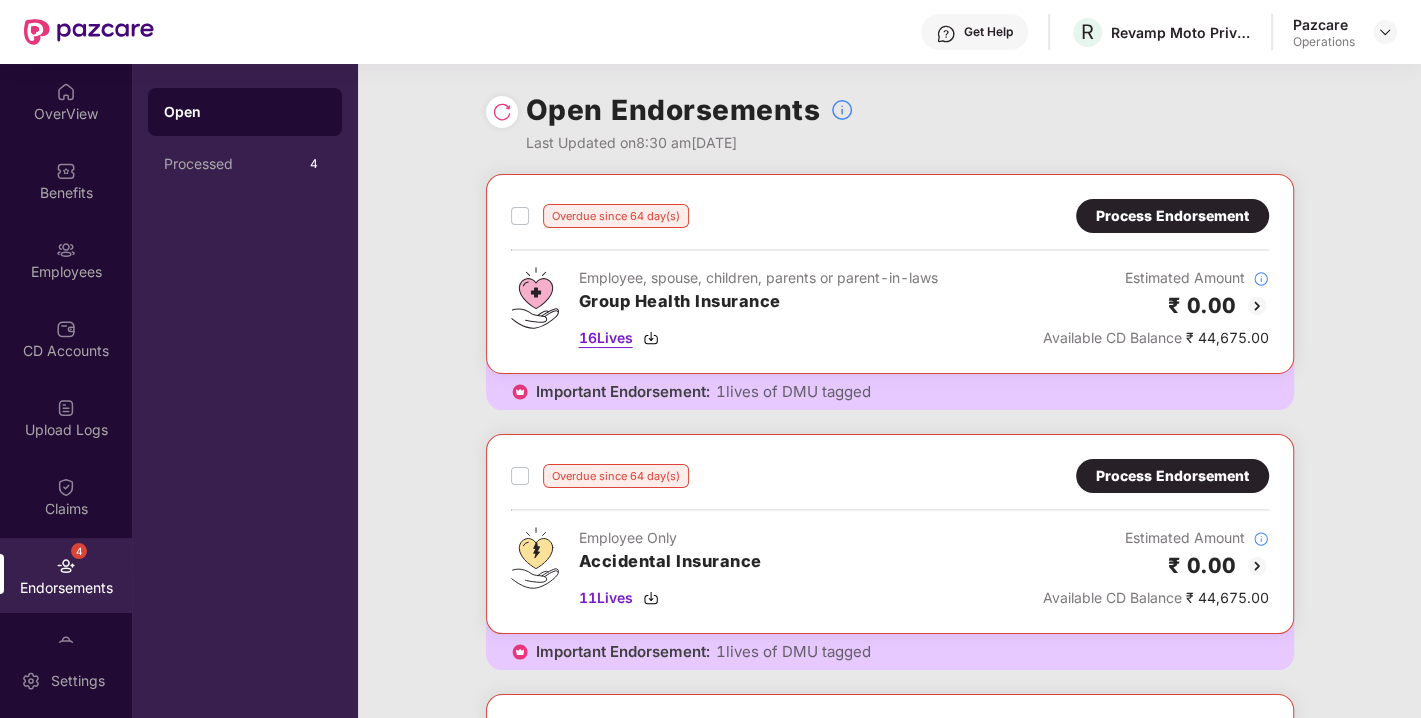 click at bounding box center (651, 338) 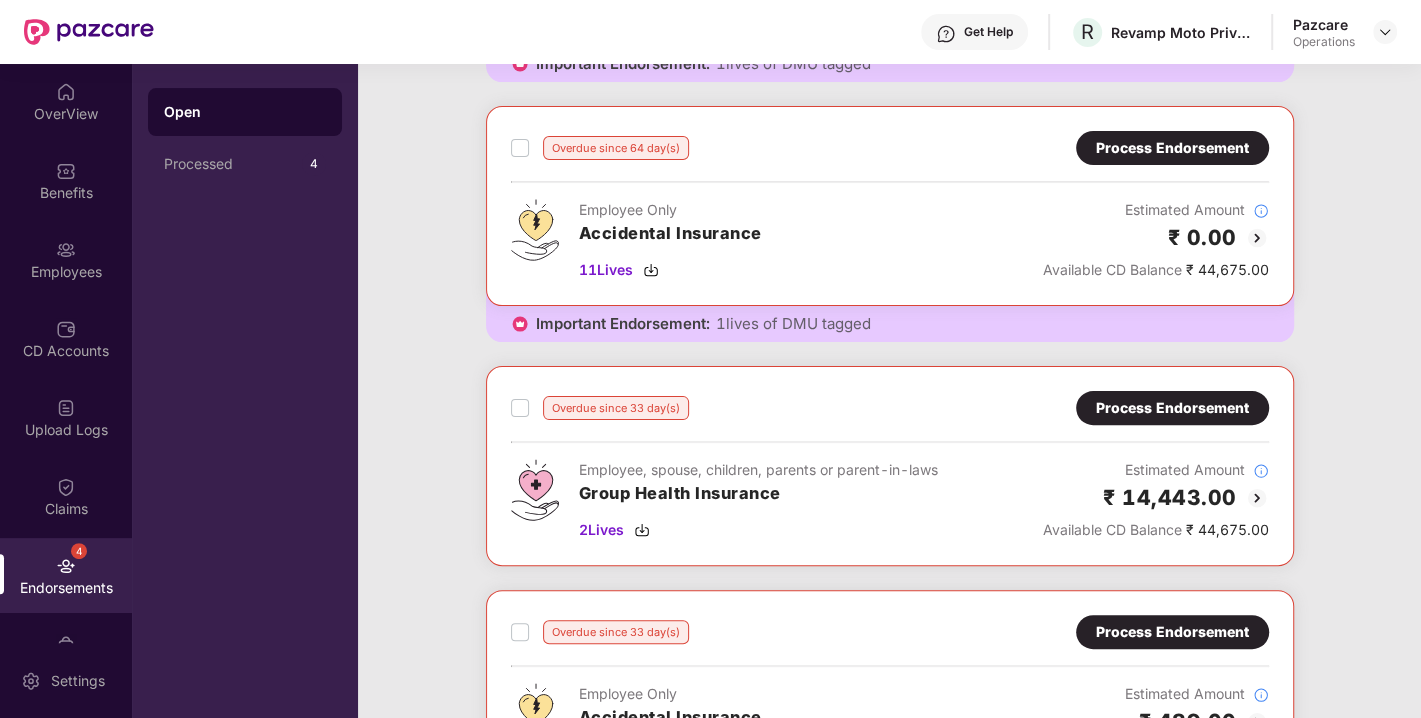 scroll, scrollTop: 365, scrollLeft: 0, axis: vertical 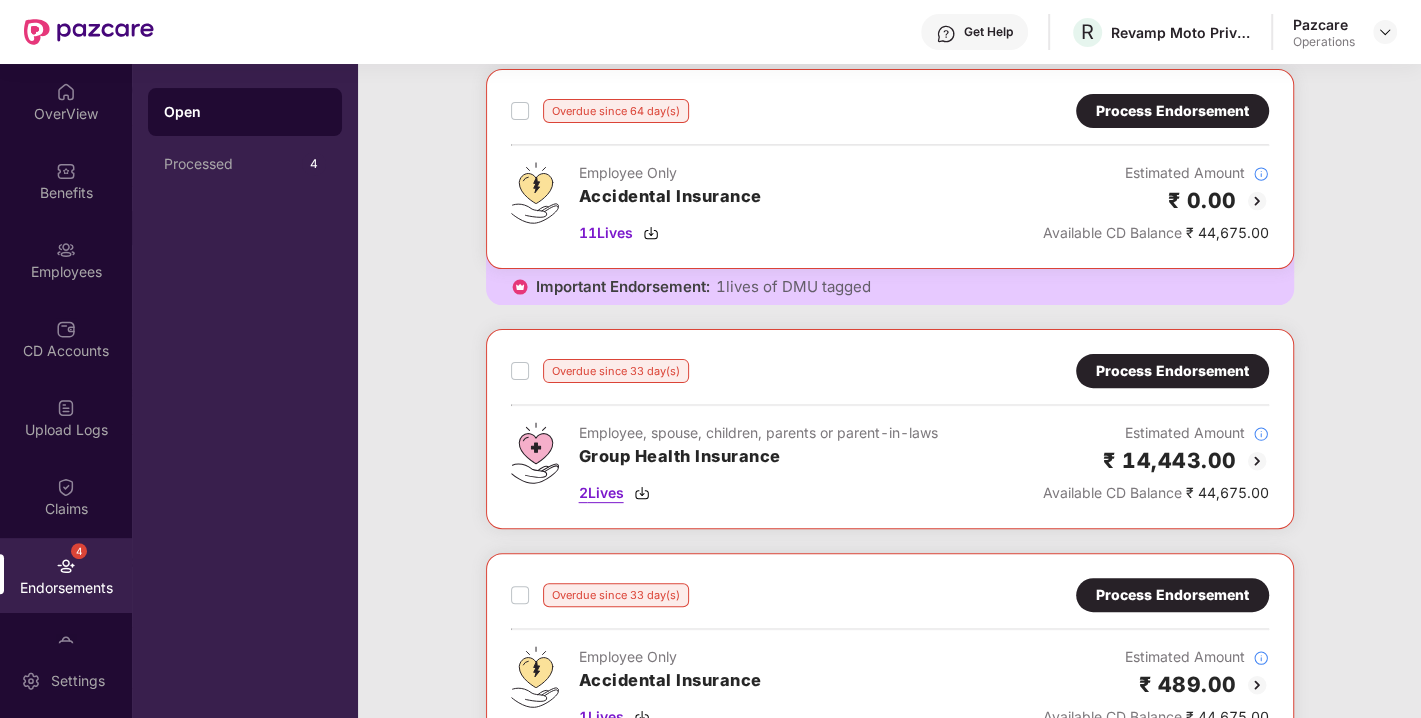 click at bounding box center [642, 493] 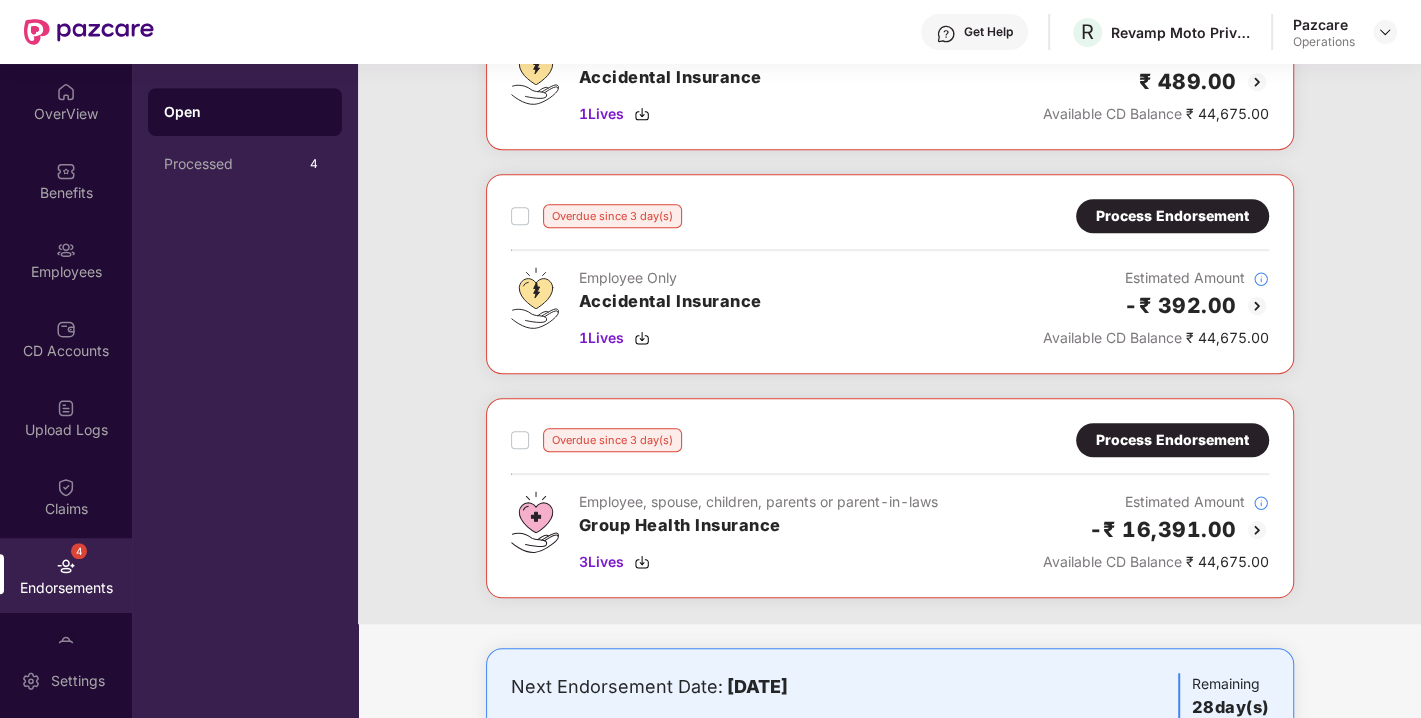 scroll, scrollTop: 1065, scrollLeft: 0, axis: vertical 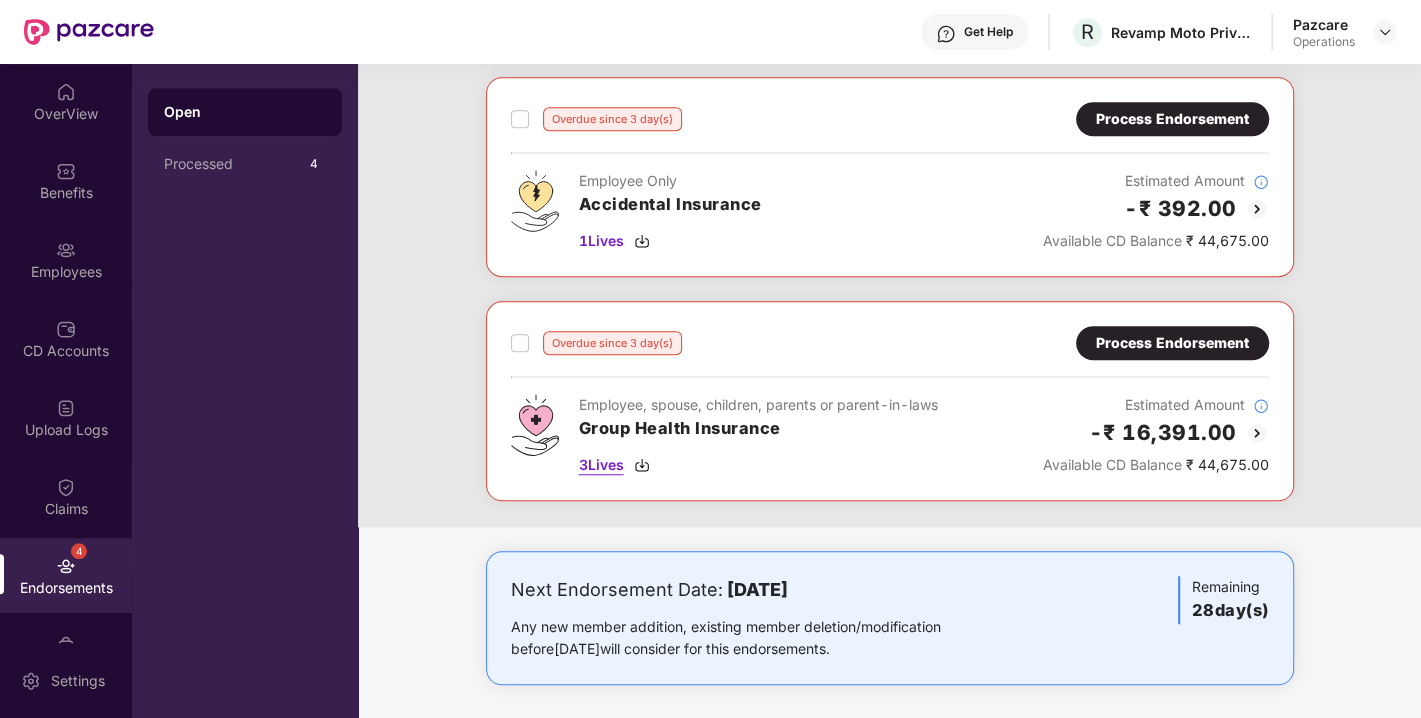 click at bounding box center [642, 465] 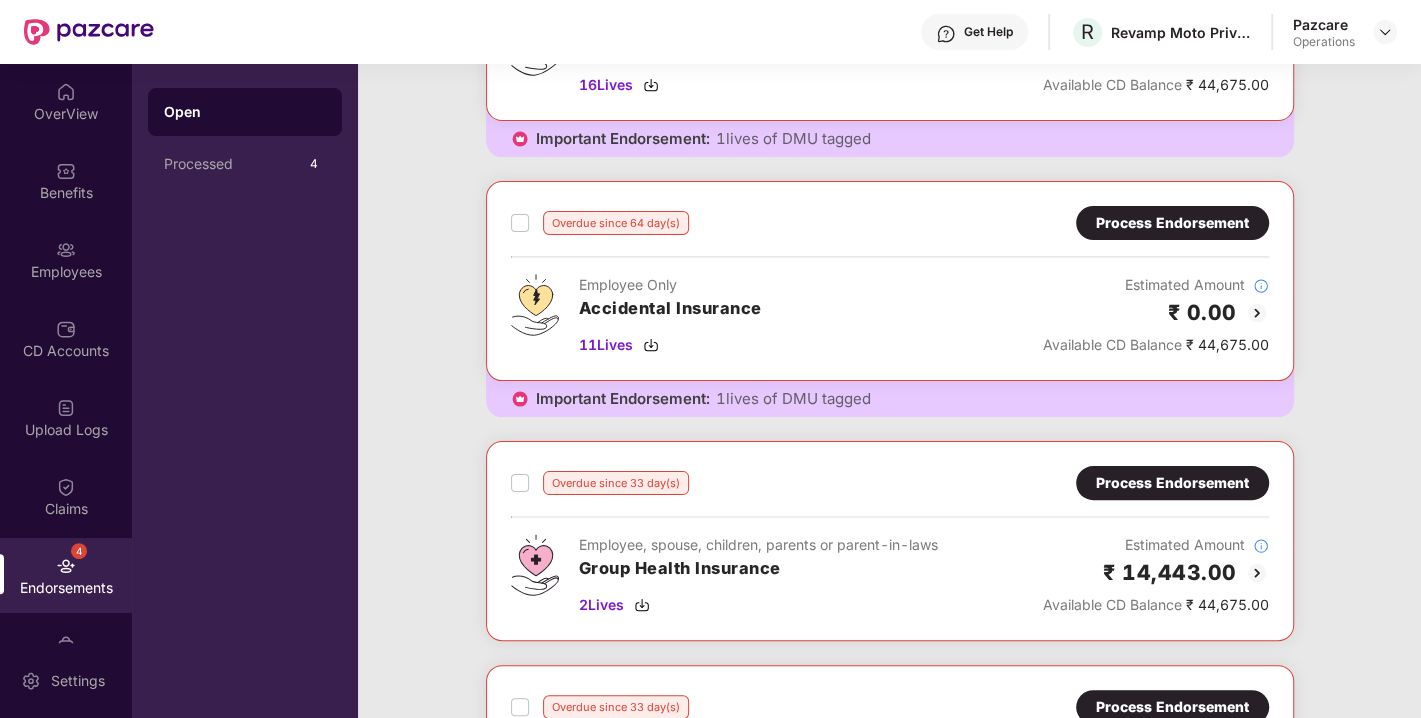 scroll, scrollTop: 0, scrollLeft: 0, axis: both 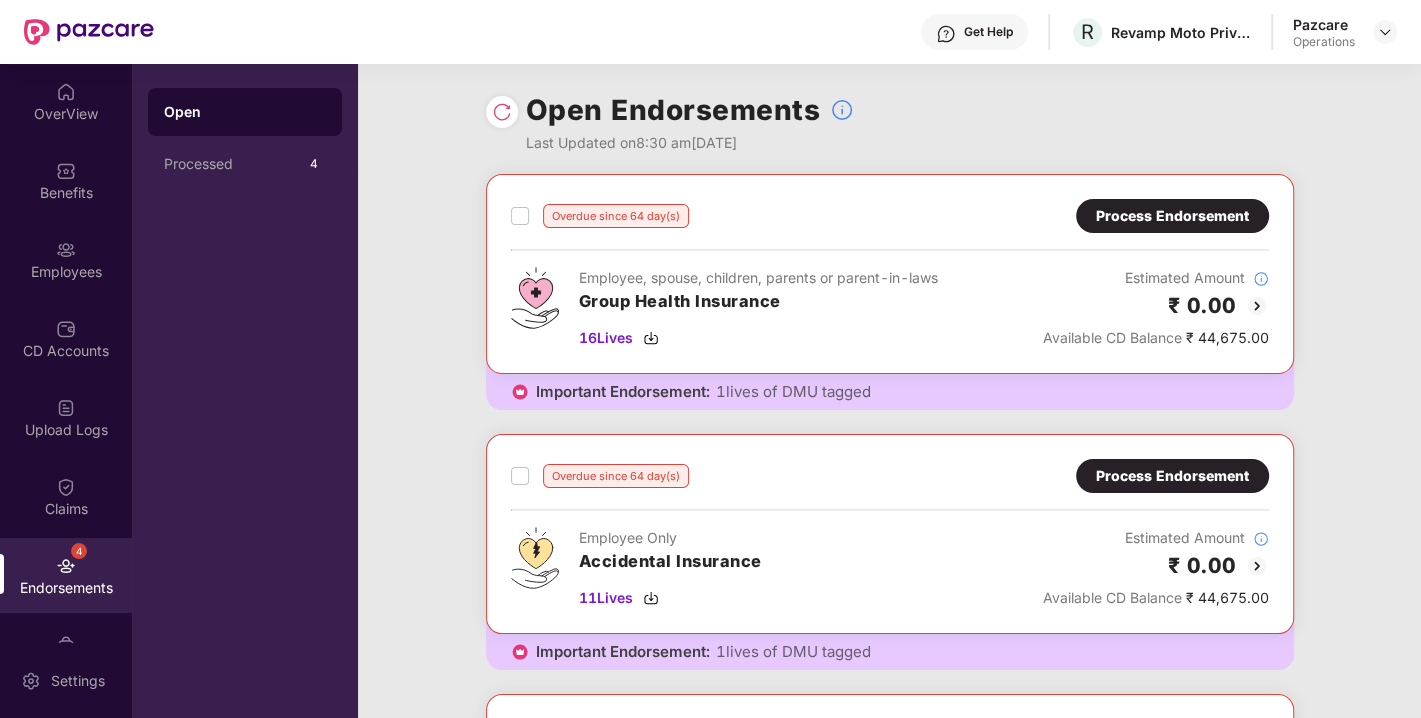 click on "Process Endorsement" at bounding box center (1172, 216) 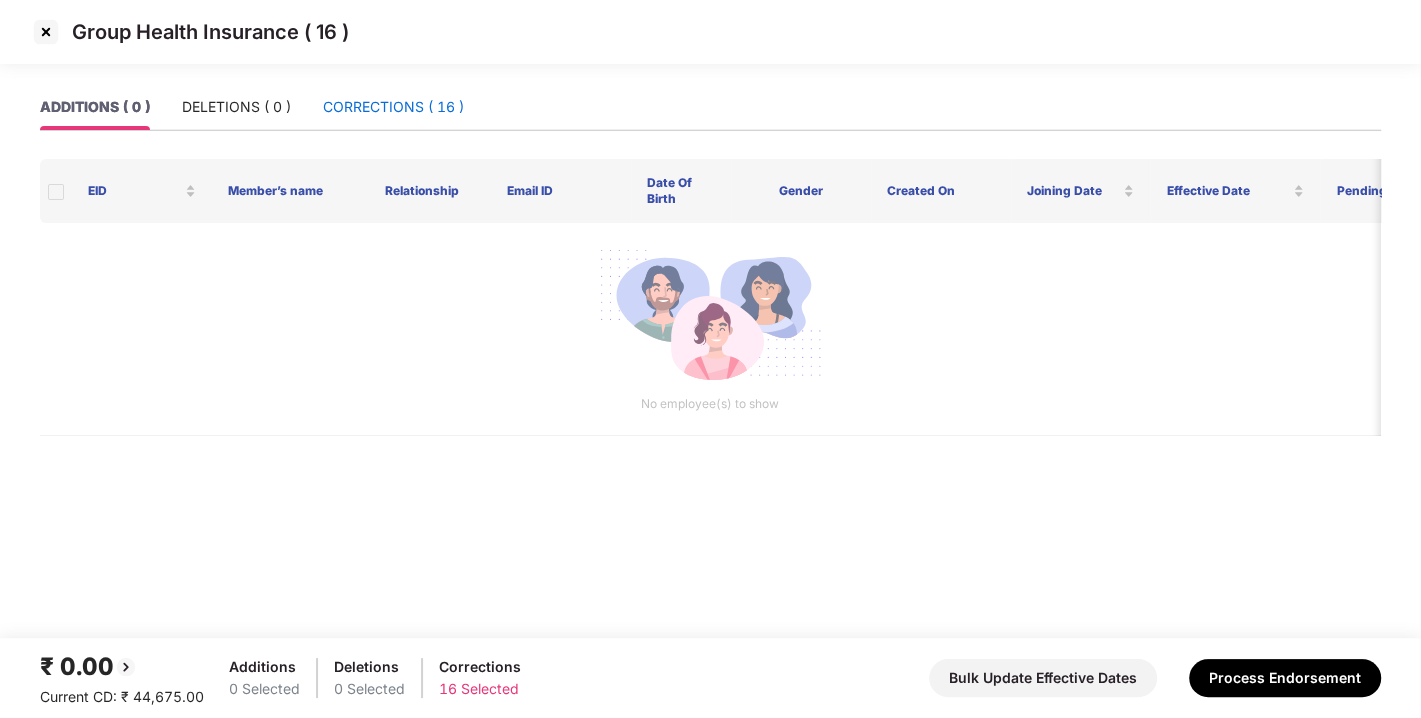 click on "CORRECTIONS ( 16 )" at bounding box center (393, 107) 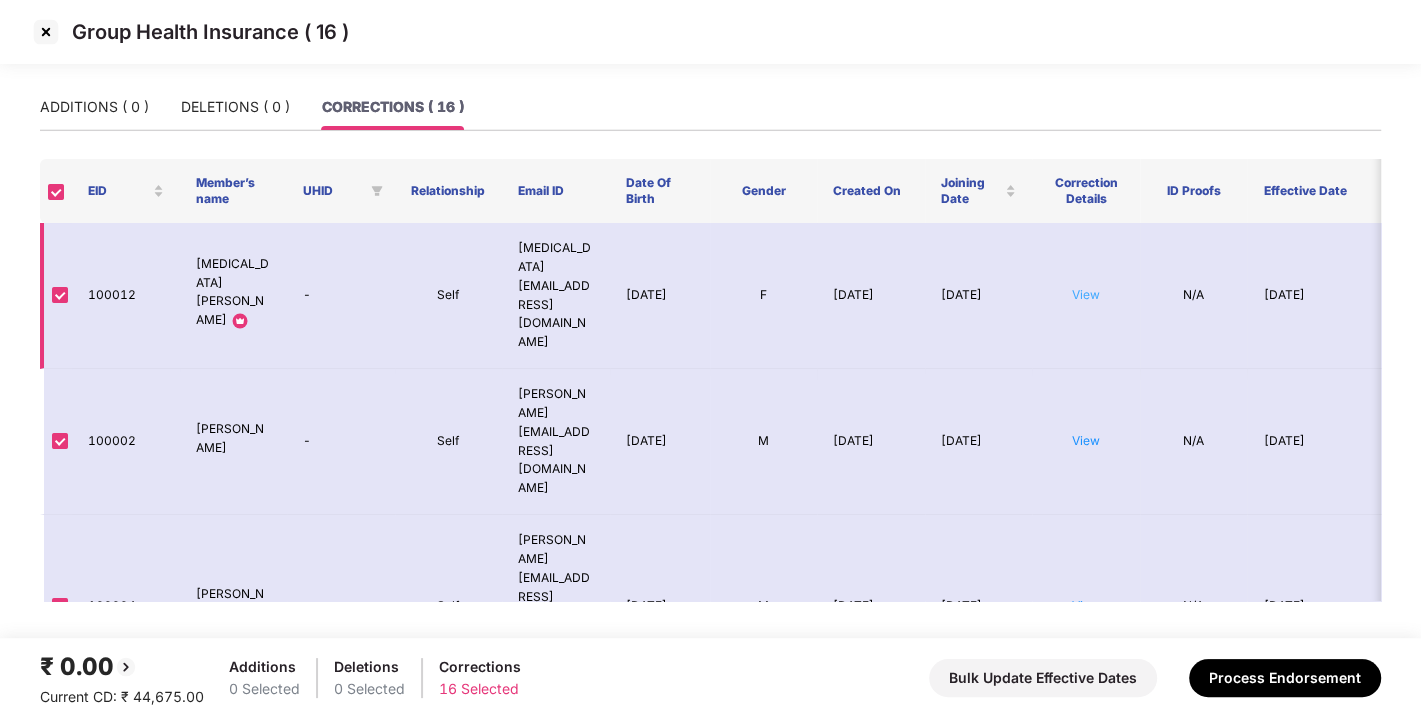 click on "View" at bounding box center [1086, 294] 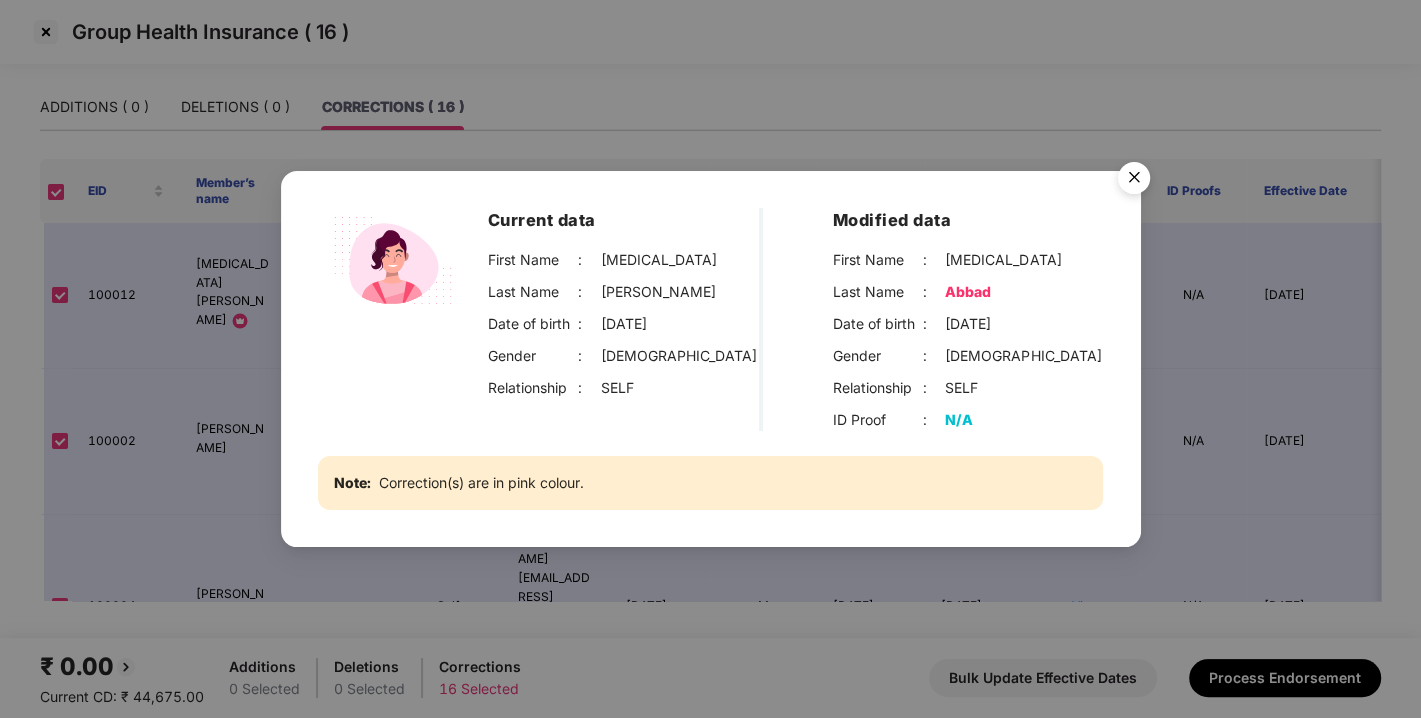 click at bounding box center [1134, 181] 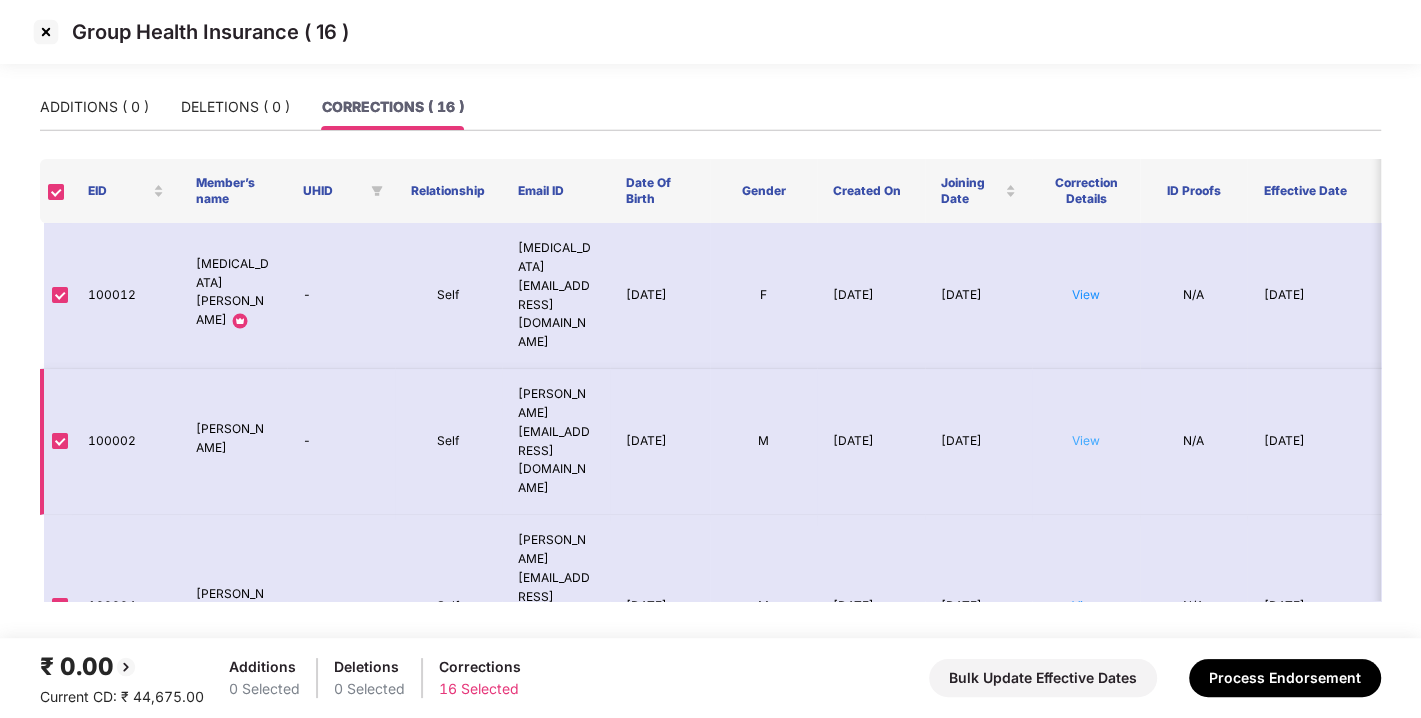 click on "View" at bounding box center [1086, 440] 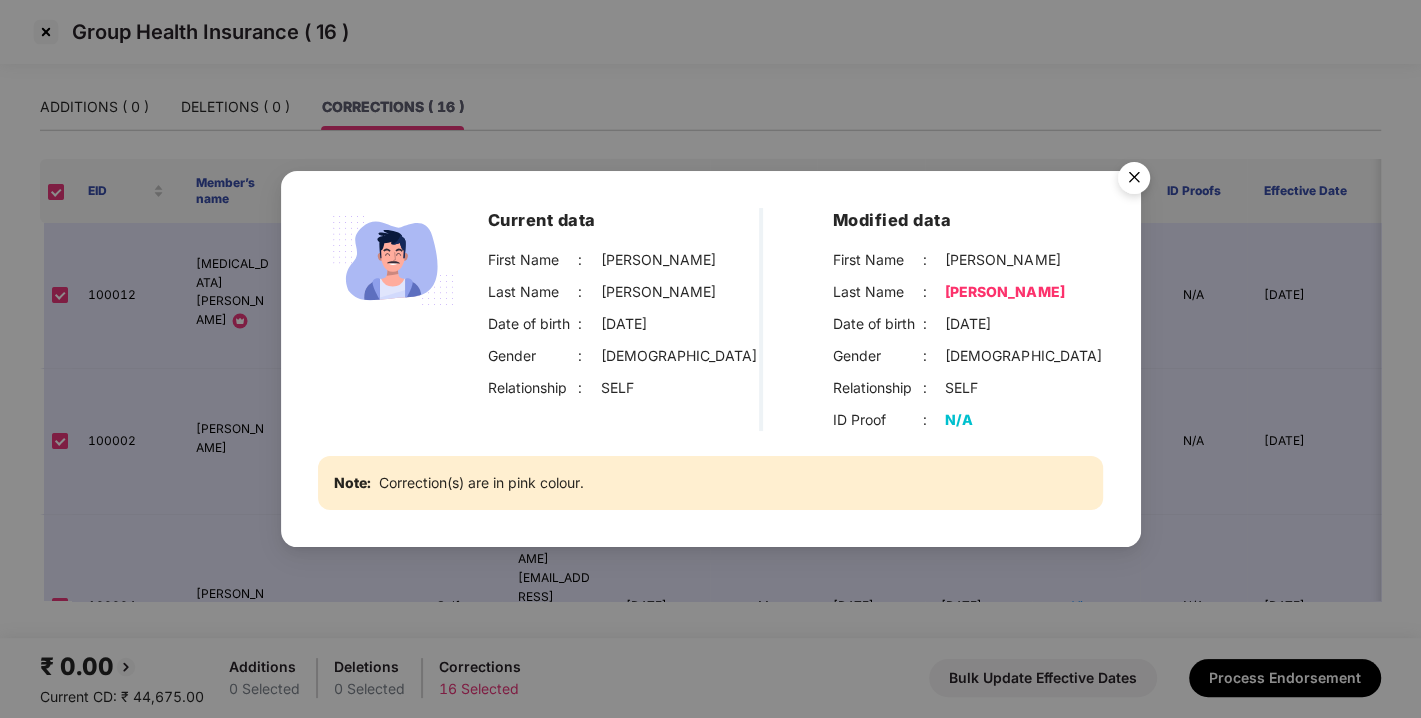 click at bounding box center (1134, 181) 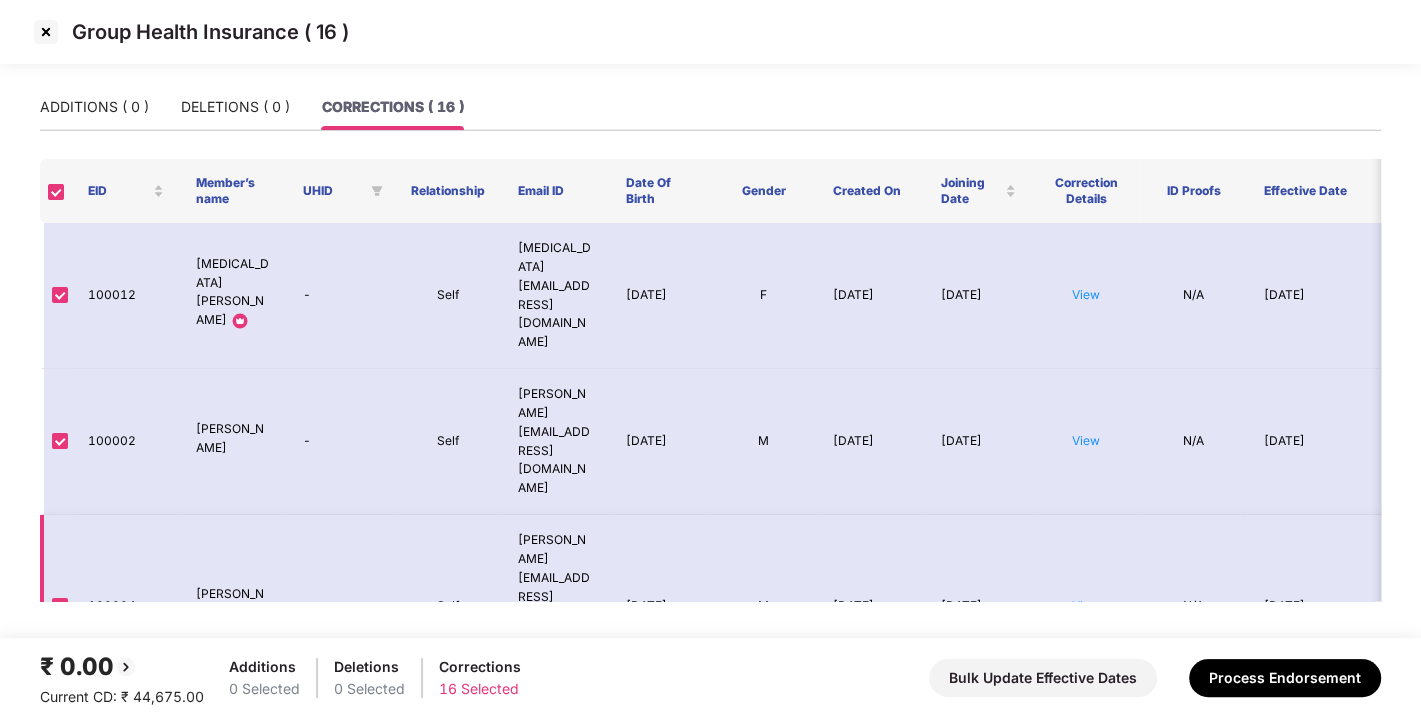 click on "View" at bounding box center (1086, 605) 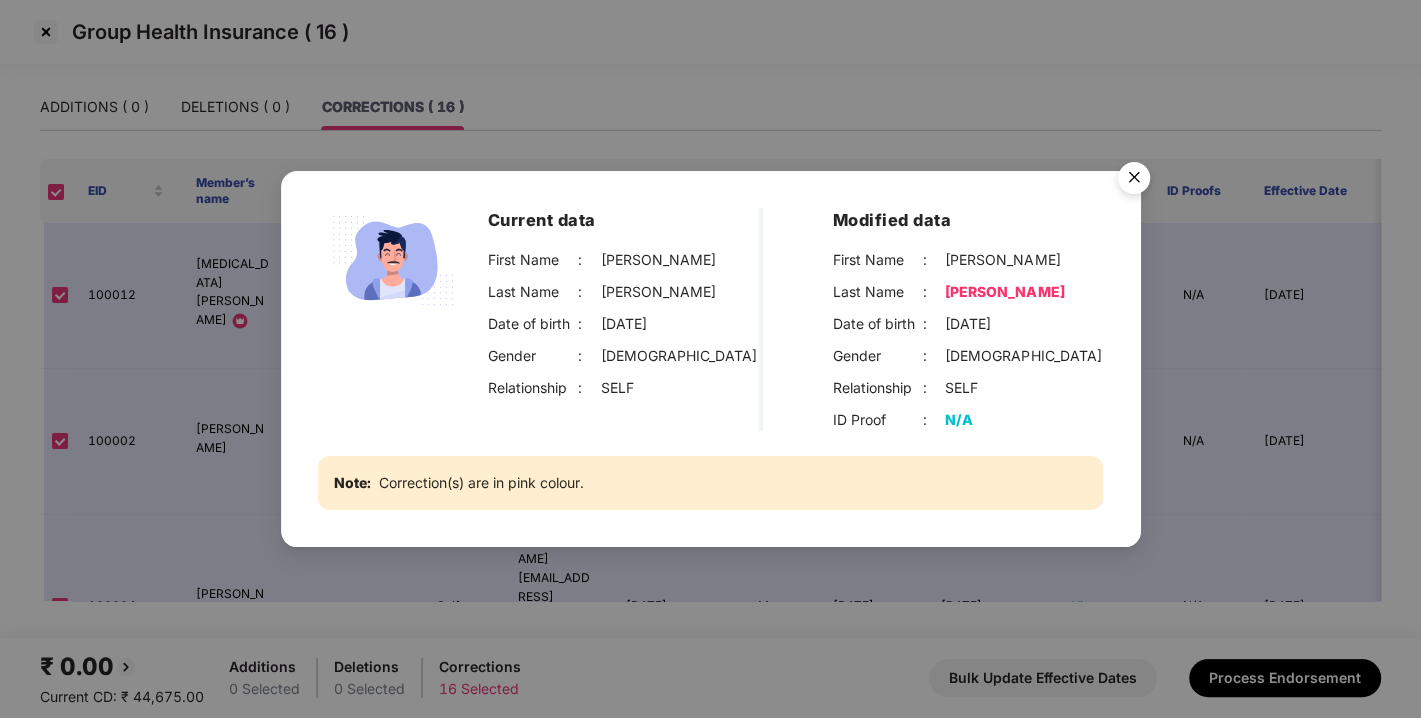 click at bounding box center [1134, 181] 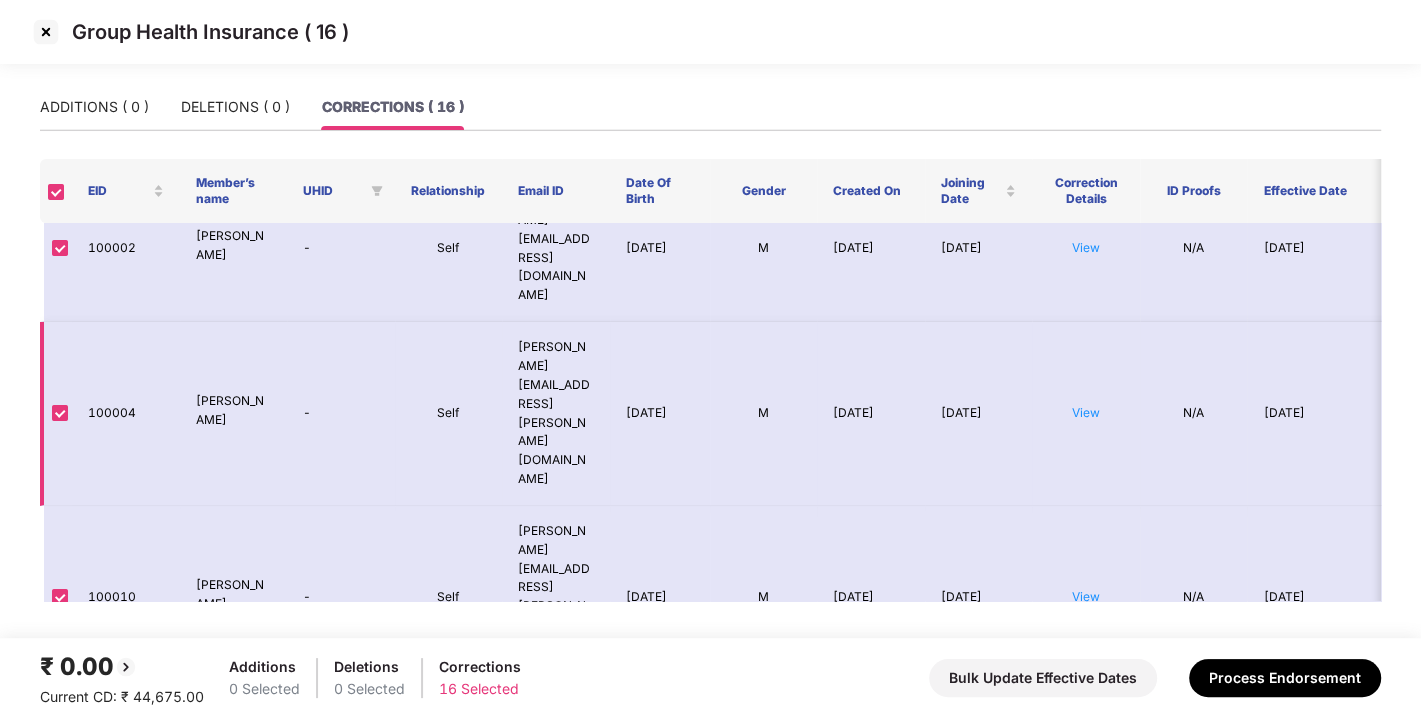 scroll, scrollTop: 194, scrollLeft: 0, axis: vertical 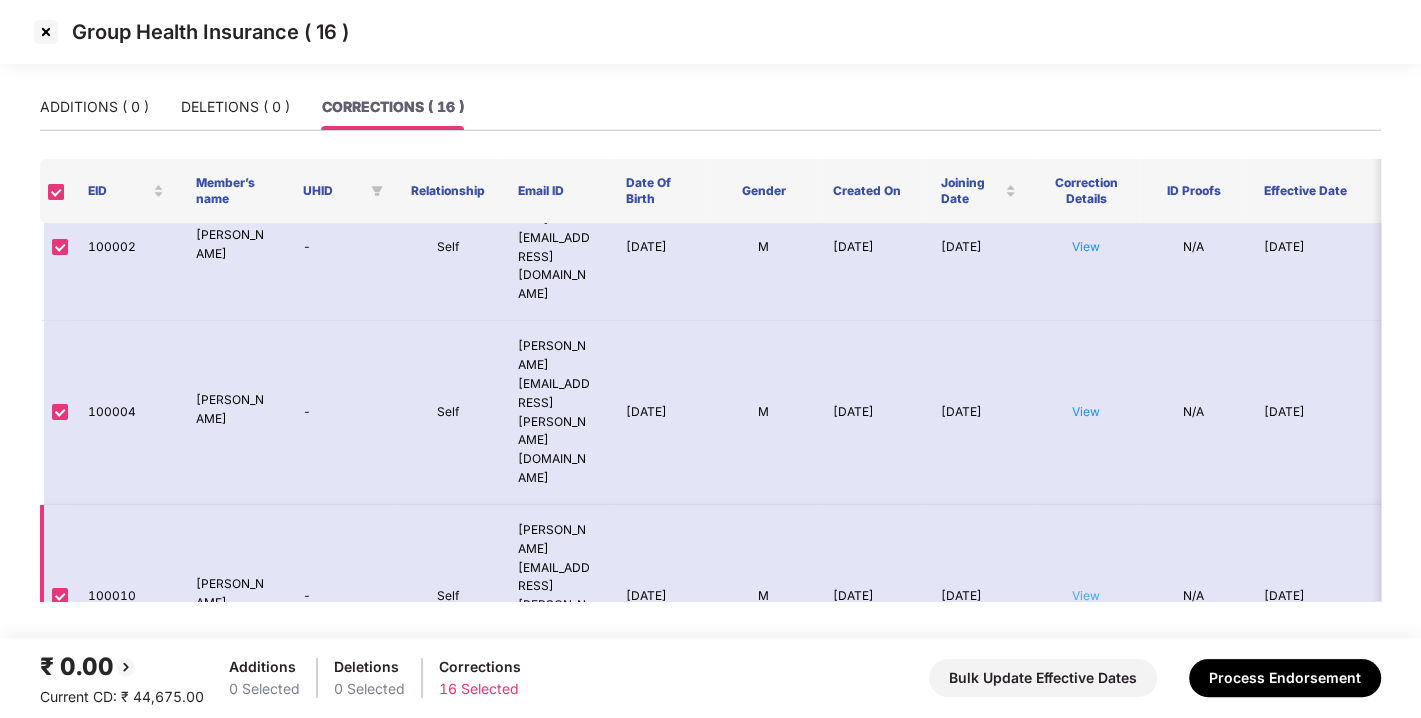 click on "View" at bounding box center (1086, 595) 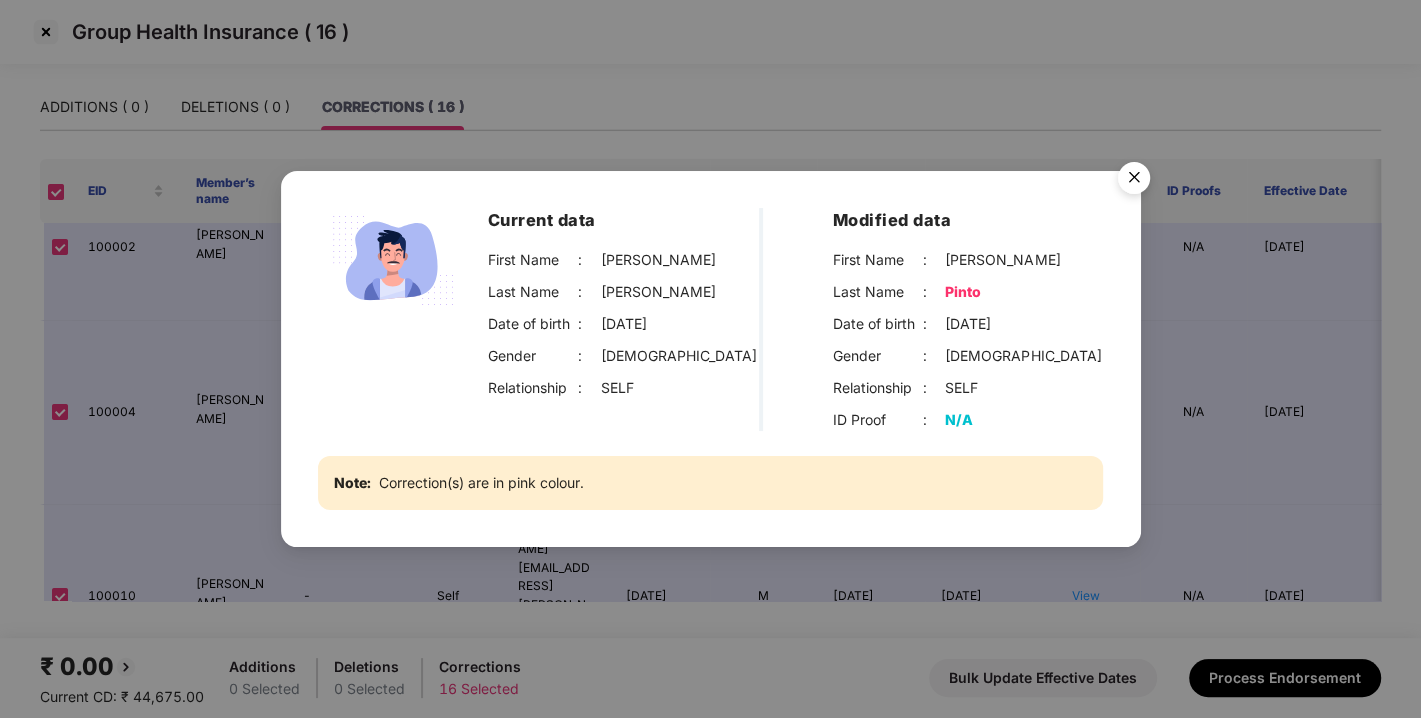 click at bounding box center (1134, 181) 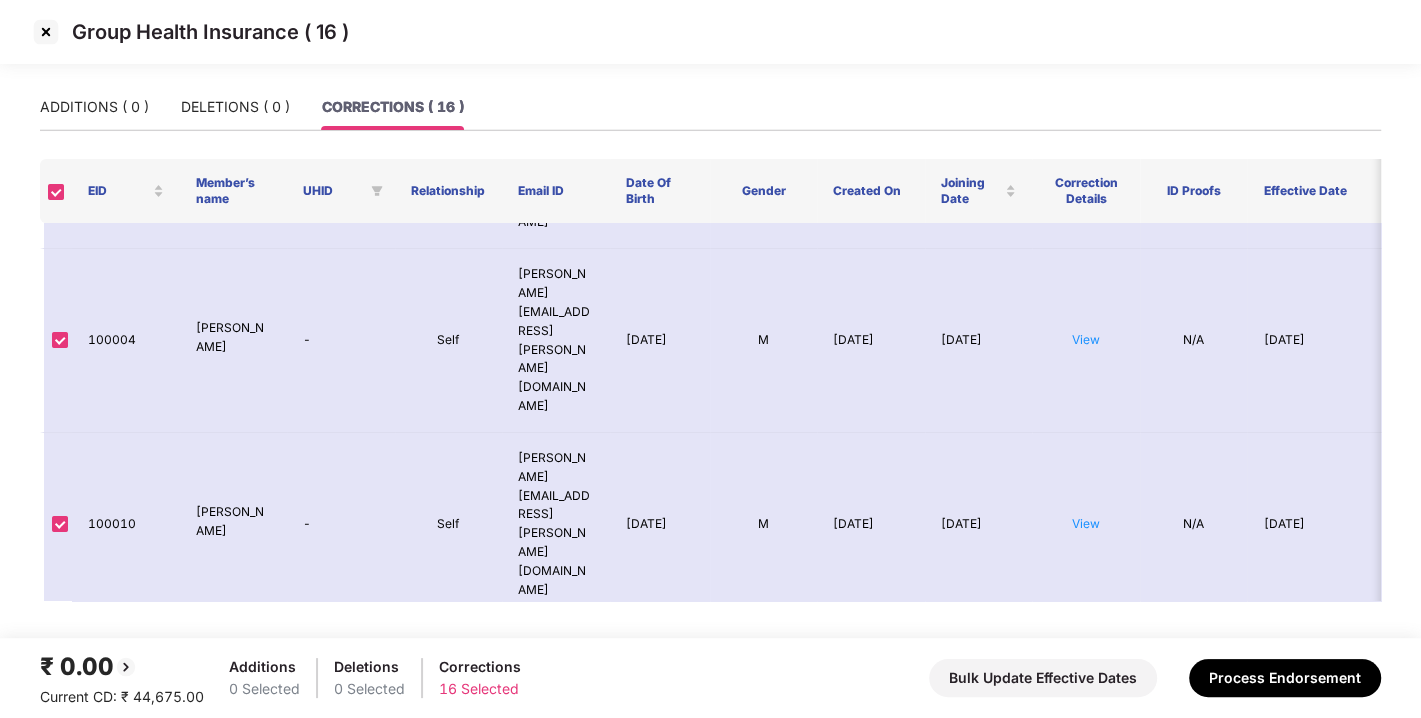 scroll, scrollTop: 270, scrollLeft: 0, axis: vertical 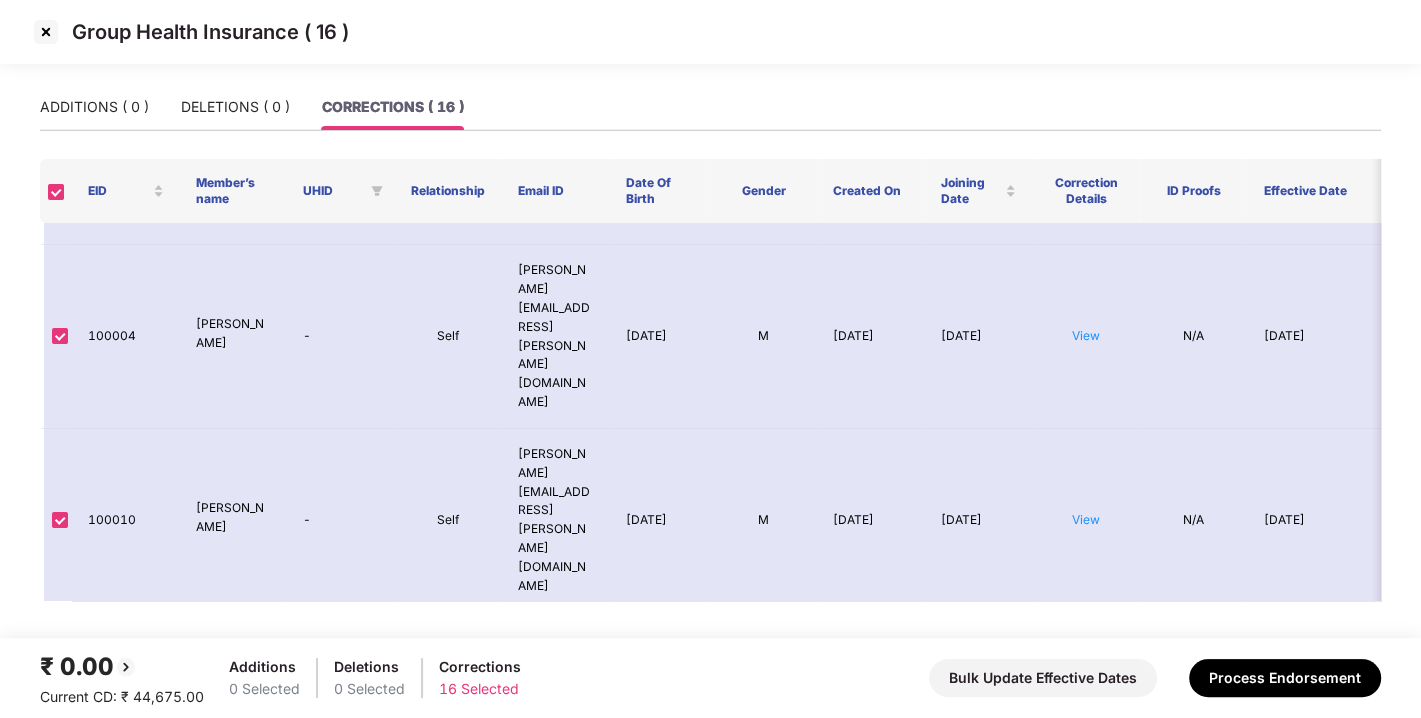 click on "View" at bounding box center [1086, 684] 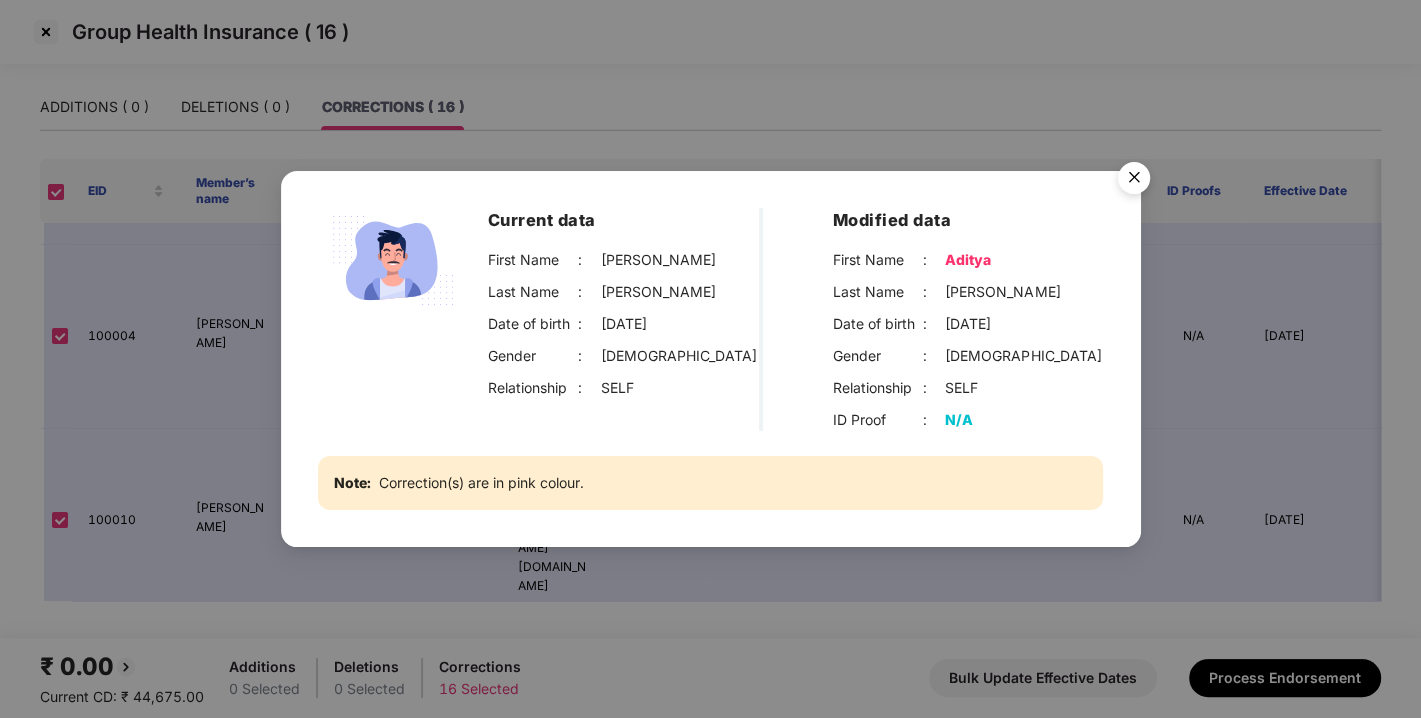 click at bounding box center [1134, 181] 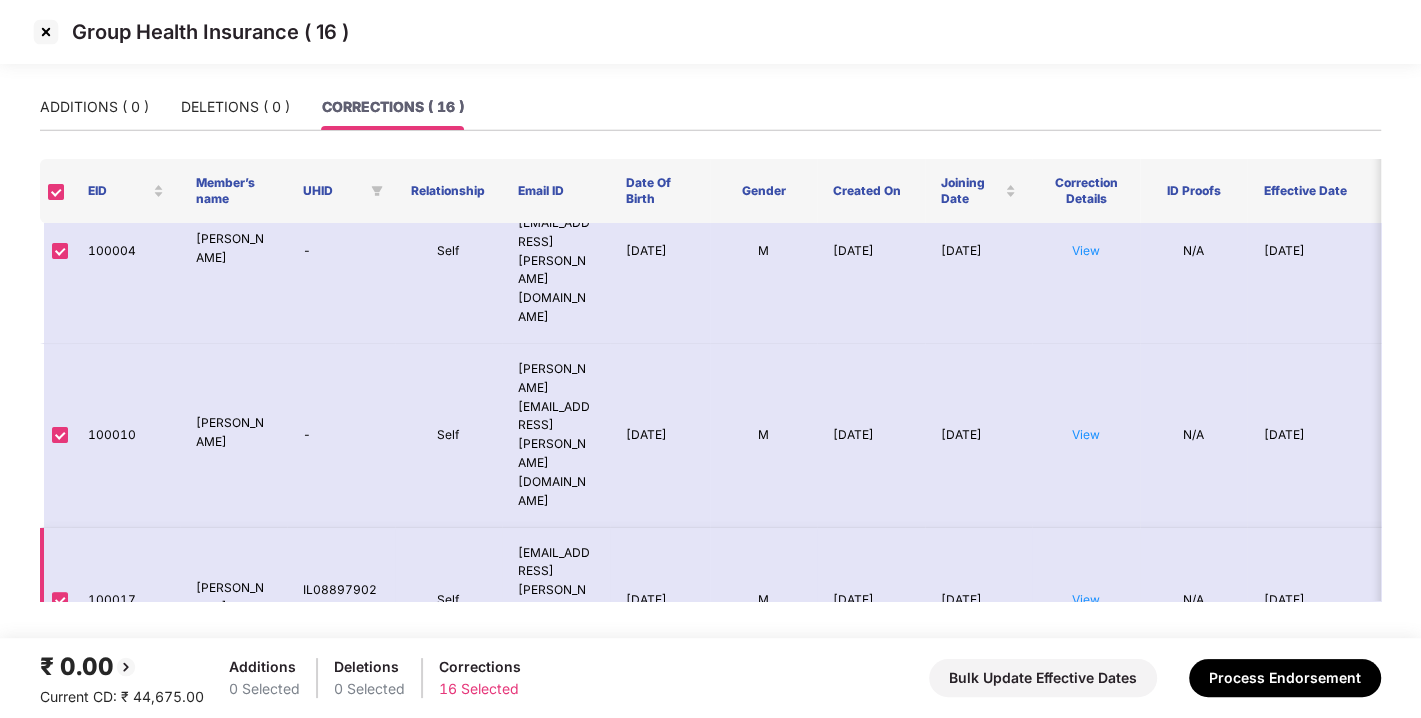 scroll, scrollTop: 357, scrollLeft: 0, axis: vertical 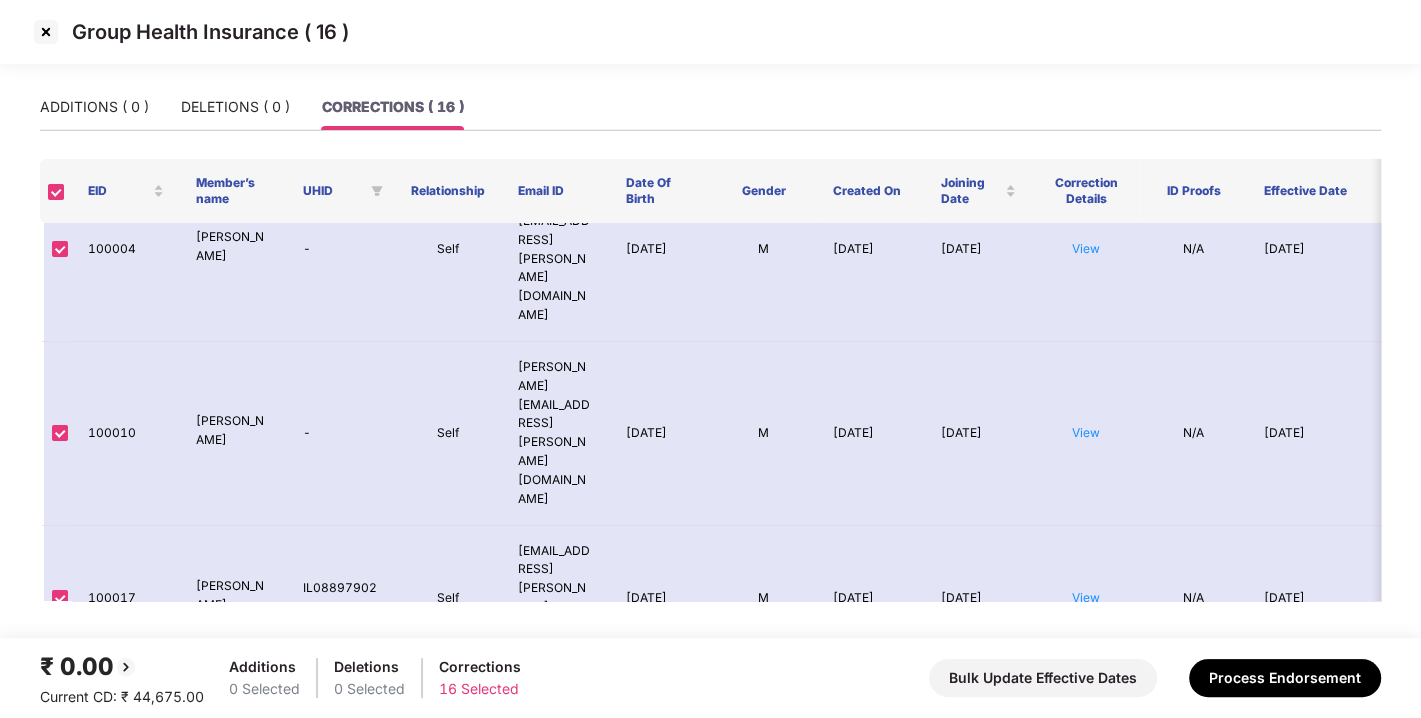 click on "View" at bounding box center [1086, 743] 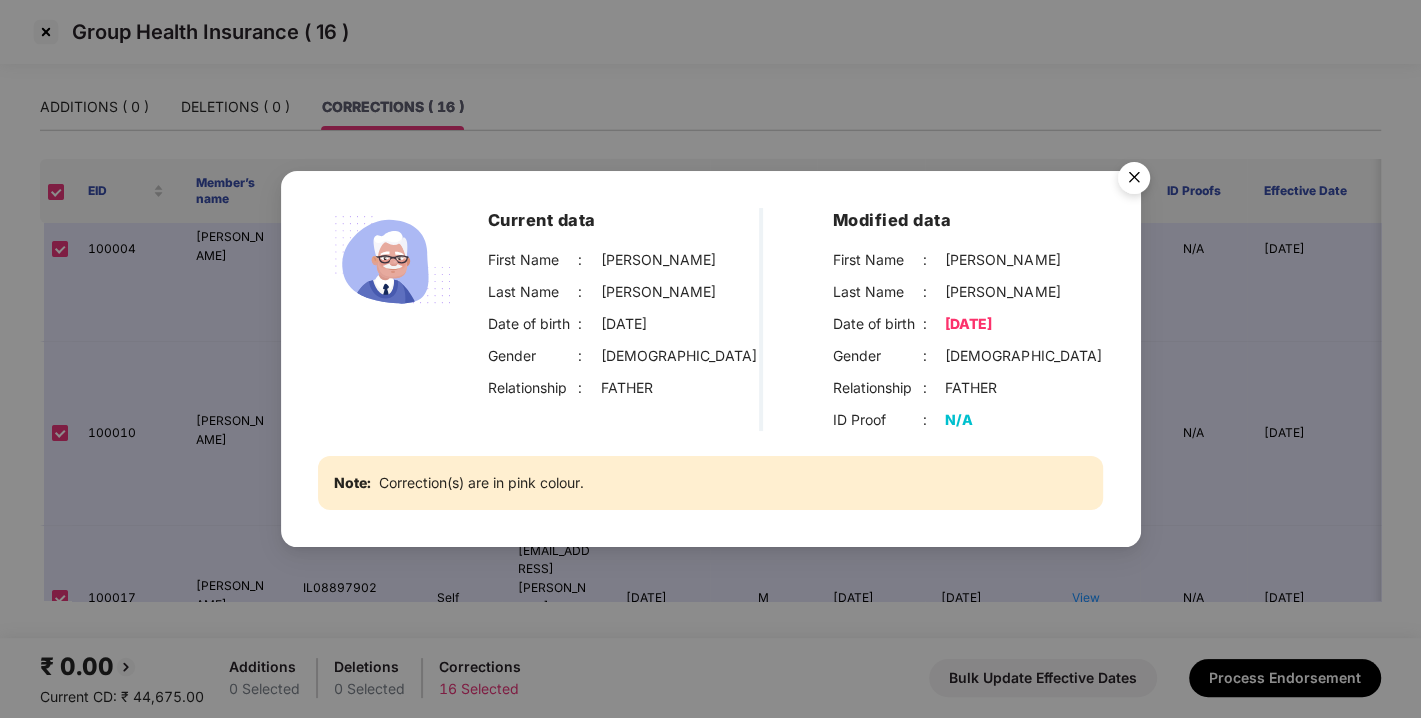 click at bounding box center (1134, 181) 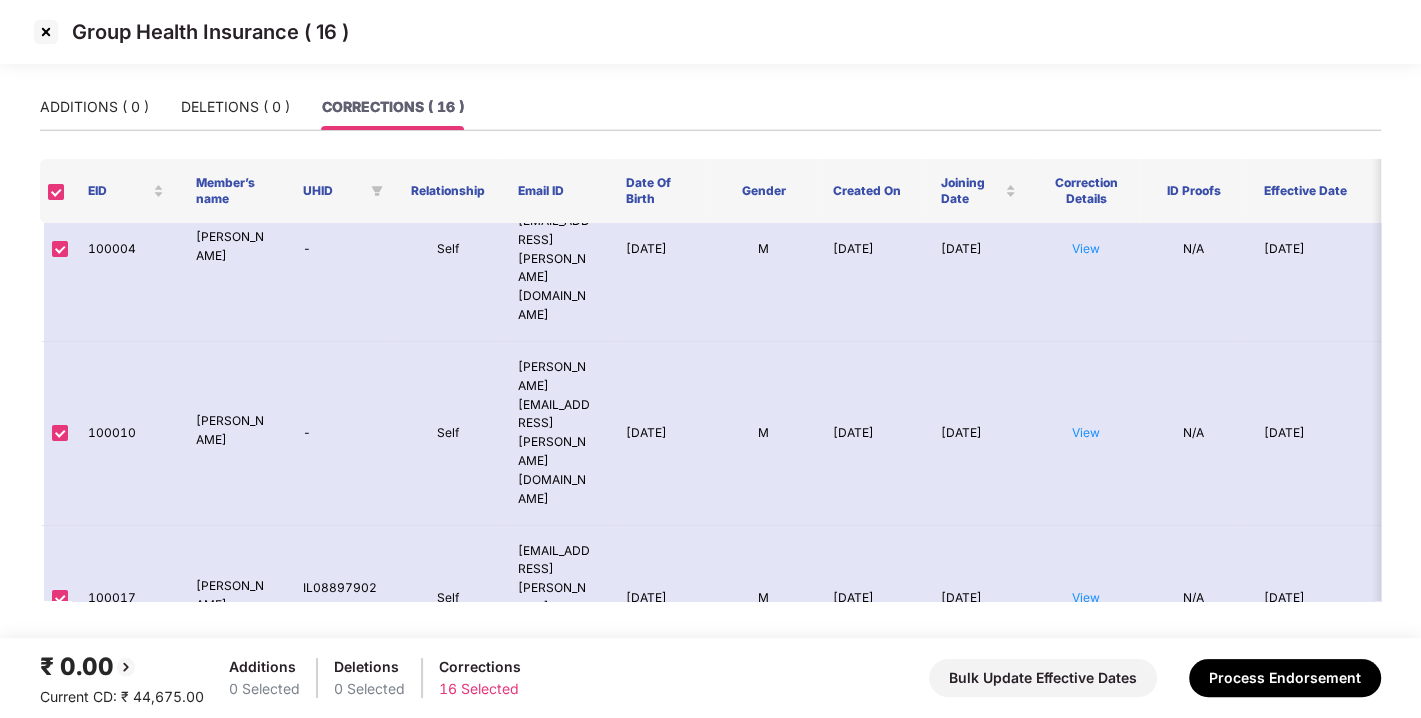scroll, scrollTop: 425, scrollLeft: 0, axis: vertical 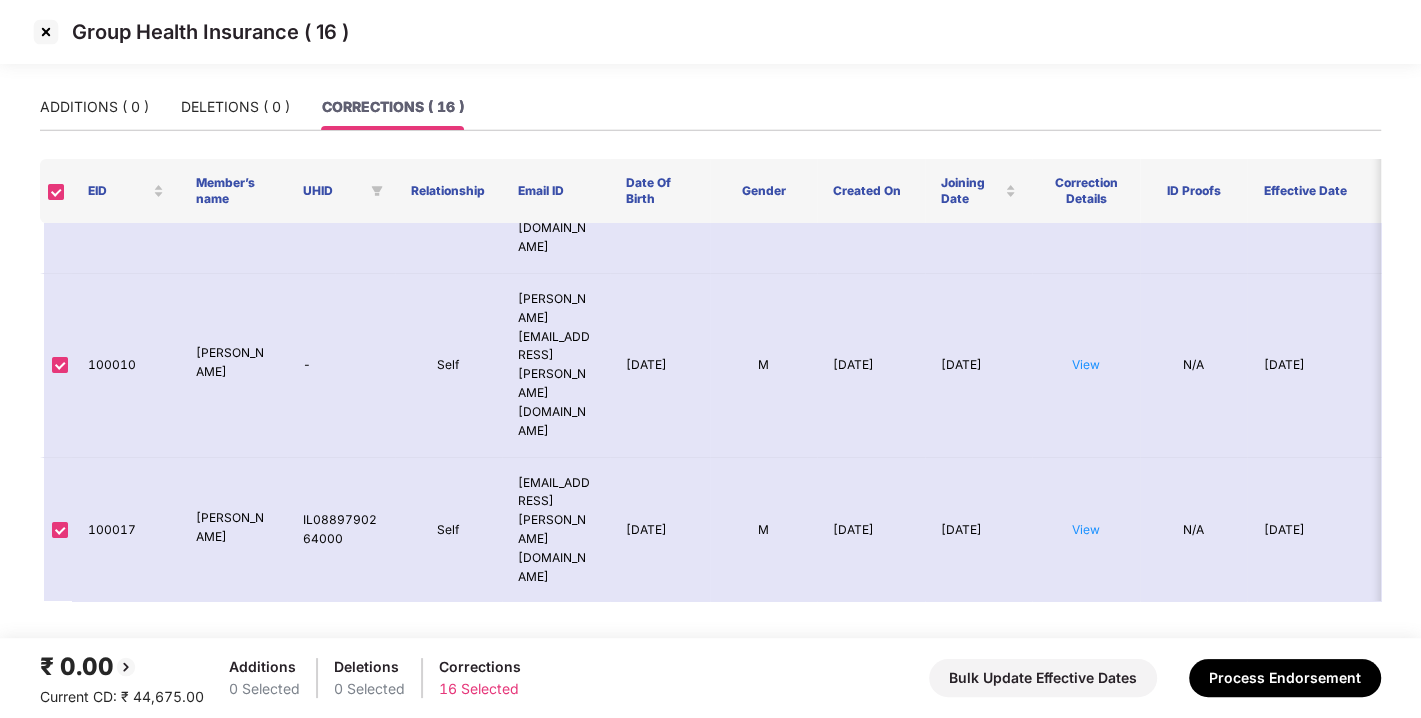 click on "View" at bounding box center (1086, 802) 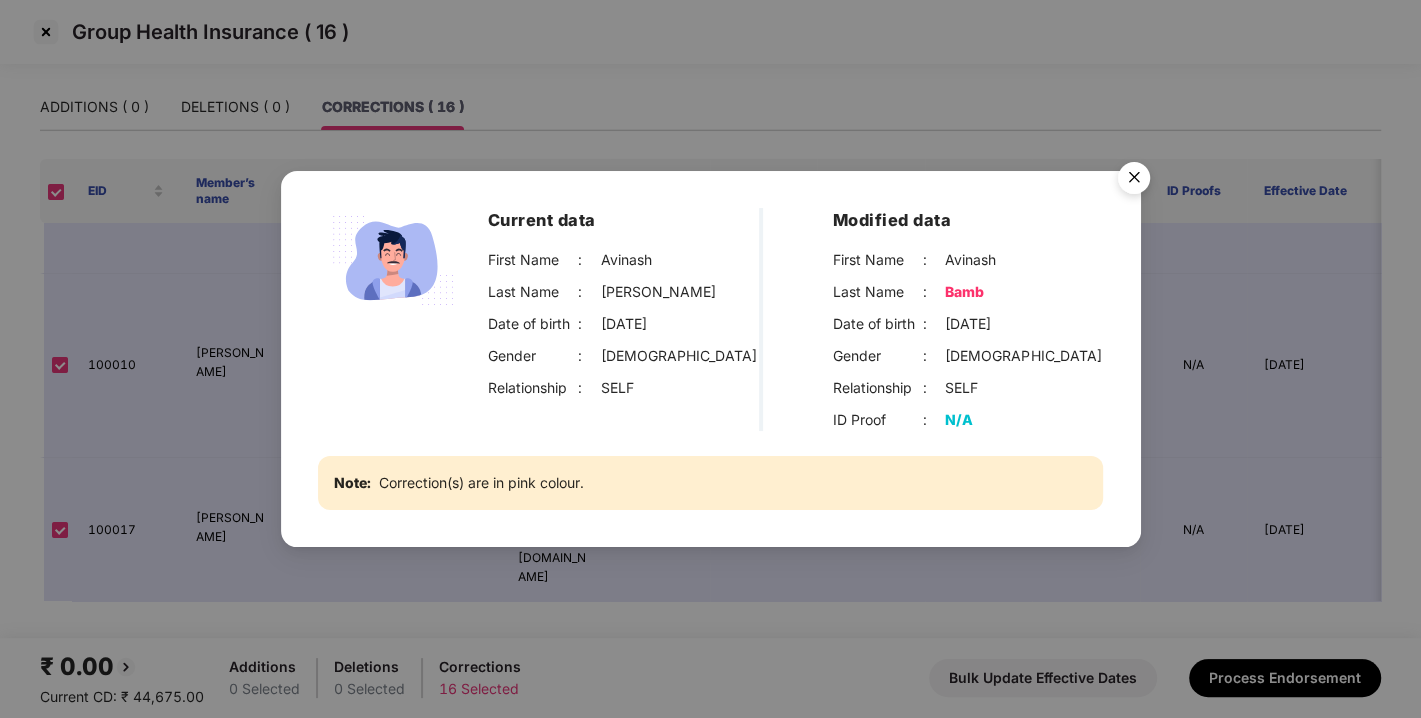 click at bounding box center (1134, 181) 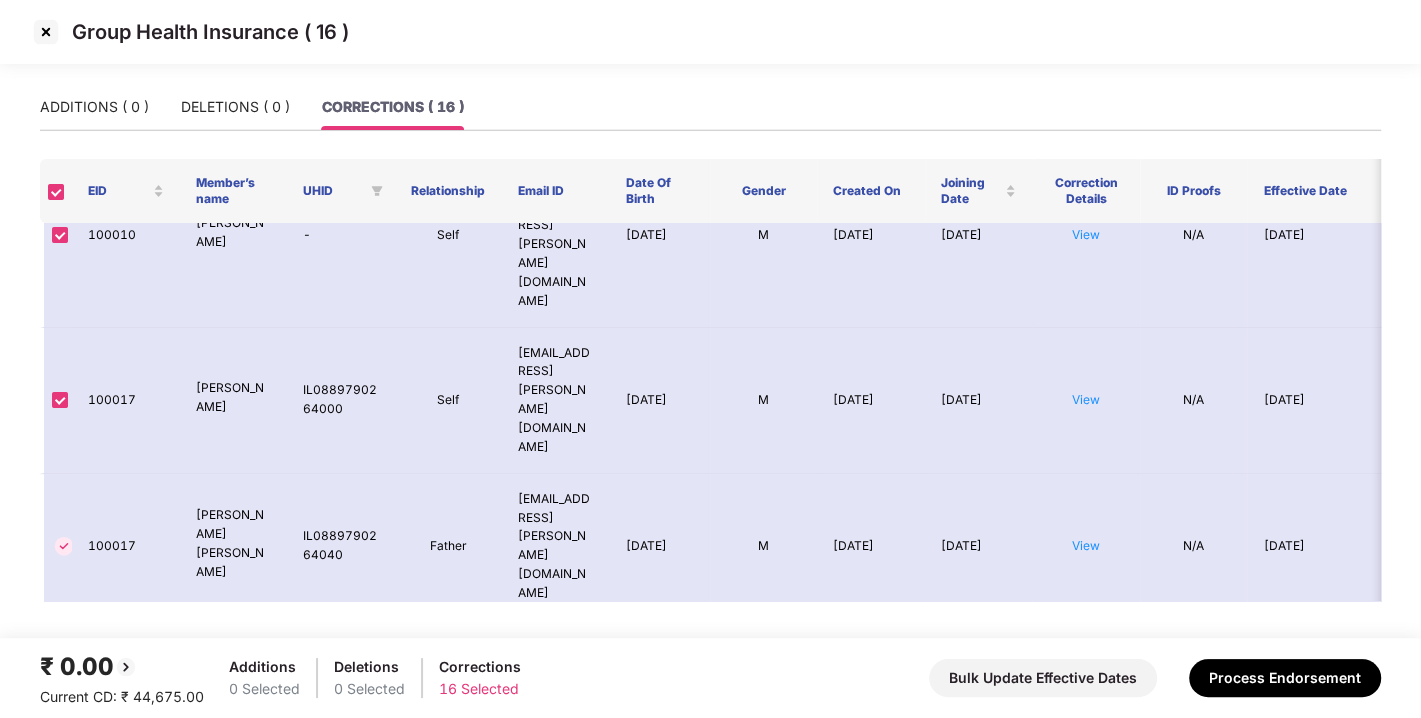 scroll, scrollTop: 559, scrollLeft: 0, axis: vertical 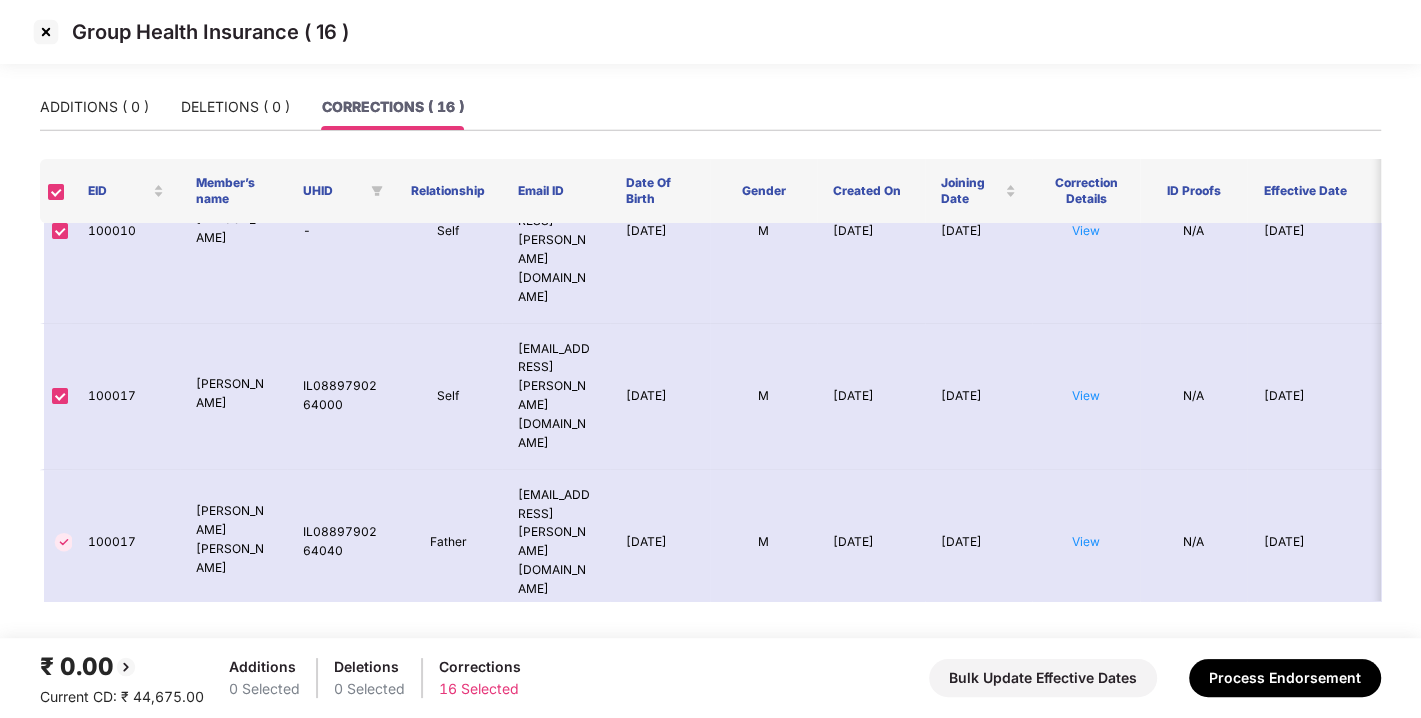click on "View" at bounding box center (1086, 795) 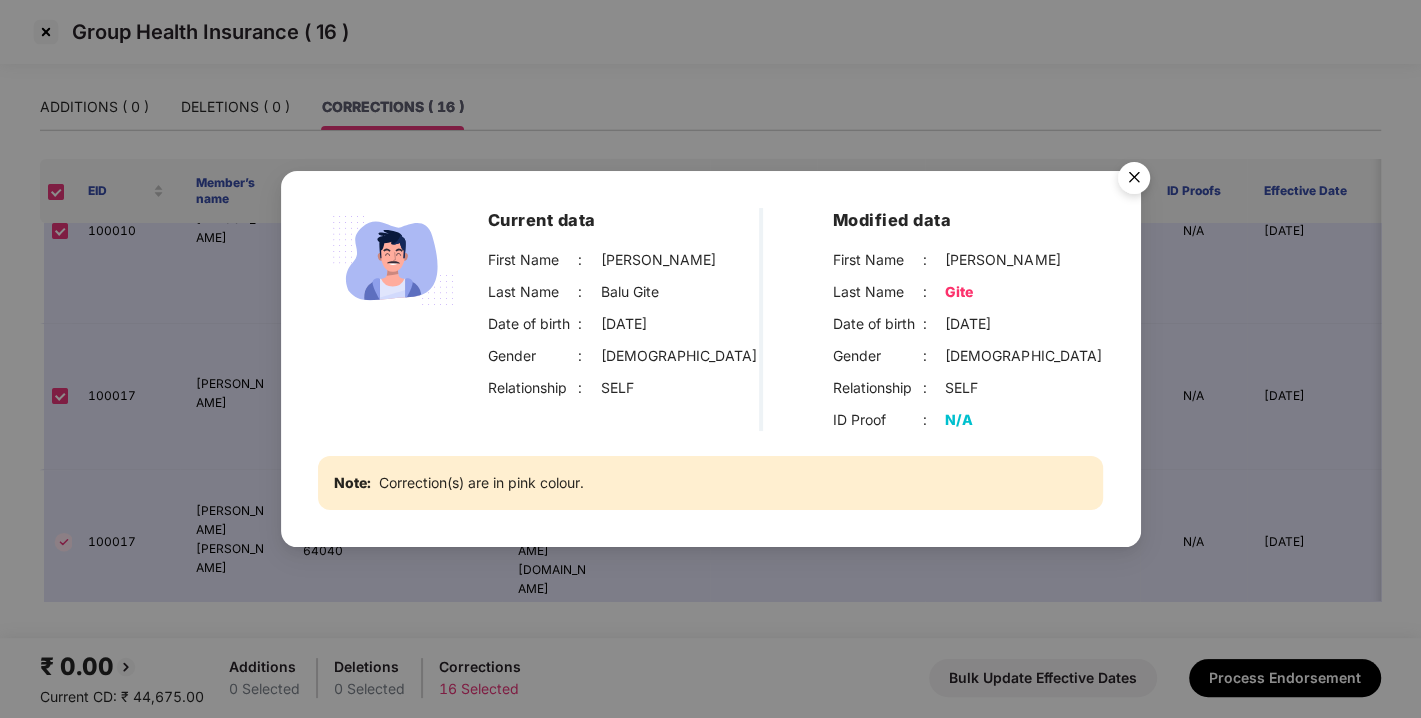 click at bounding box center [1134, 181] 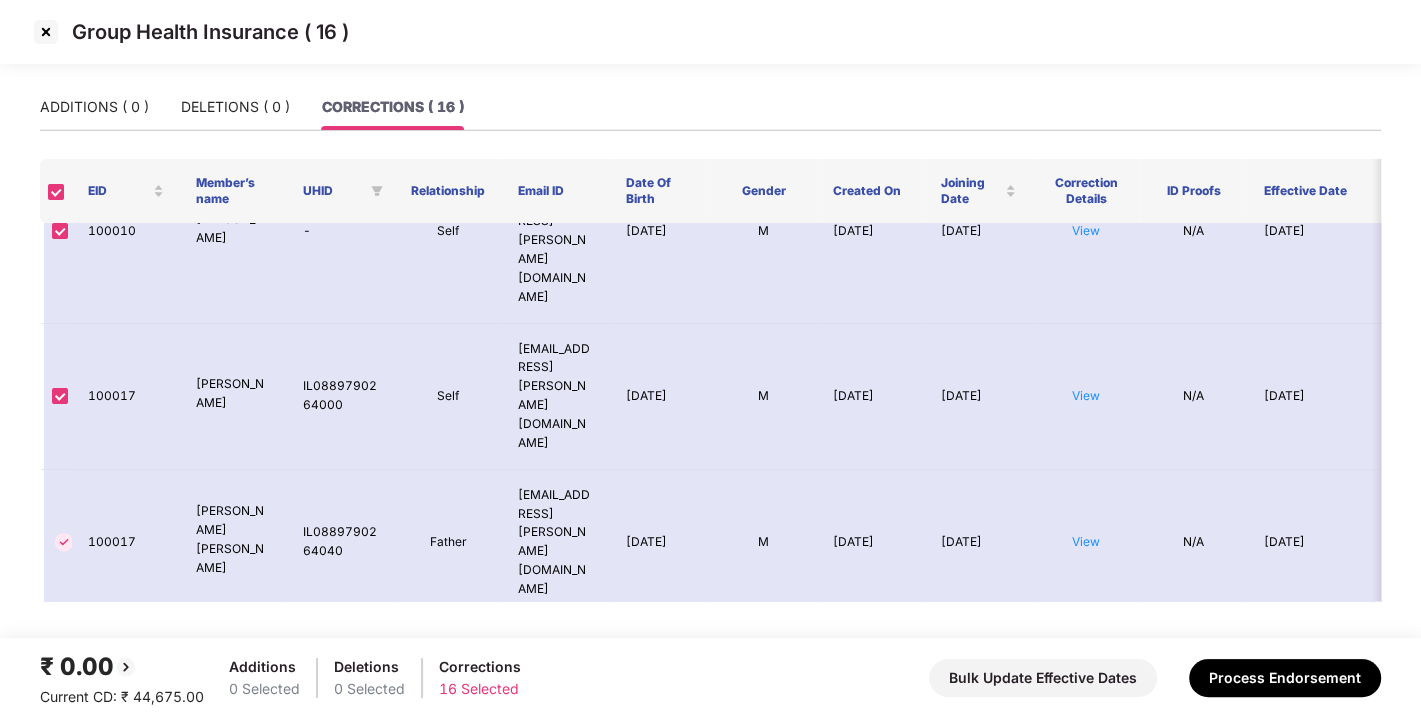 scroll, scrollTop: 646, scrollLeft: 0, axis: vertical 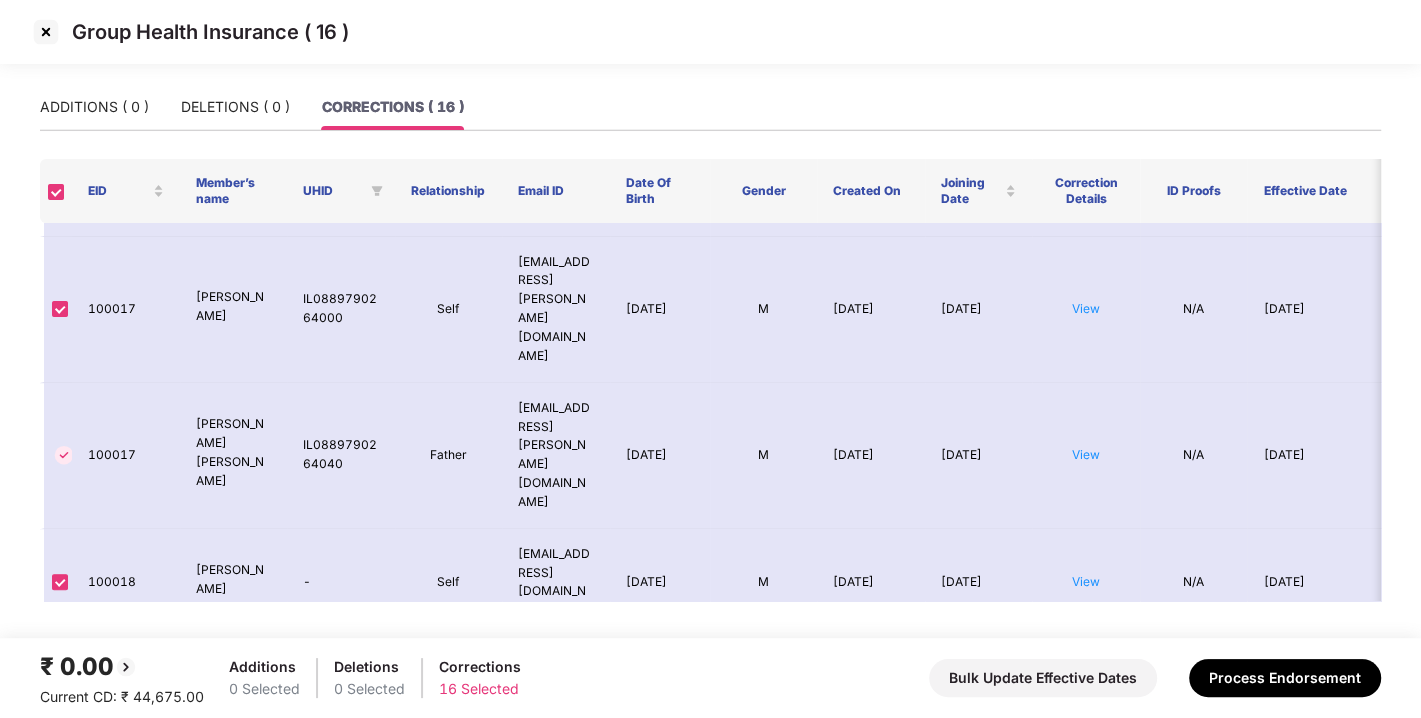 click on "View" at bounding box center [1086, 835] 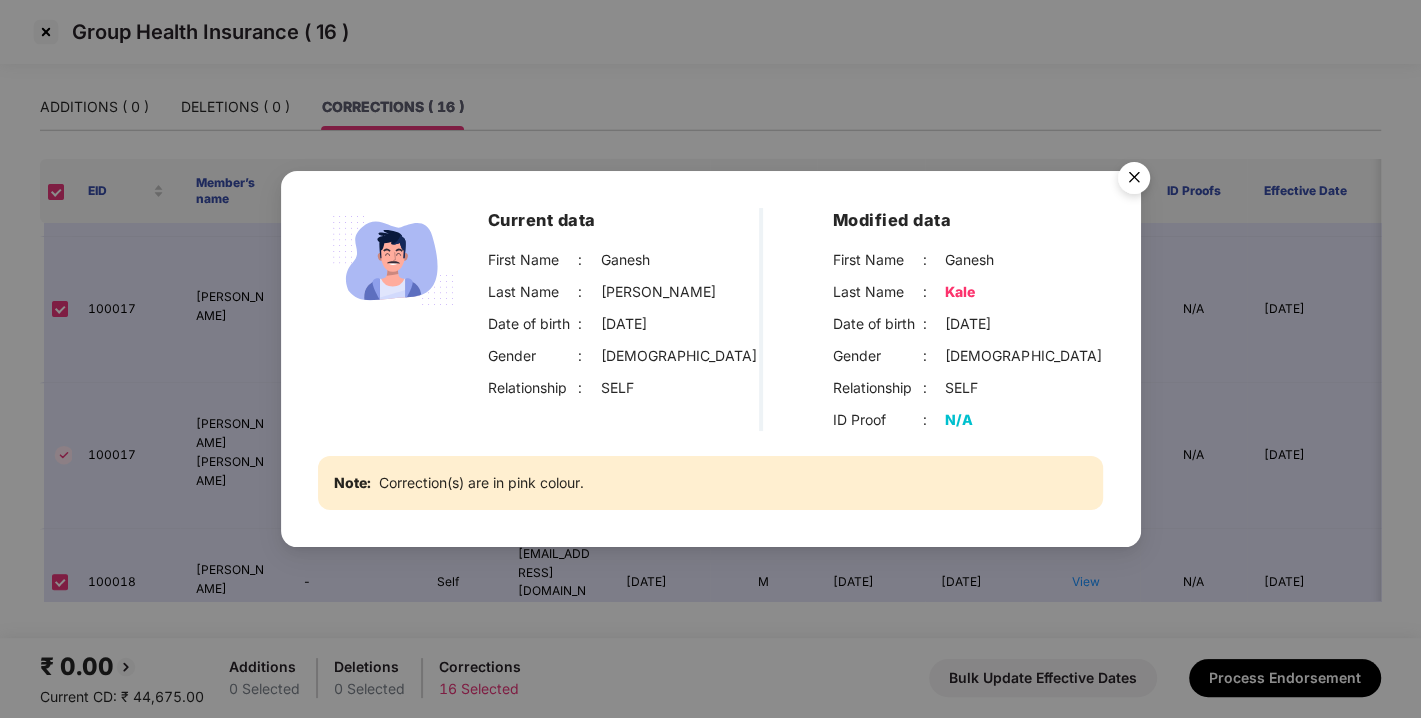 click at bounding box center (1134, 181) 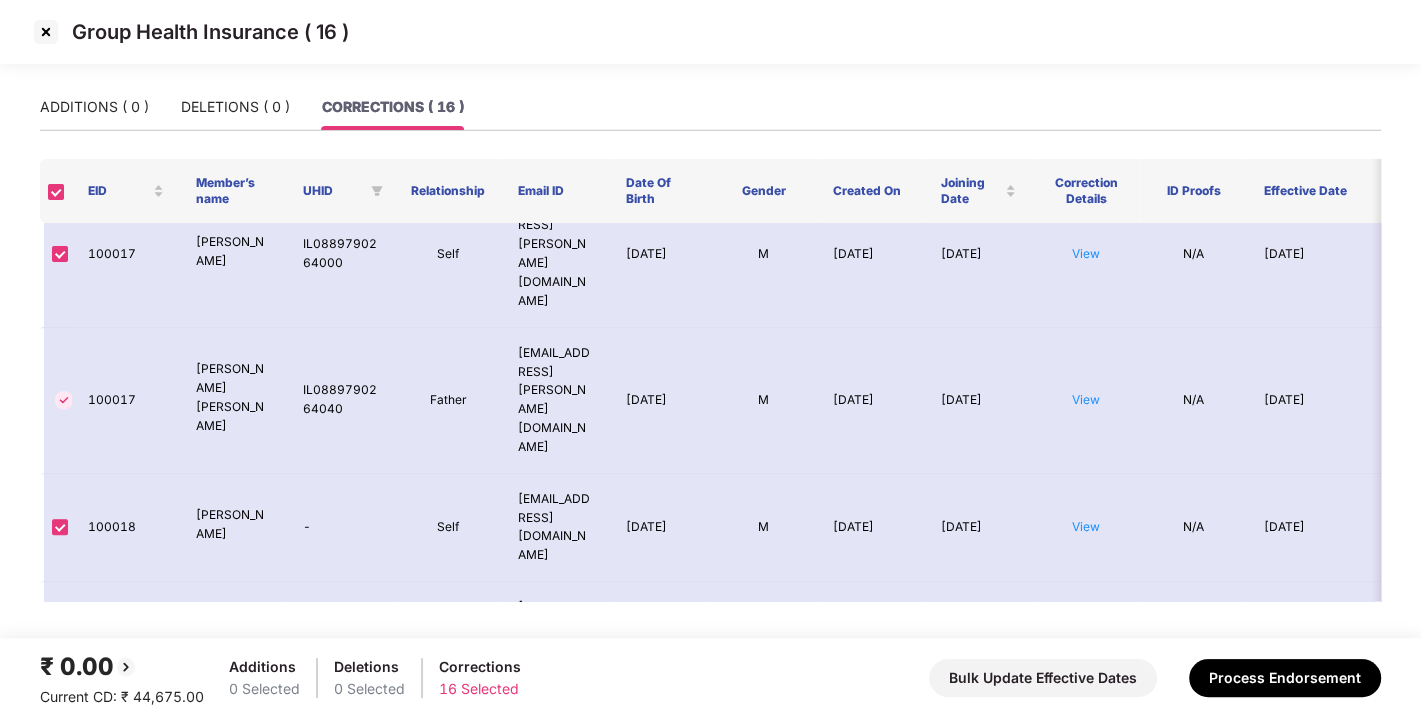 scroll, scrollTop: 702, scrollLeft: 0, axis: vertical 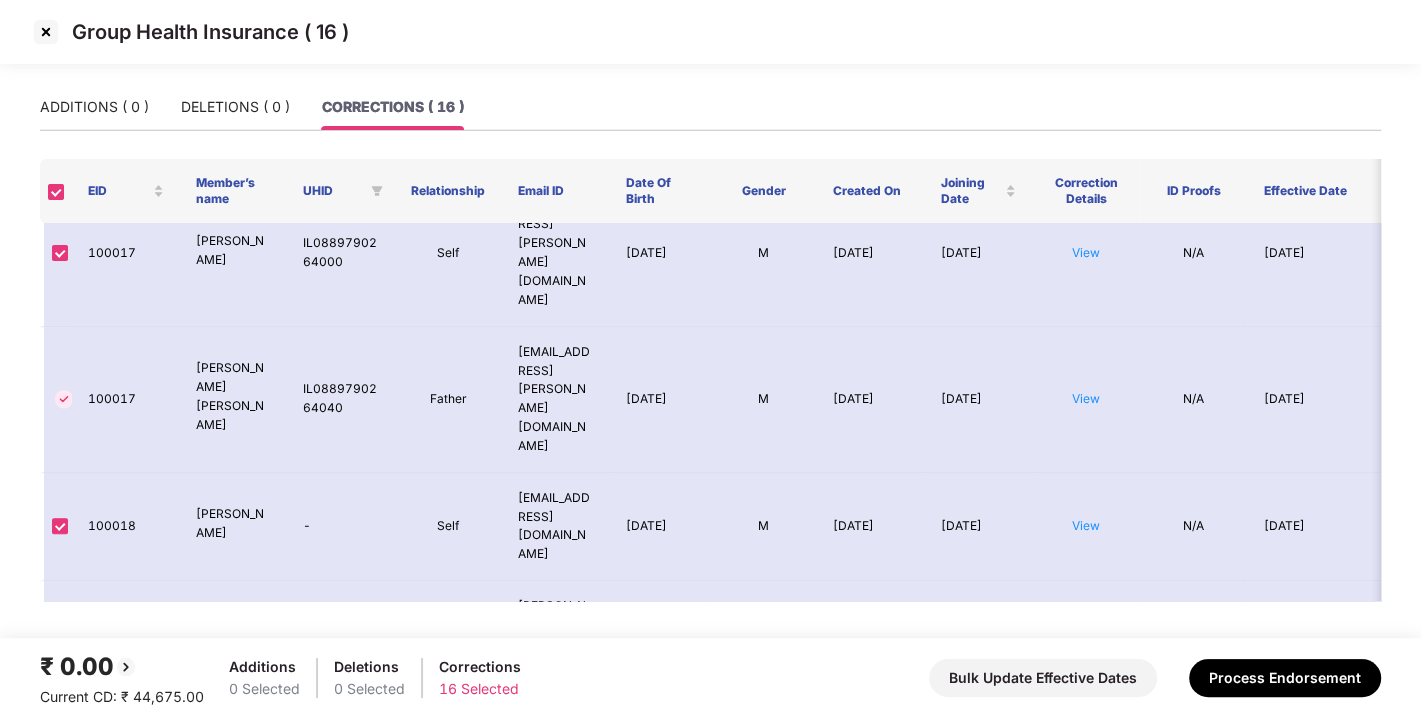 click on "View" at bounding box center [1086, 888] 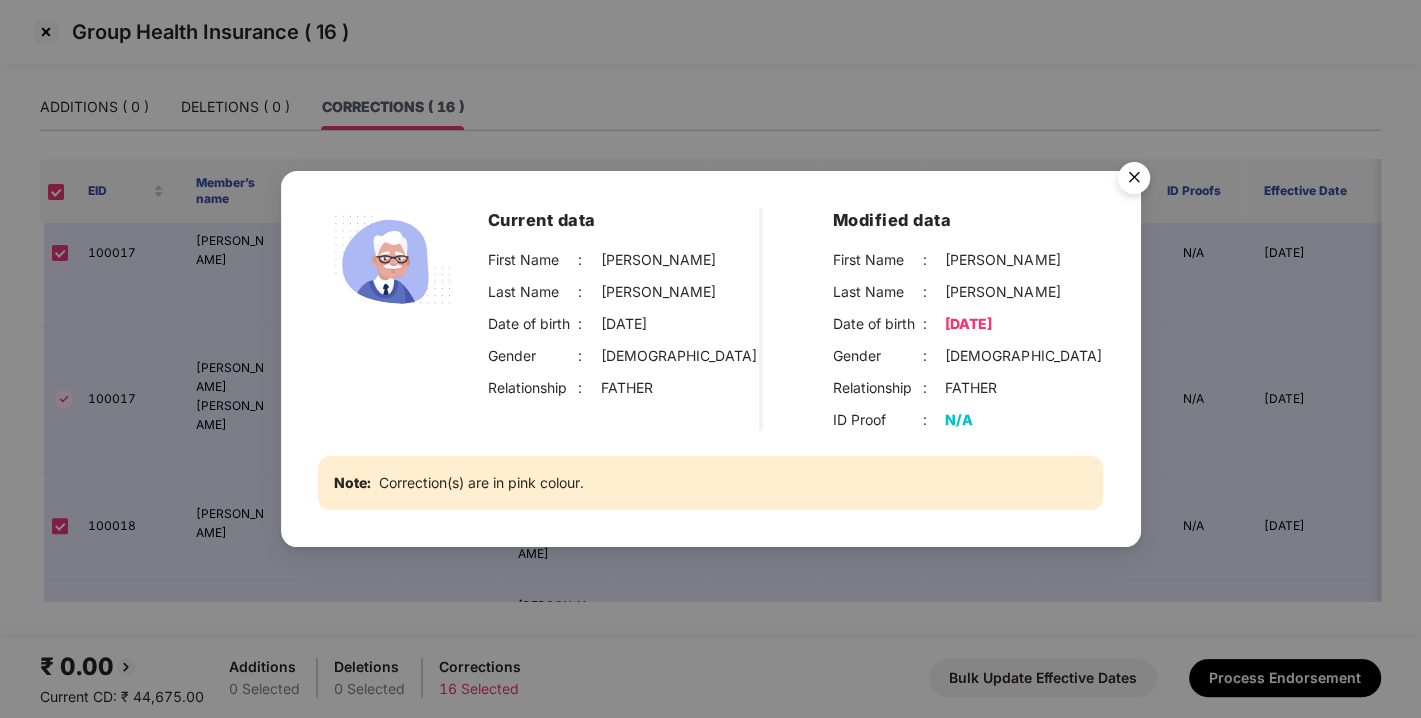 click at bounding box center [1134, 181] 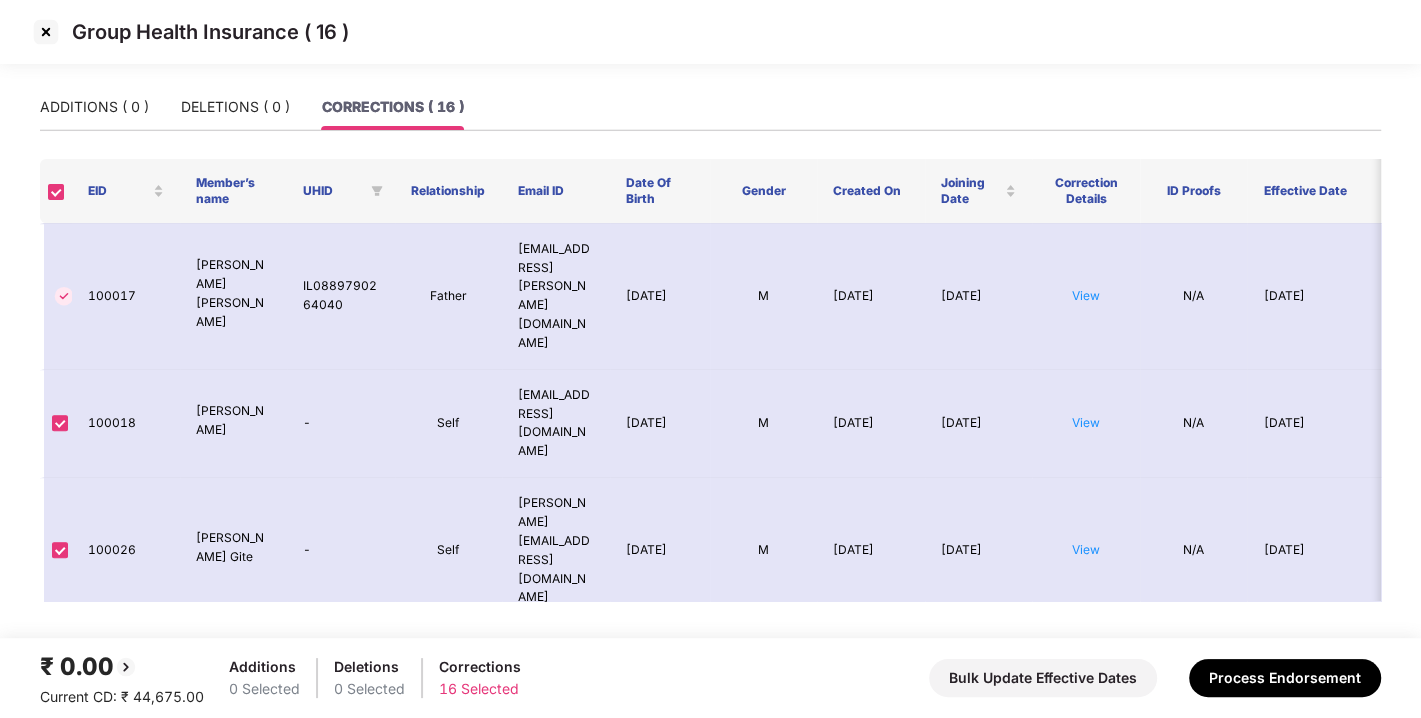 scroll, scrollTop: 820, scrollLeft: 0, axis: vertical 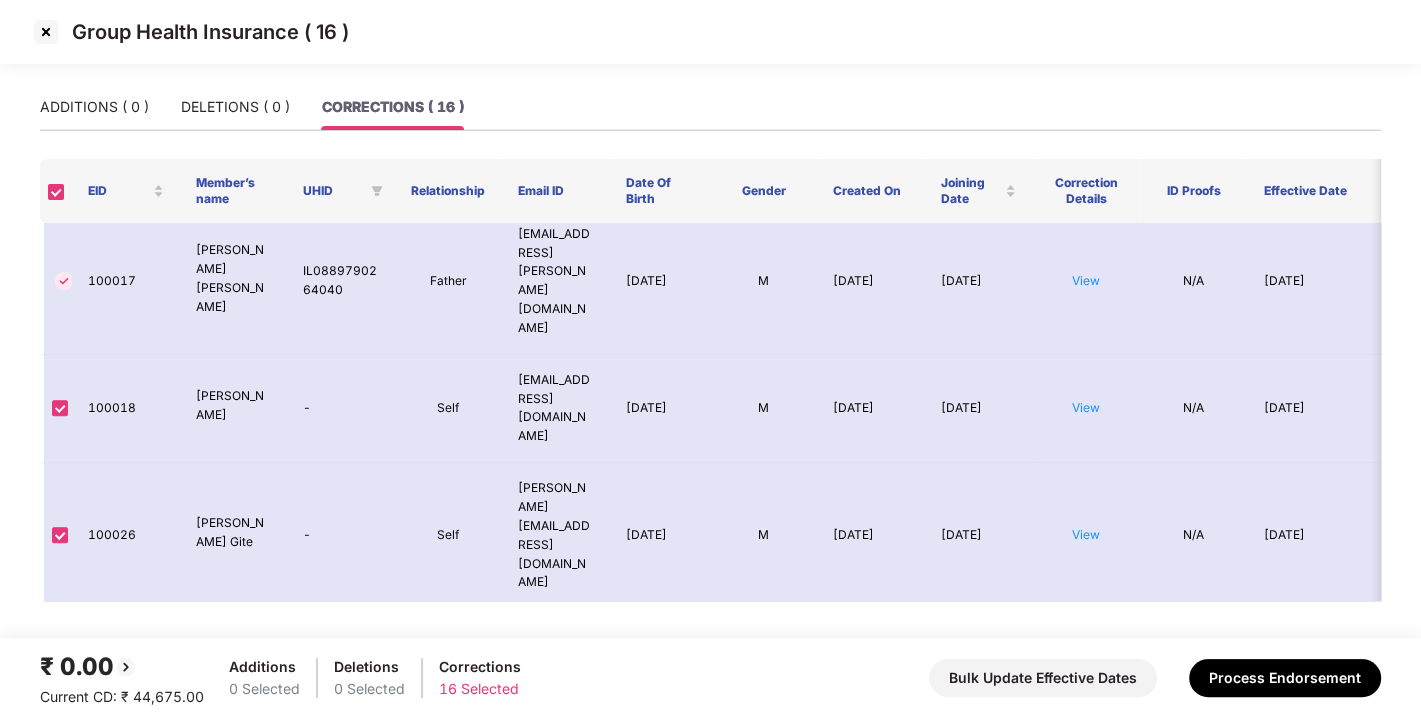click on "View" at bounding box center [1086, 878] 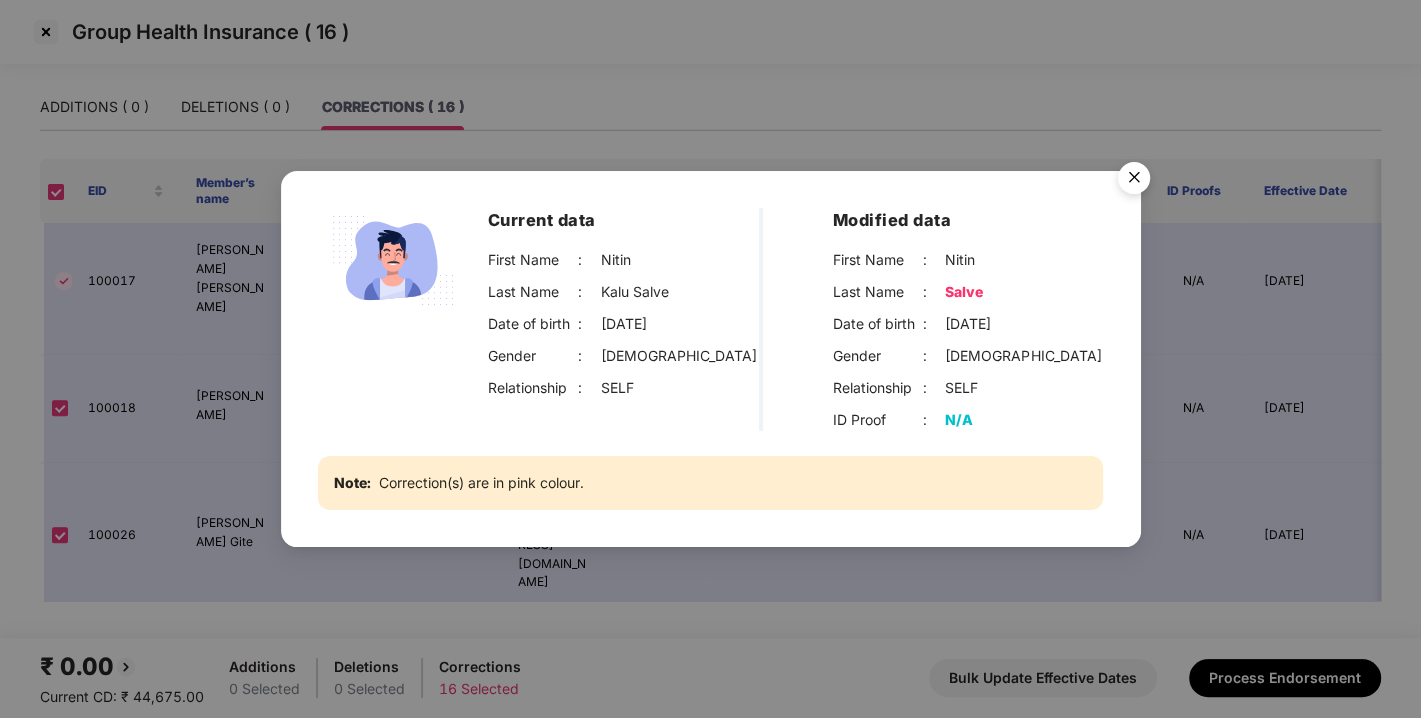 click at bounding box center [1134, 181] 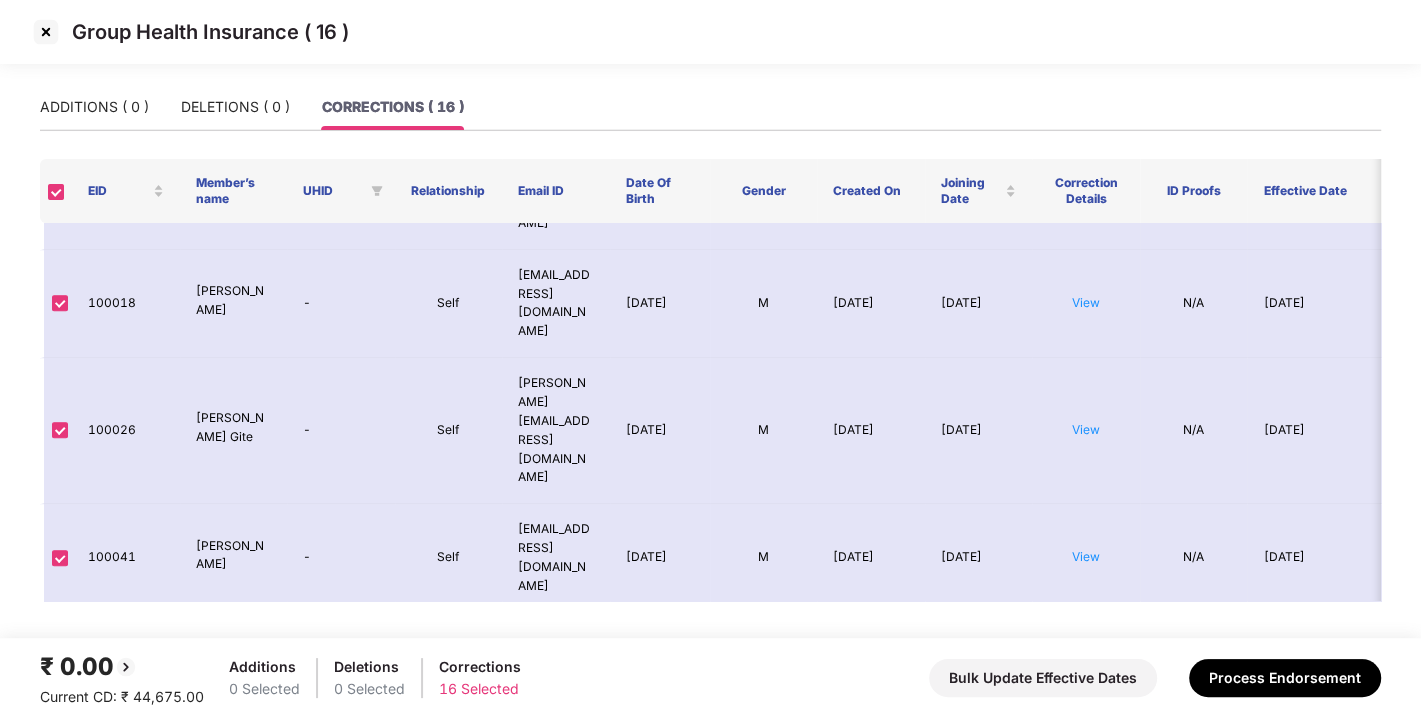 scroll, scrollTop: 930, scrollLeft: 0, axis: vertical 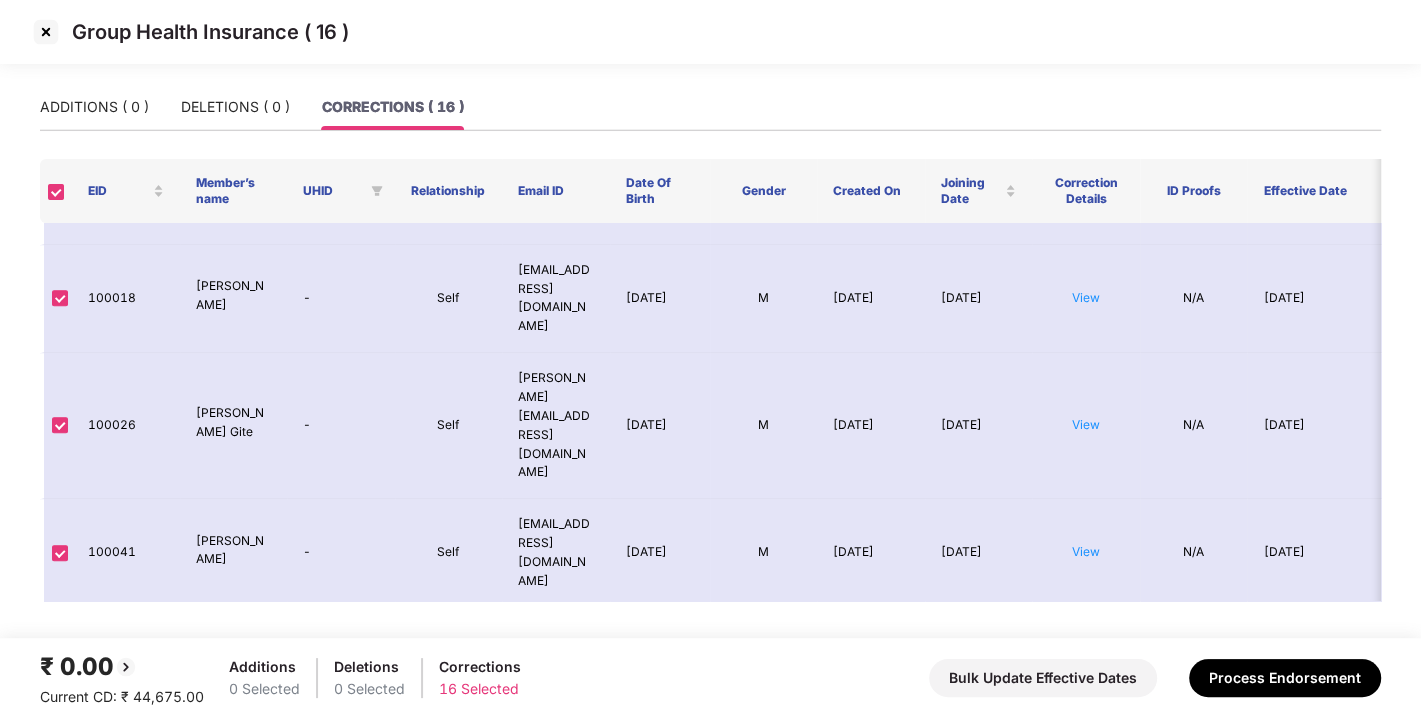 click on "View" at bounding box center [1086, 895] 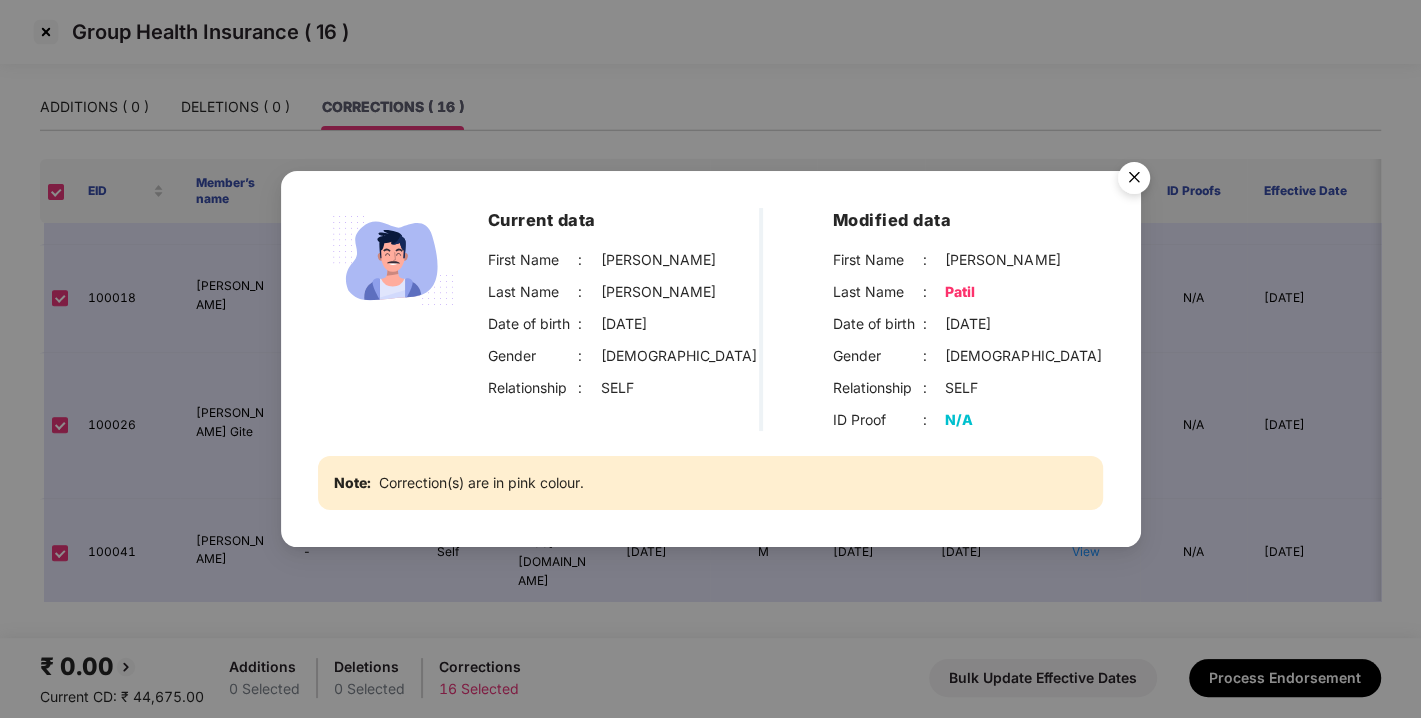 click at bounding box center [1134, 181] 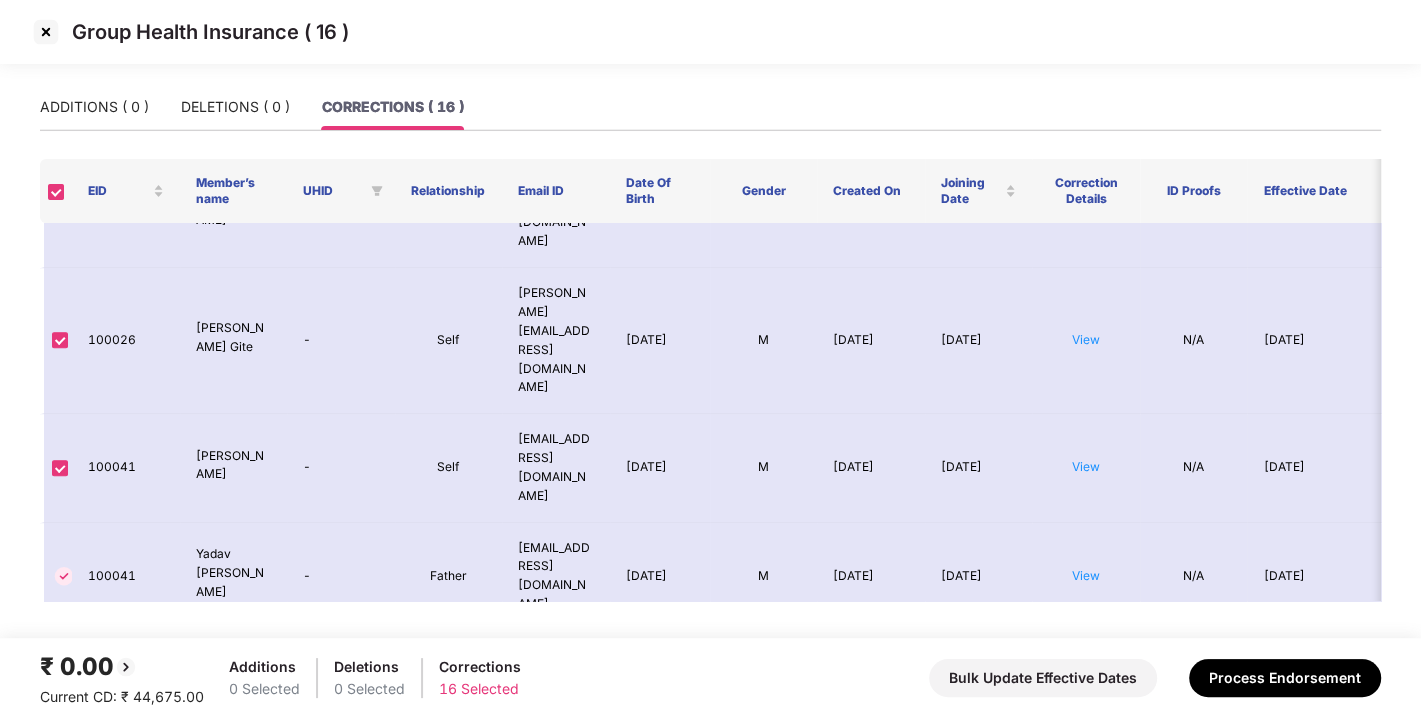 scroll, scrollTop: 1022, scrollLeft: 0, axis: vertical 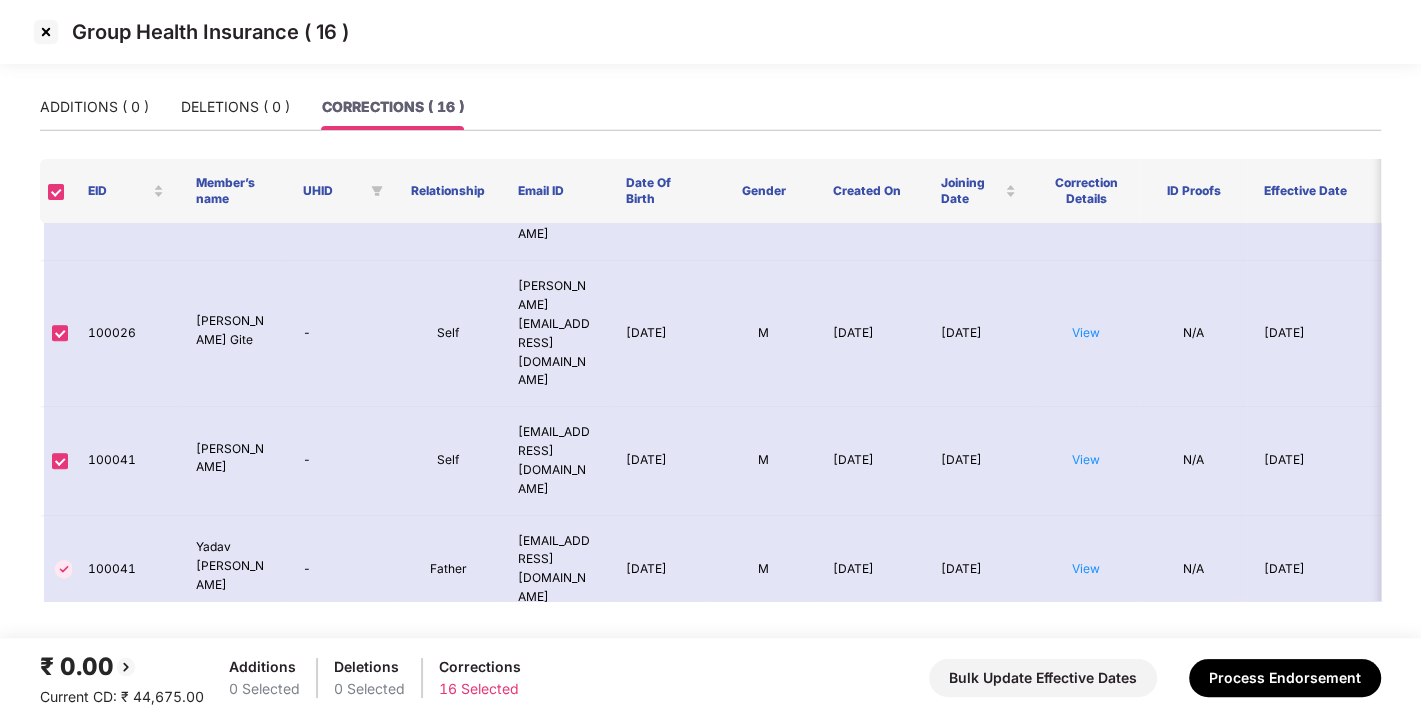 click on "View" at bounding box center (1086, 933) 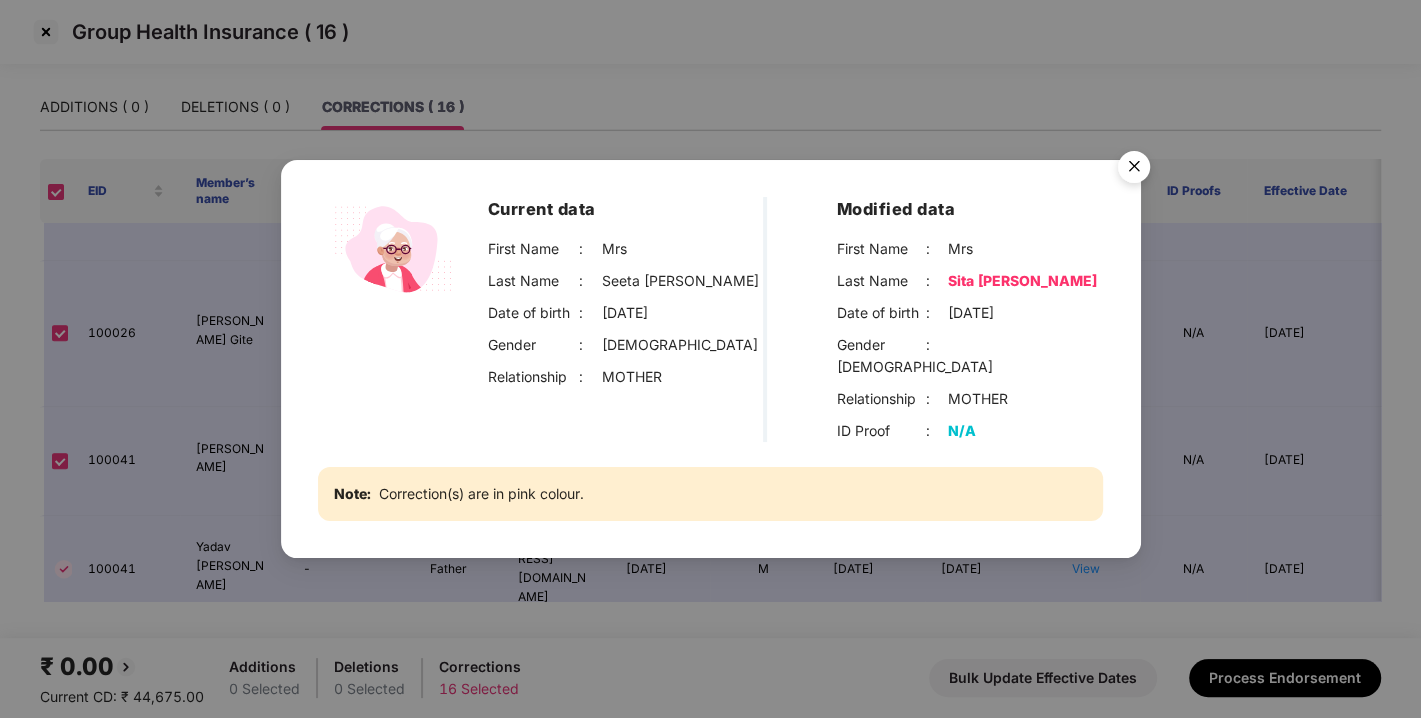 click at bounding box center [1134, 170] 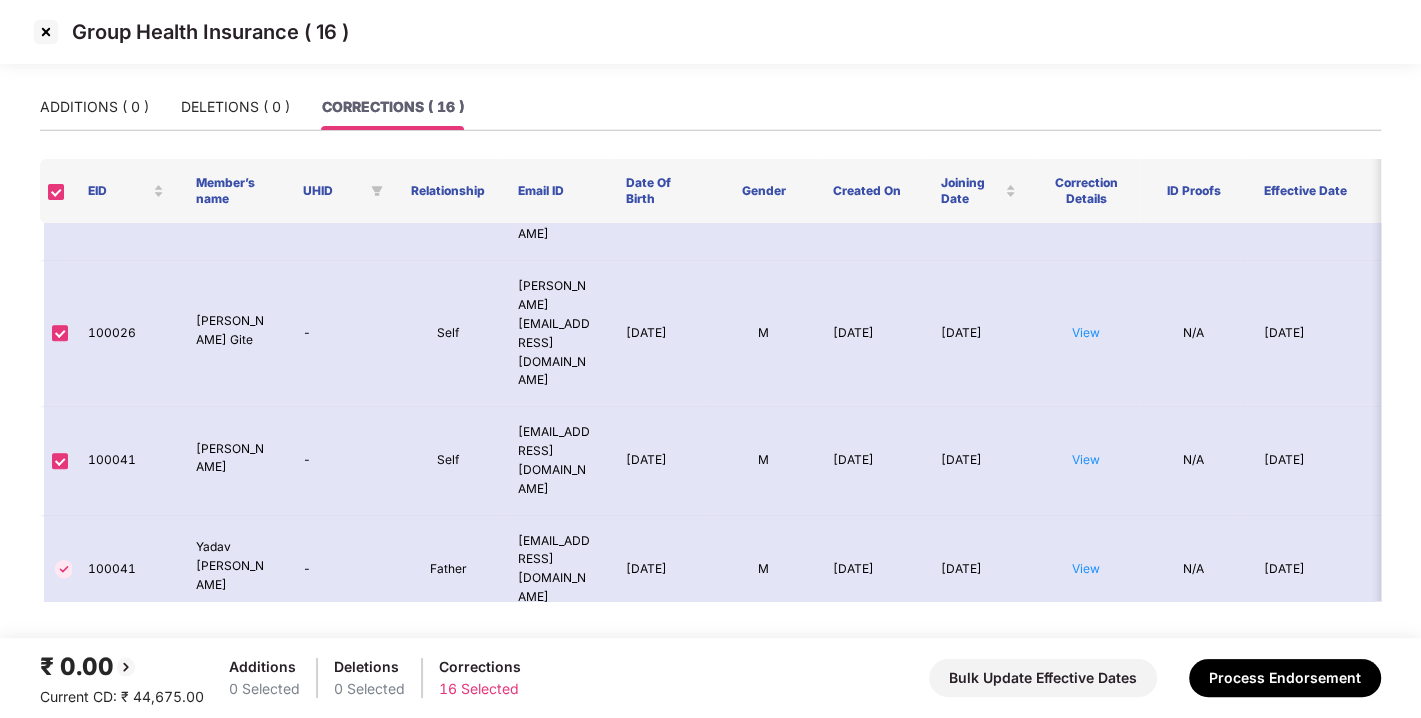 click on "View" at bounding box center (1086, 1047) 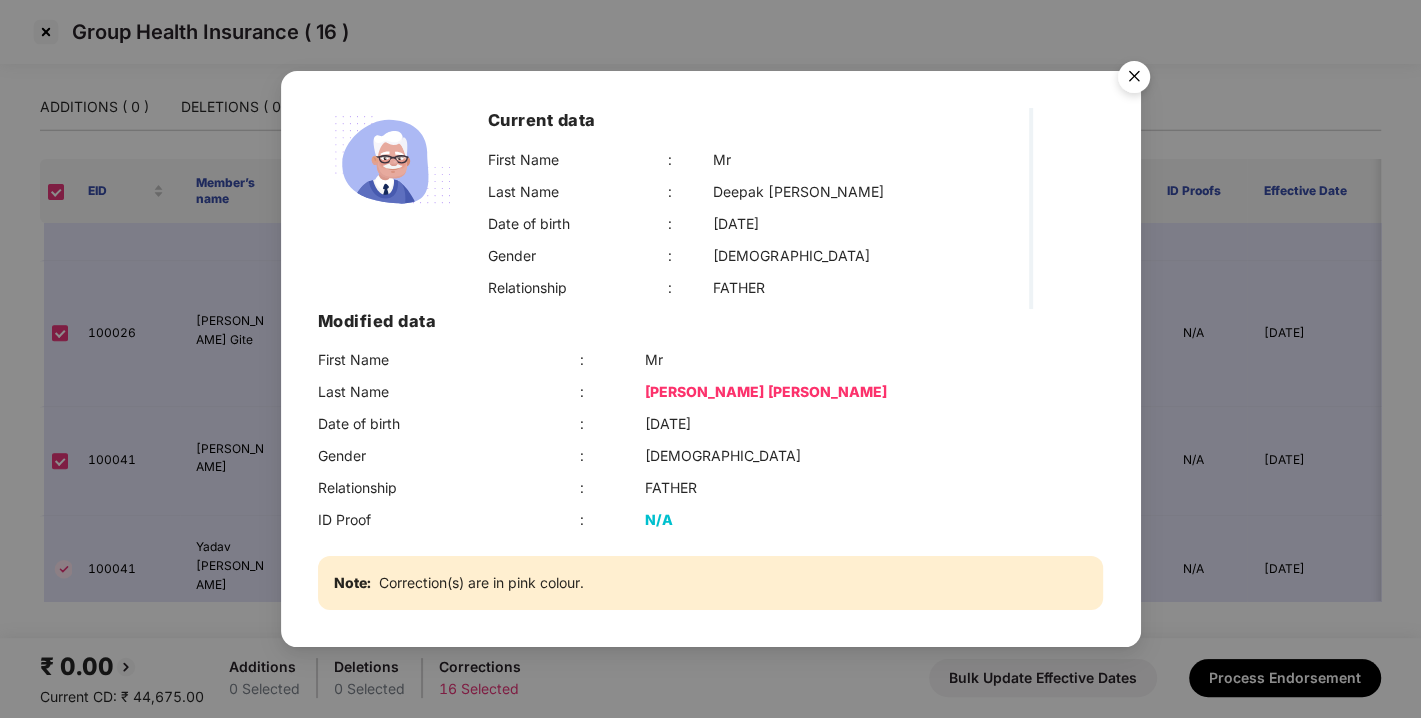click at bounding box center [1134, 80] 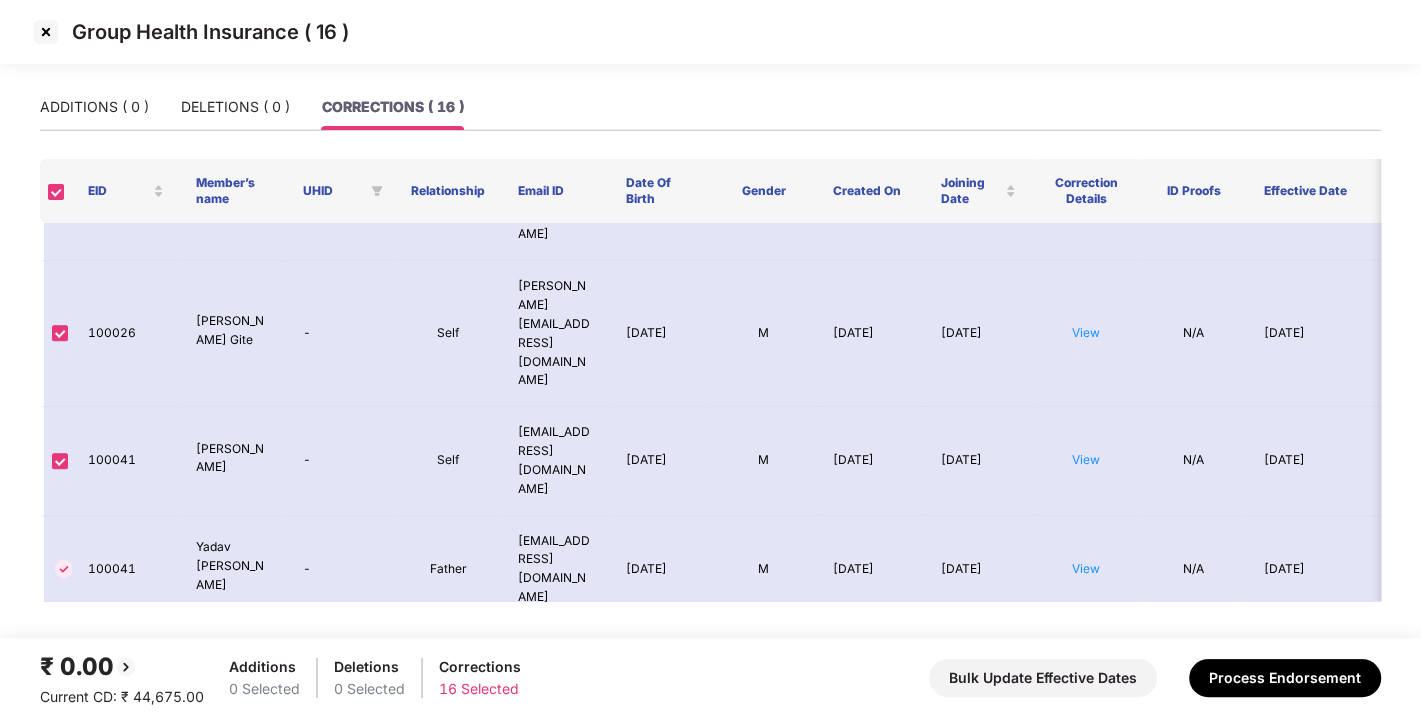 scroll, scrollTop: 1032, scrollLeft: 0, axis: vertical 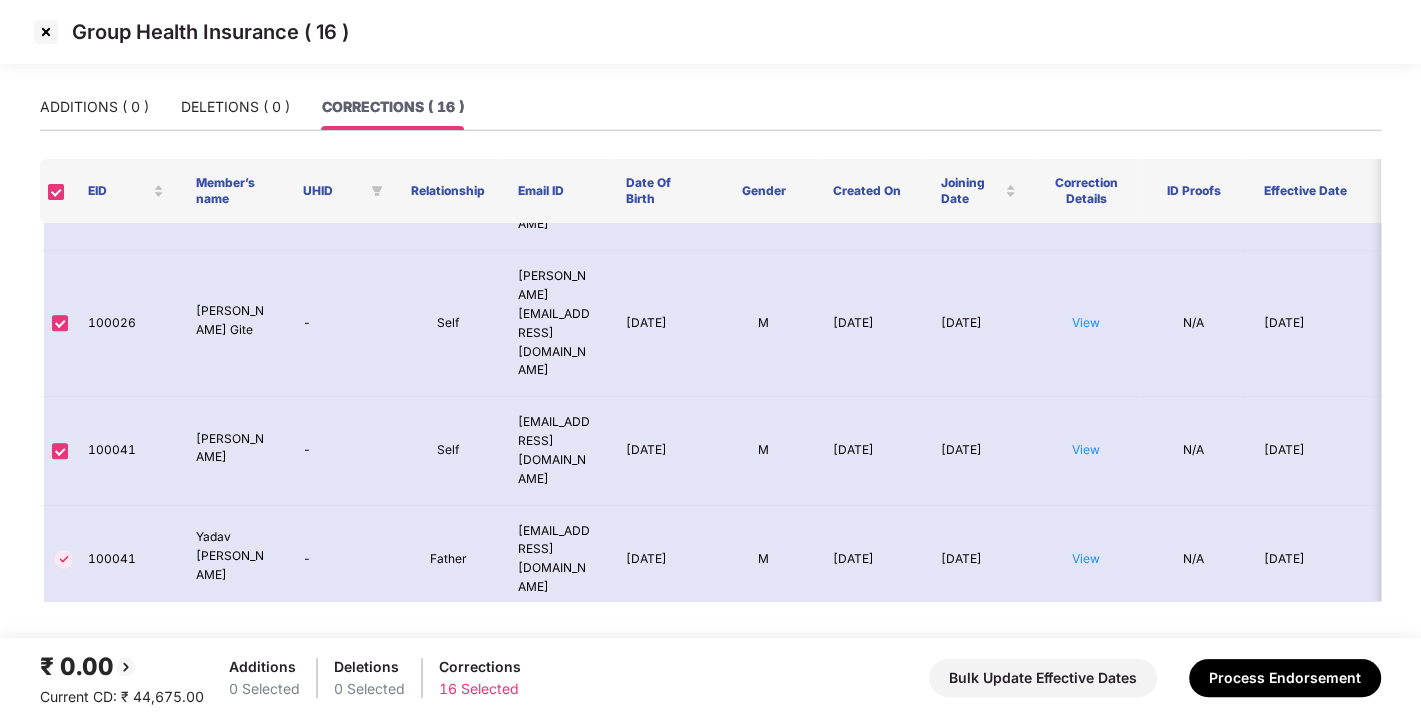 click on "View" at bounding box center [1086, 1147] 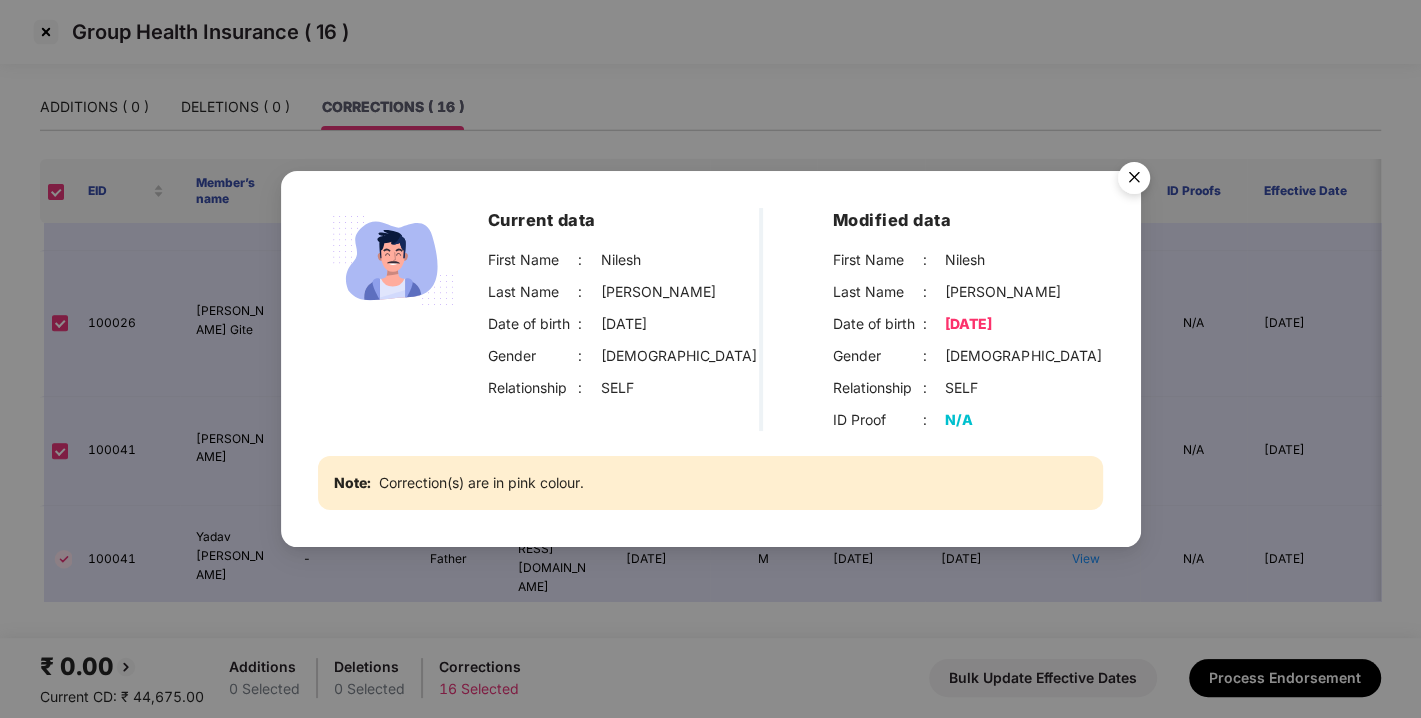 click at bounding box center [1134, 181] 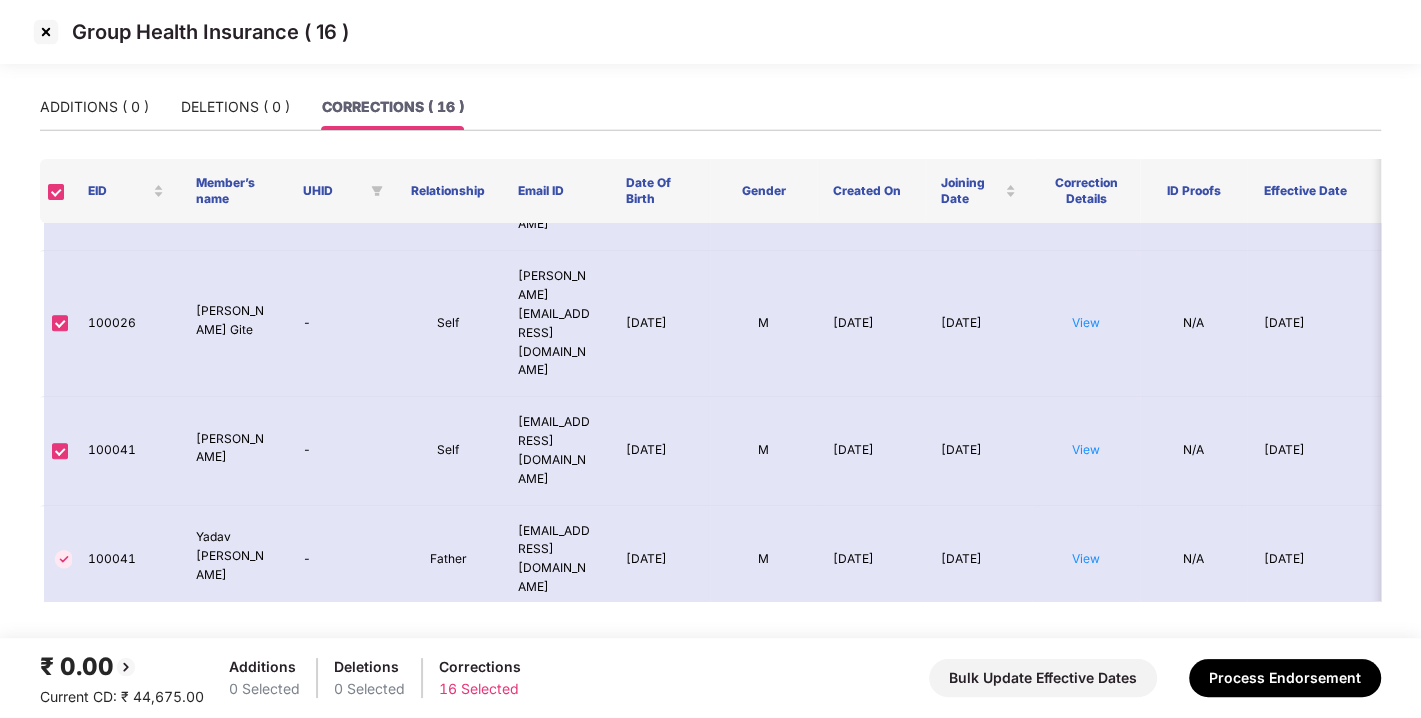 click on "View" at bounding box center (1086, 1256) 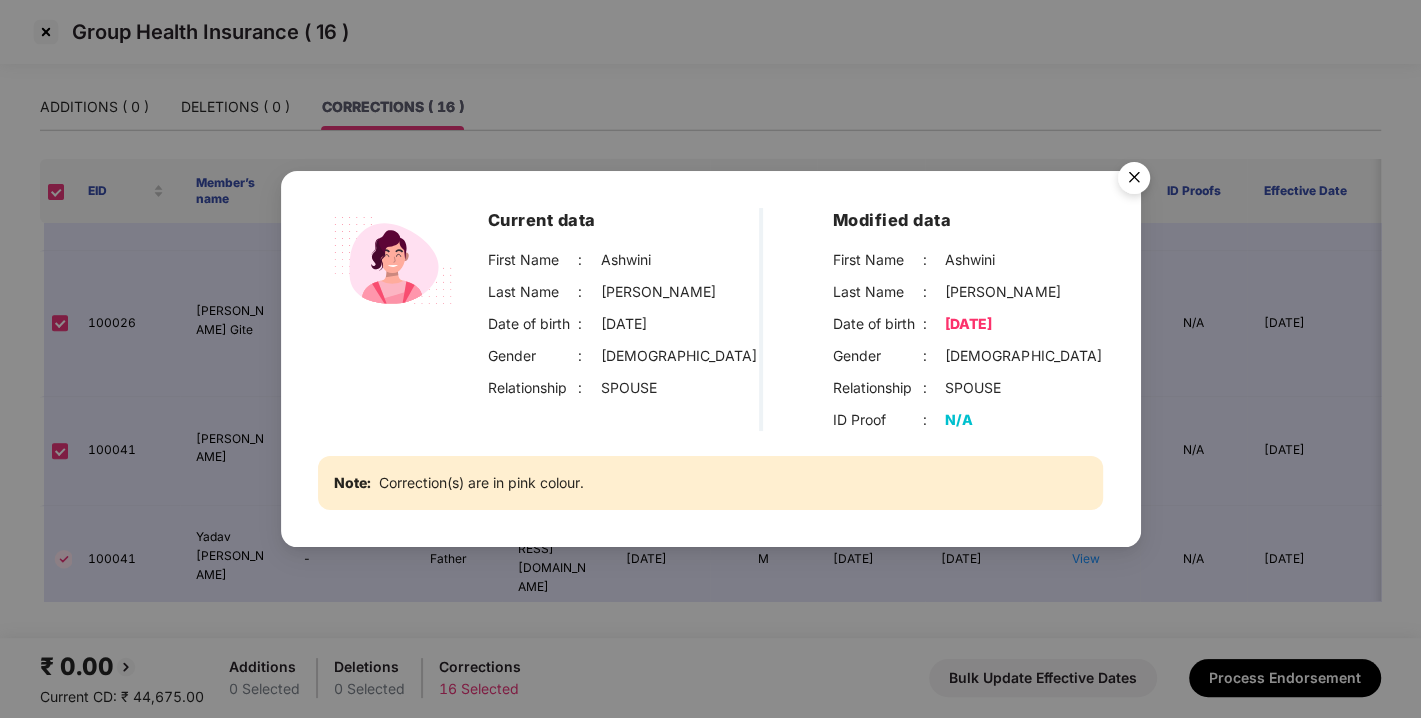 click at bounding box center [1134, 181] 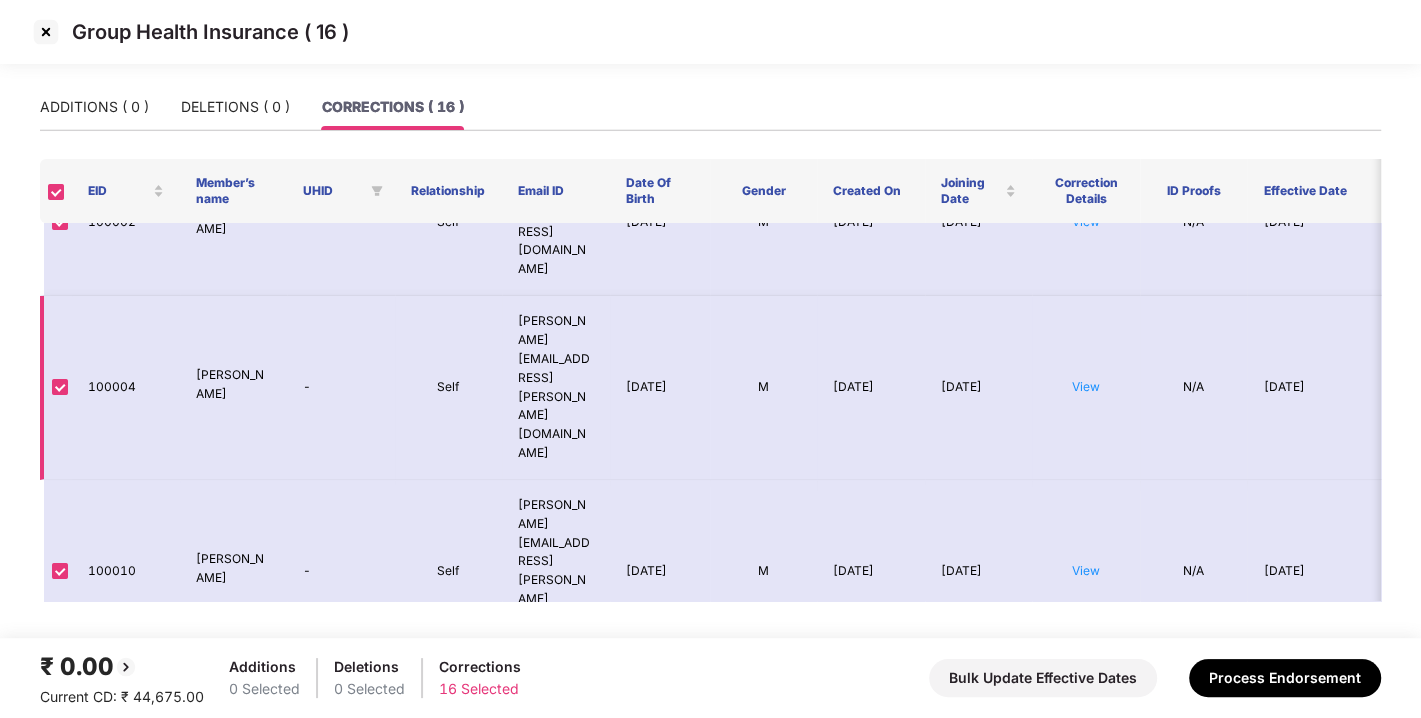 scroll, scrollTop: 220, scrollLeft: 0, axis: vertical 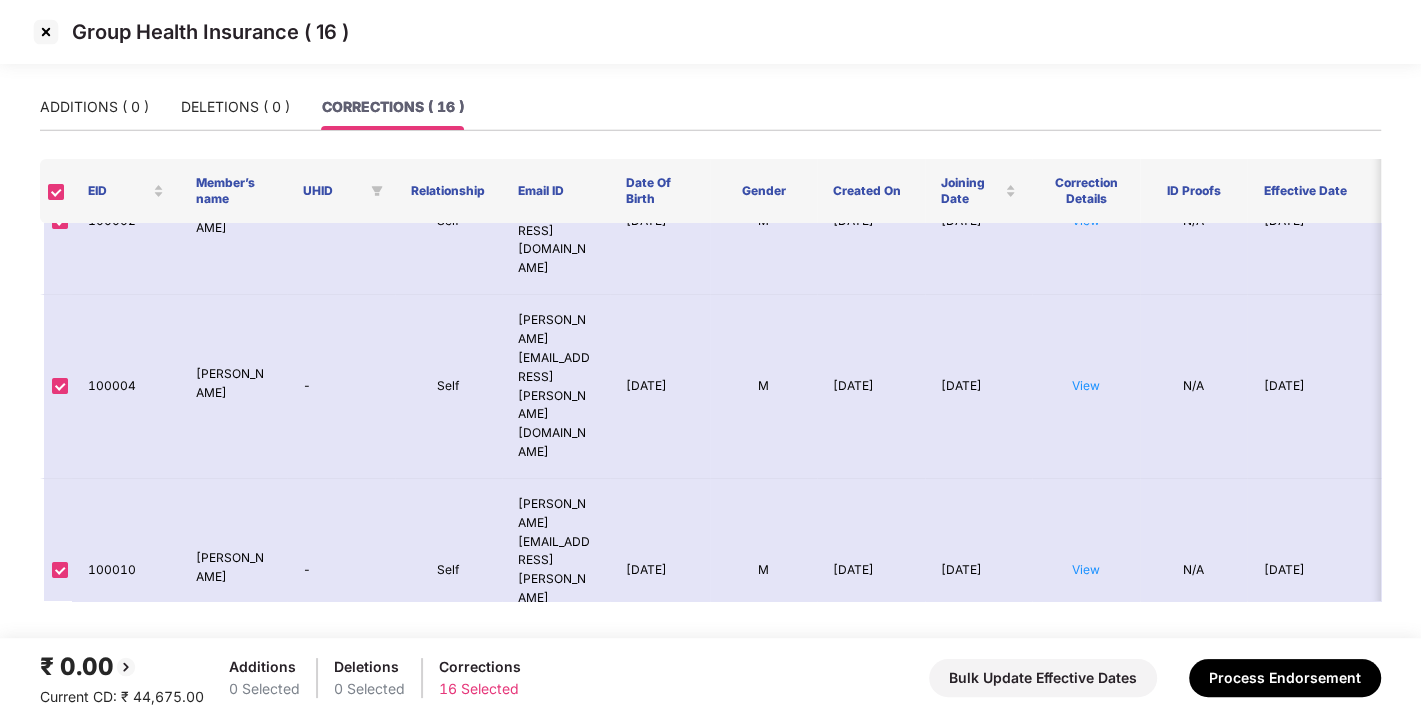 click on "100017" at bounding box center [126, 736] 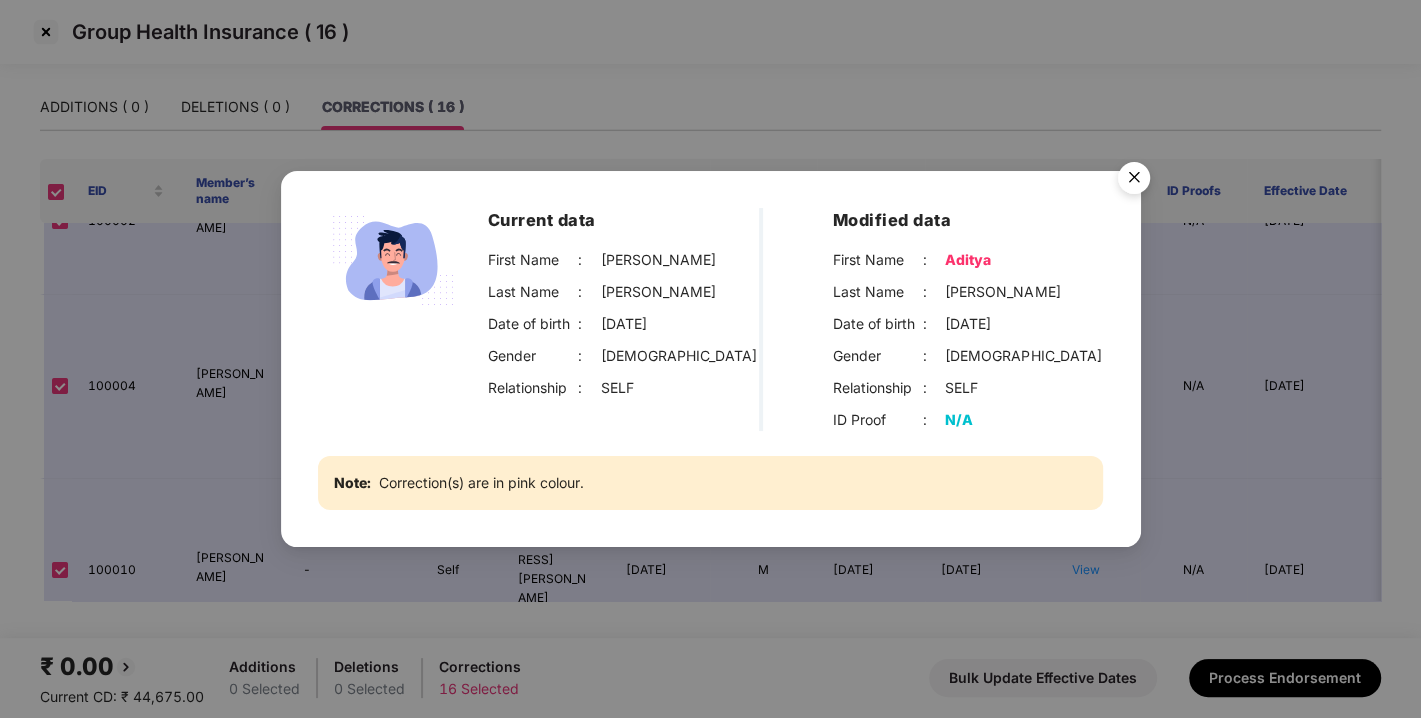 click at bounding box center (1134, 181) 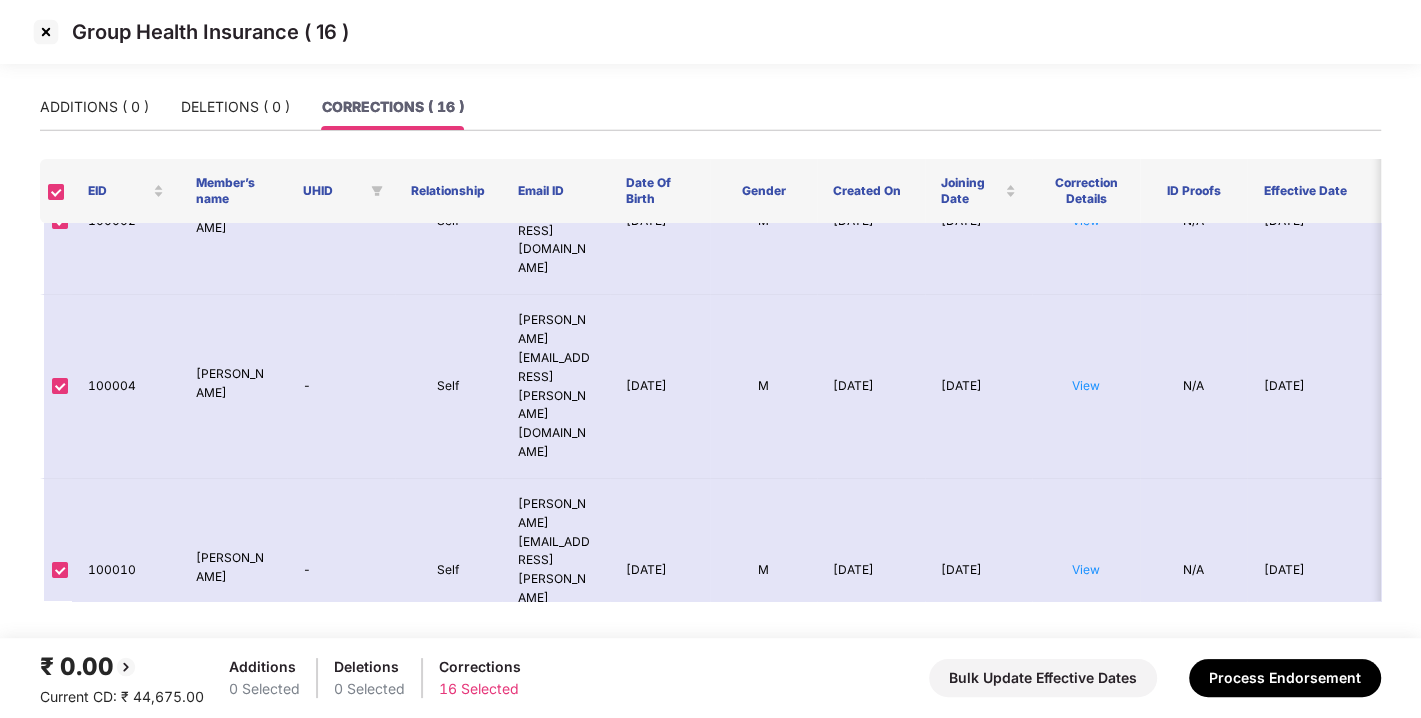 click on "View" at bounding box center [1086, 734] 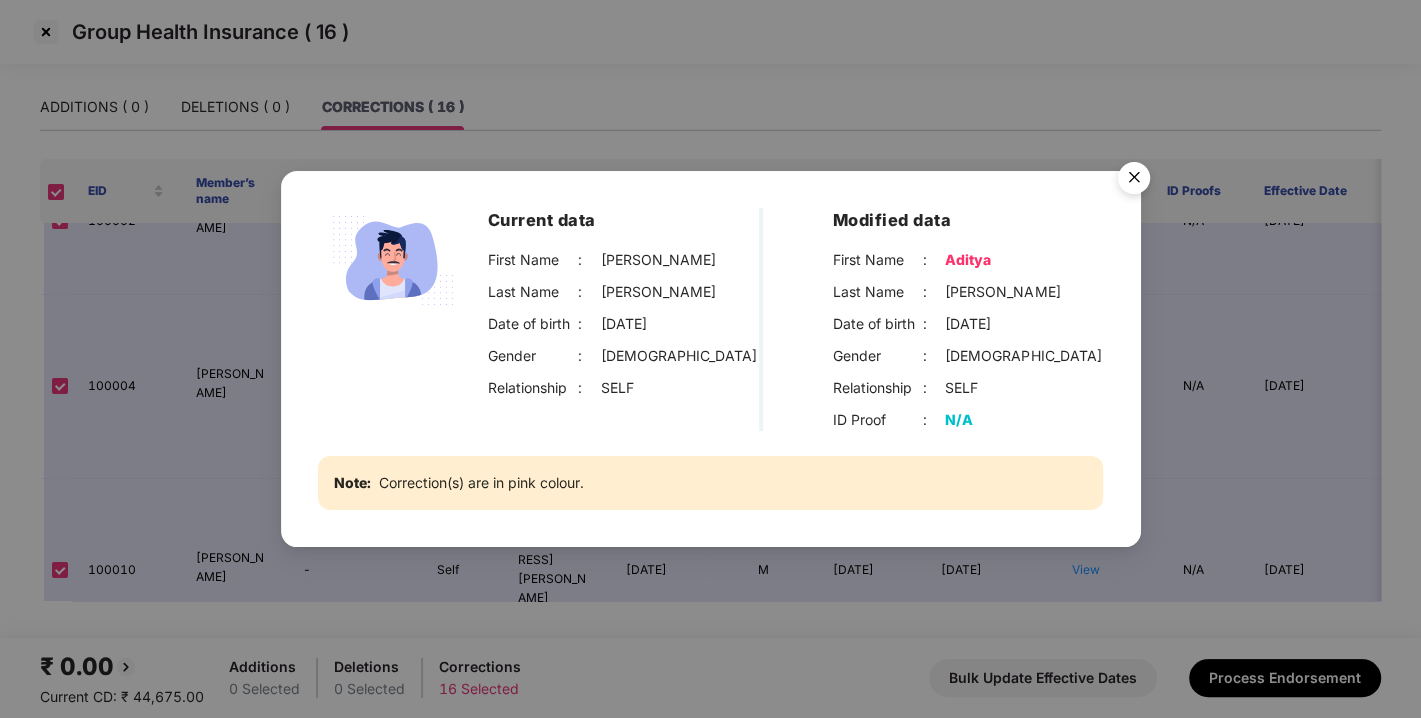 click at bounding box center (1134, 181) 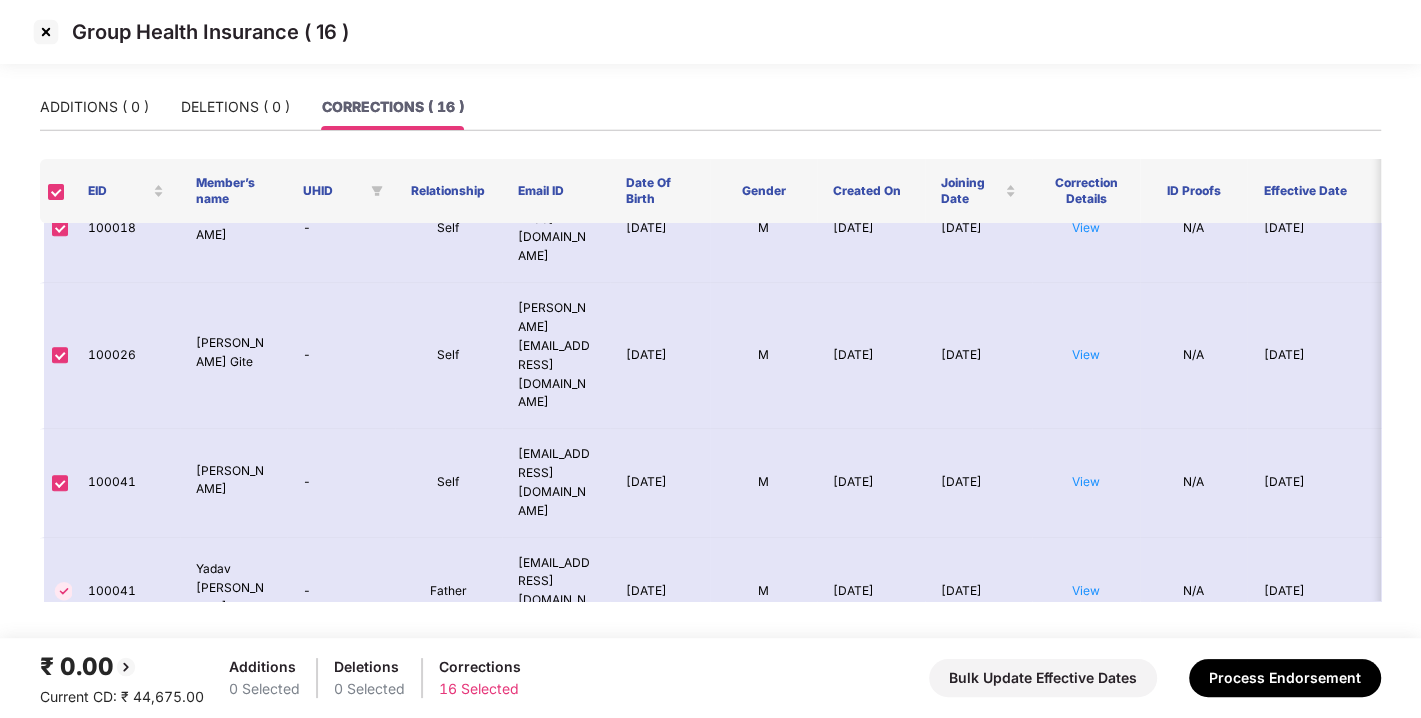 scroll, scrollTop: 999, scrollLeft: 0, axis: vertical 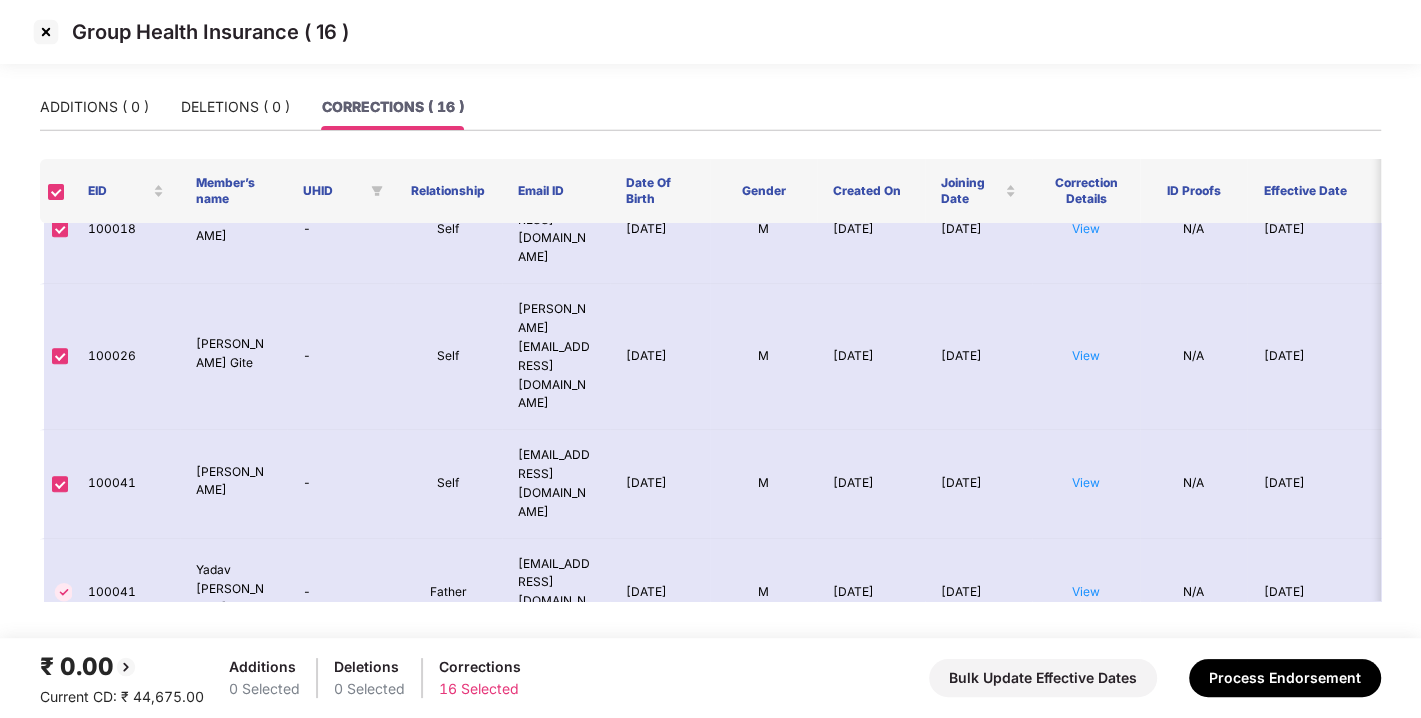 click on "View" at bounding box center [1086, 956] 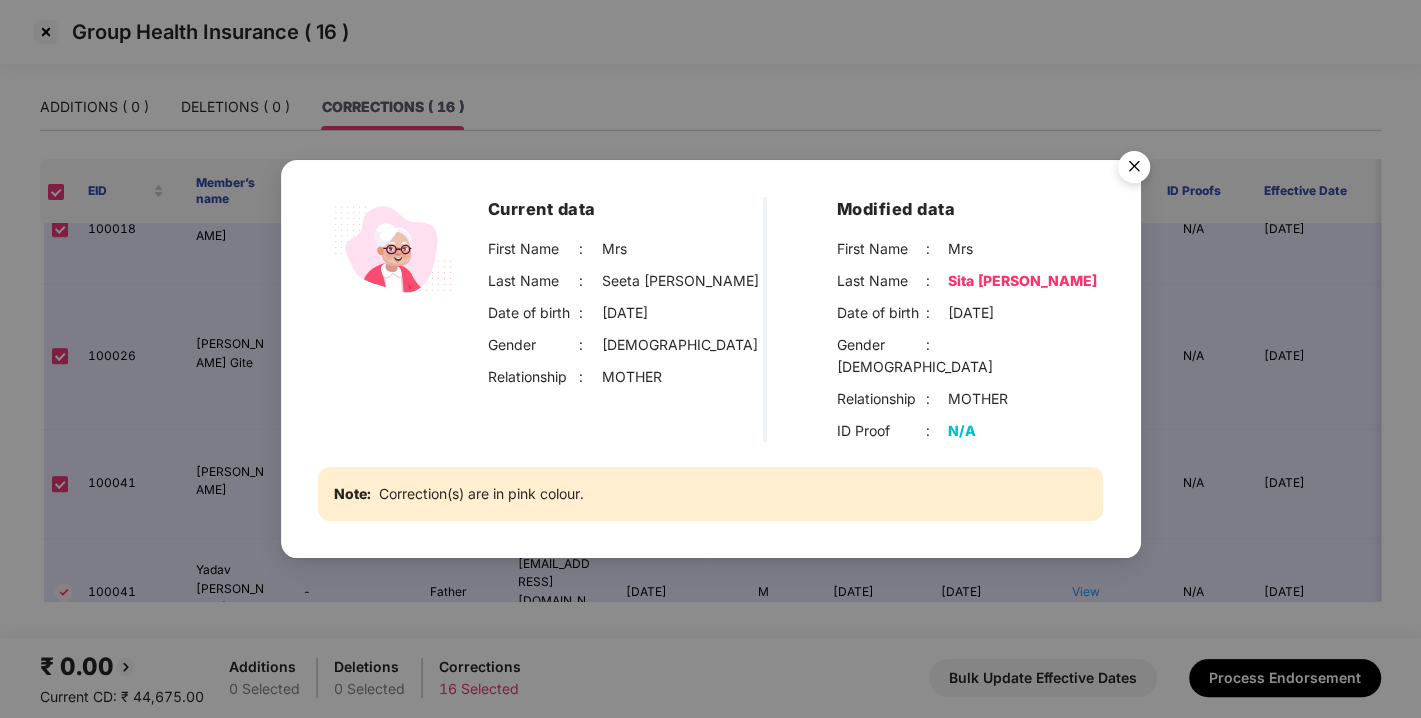 click at bounding box center (1134, 170) 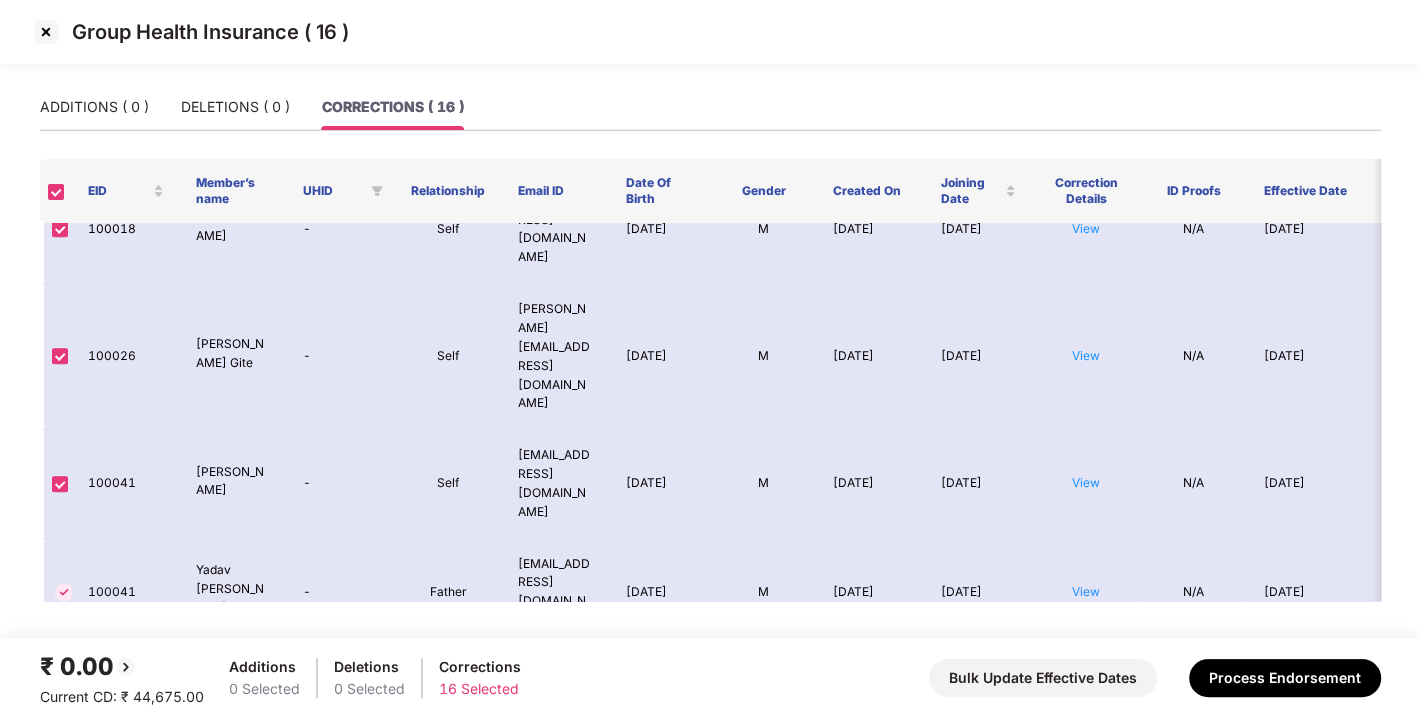 scroll, scrollTop: 1032, scrollLeft: 0, axis: vertical 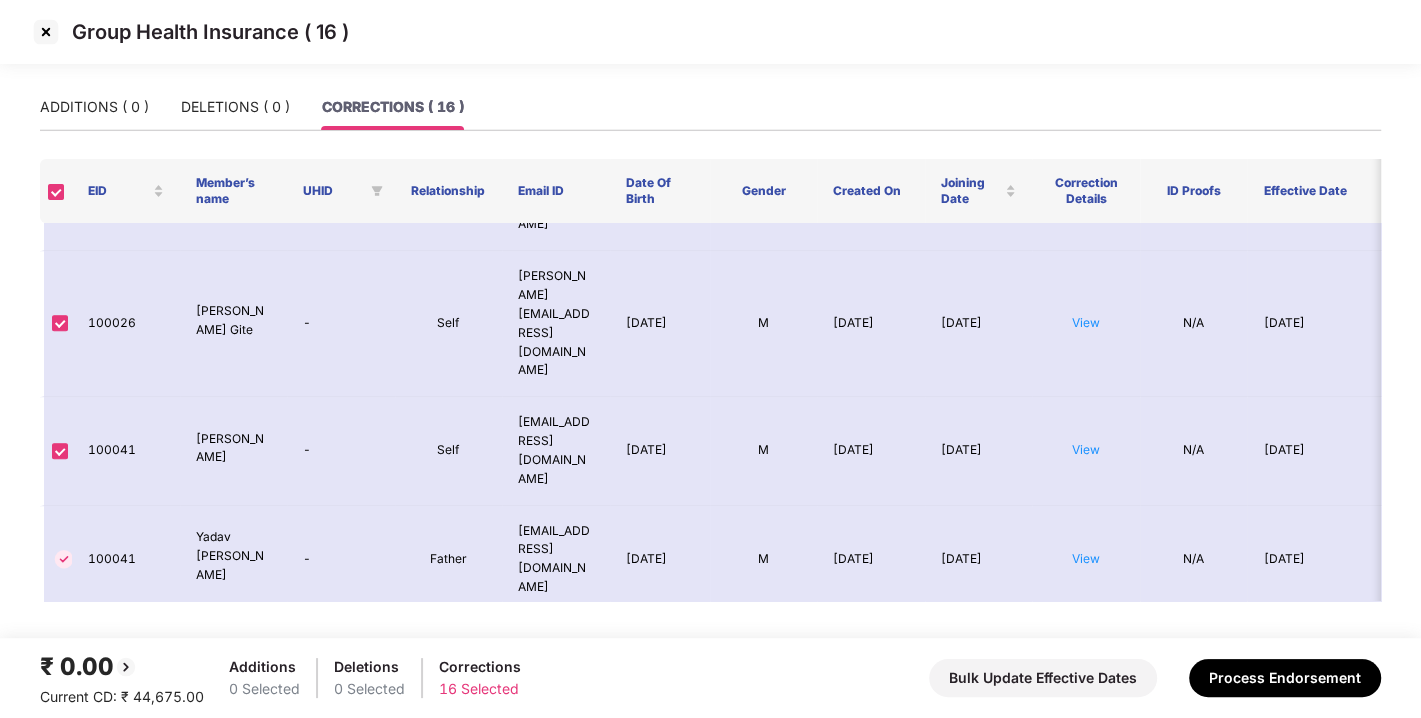 click on "View" at bounding box center (1086, 1037) 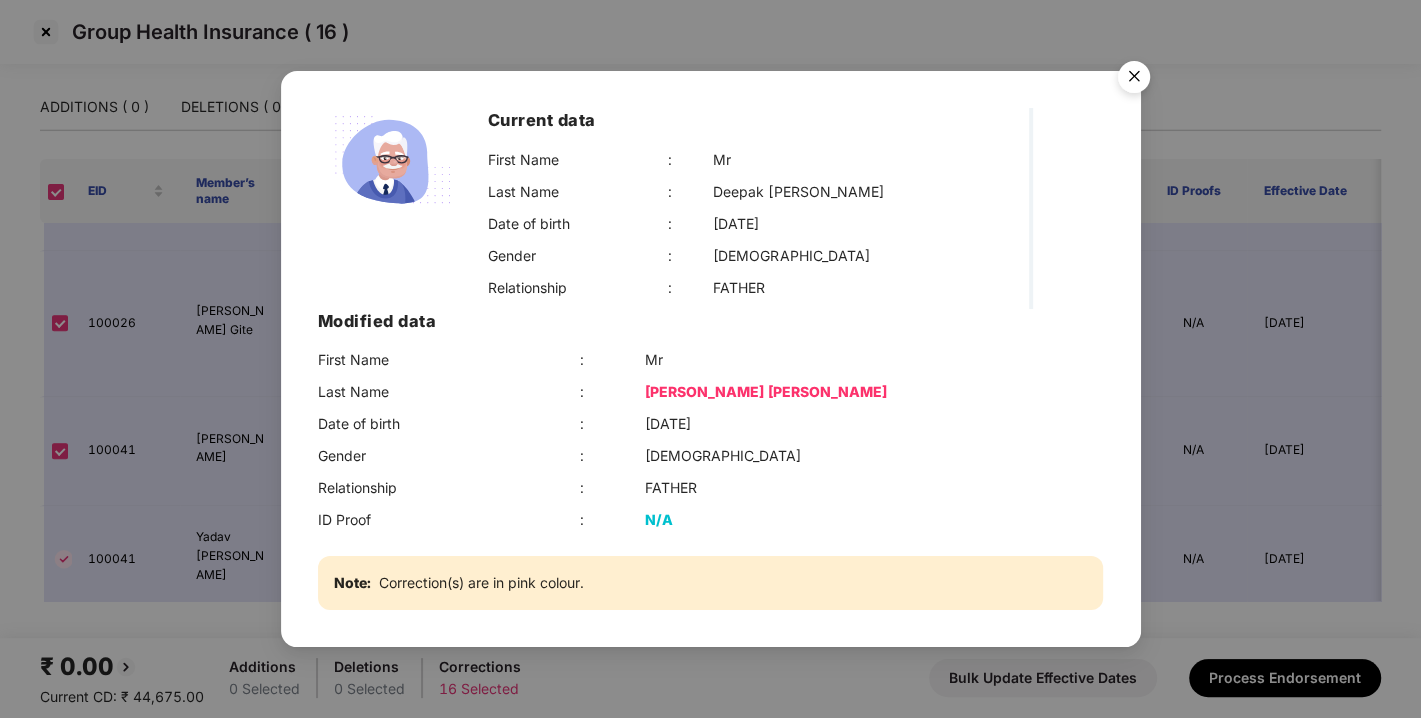 click at bounding box center [1134, 80] 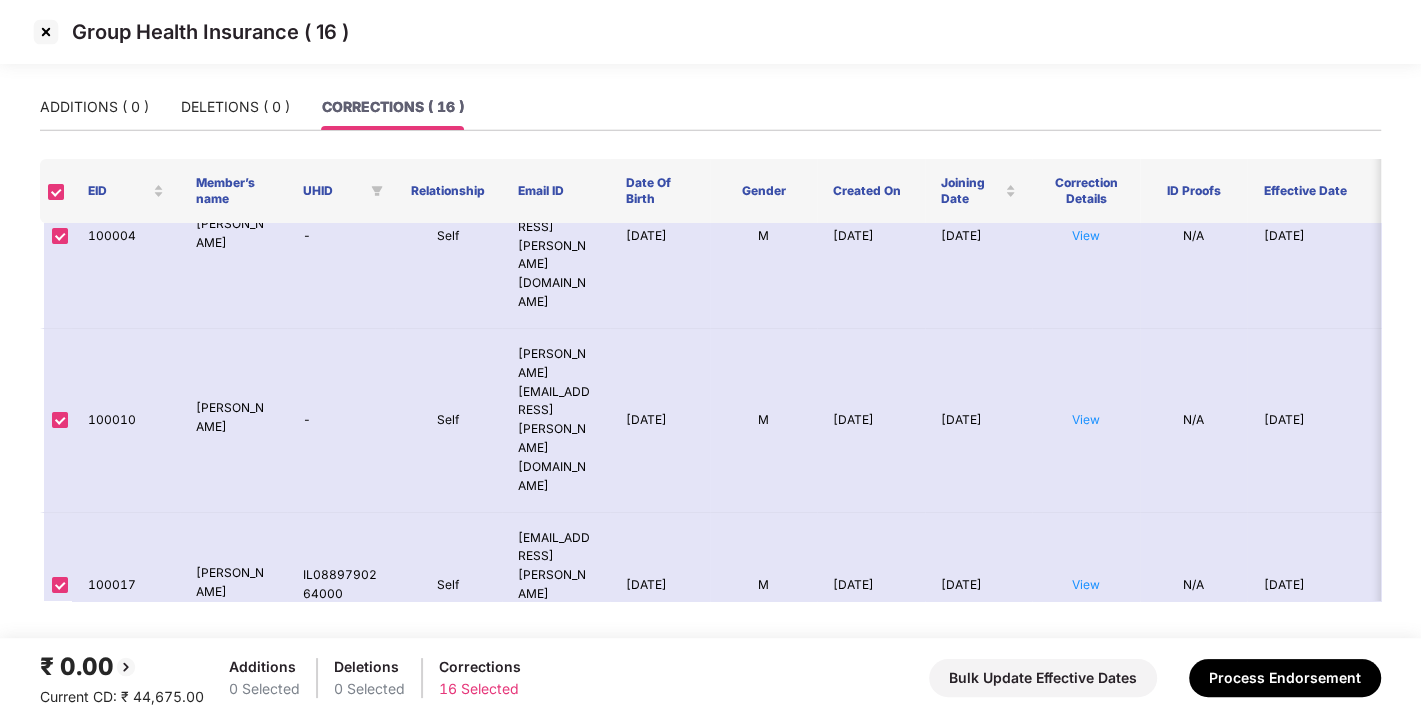 scroll, scrollTop: 319, scrollLeft: 0, axis: vertical 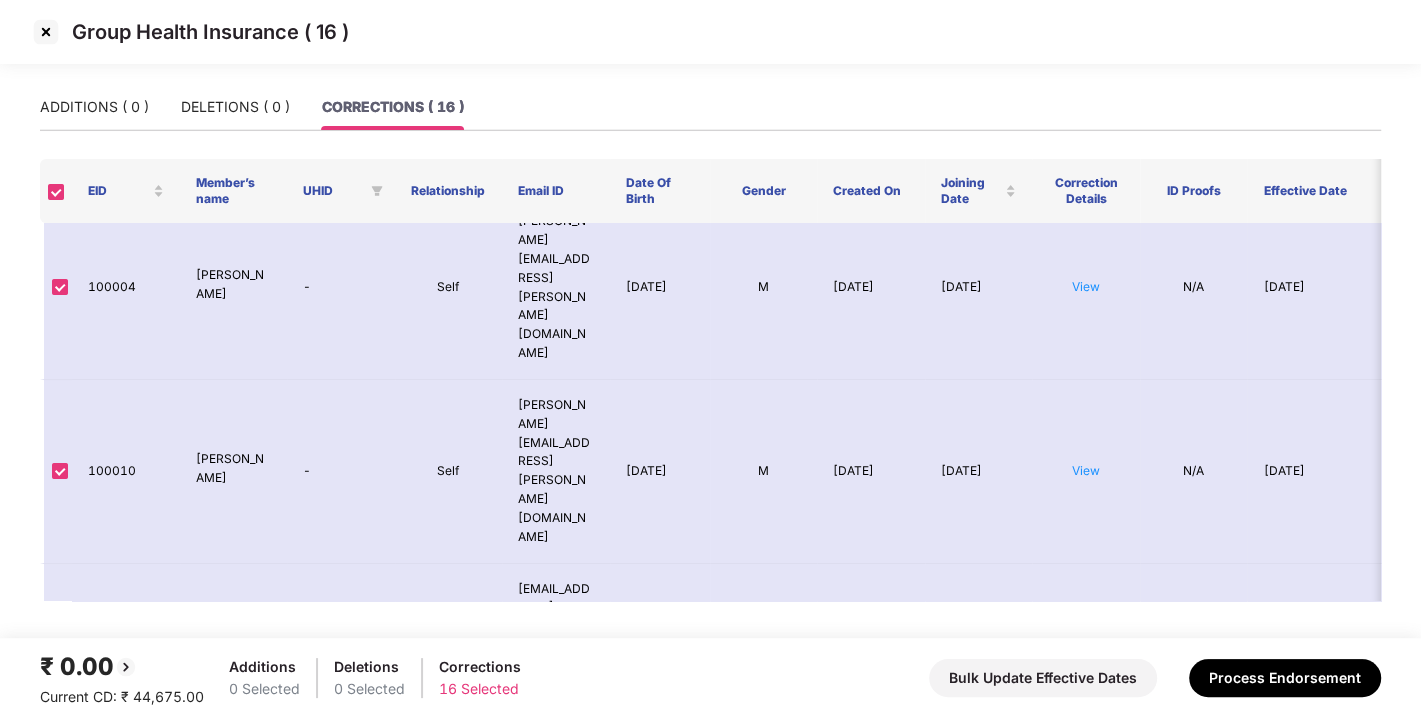 click at bounding box center [46, 32] 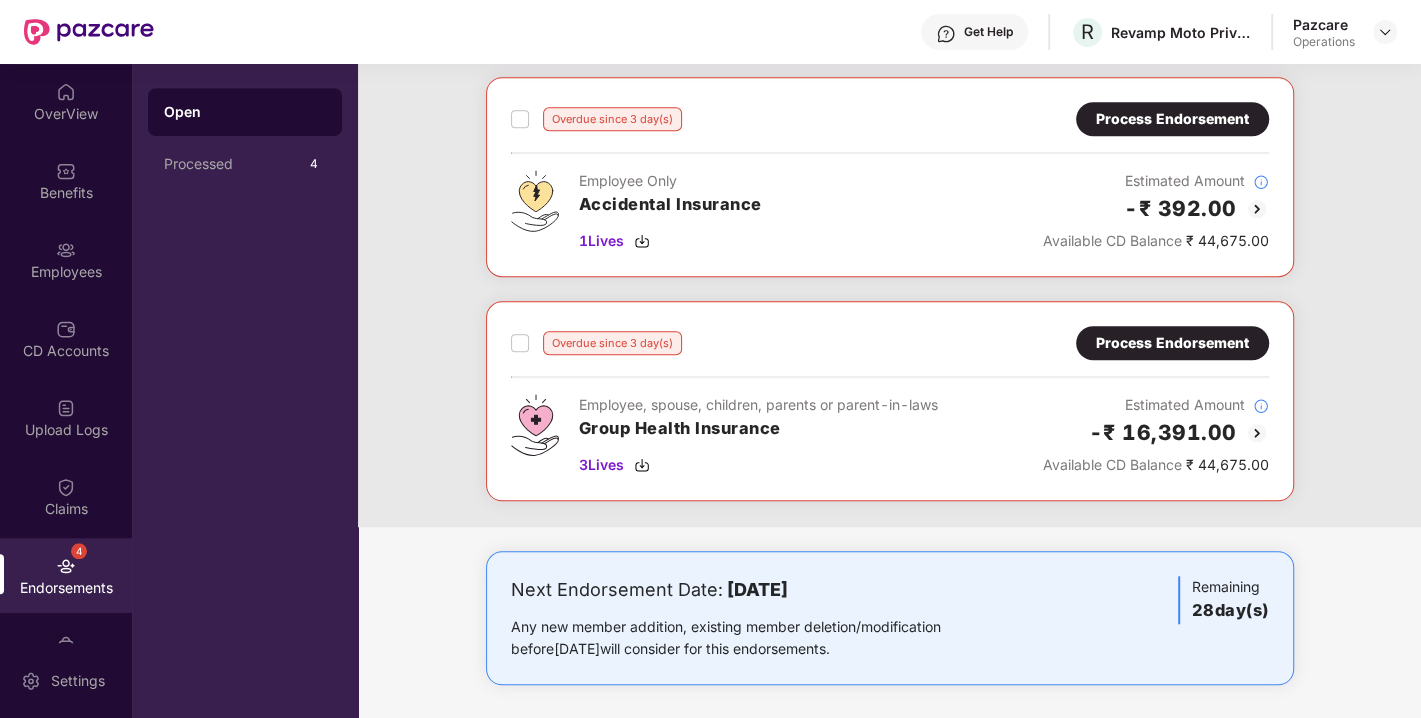 scroll, scrollTop: 0, scrollLeft: 0, axis: both 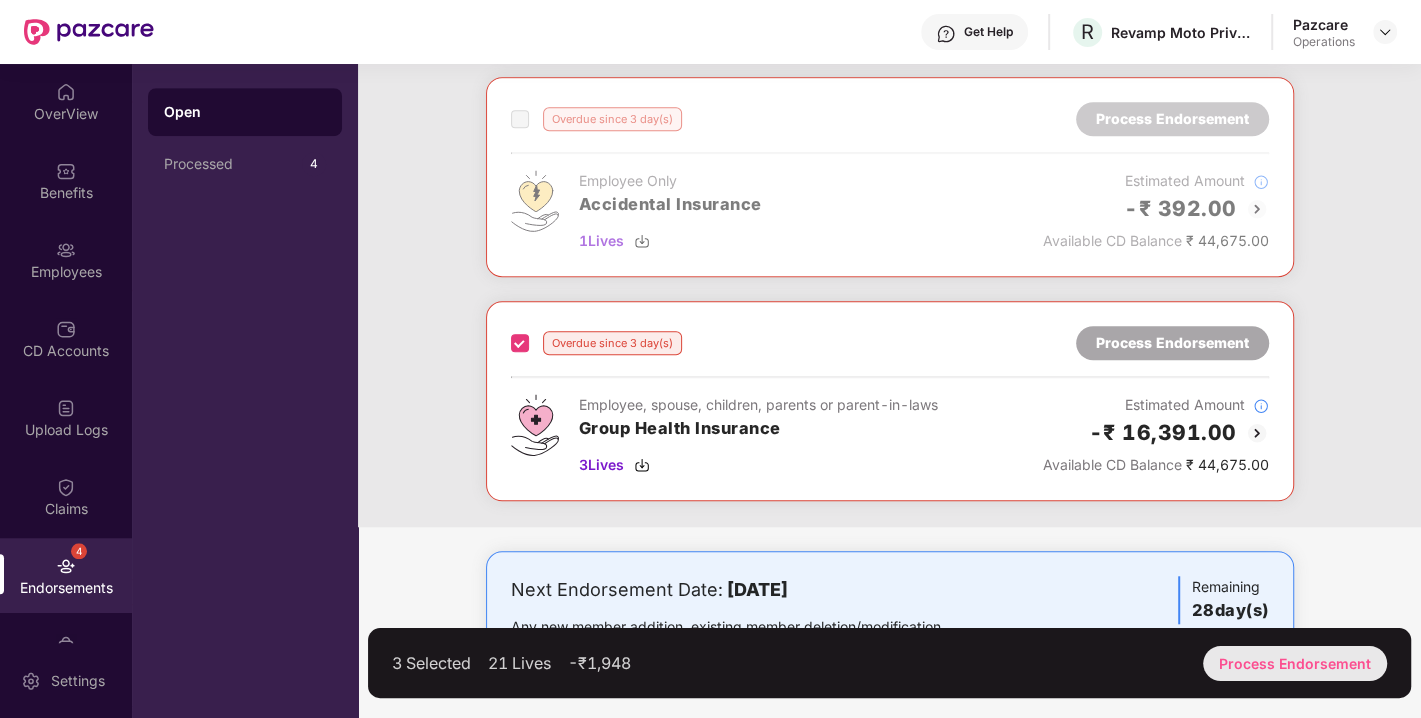 click on "Process Endorsement" at bounding box center [1295, 663] 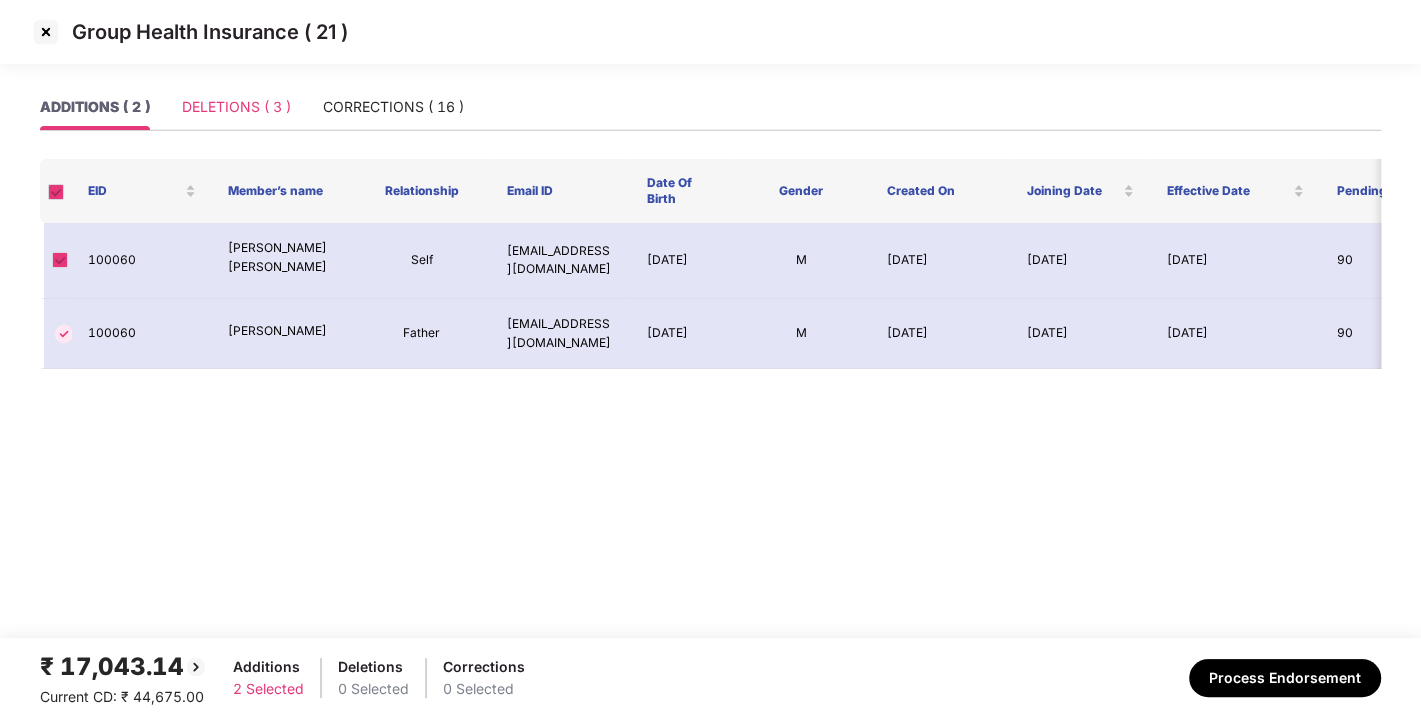 click on "DELETIONS ( 3 )" at bounding box center [236, 107] 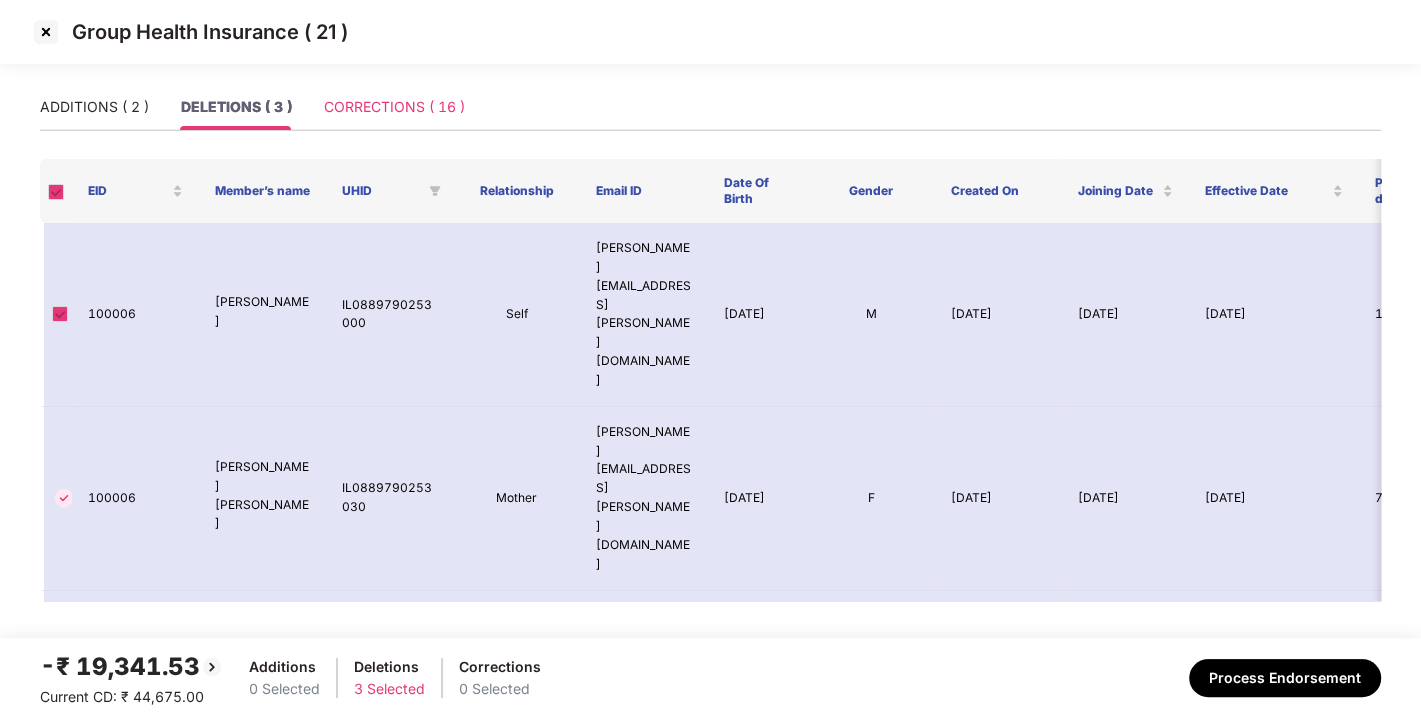 click on "CORRECTIONS ( 16 )" at bounding box center [394, 107] 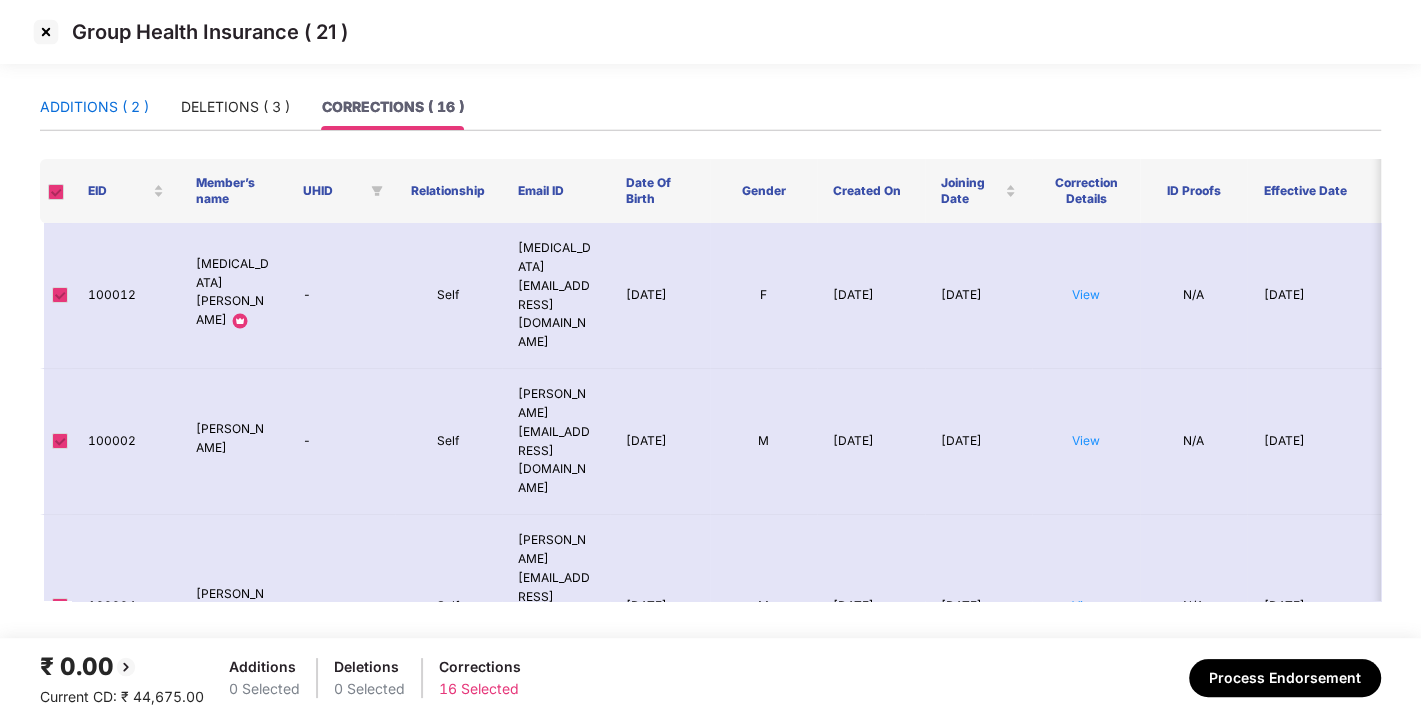 click on "ADDITIONS ( 2 )" at bounding box center [94, 107] 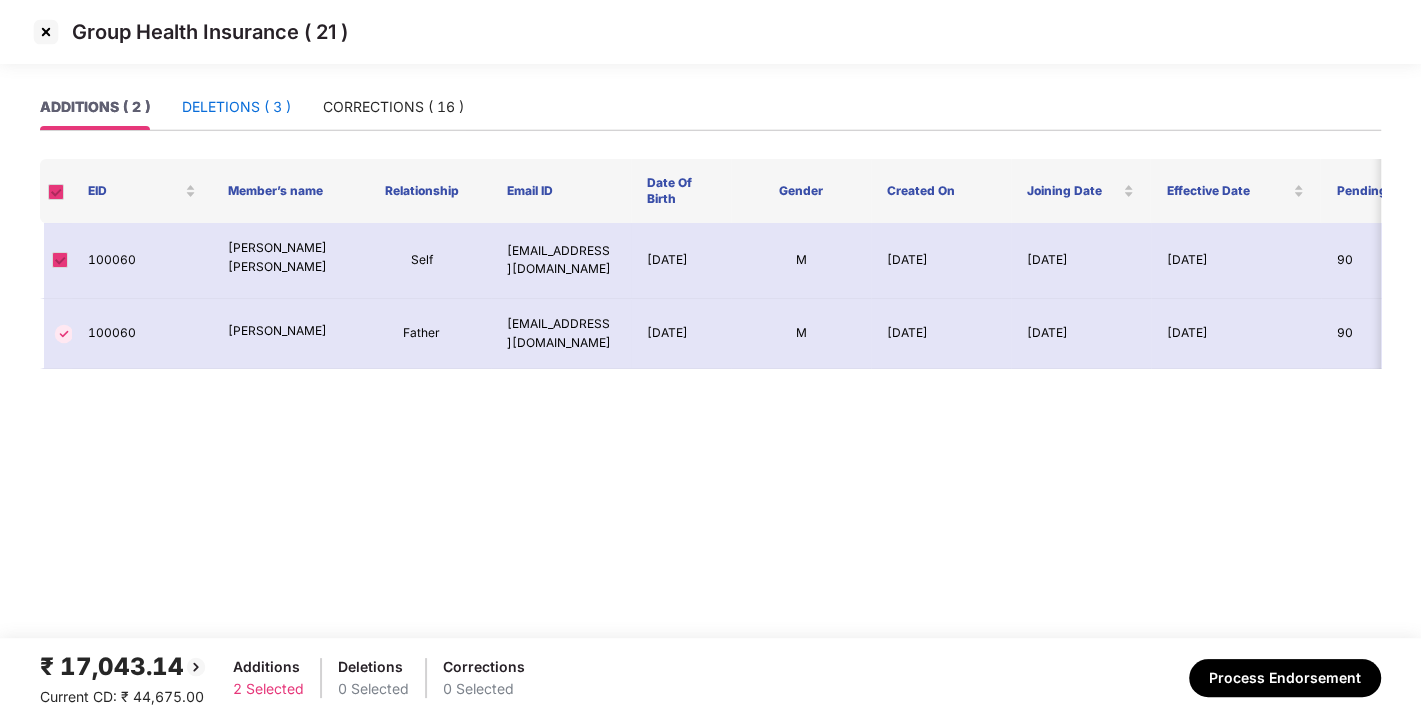 click on "DELETIONS ( 3 )" at bounding box center [236, 107] 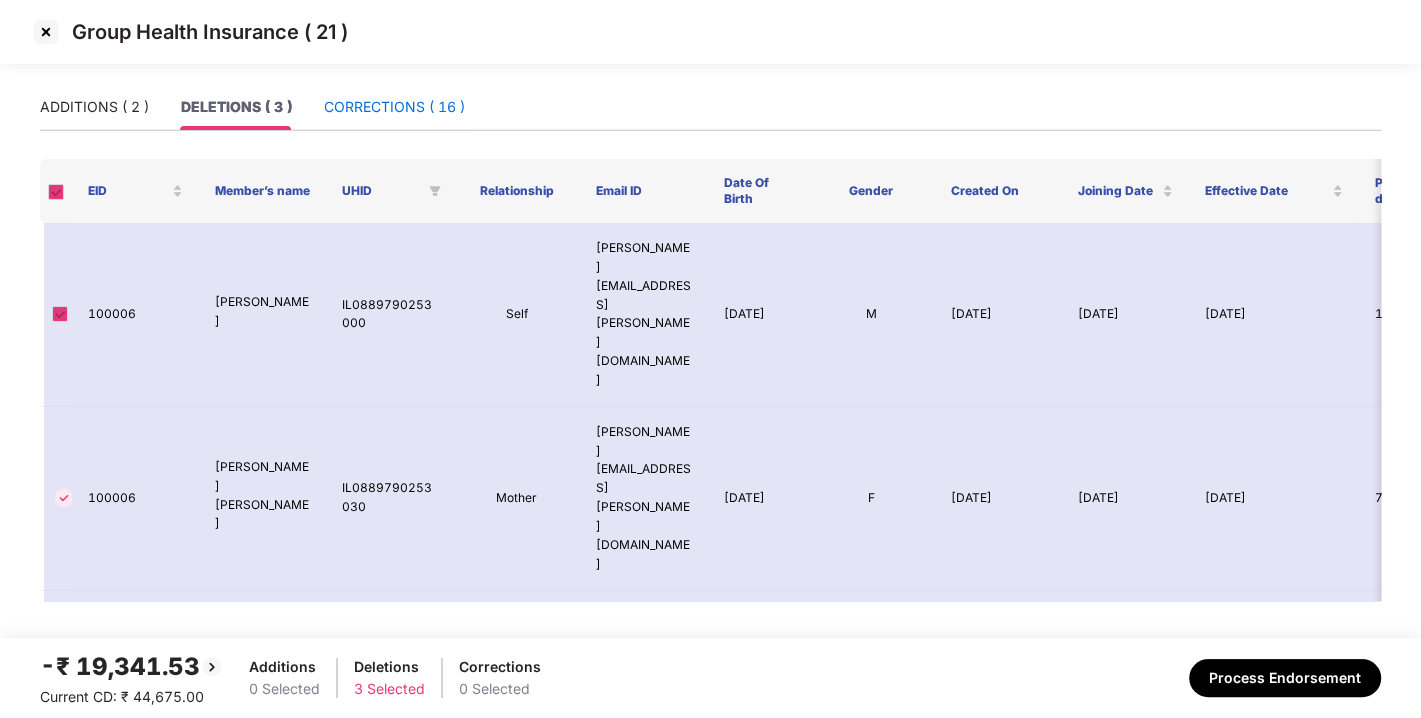 click on "CORRECTIONS ( 16 )" at bounding box center (394, 107) 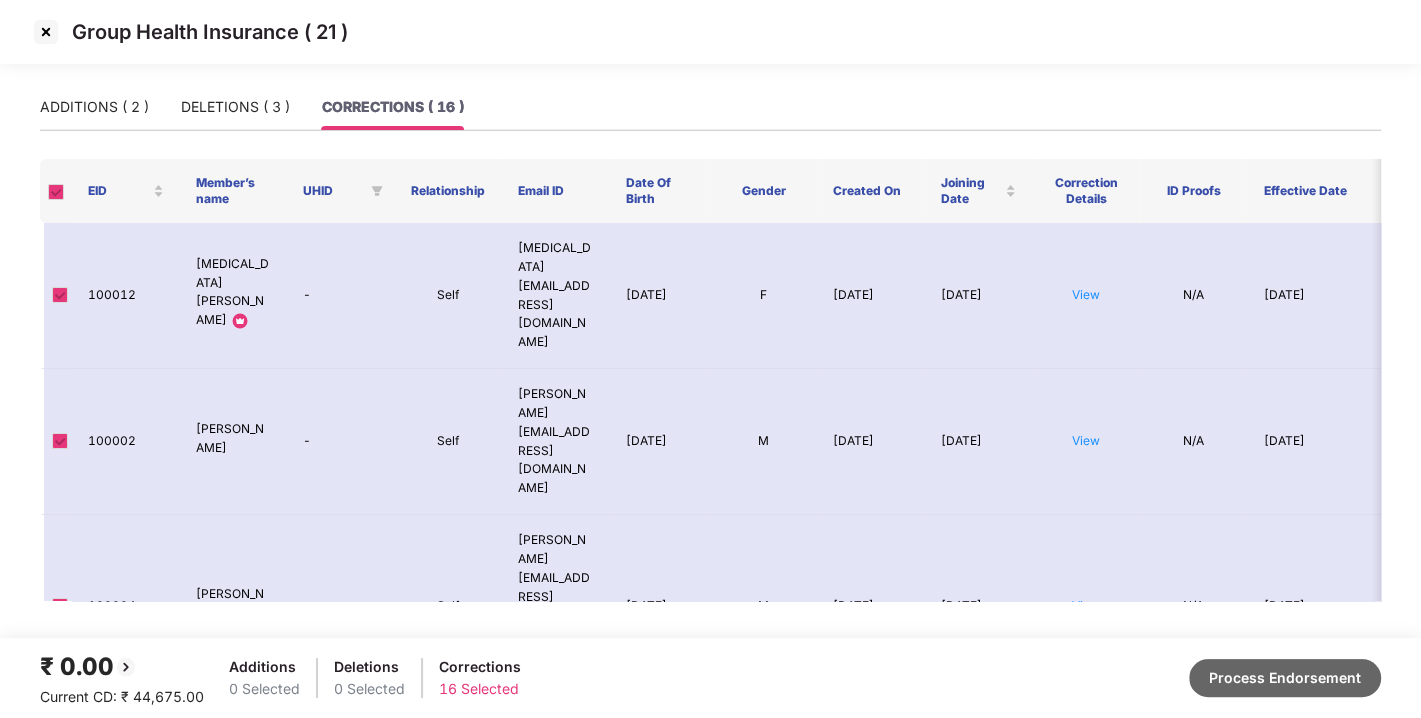 click on "Process Endorsement" at bounding box center [1285, 678] 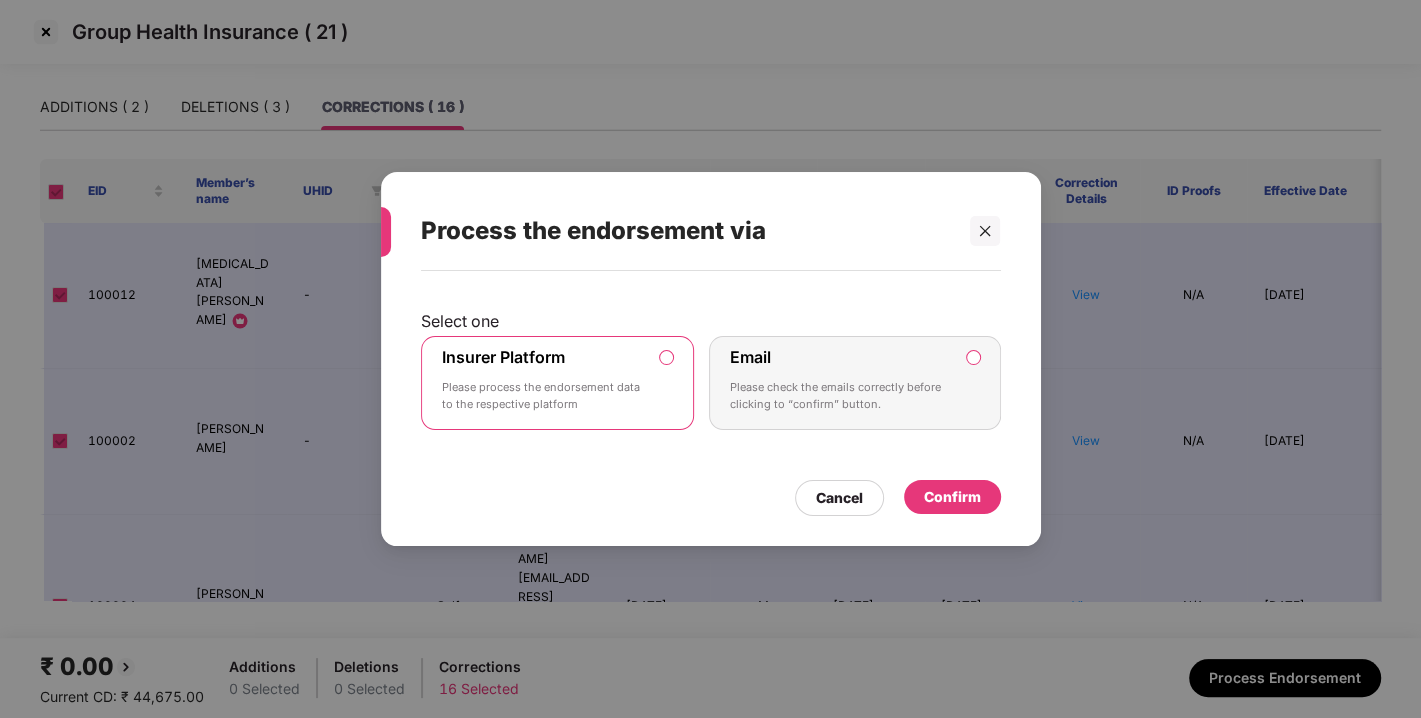 click on "Confirm" at bounding box center [952, 497] 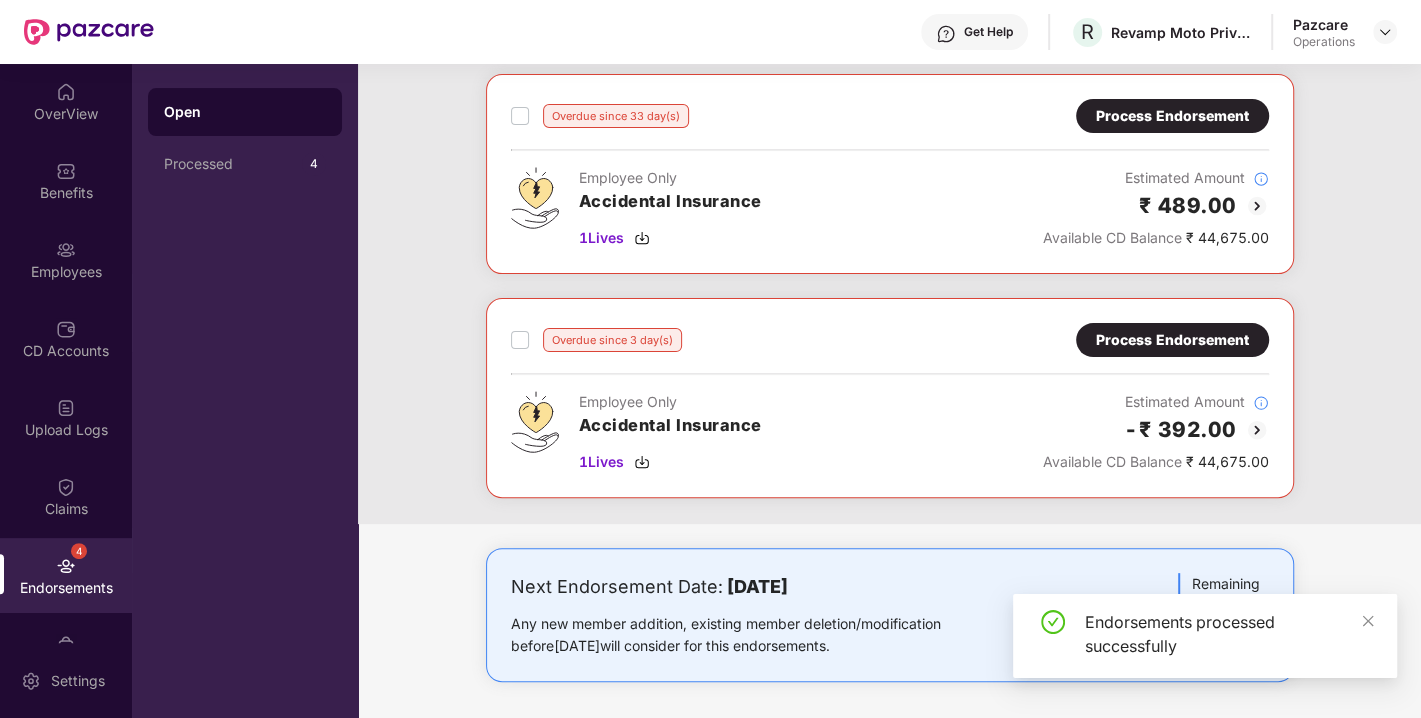 scroll, scrollTop: 0, scrollLeft: 0, axis: both 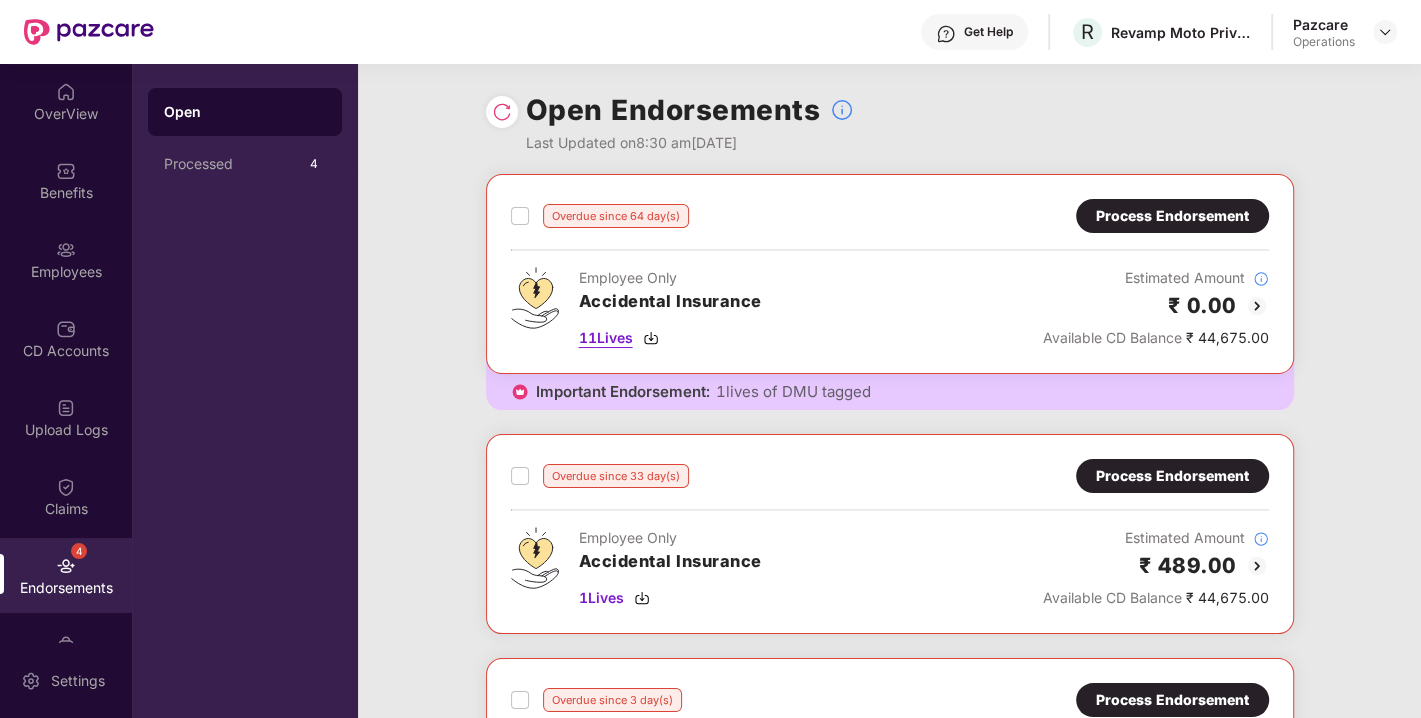click at bounding box center [651, 338] 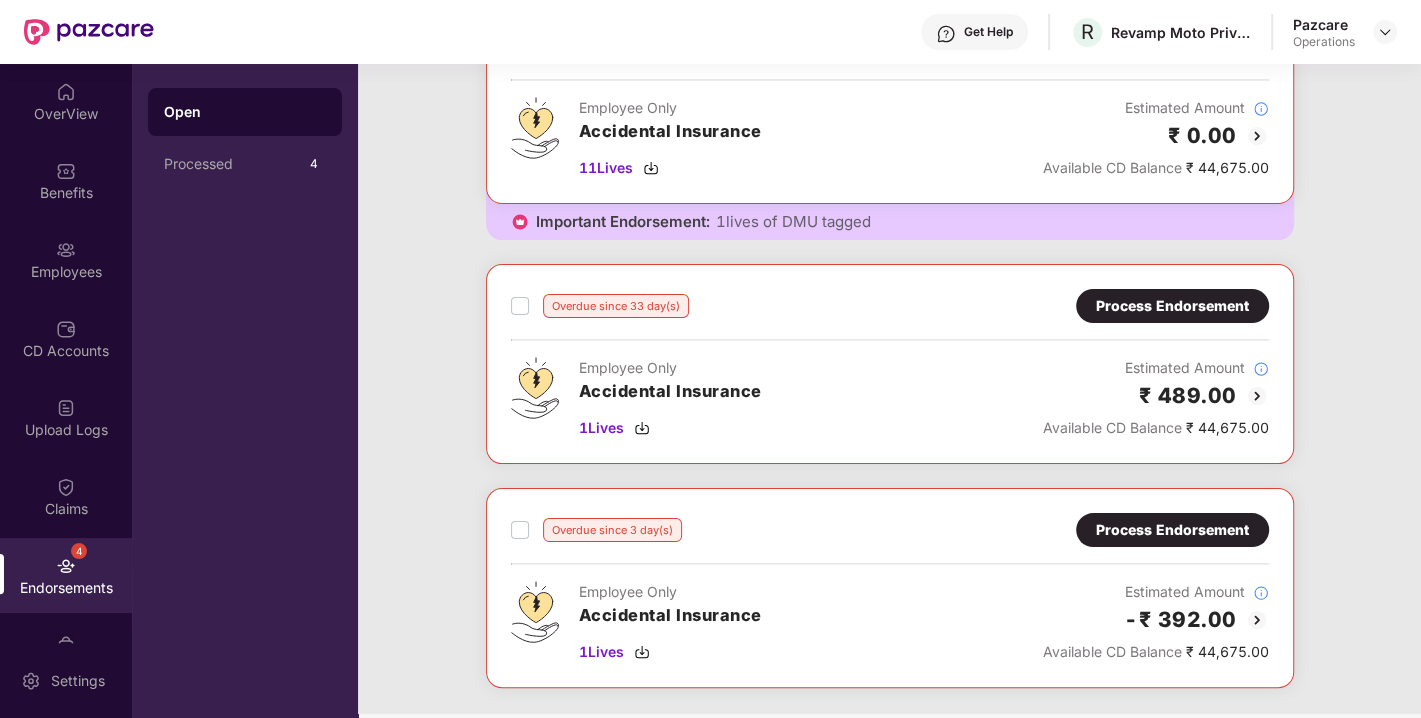 scroll, scrollTop: 171, scrollLeft: 0, axis: vertical 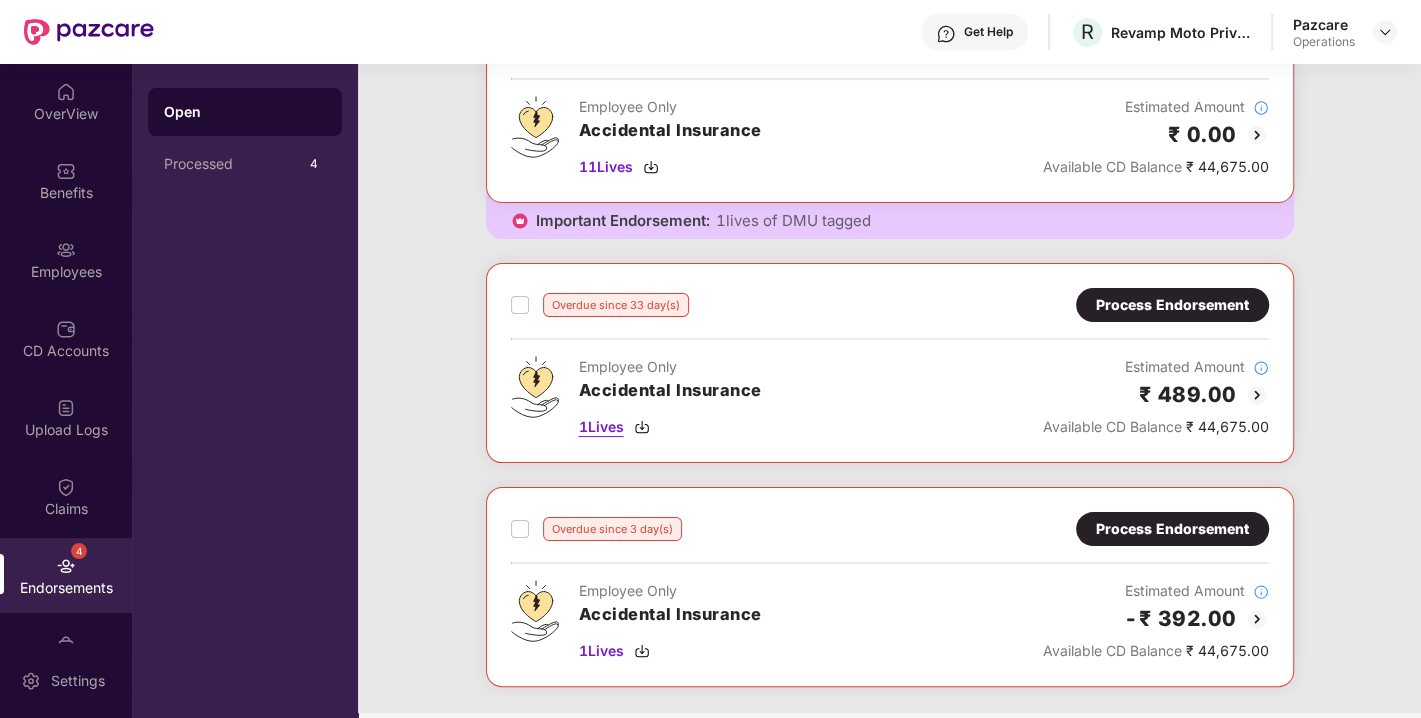 click at bounding box center [642, 427] 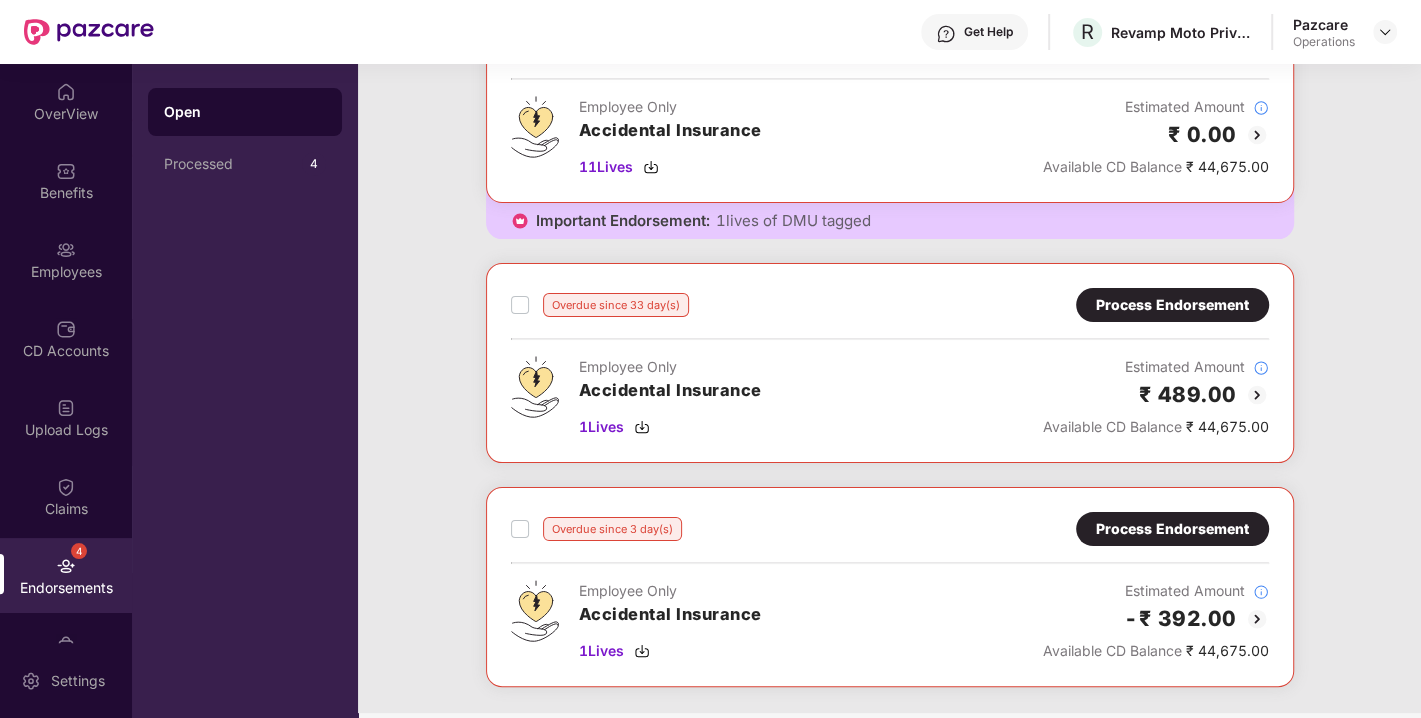 scroll, scrollTop: 360, scrollLeft: 0, axis: vertical 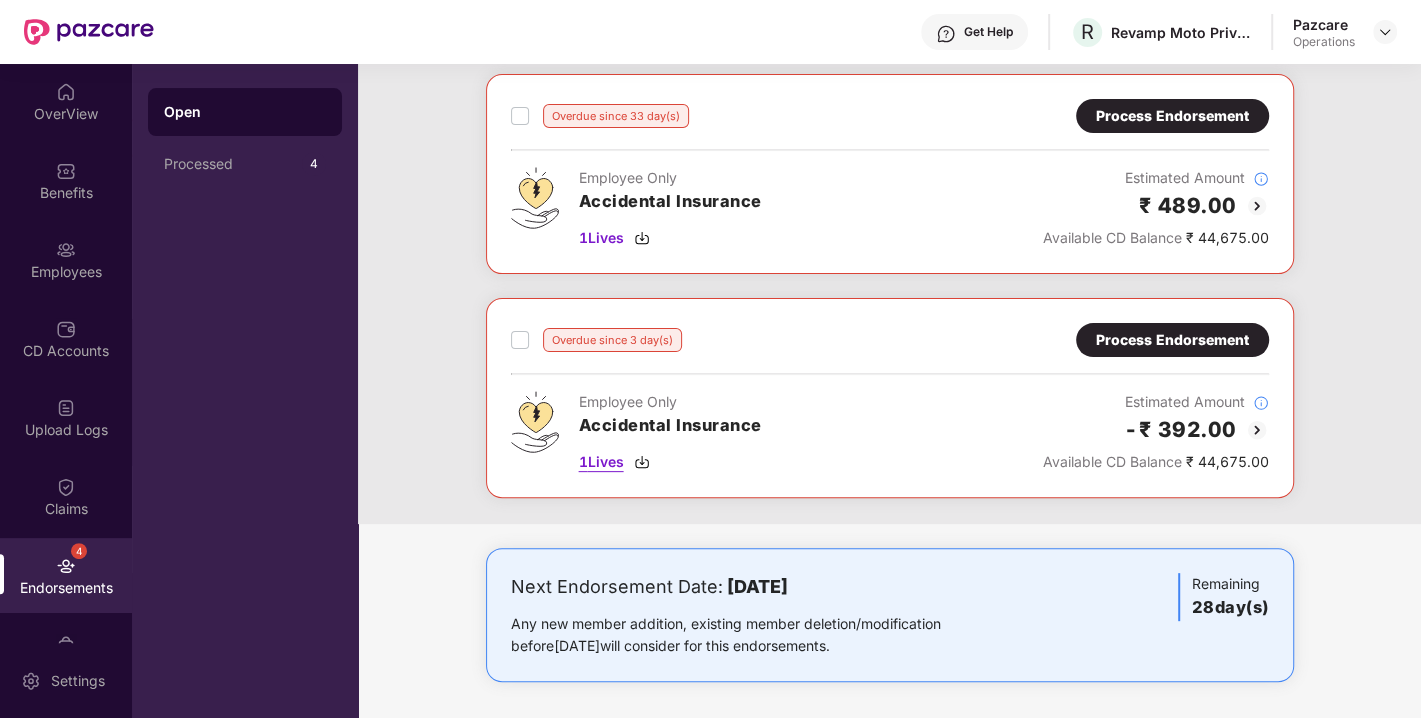 click at bounding box center (642, 462) 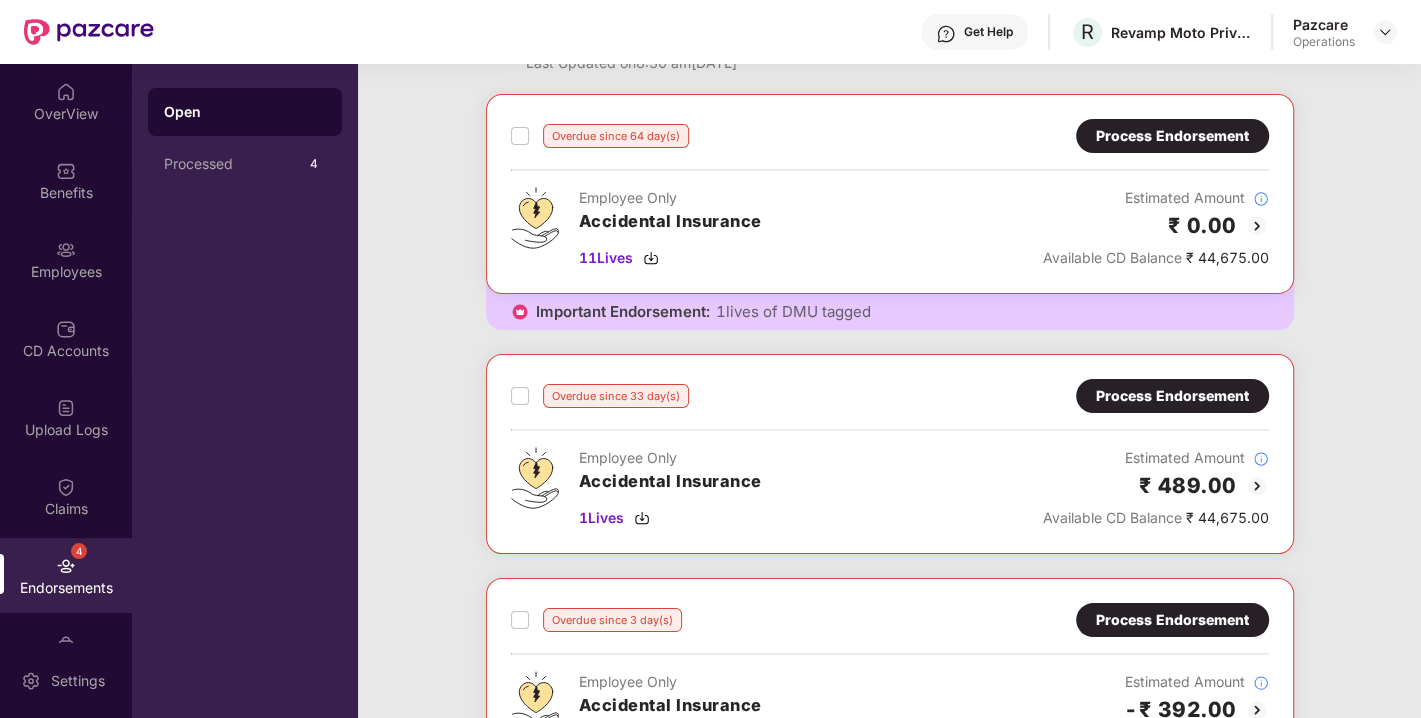 scroll, scrollTop: 0, scrollLeft: 0, axis: both 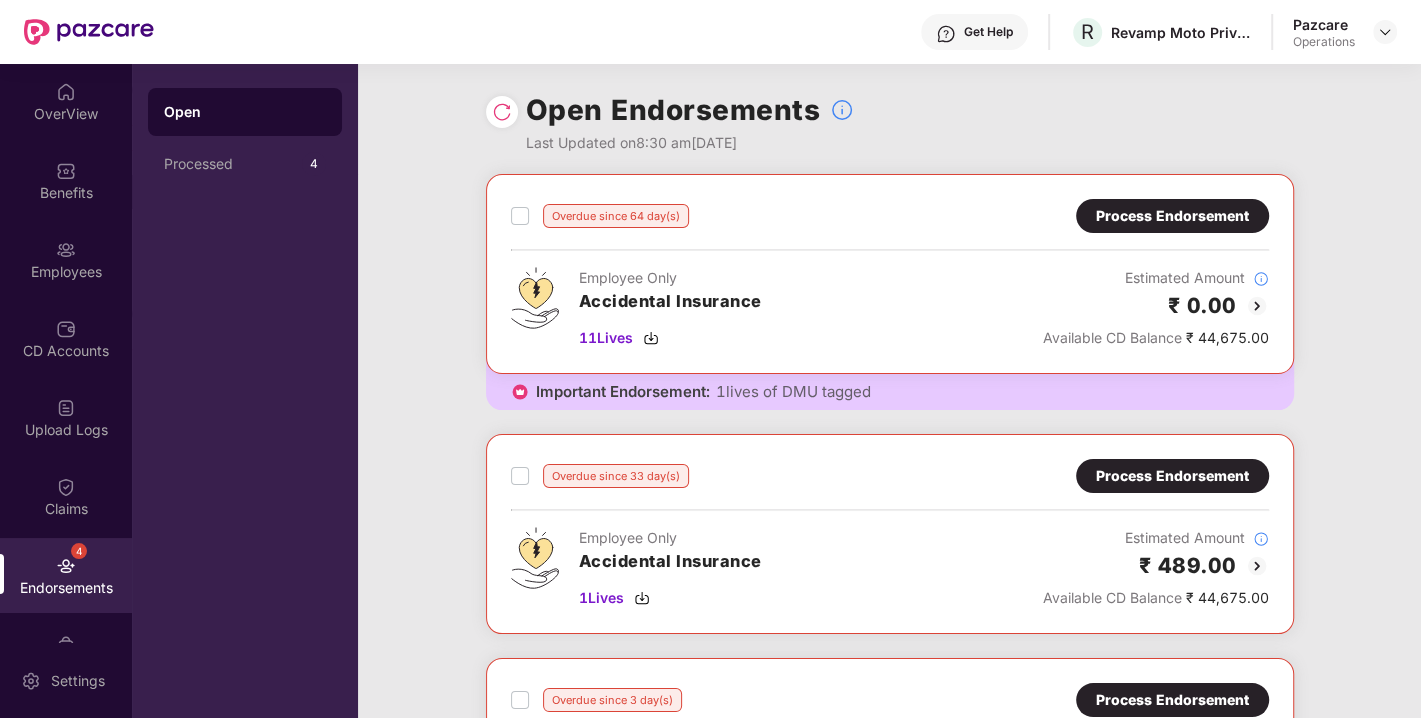 click on "Process Endorsement" at bounding box center (1172, 216) 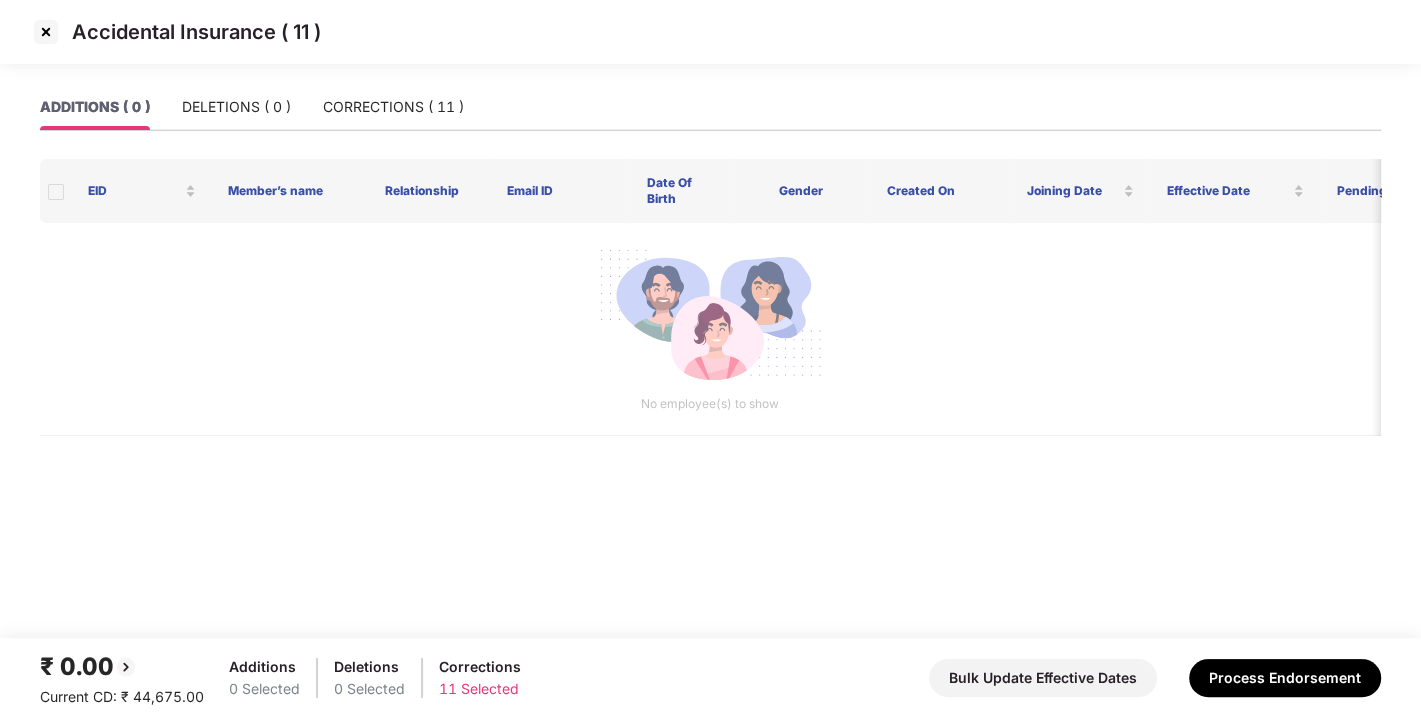click at bounding box center (46, 32) 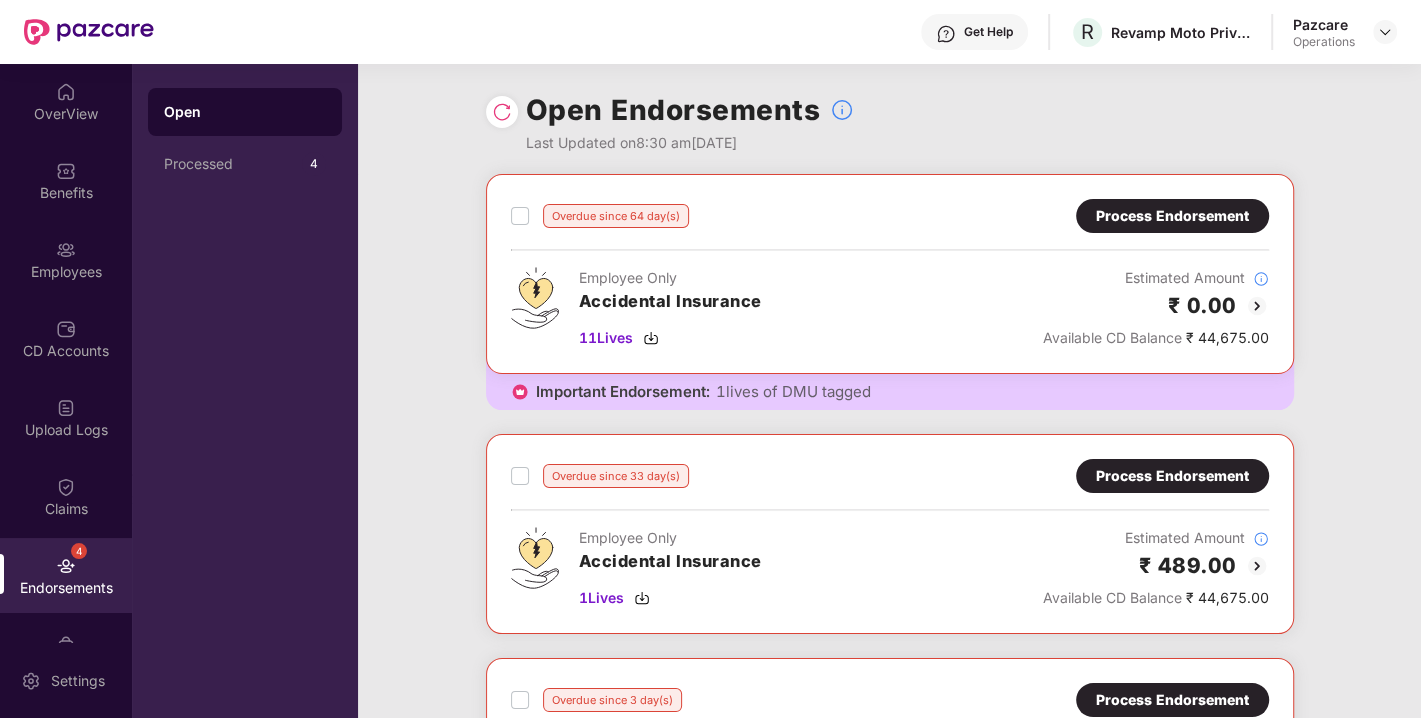 click on "Process Endorsement" at bounding box center [1172, 216] 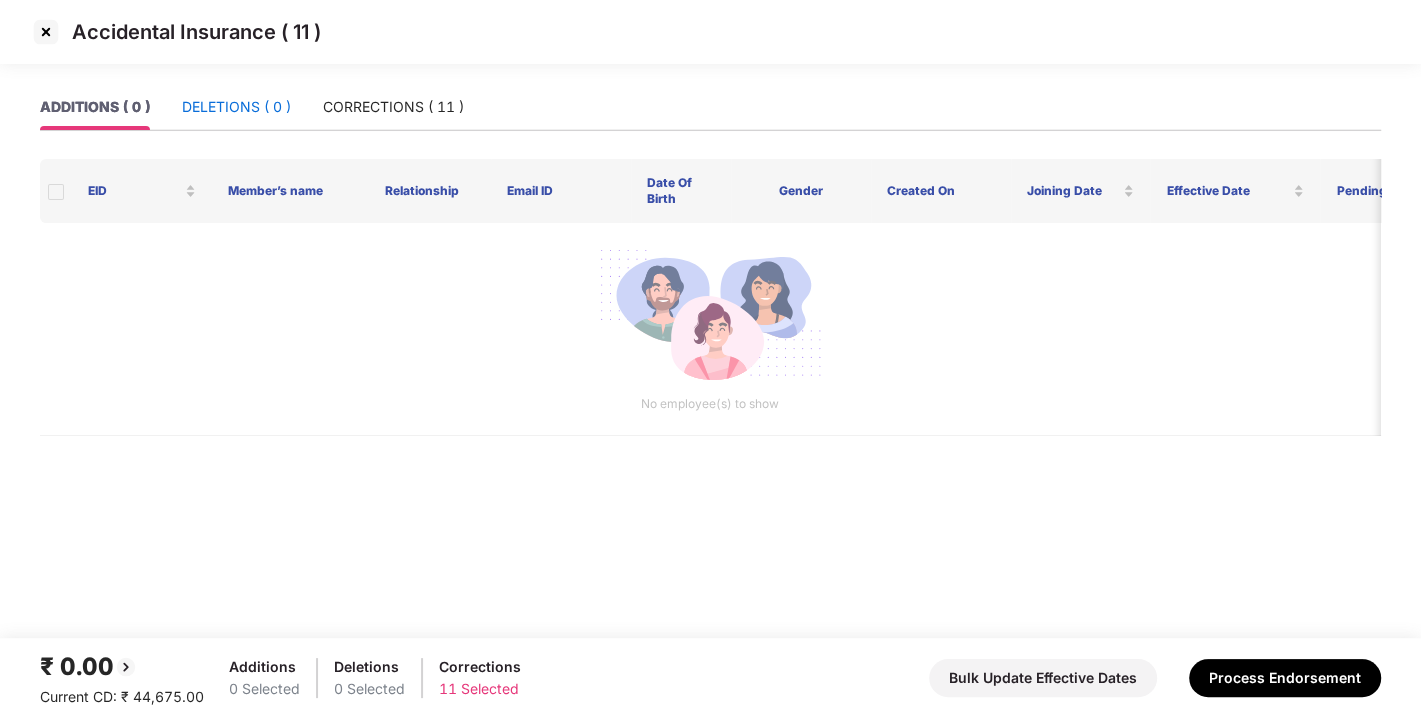 click on "DELETIONS ( 0 )" at bounding box center (236, 107) 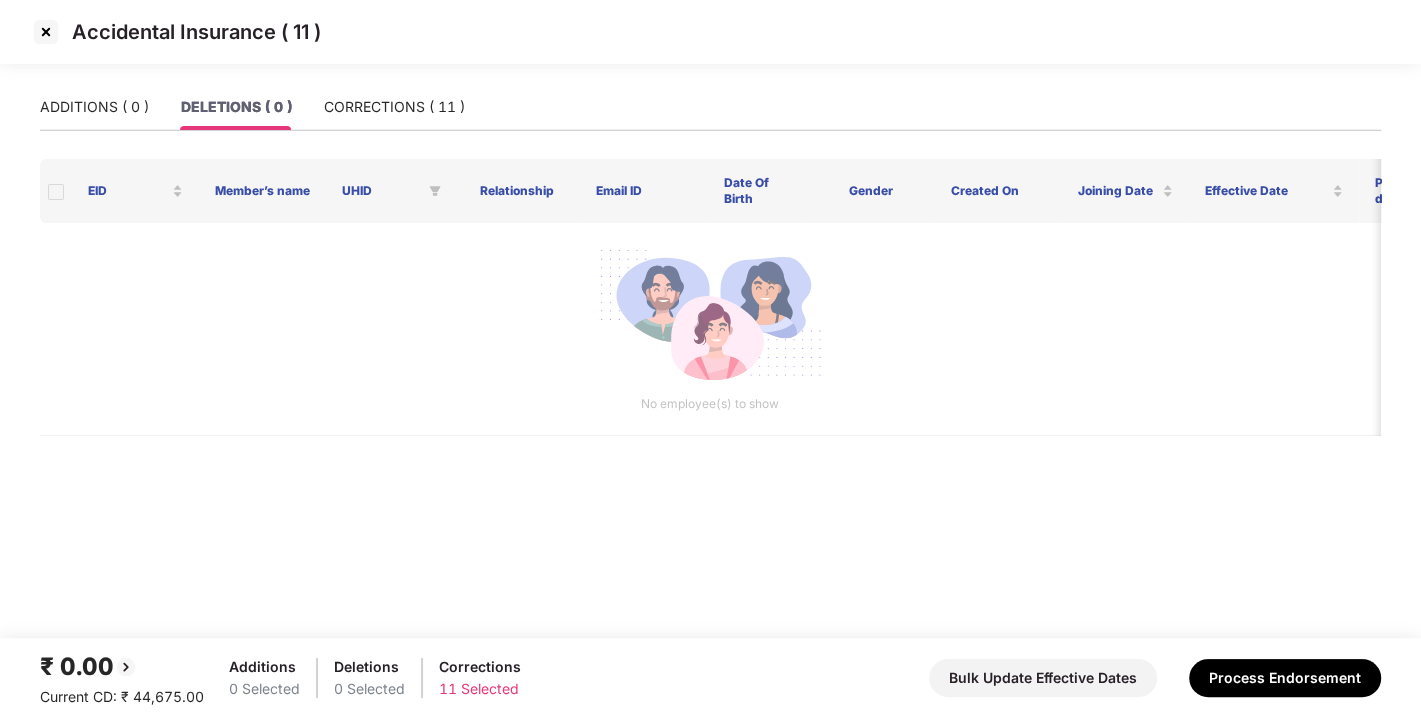 click on "ADDITIONS ( 0 ) DELETIONS ( 0 ) CORRECTIONS ( 11 )" at bounding box center (710, 107) 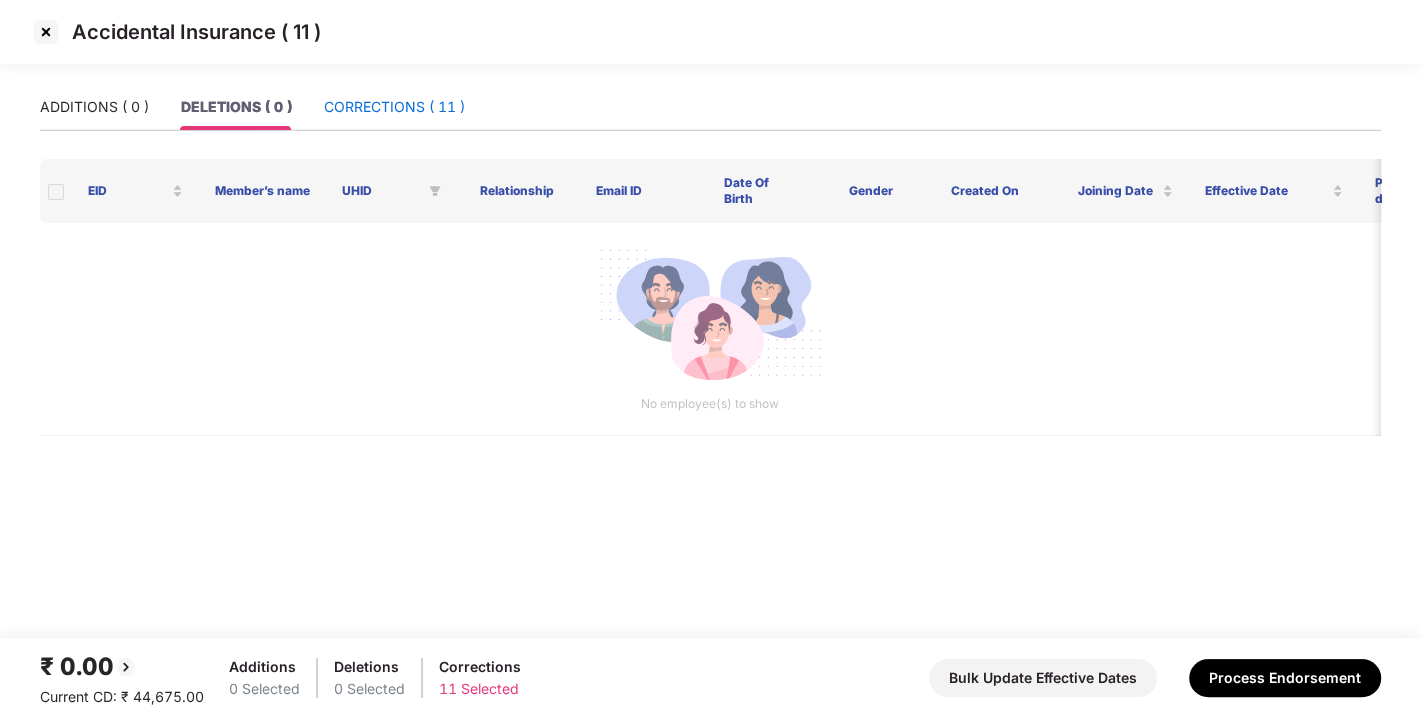 click on "CORRECTIONS ( 11 )" at bounding box center (394, 107) 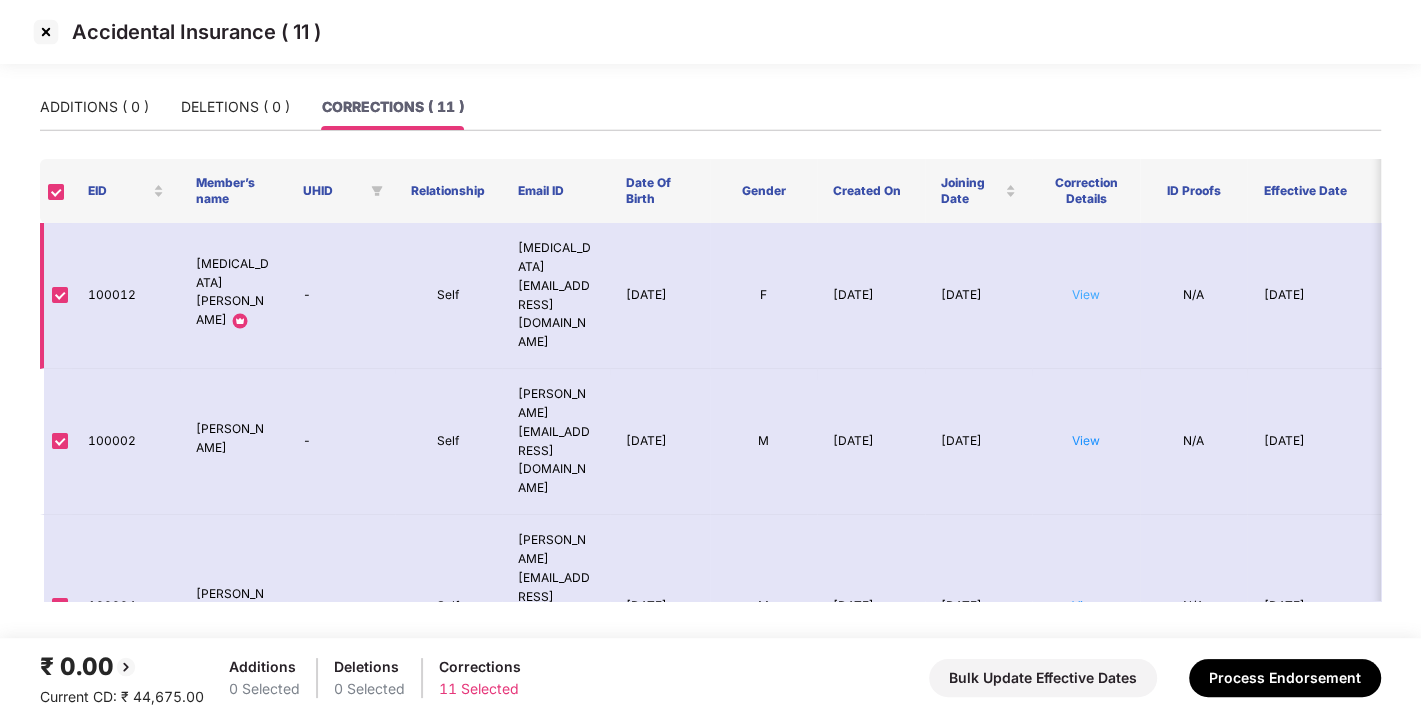 click on "View" at bounding box center [1086, 294] 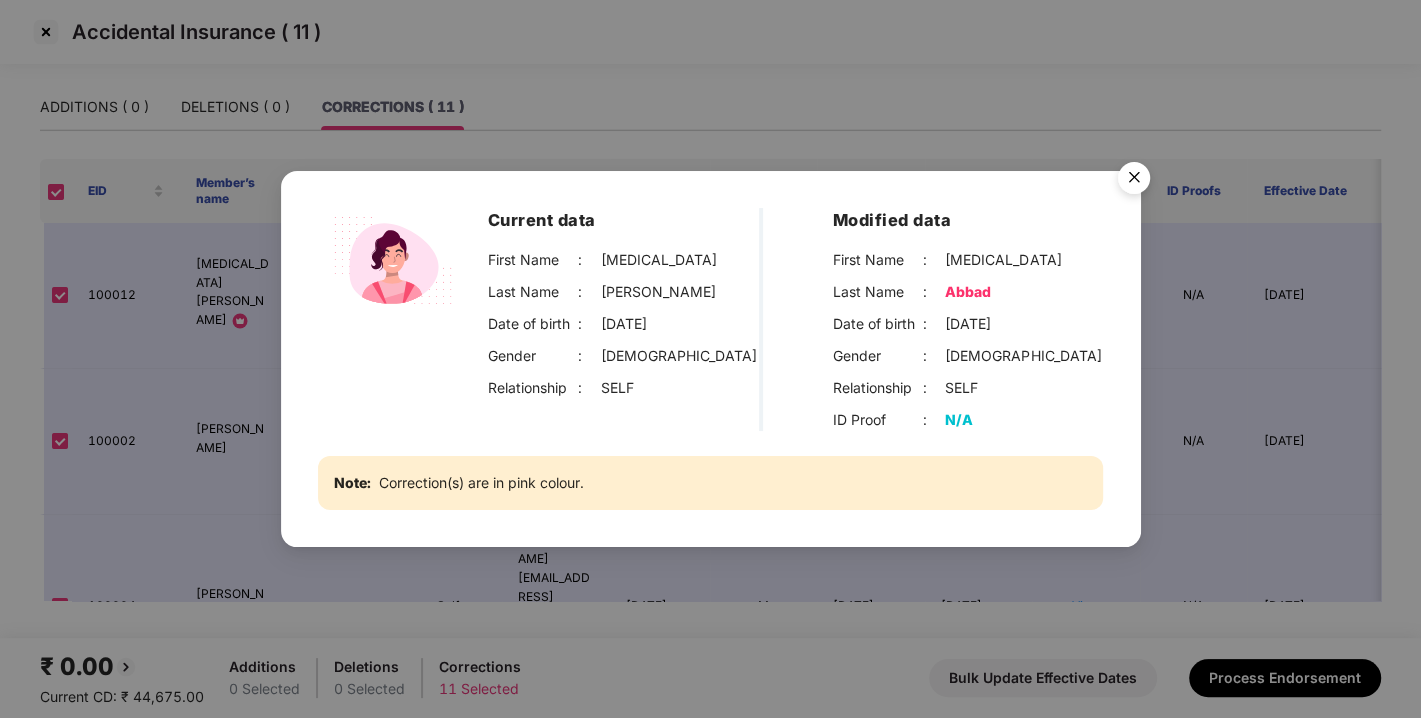 click at bounding box center [1134, 181] 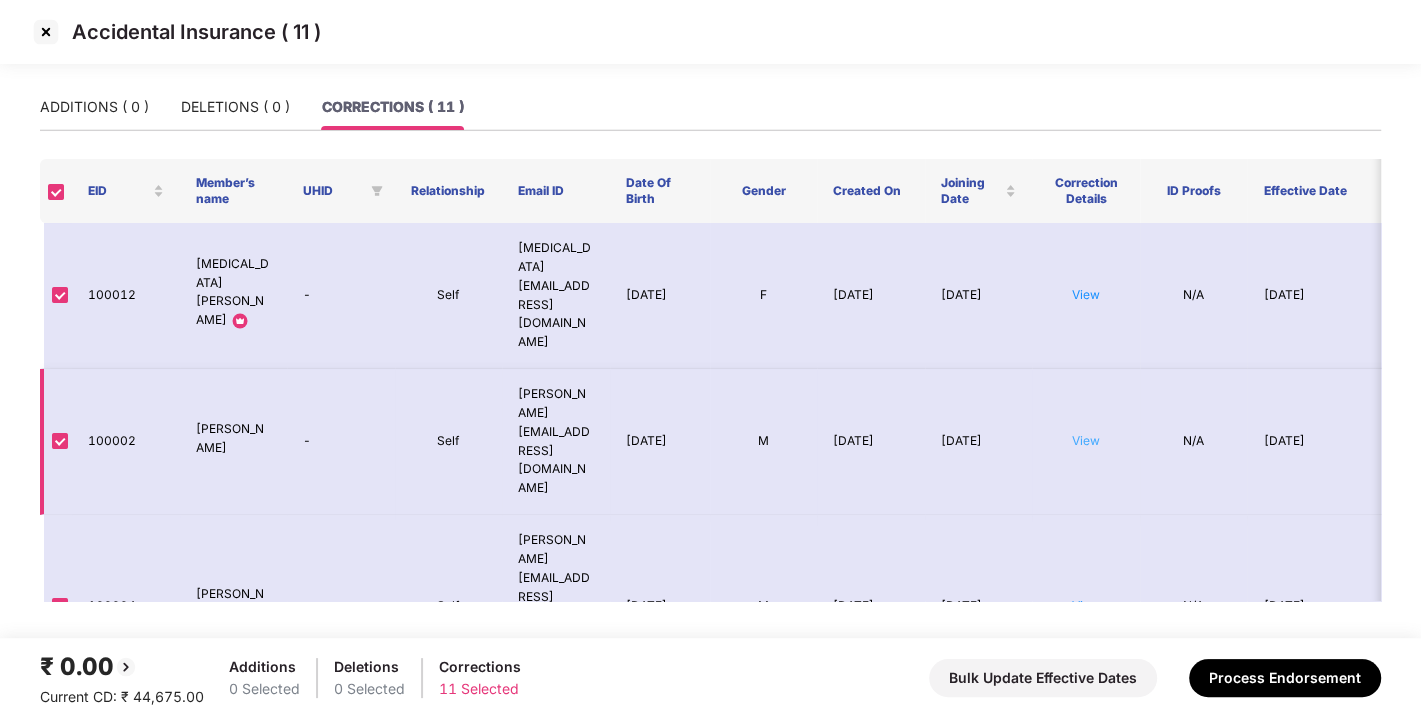 click on "View" at bounding box center [1086, 440] 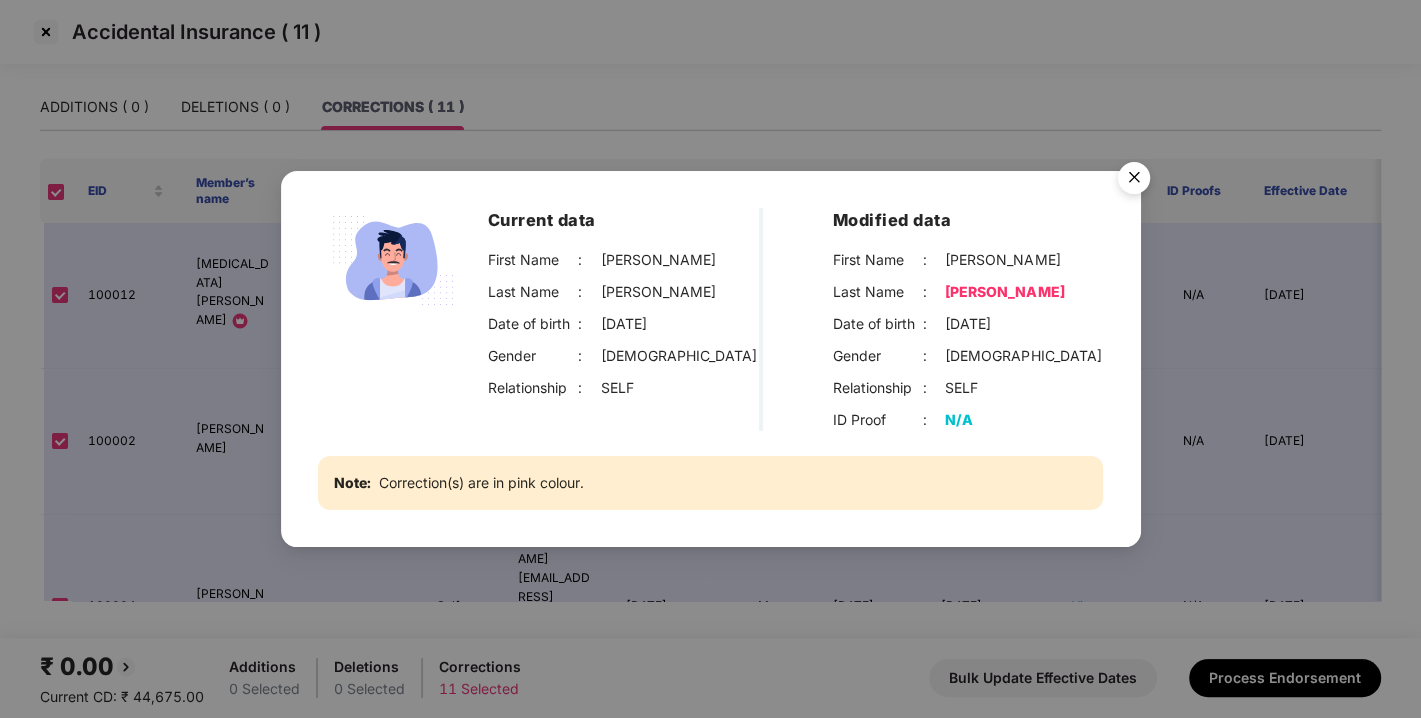 click at bounding box center (1134, 181) 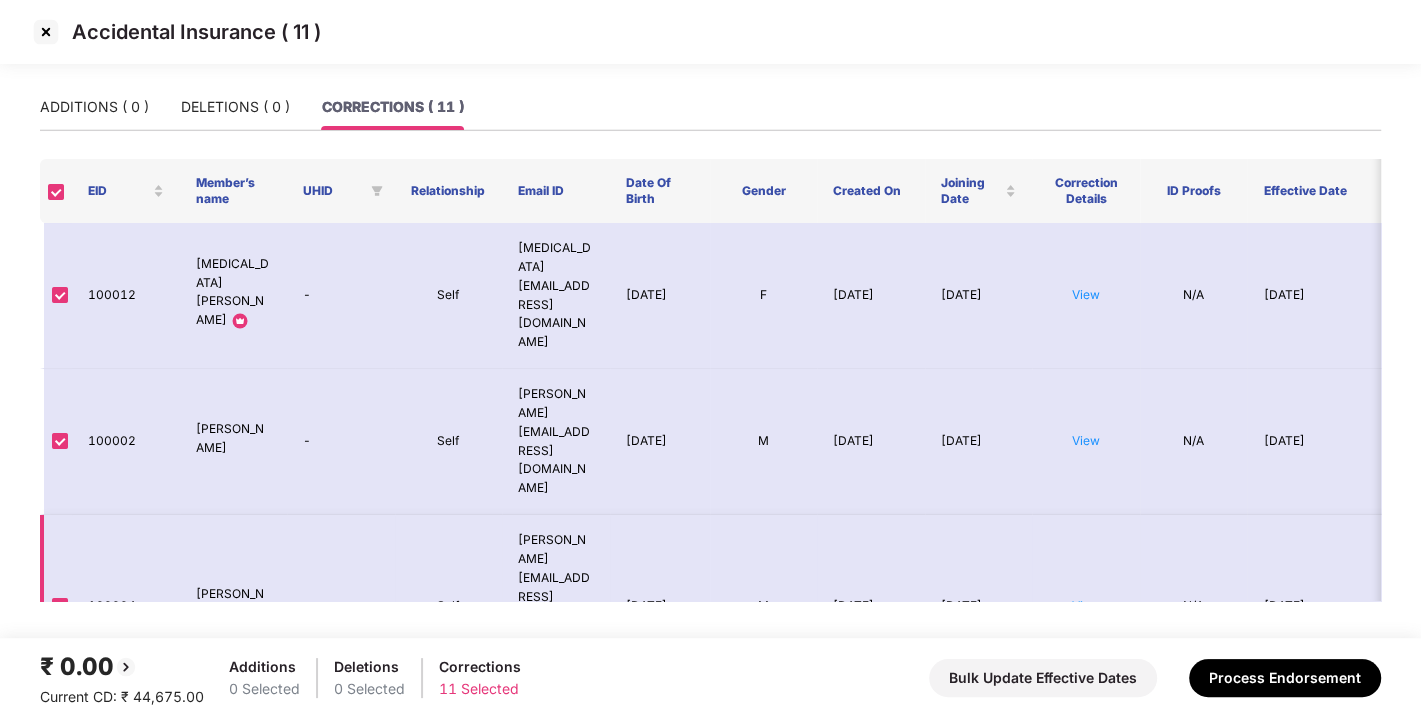 click on "View" at bounding box center [1086, 605] 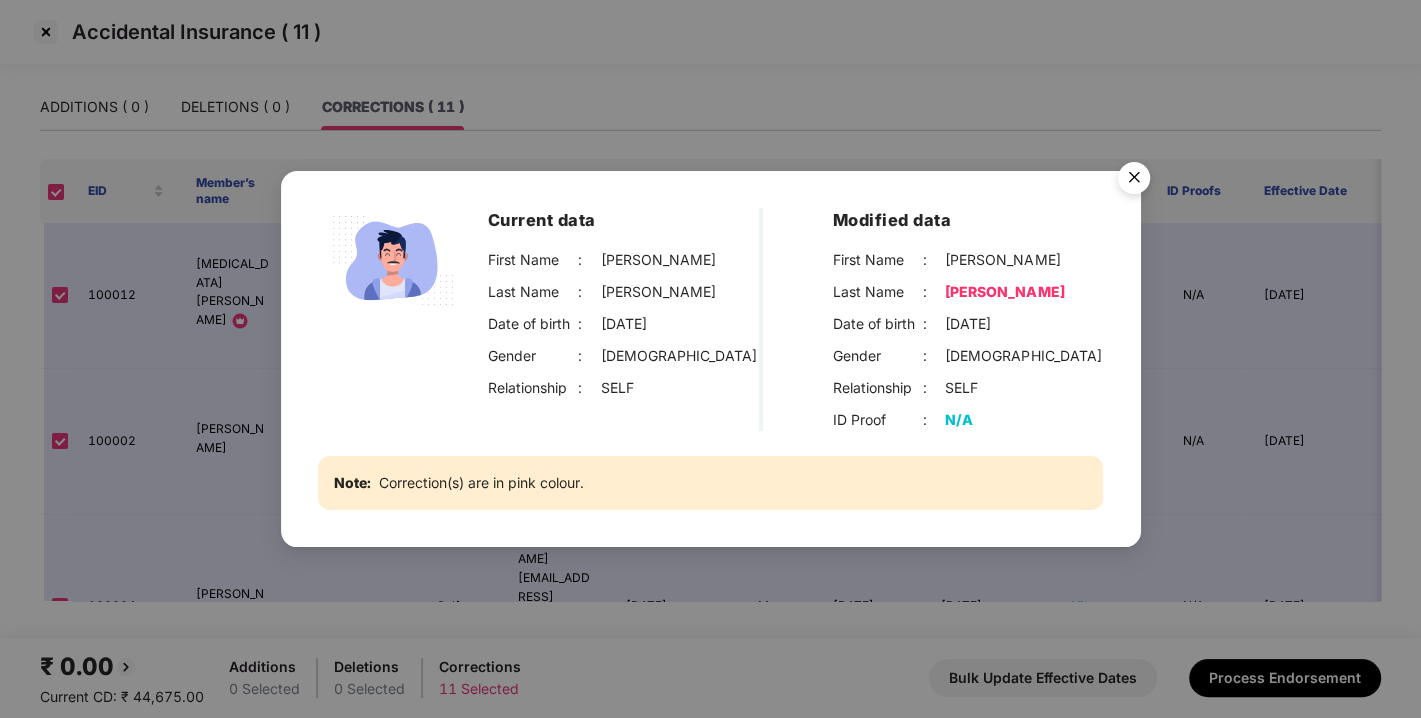 click at bounding box center (1134, 181) 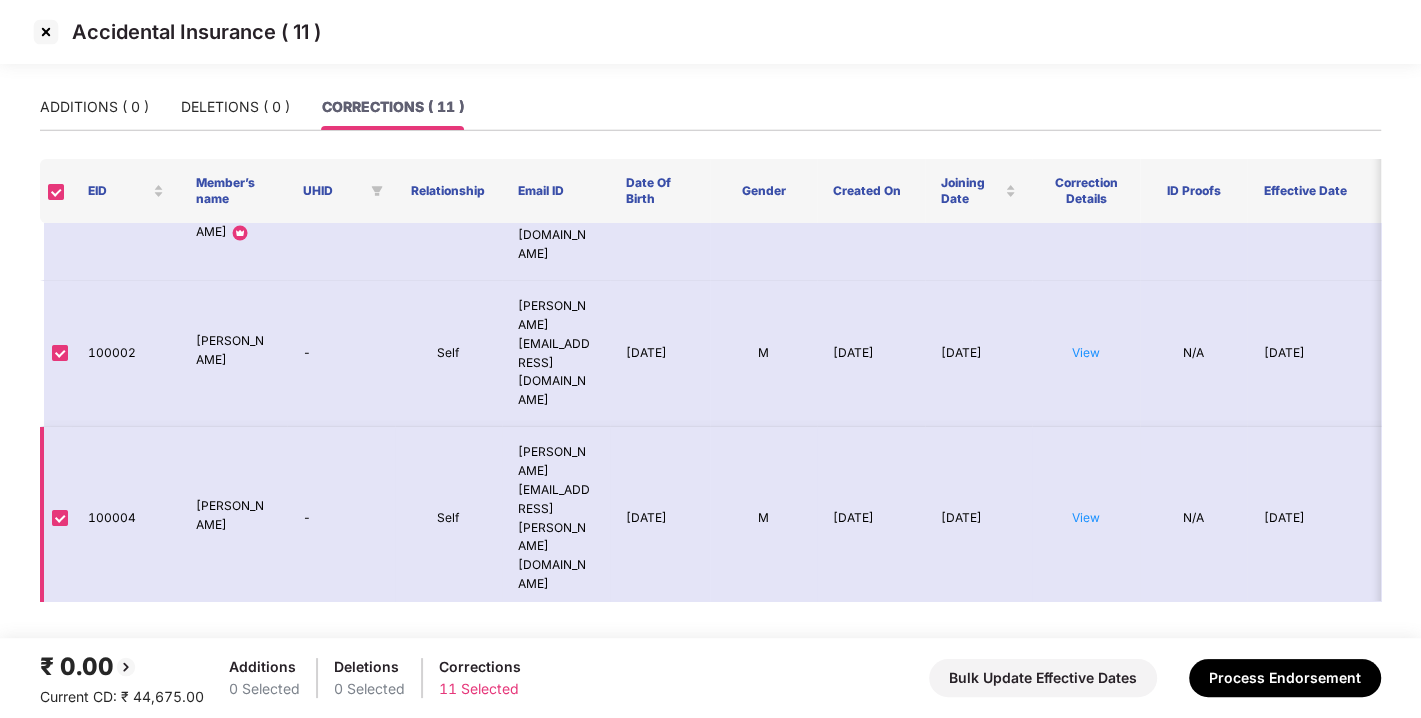 scroll, scrollTop: 148, scrollLeft: 0, axis: vertical 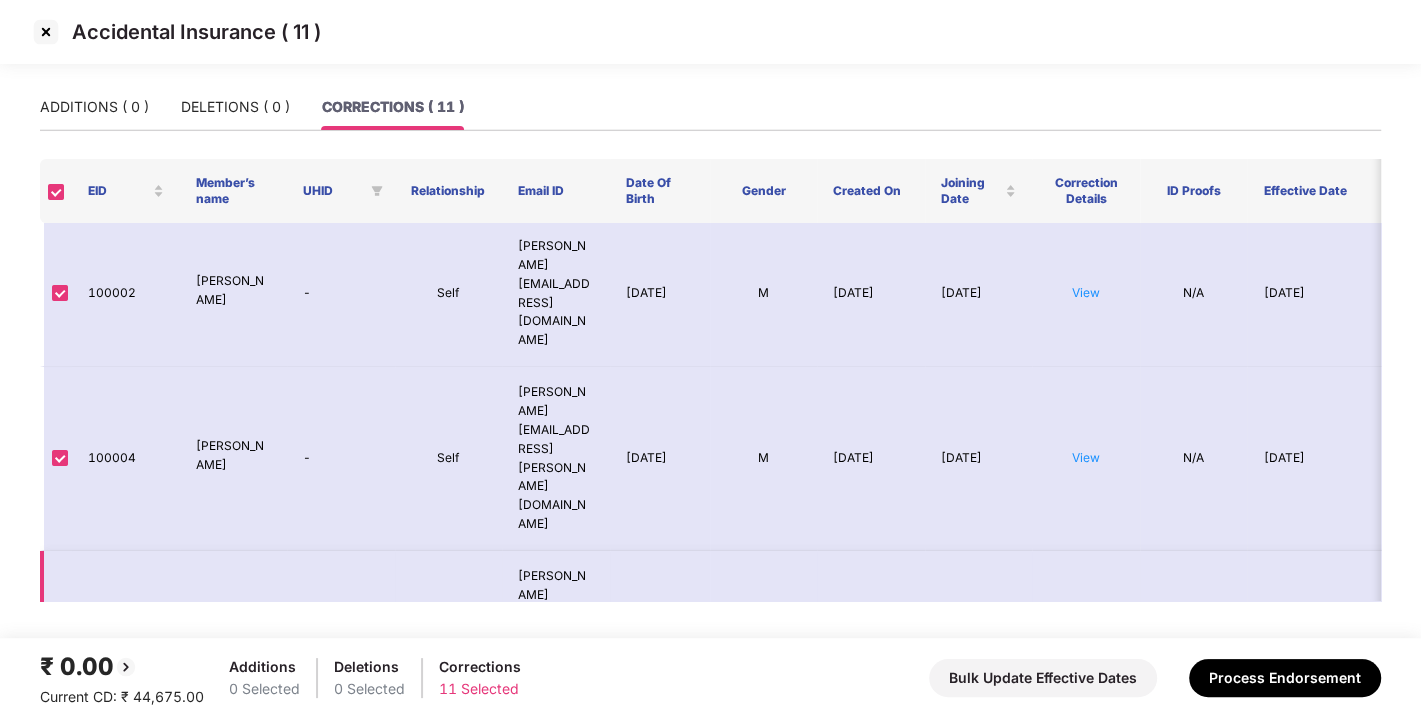 click on "View" at bounding box center [1086, 641] 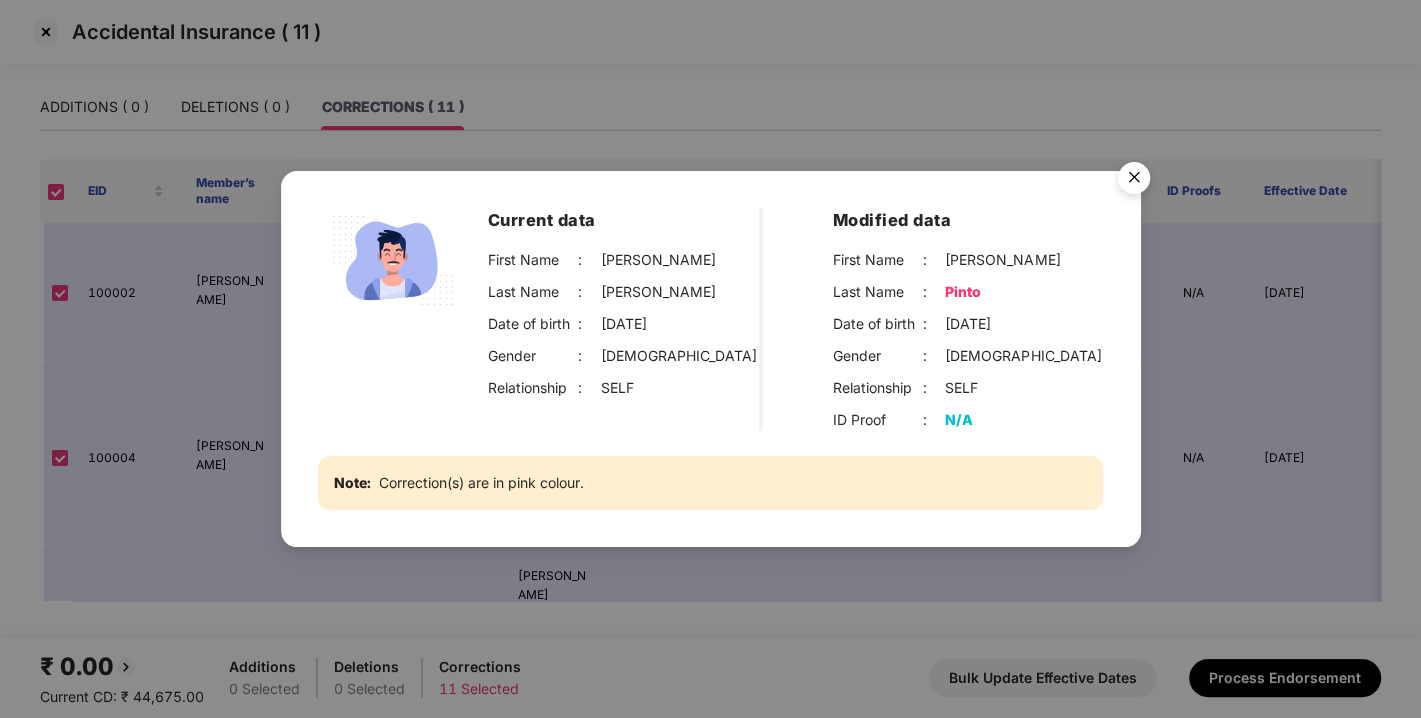 click at bounding box center (1134, 181) 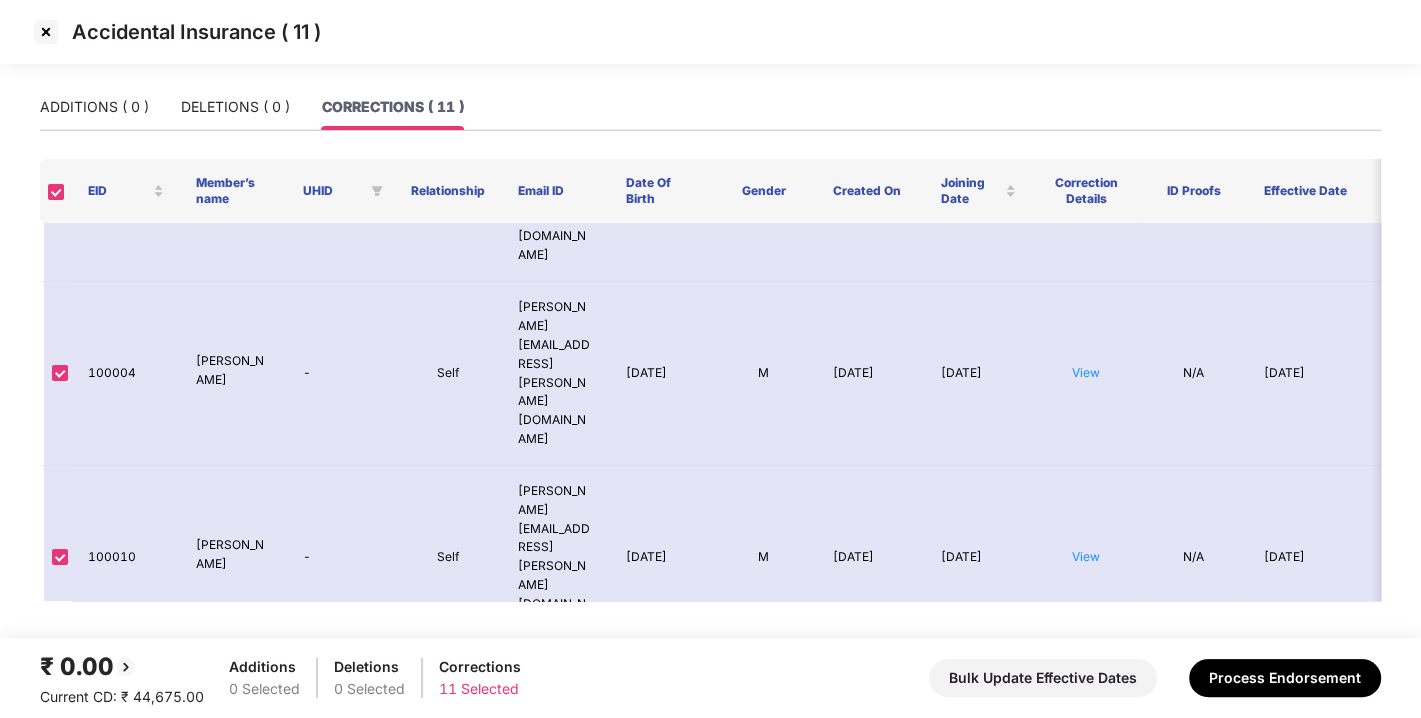 scroll, scrollTop: 262, scrollLeft: 0, axis: vertical 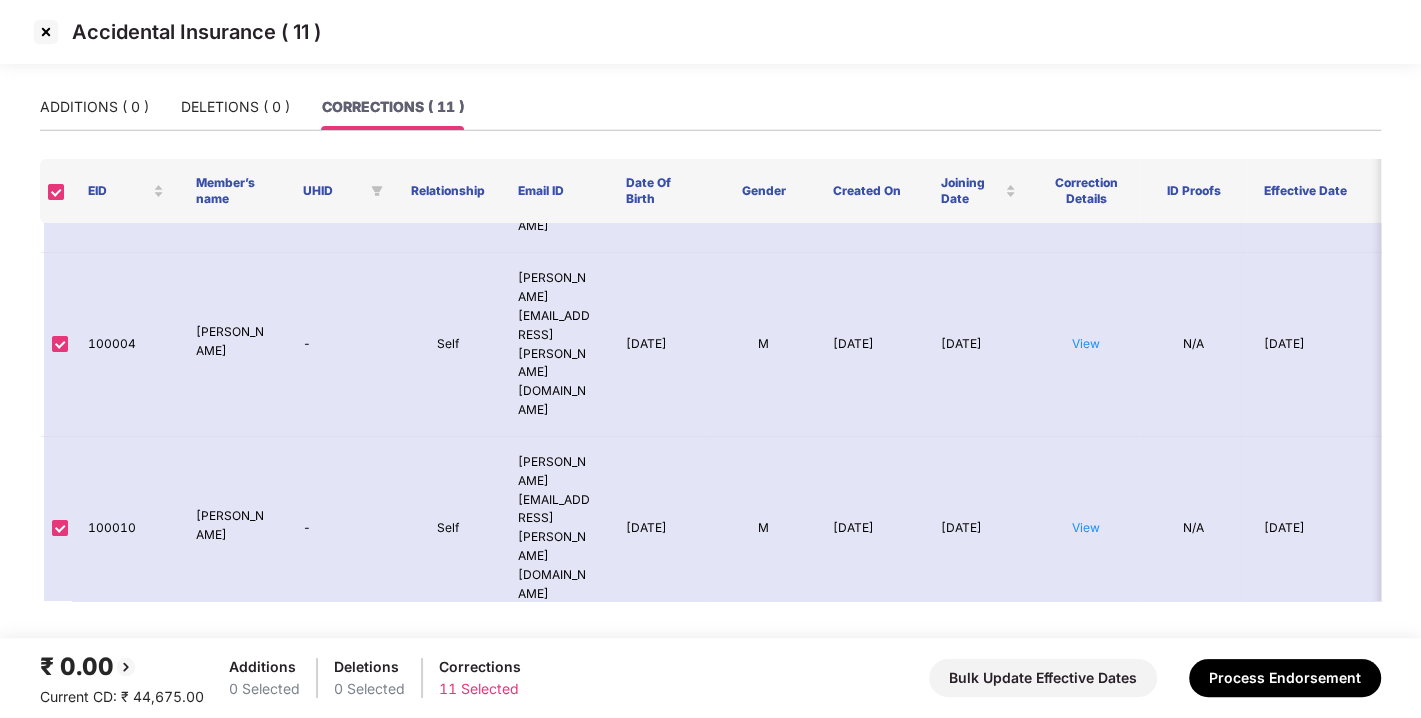 click on "View" at bounding box center [1086, 692] 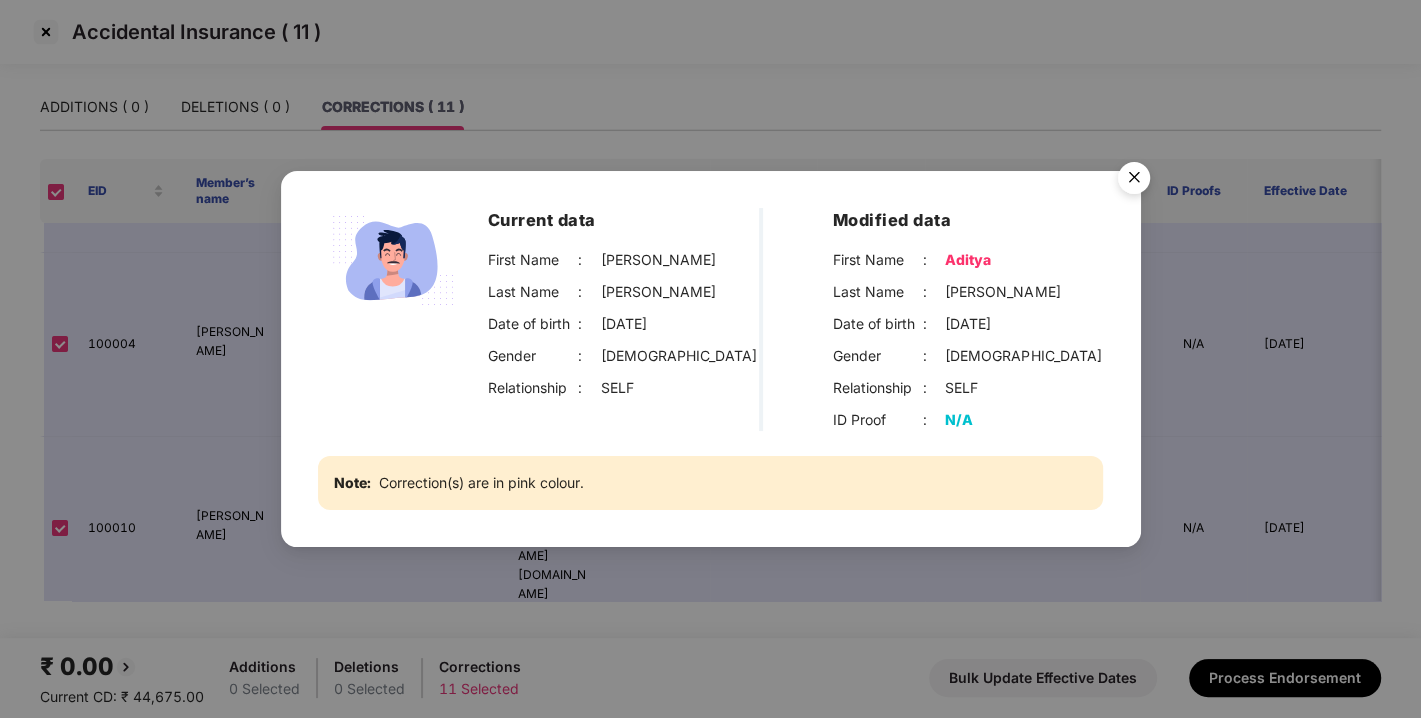 click at bounding box center [1134, 181] 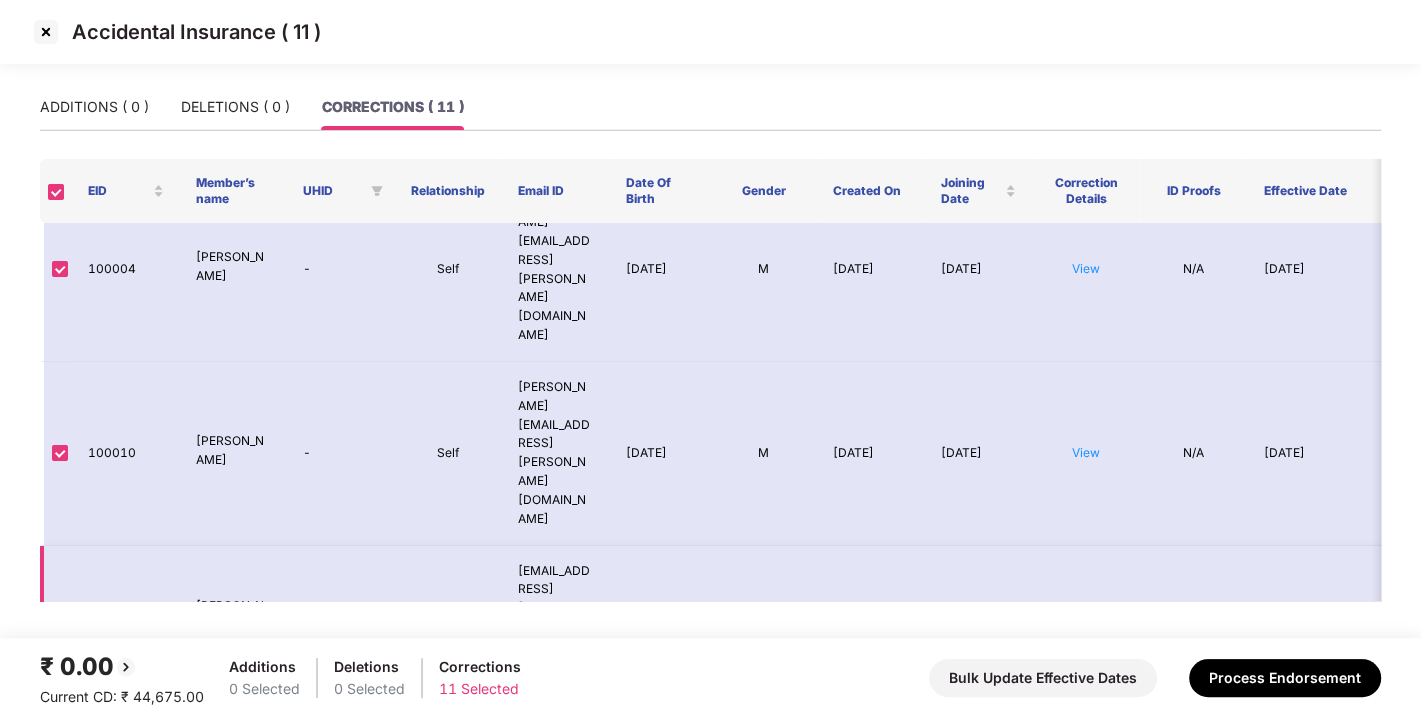 scroll, scrollTop: 339, scrollLeft: 0, axis: vertical 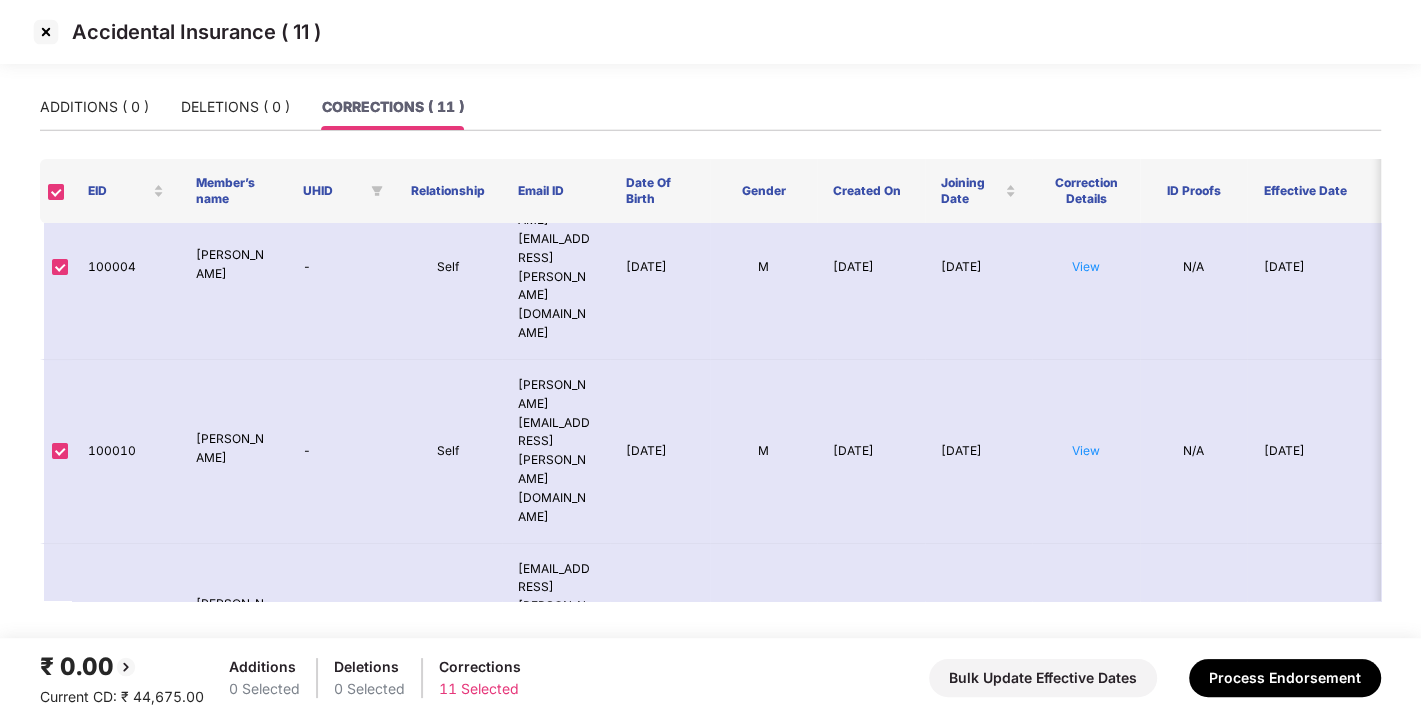 click on "View" at bounding box center [1086, 742] 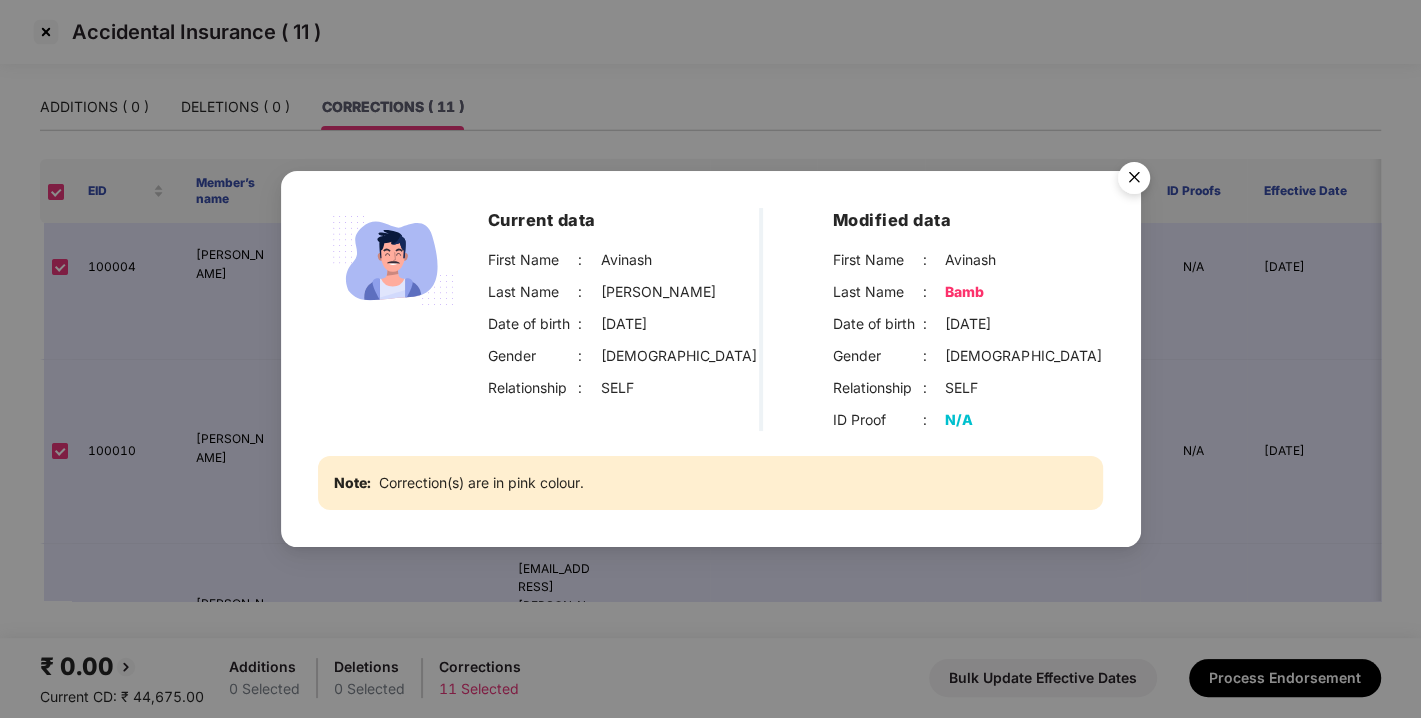 click at bounding box center [1134, 181] 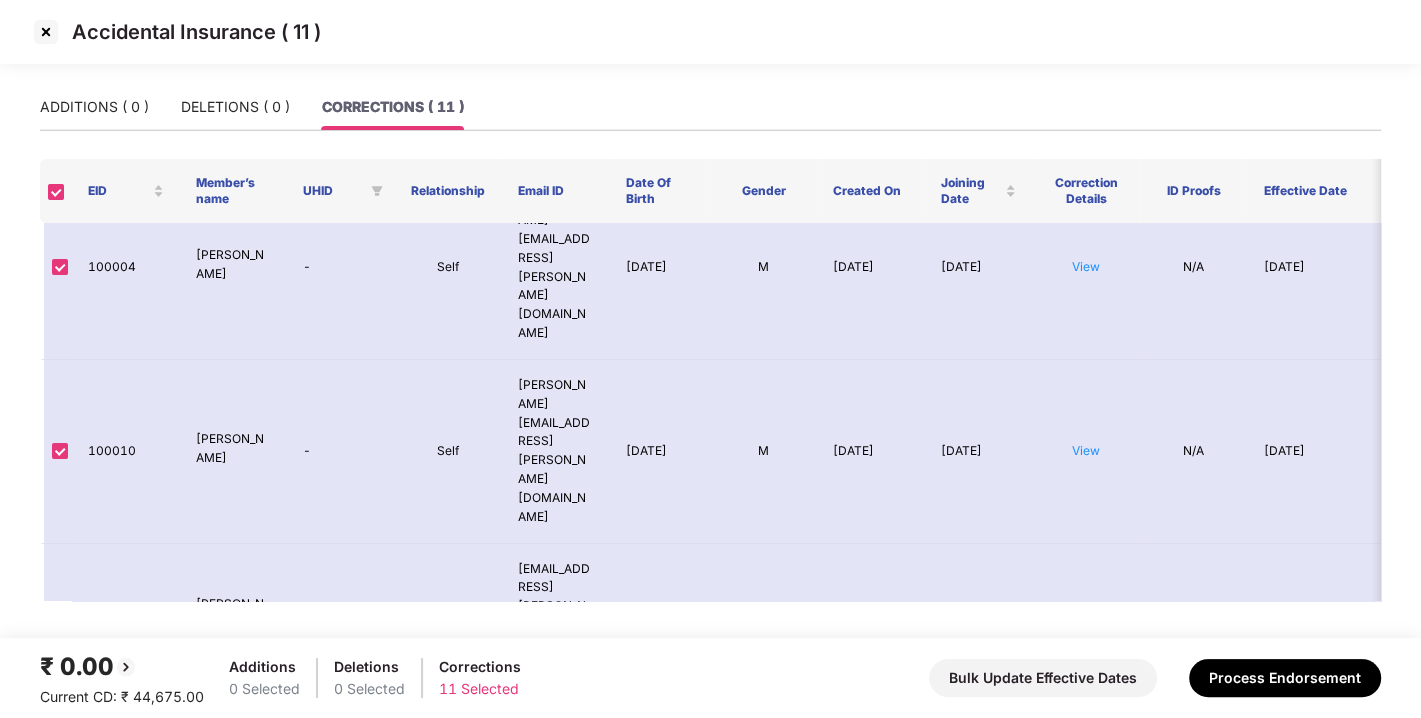 scroll, scrollTop: 434, scrollLeft: 0, axis: vertical 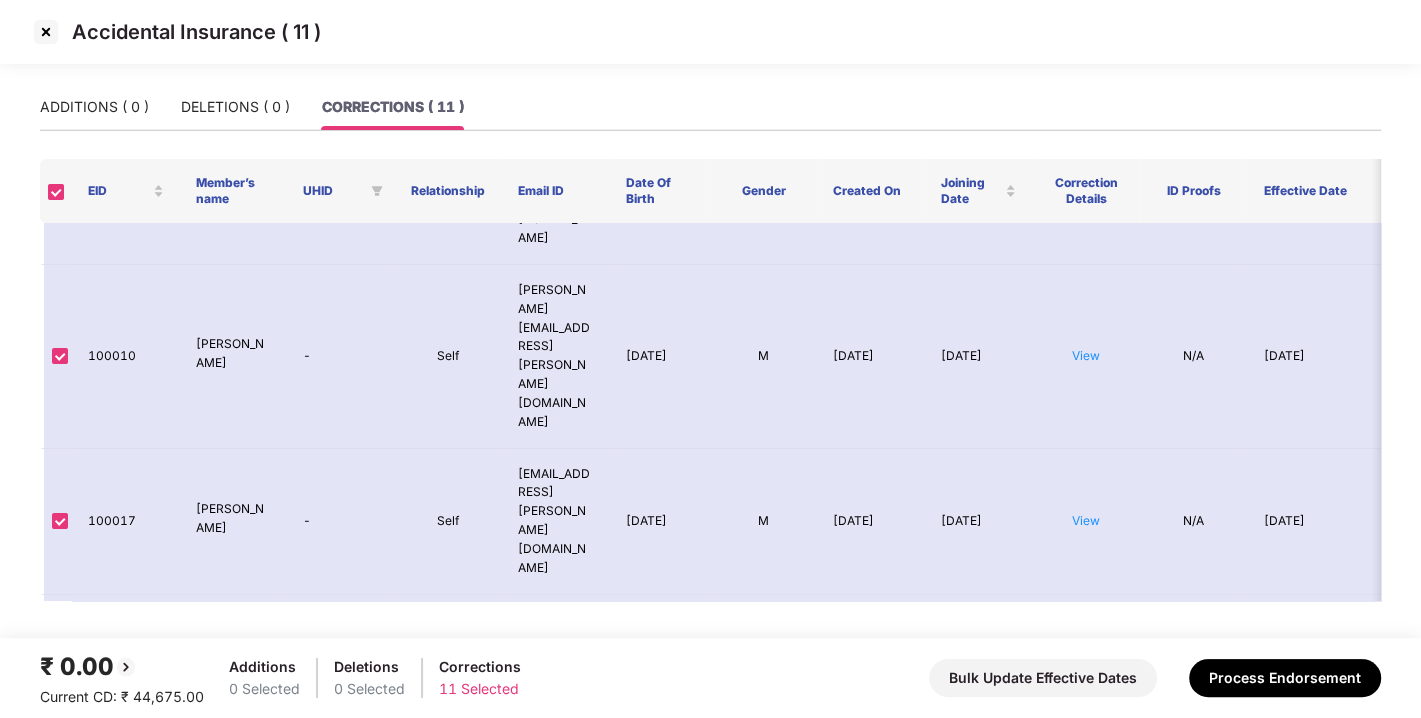click on "View" at bounding box center [1086, 776] 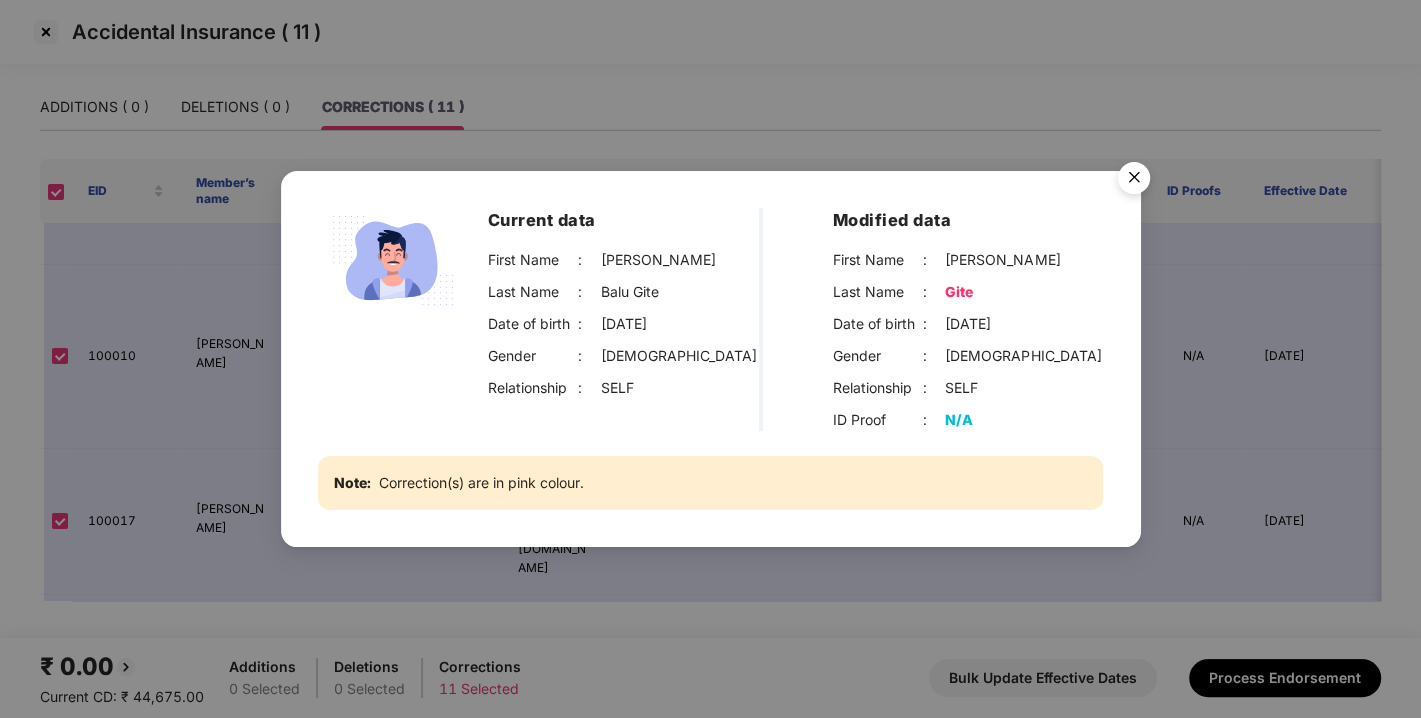 click at bounding box center [1134, 181] 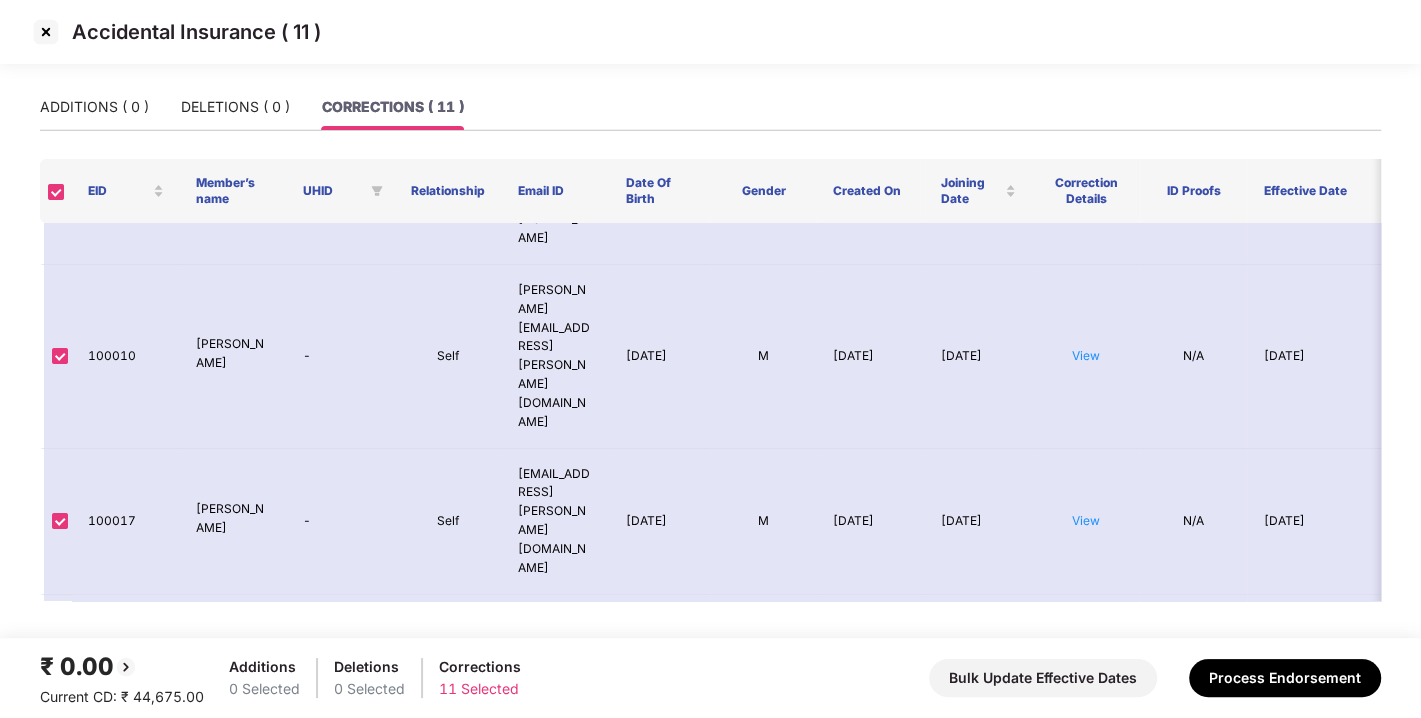 click on "View" at bounding box center [1086, 903] 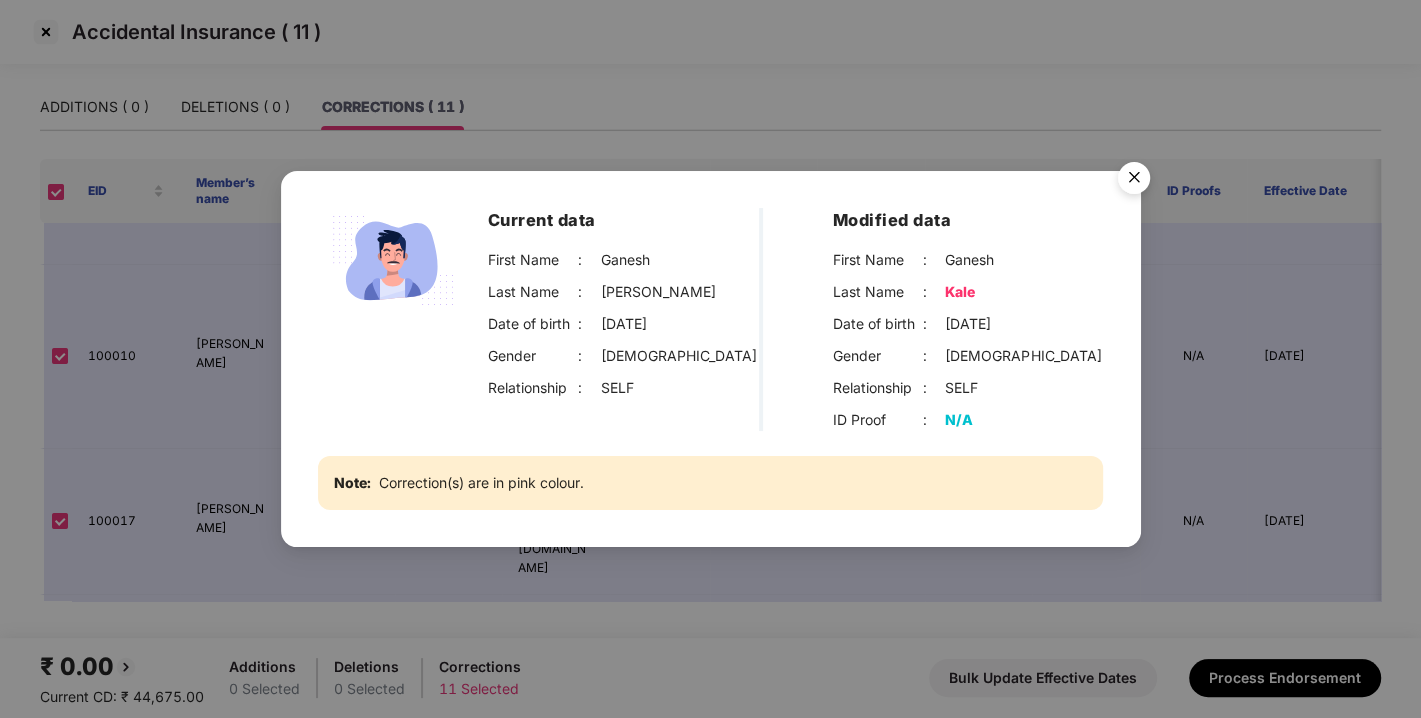 click at bounding box center (1134, 181) 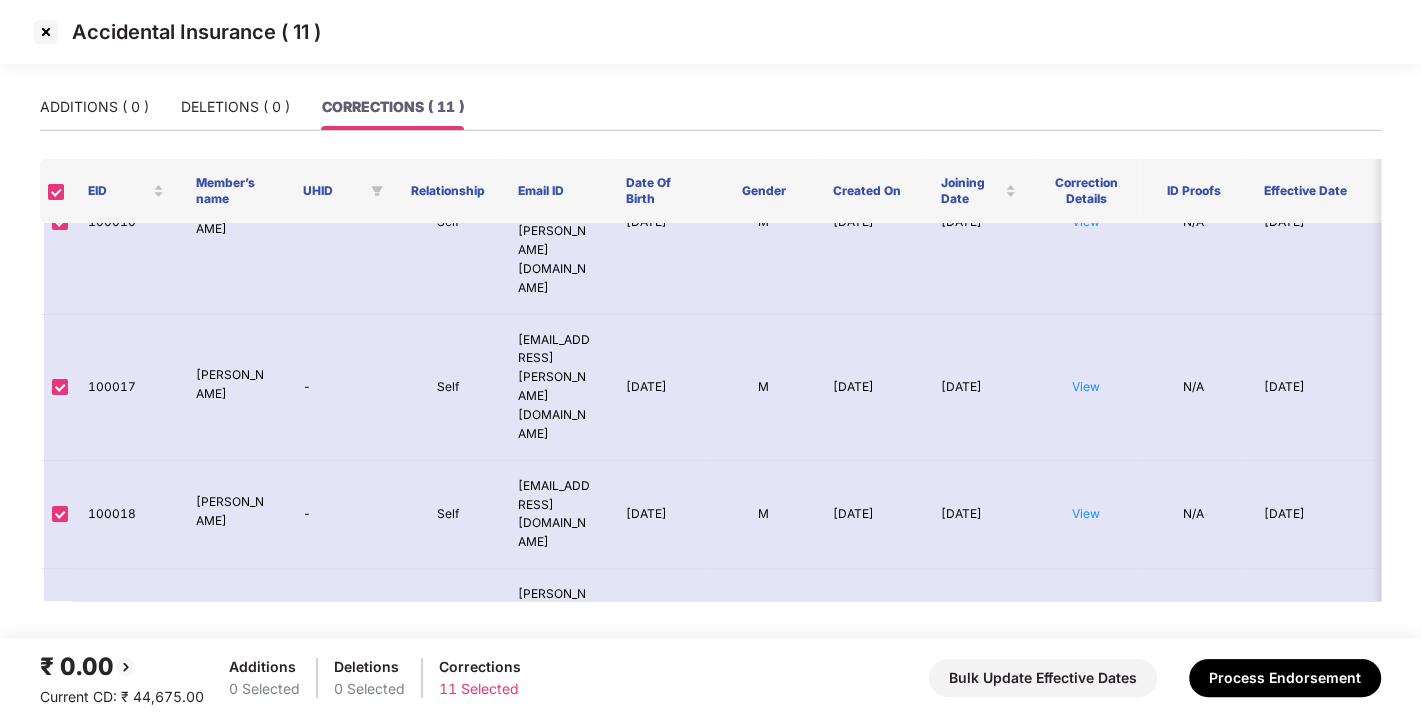 scroll, scrollTop: 590, scrollLeft: 0, axis: vertical 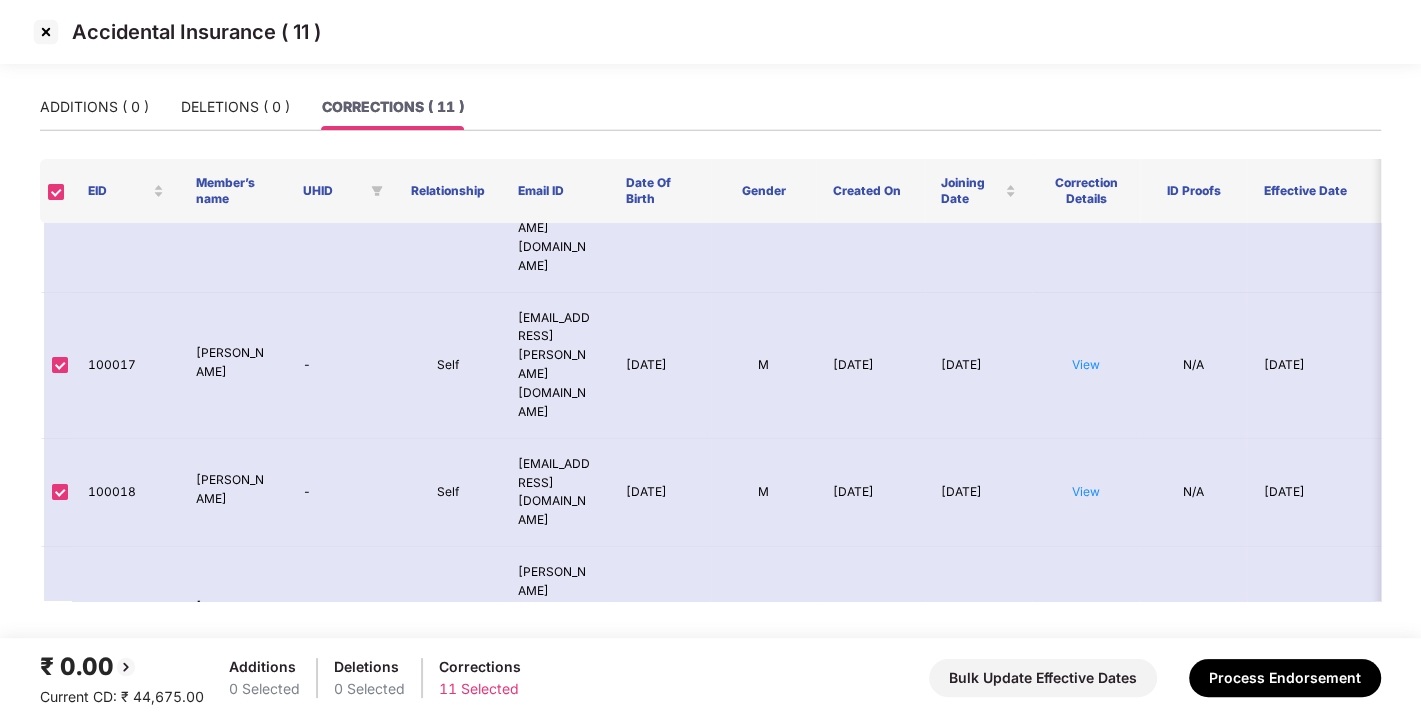 click on "View" at bounding box center [1086, 854] 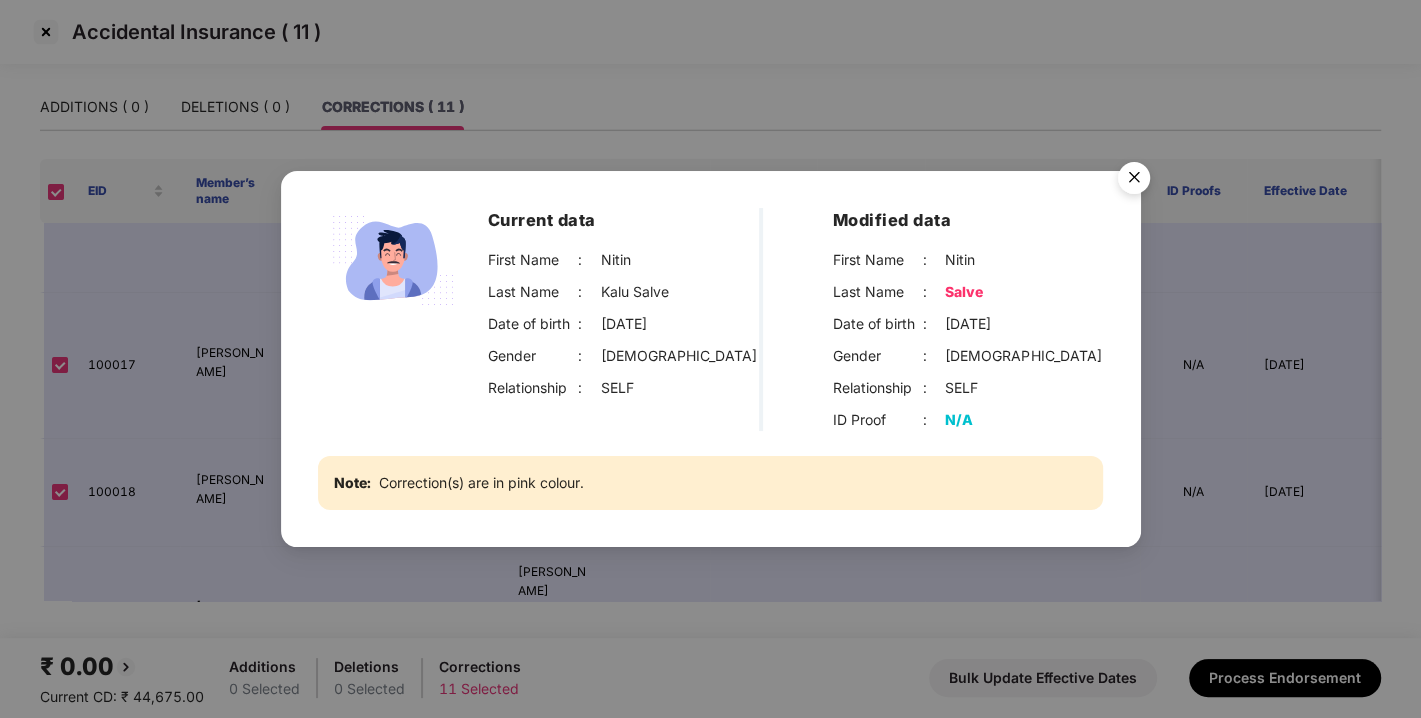 click at bounding box center [1134, 181] 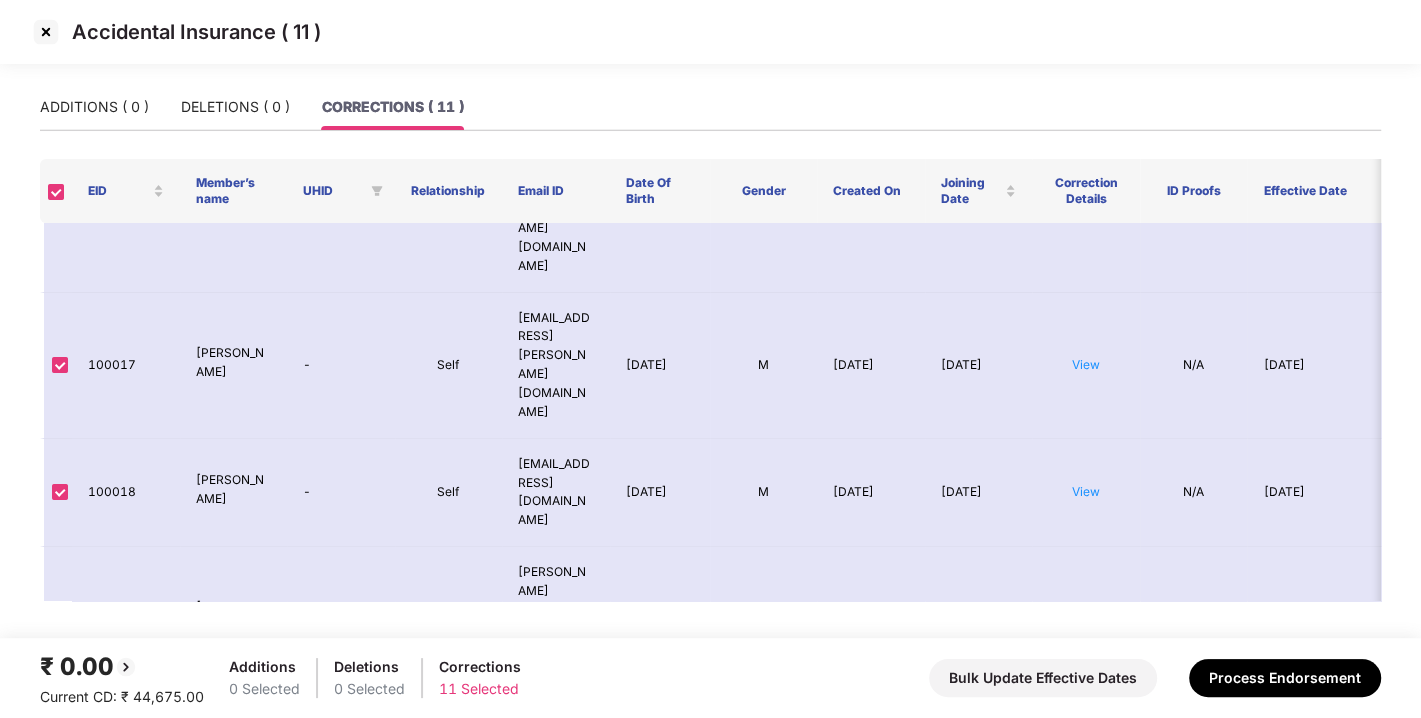 click on "View" at bounding box center (1086, 981) 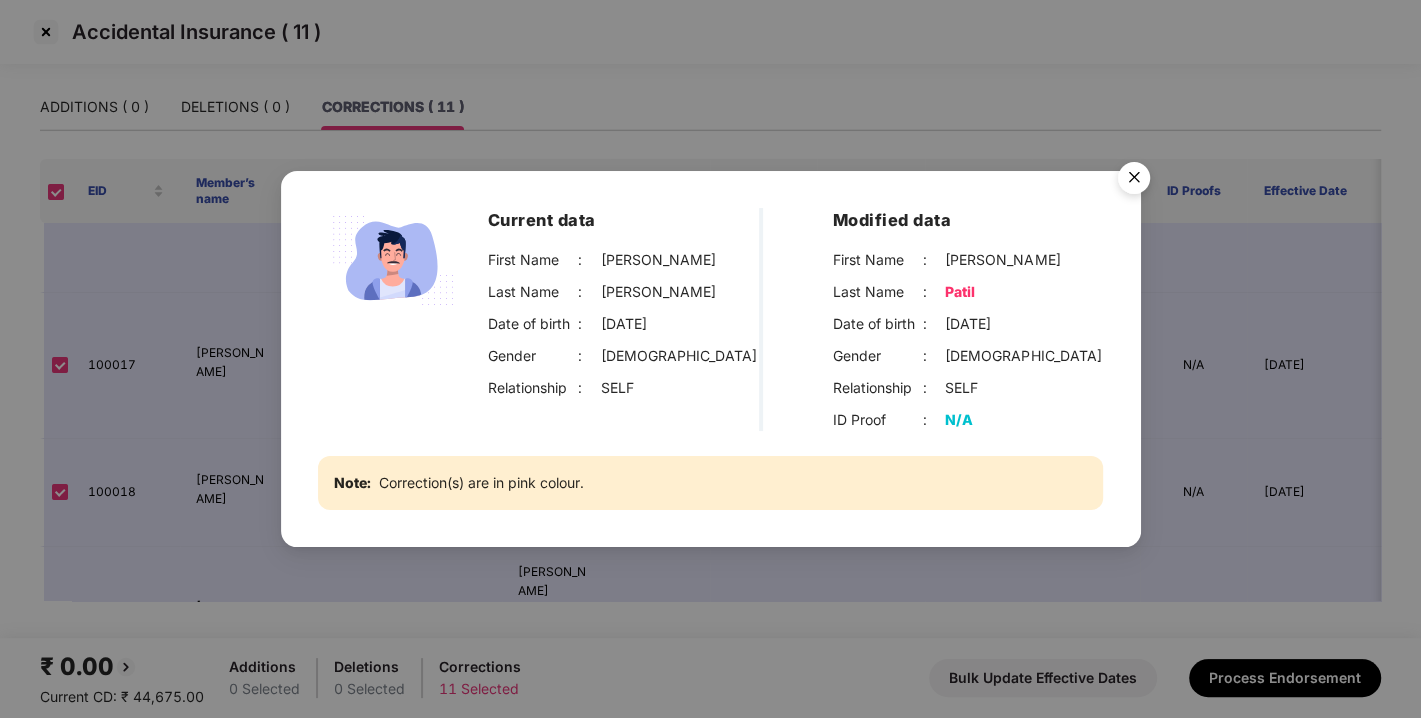 click at bounding box center (1134, 181) 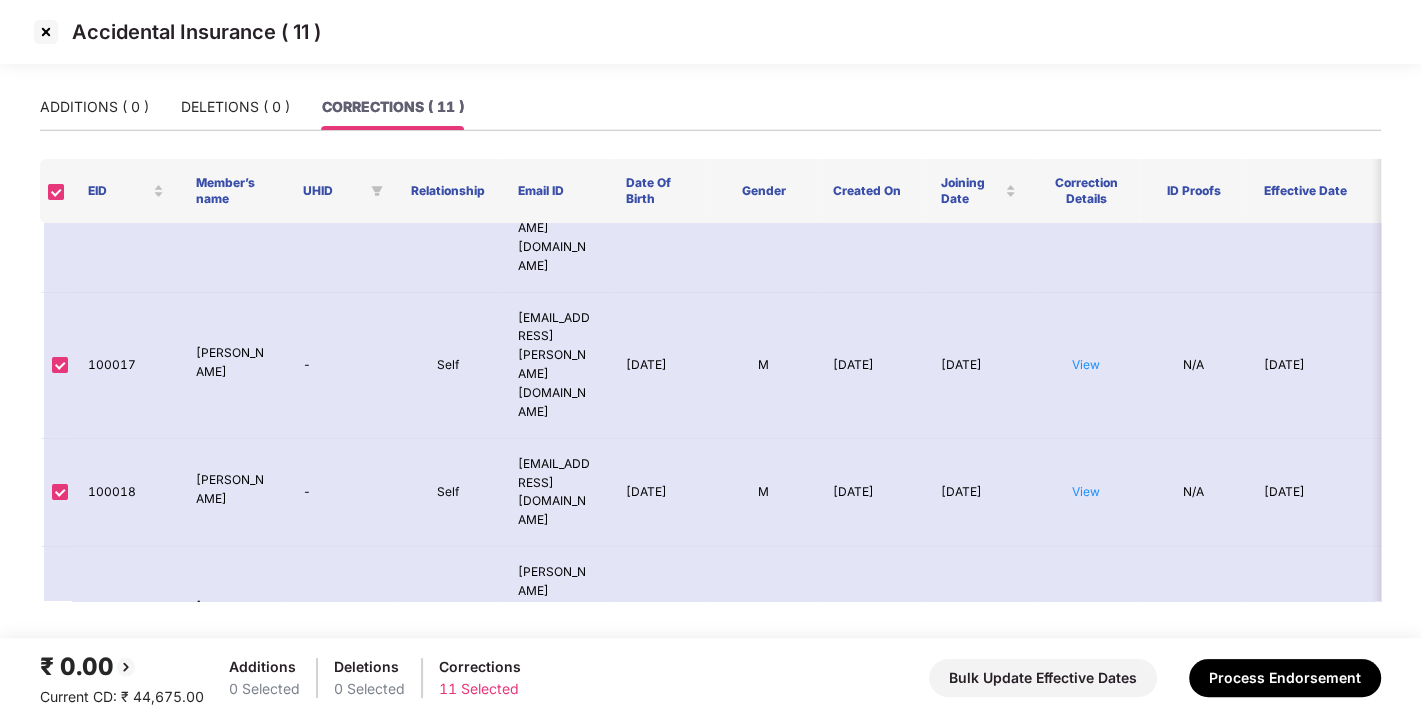 click on "View" at bounding box center [1086, 1110] 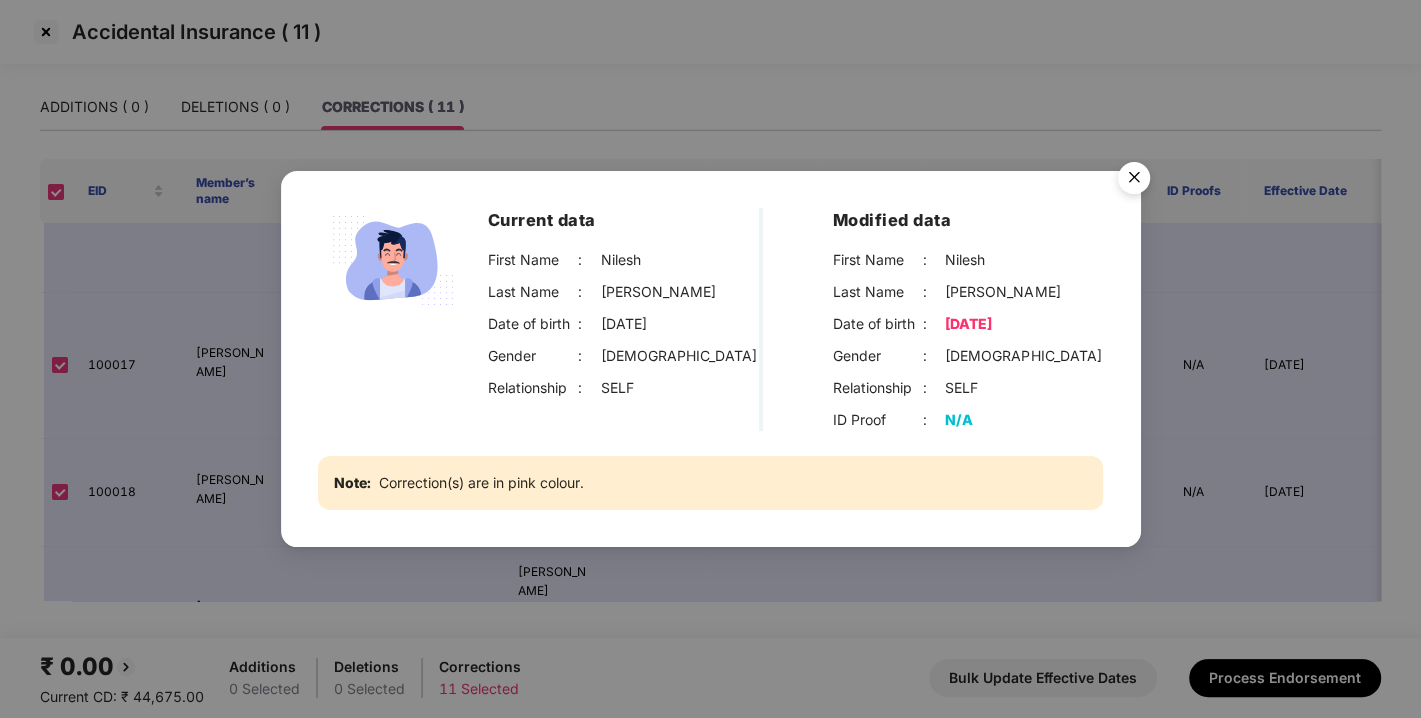 click at bounding box center (1134, 181) 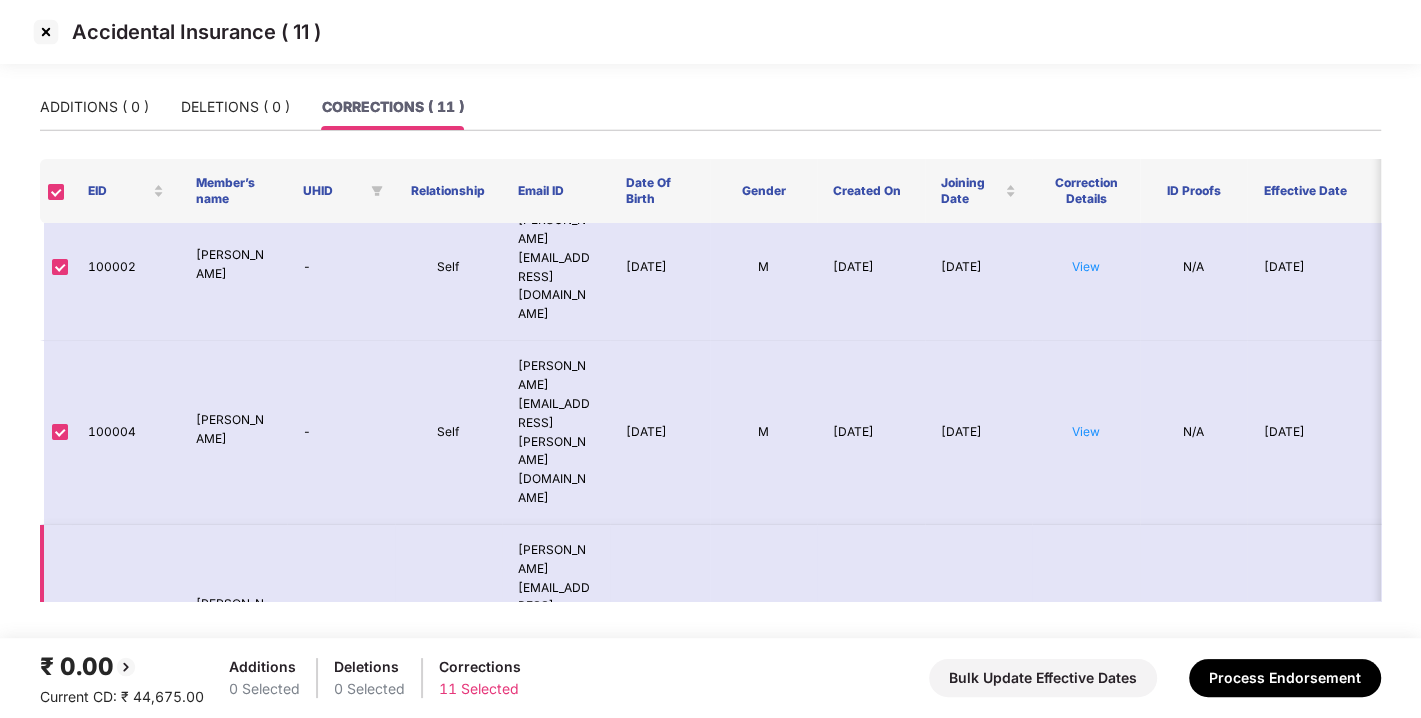 scroll, scrollTop: 175, scrollLeft: 0, axis: vertical 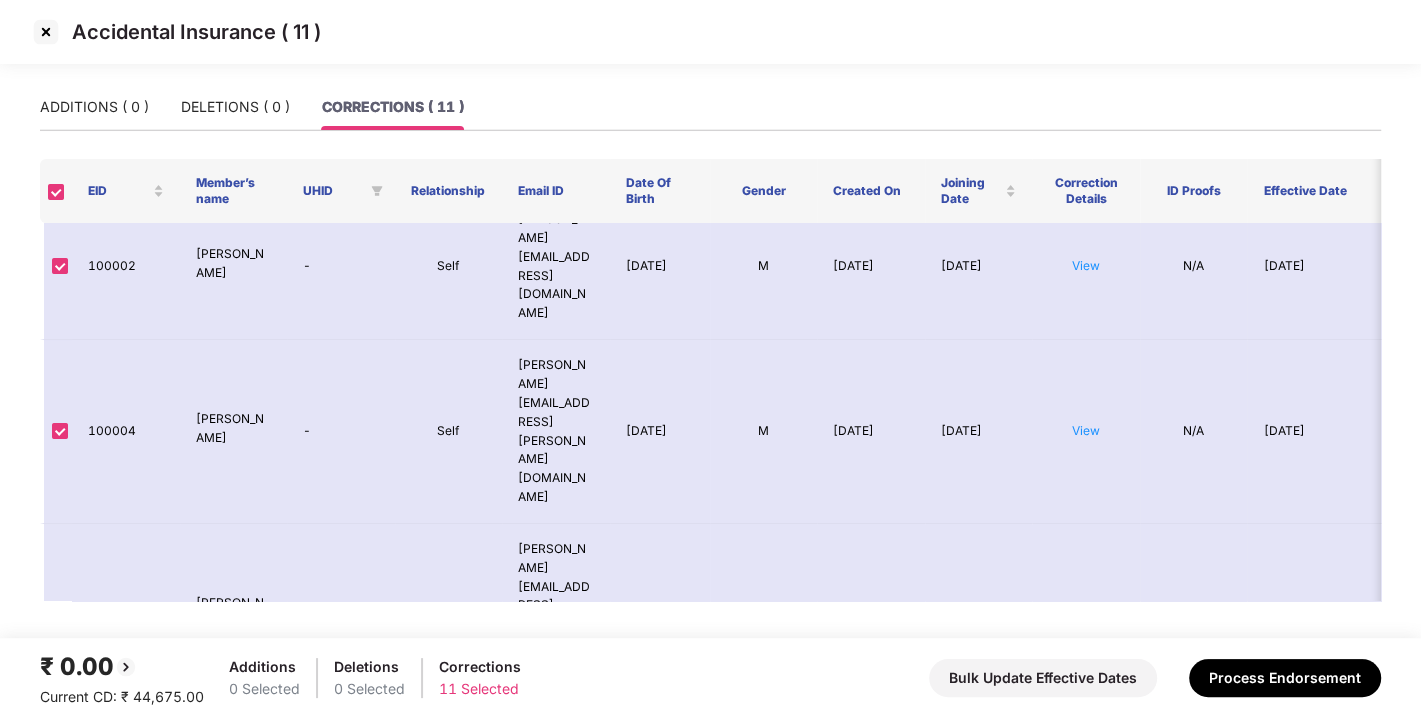 click on "View" at bounding box center (1086, 779) 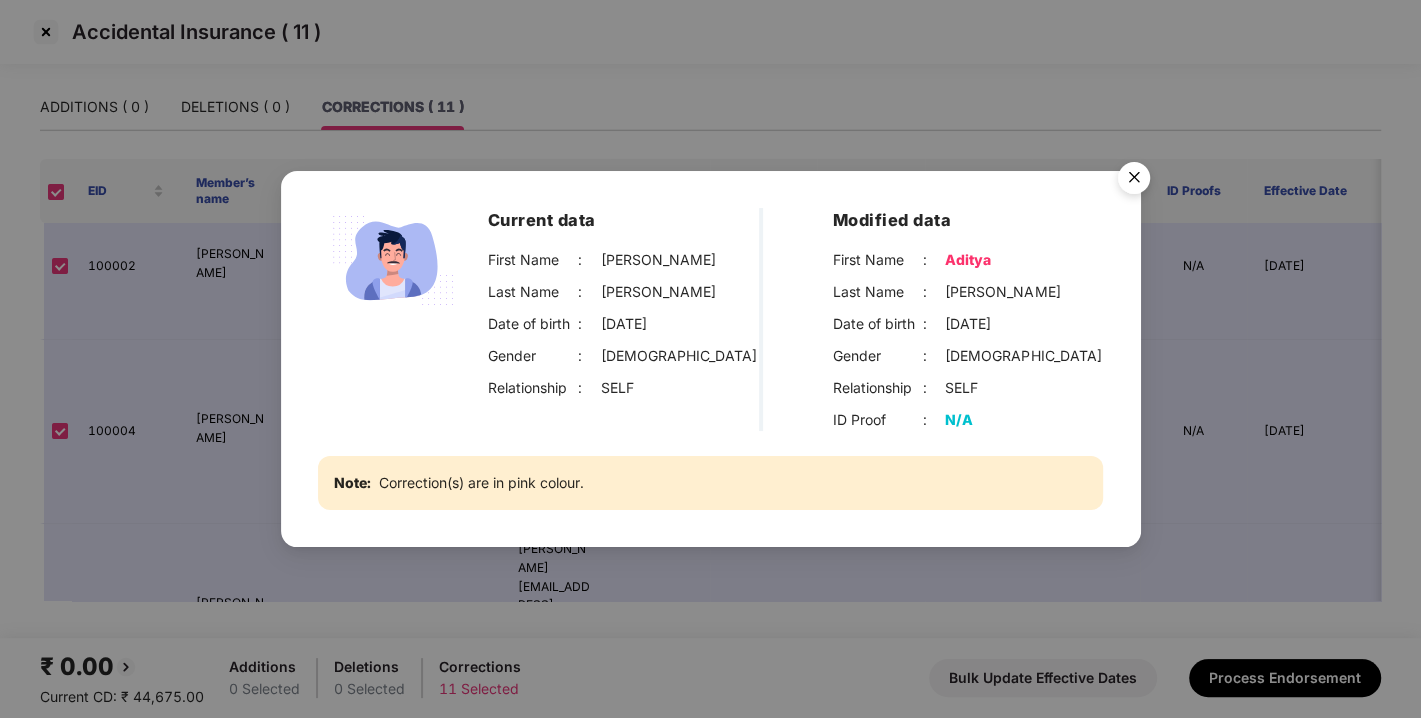 click at bounding box center (1134, 181) 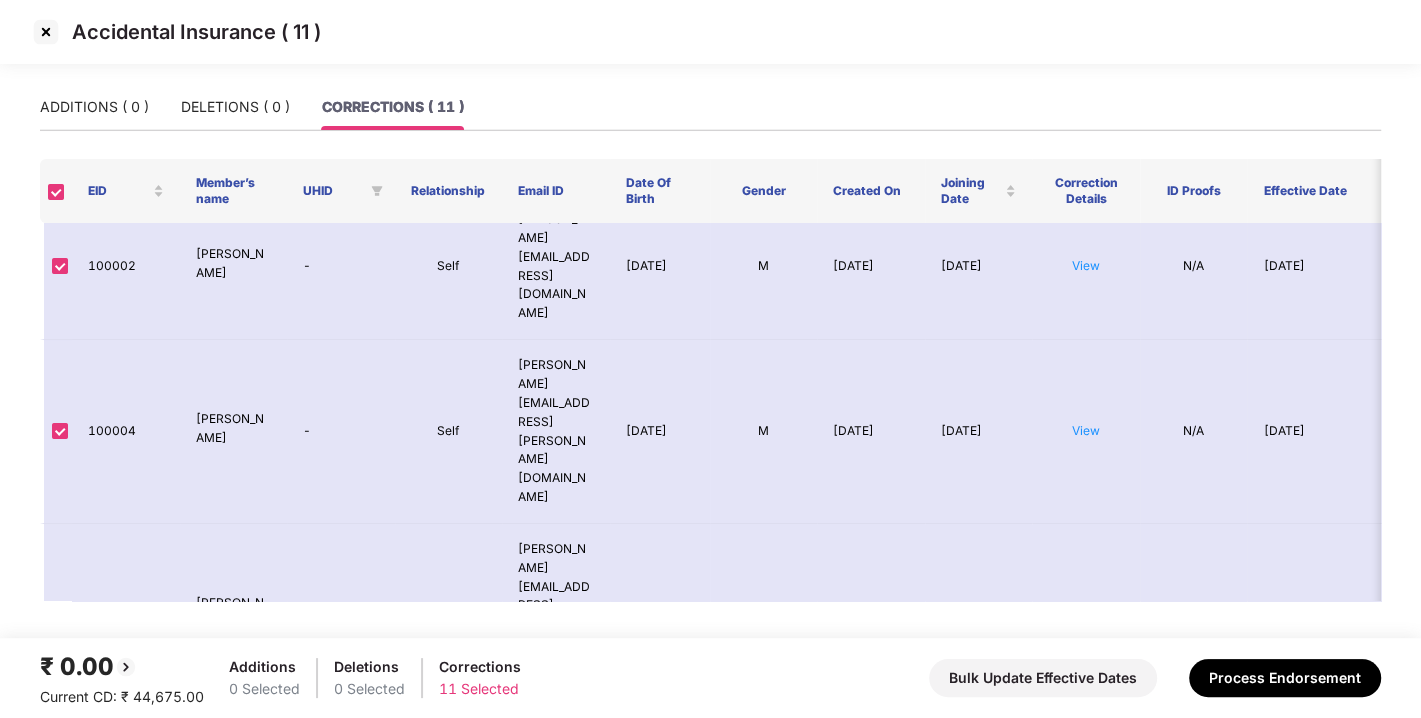 click at bounding box center [46, 32] 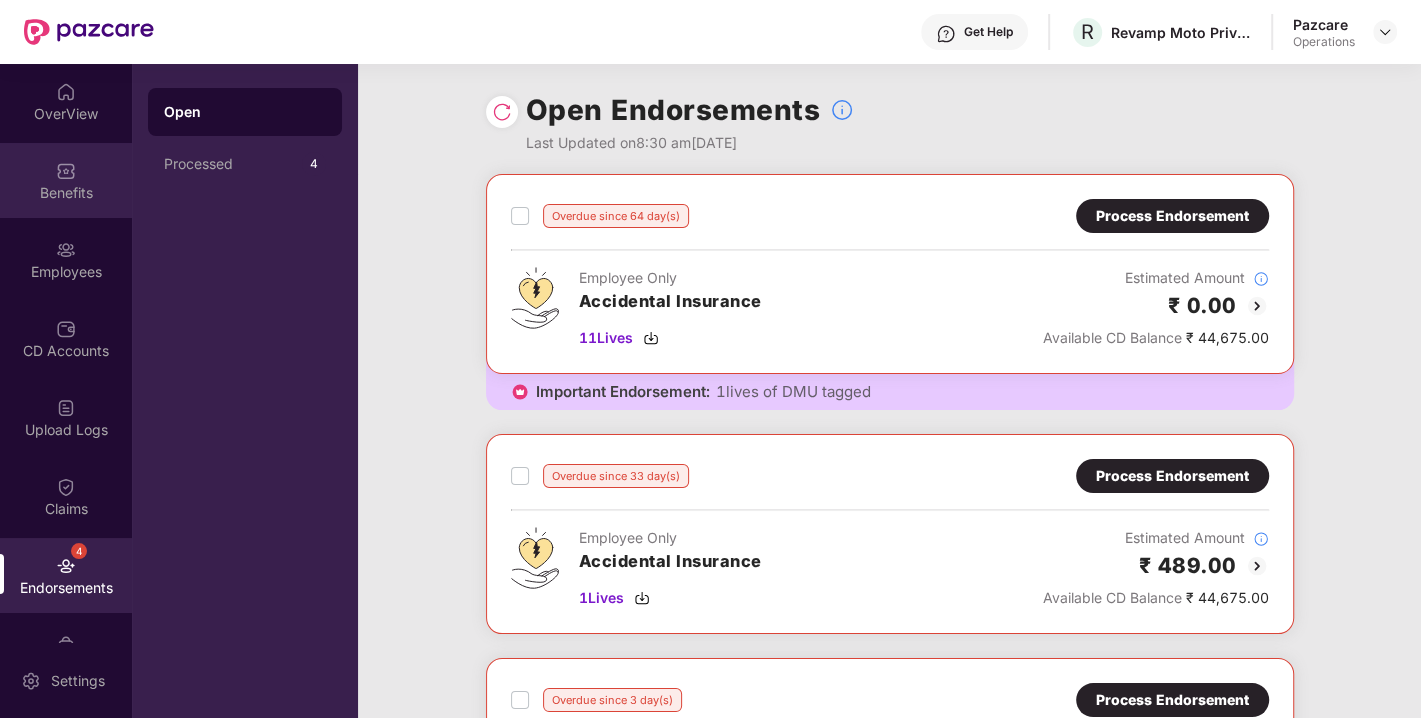 click at bounding box center [66, 171] 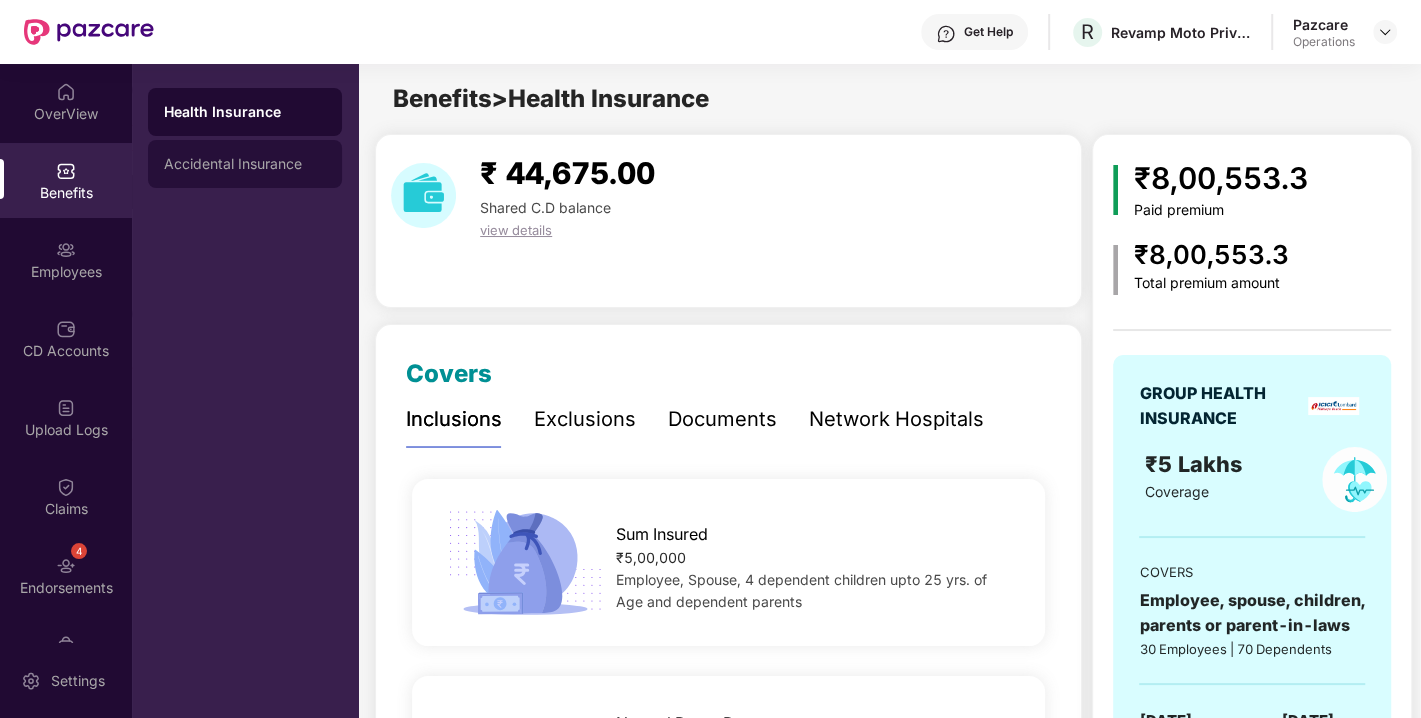 click on "Accidental Insurance" at bounding box center [245, 164] 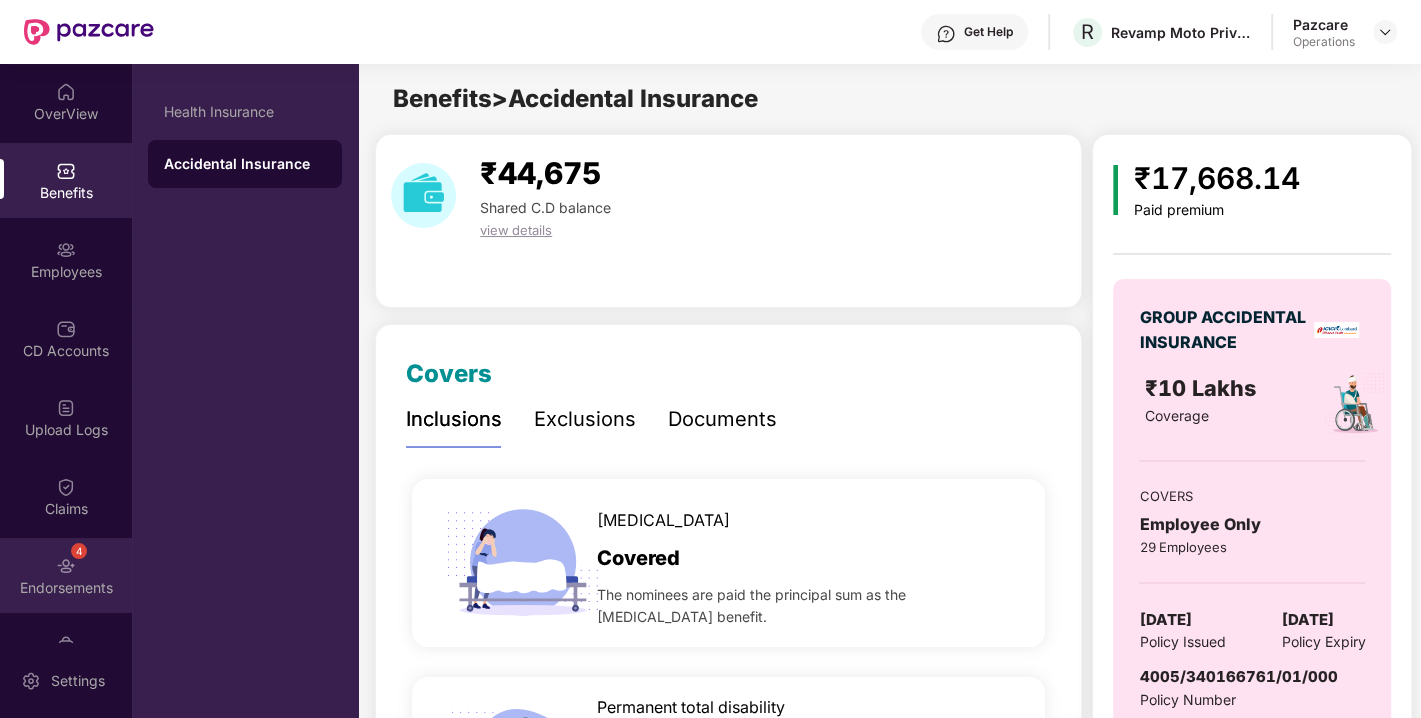 scroll, scrollTop: 52, scrollLeft: 0, axis: vertical 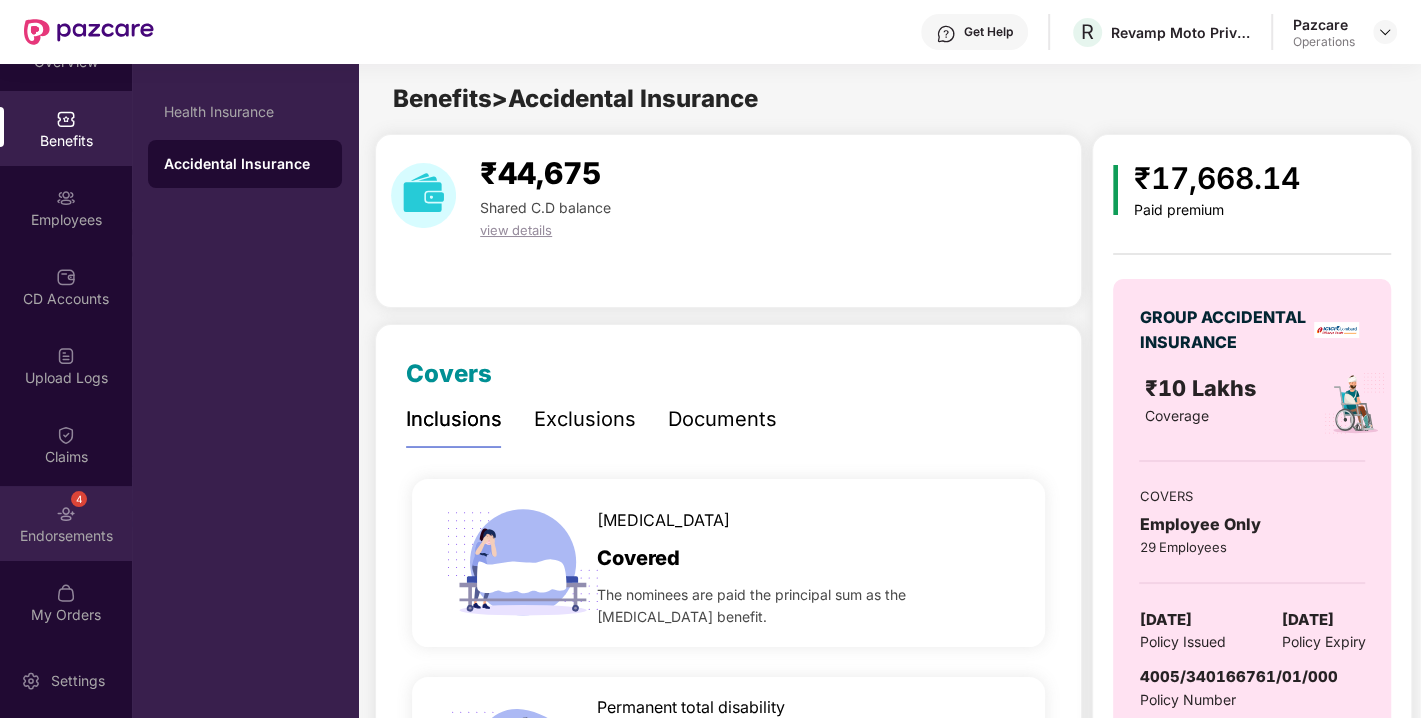 click at bounding box center [66, 514] 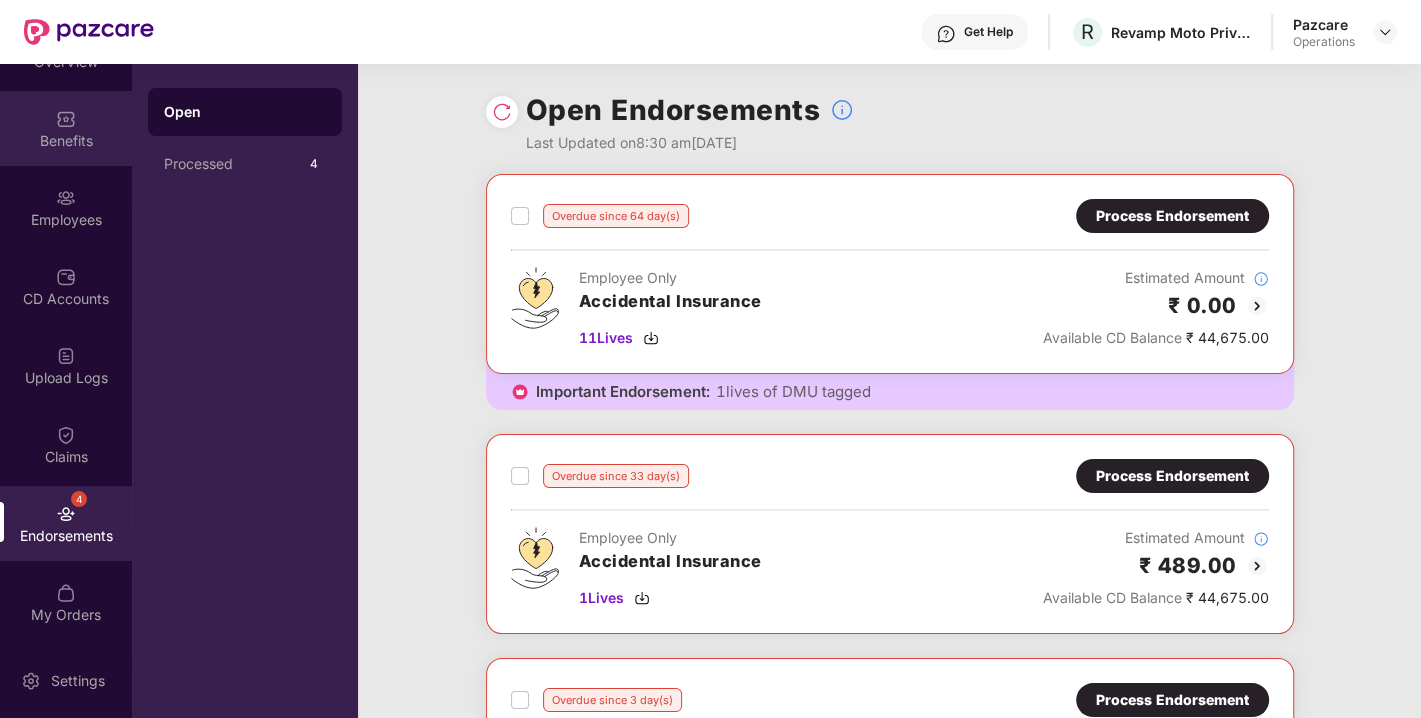 click on "Benefits" at bounding box center (66, 141) 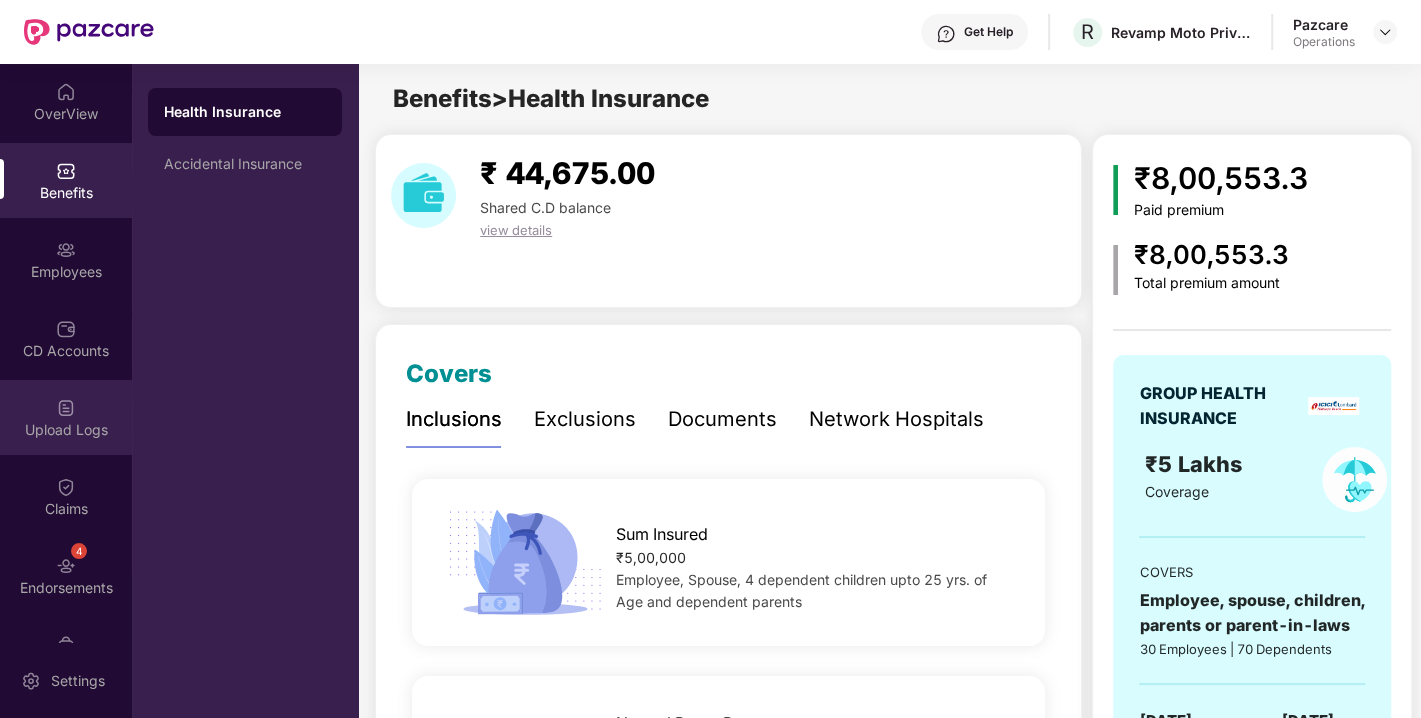 scroll, scrollTop: 0, scrollLeft: 0, axis: both 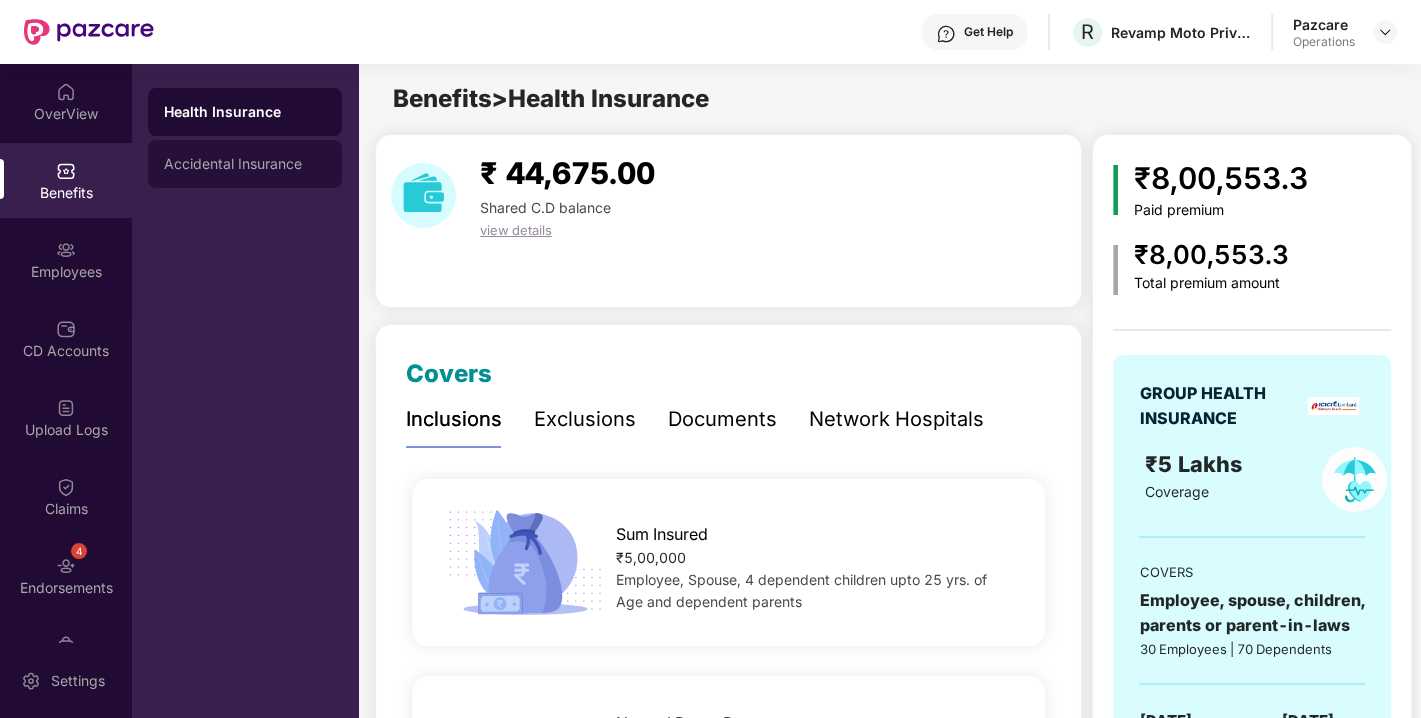 click on "Accidental Insurance" at bounding box center [245, 164] 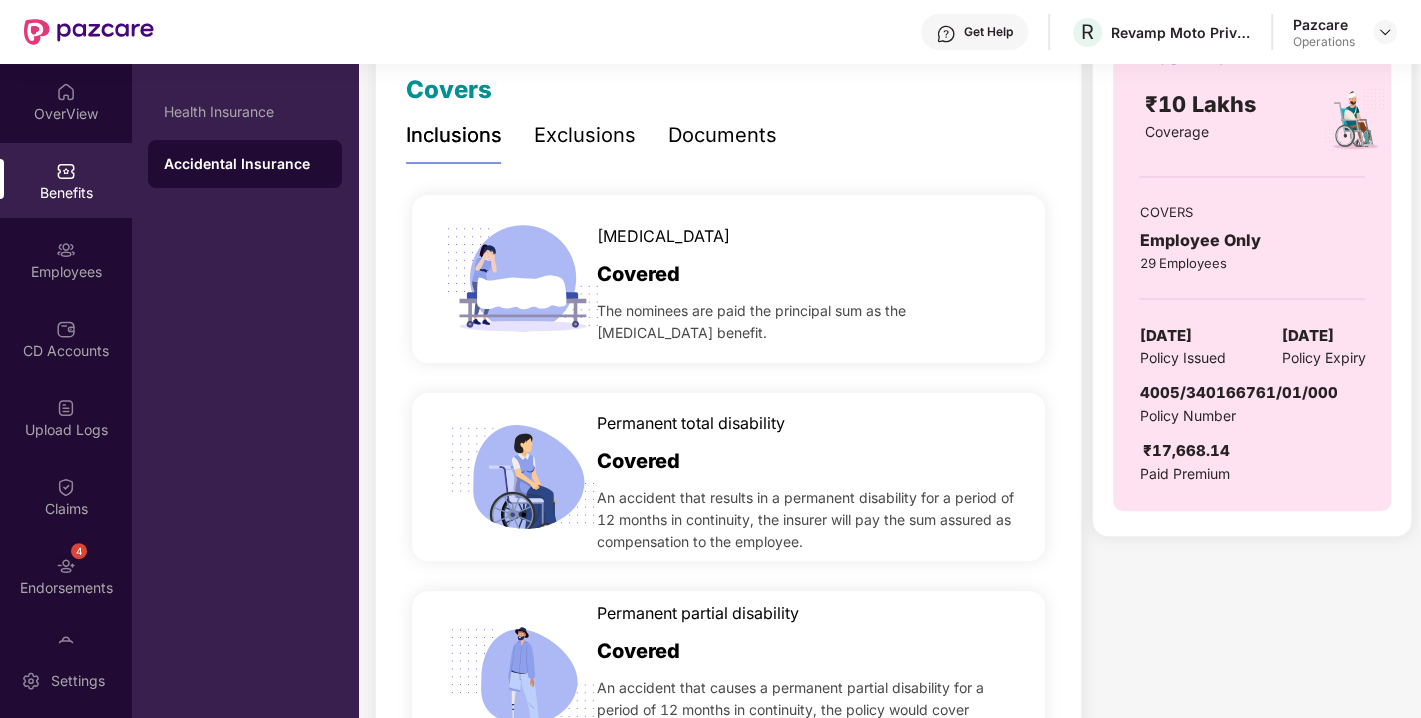 scroll, scrollTop: 302, scrollLeft: 0, axis: vertical 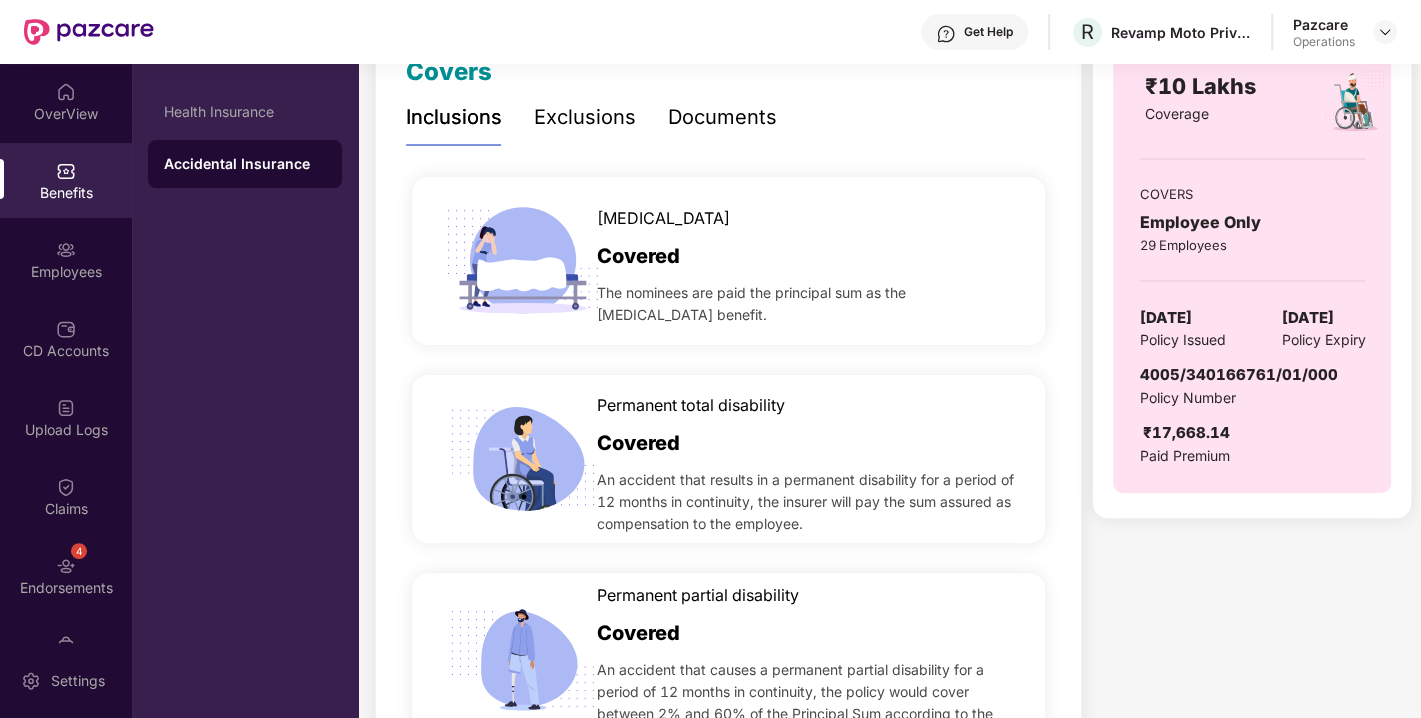click on "4005/340166761/01/000" at bounding box center (1238, 374) 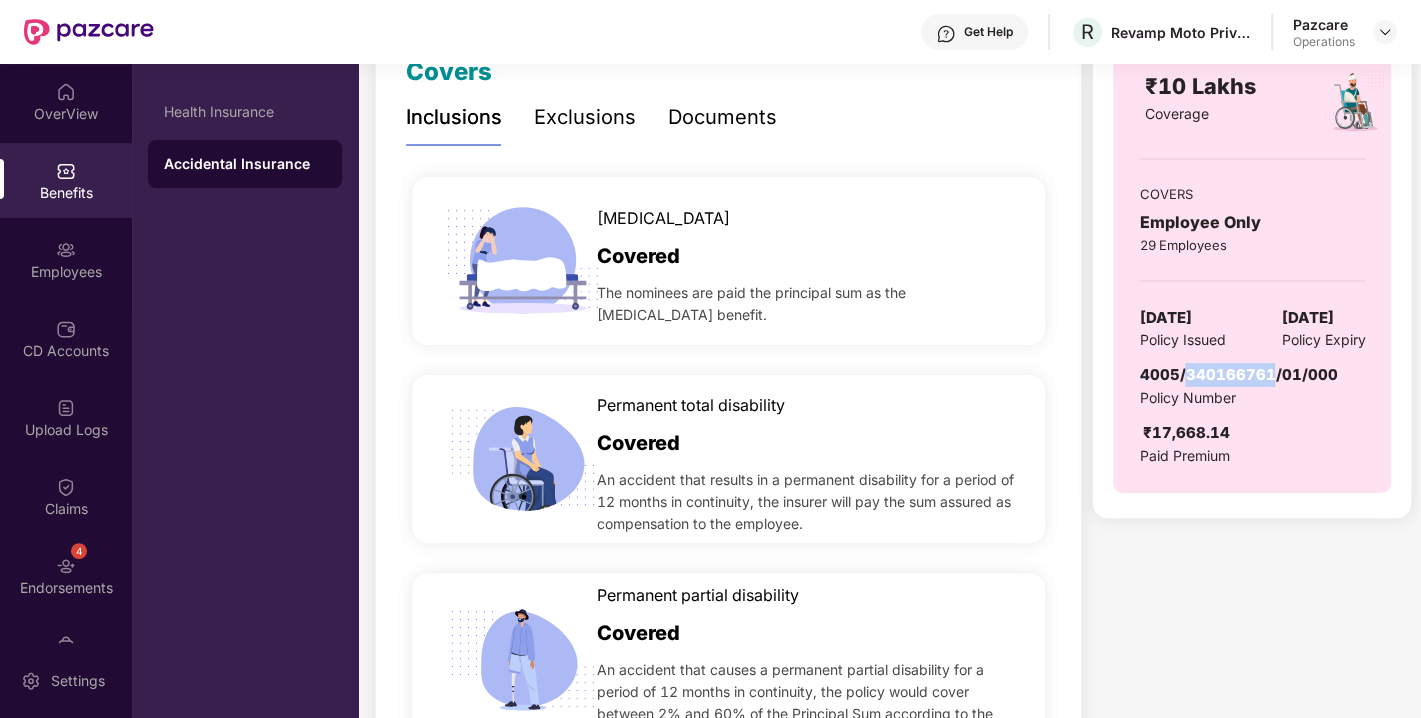 click on "4005/340166761/01/000" at bounding box center (1238, 374) 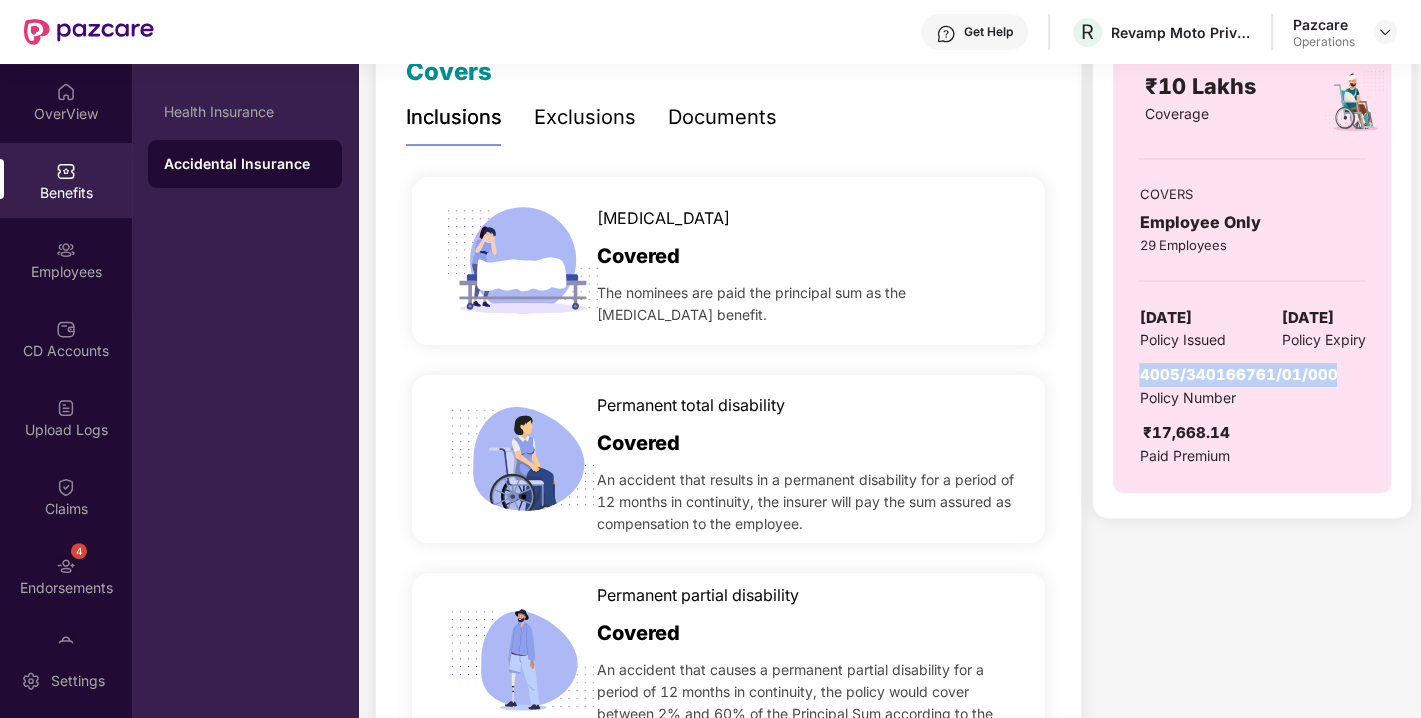 click on "4005/340166761/01/000" at bounding box center [1238, 374] 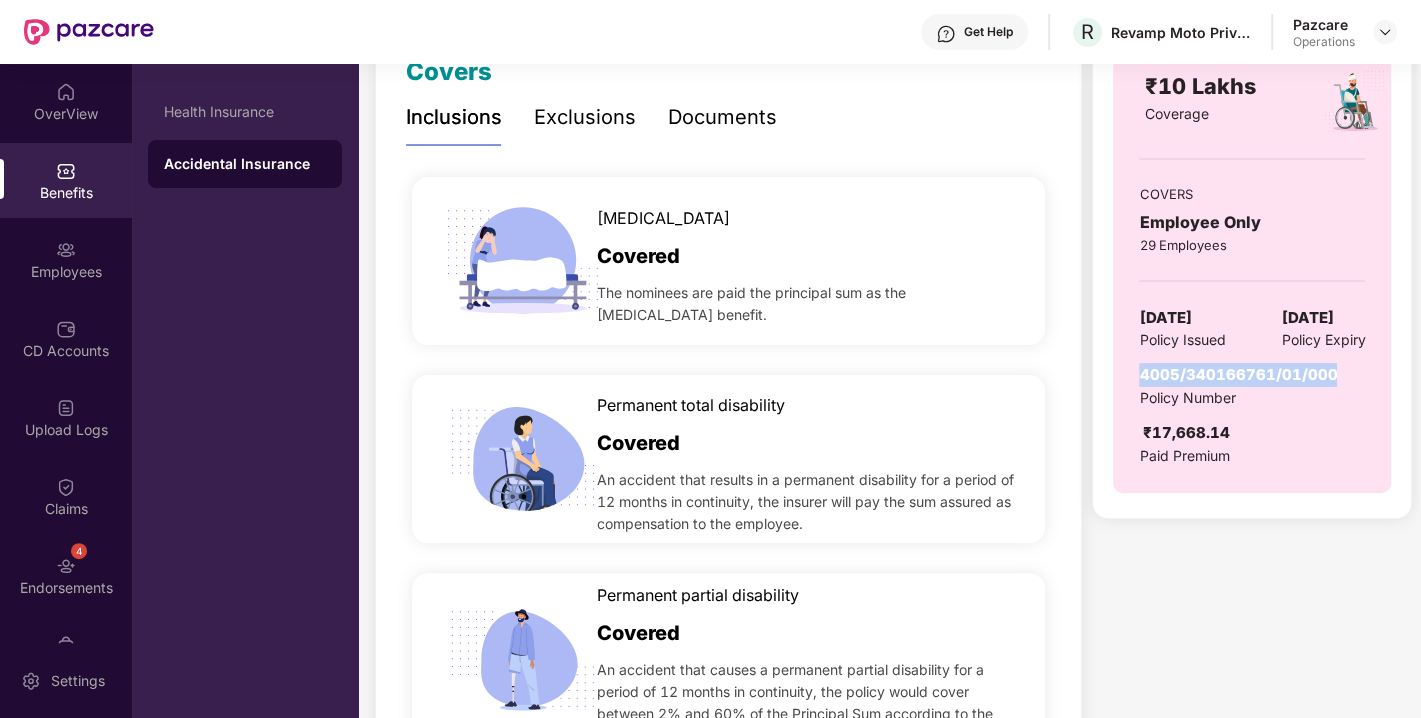 scroll, scrollTop: 0, scrollLeft: 0, axis: both 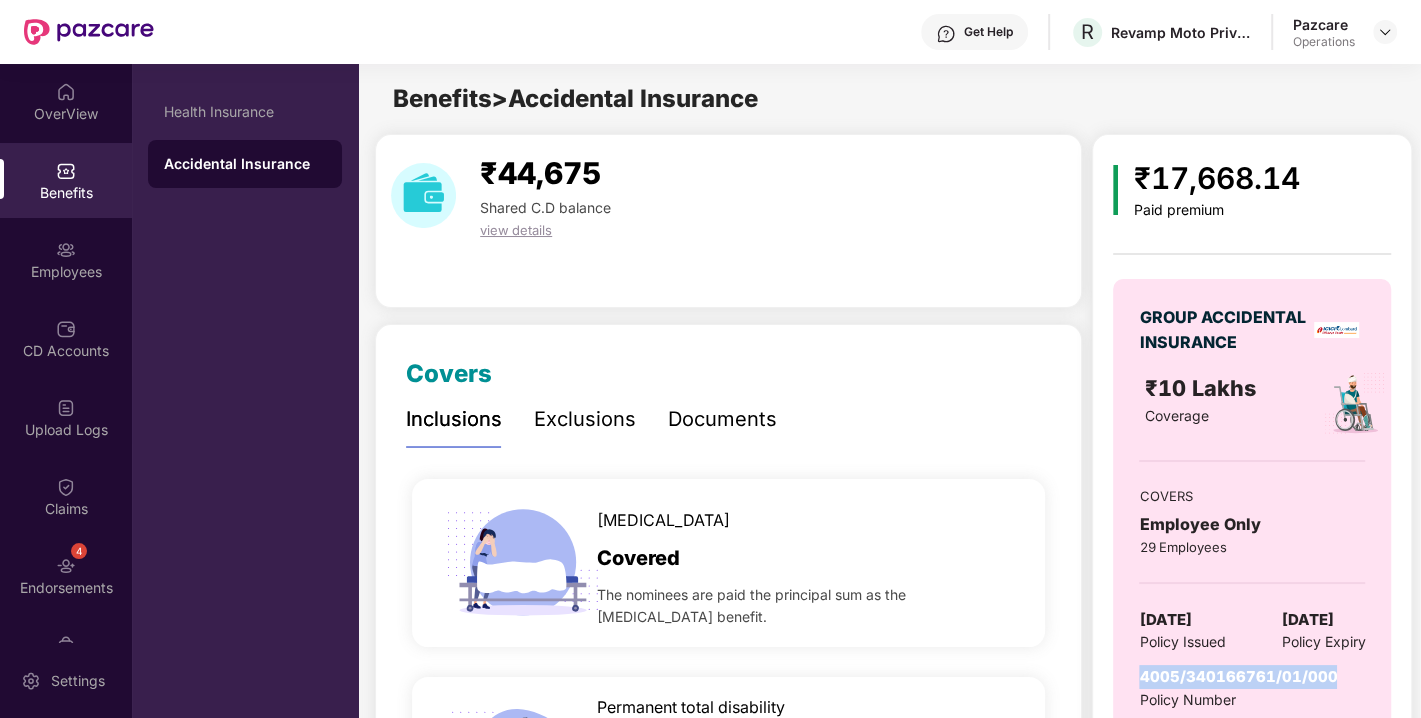copy on "4005/340166761/01/000" 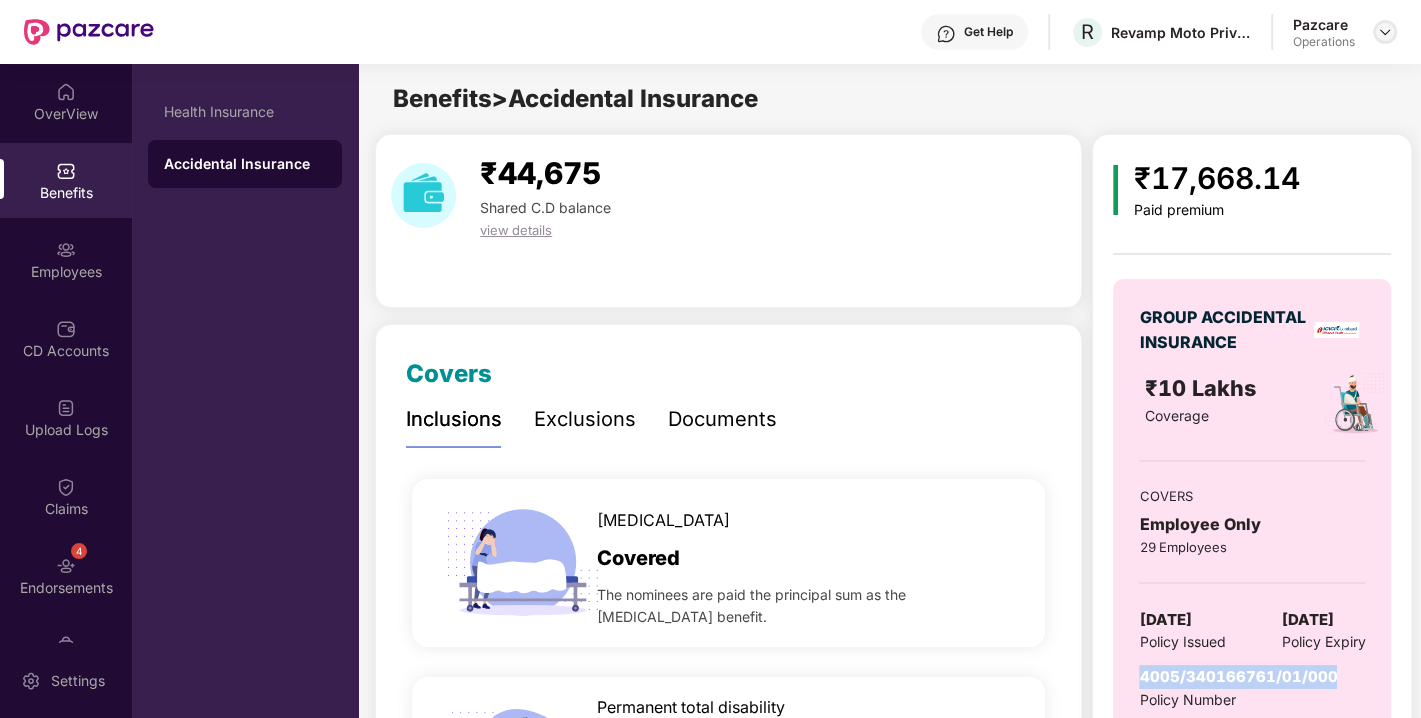 click at bounding box center (1385, 32) 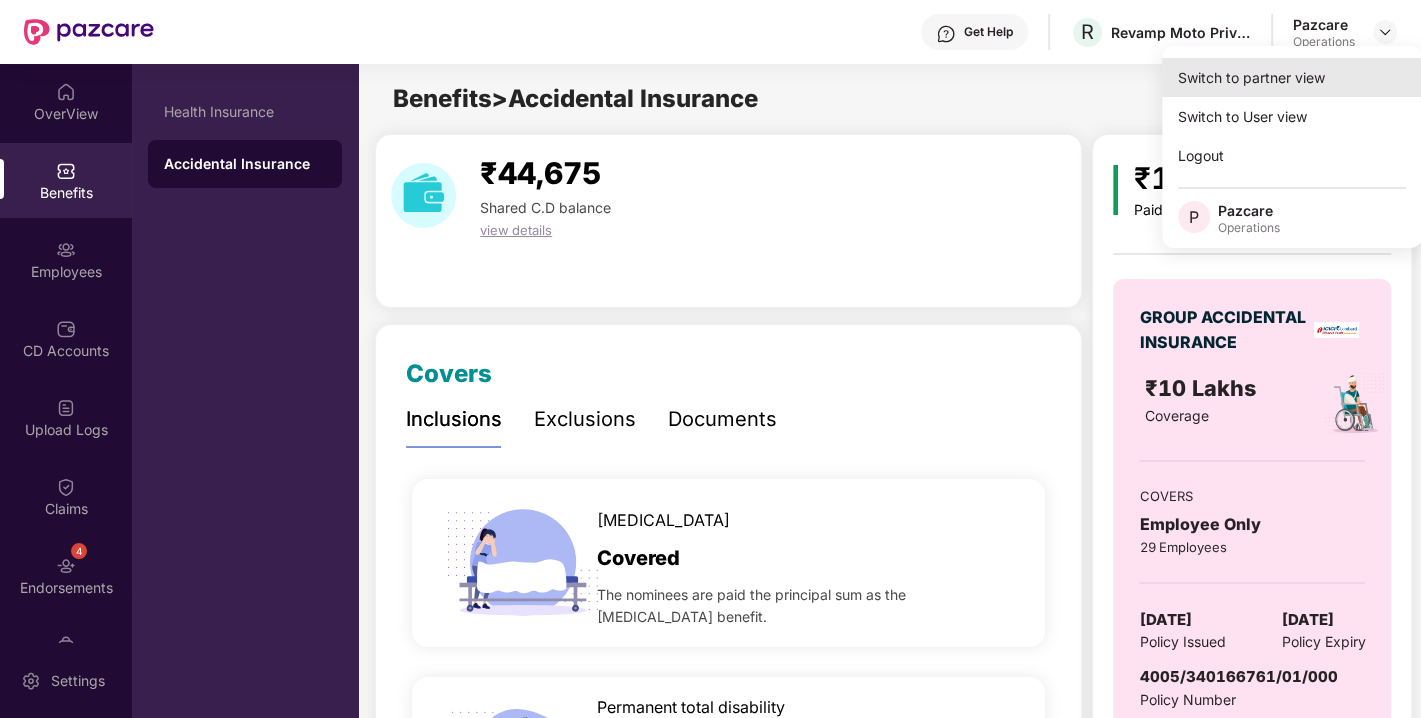 click on "Switch to partner view" at bounding box center (1292, 77) 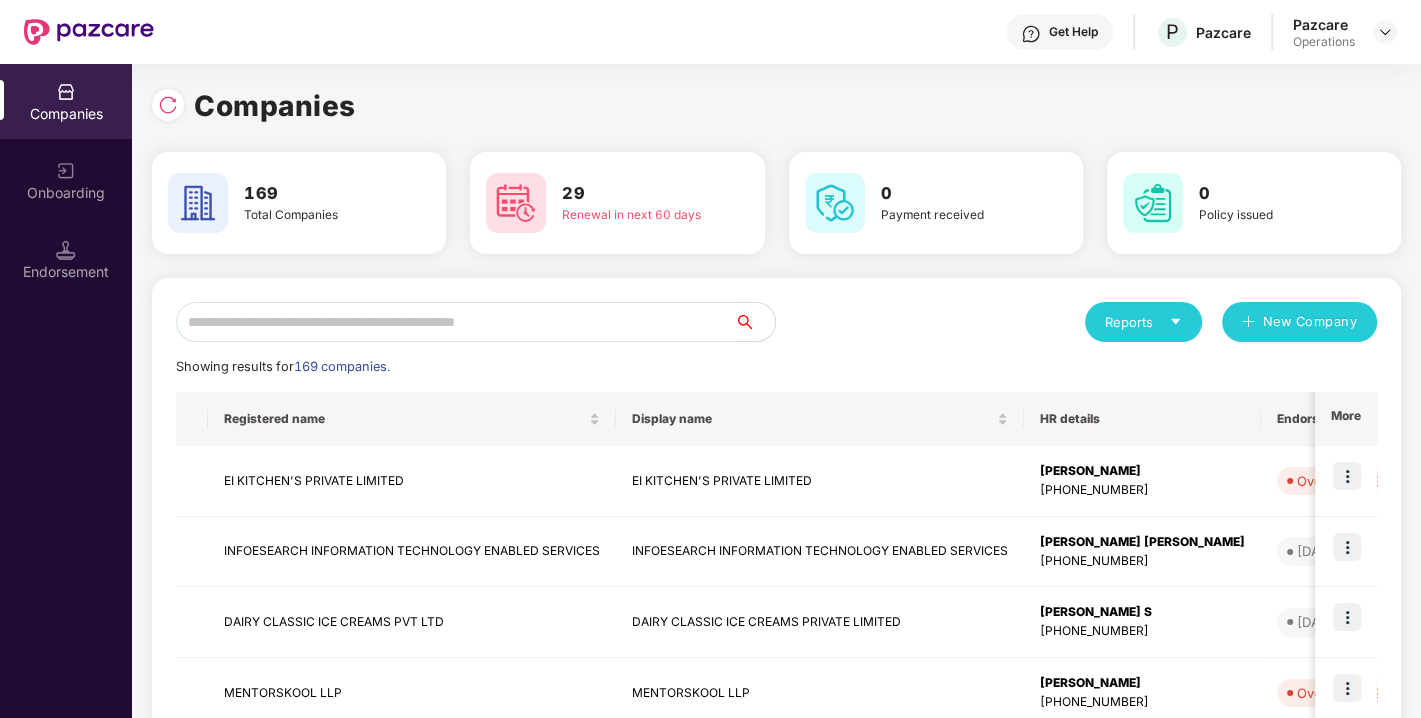 click at bounding box center [455, 322] 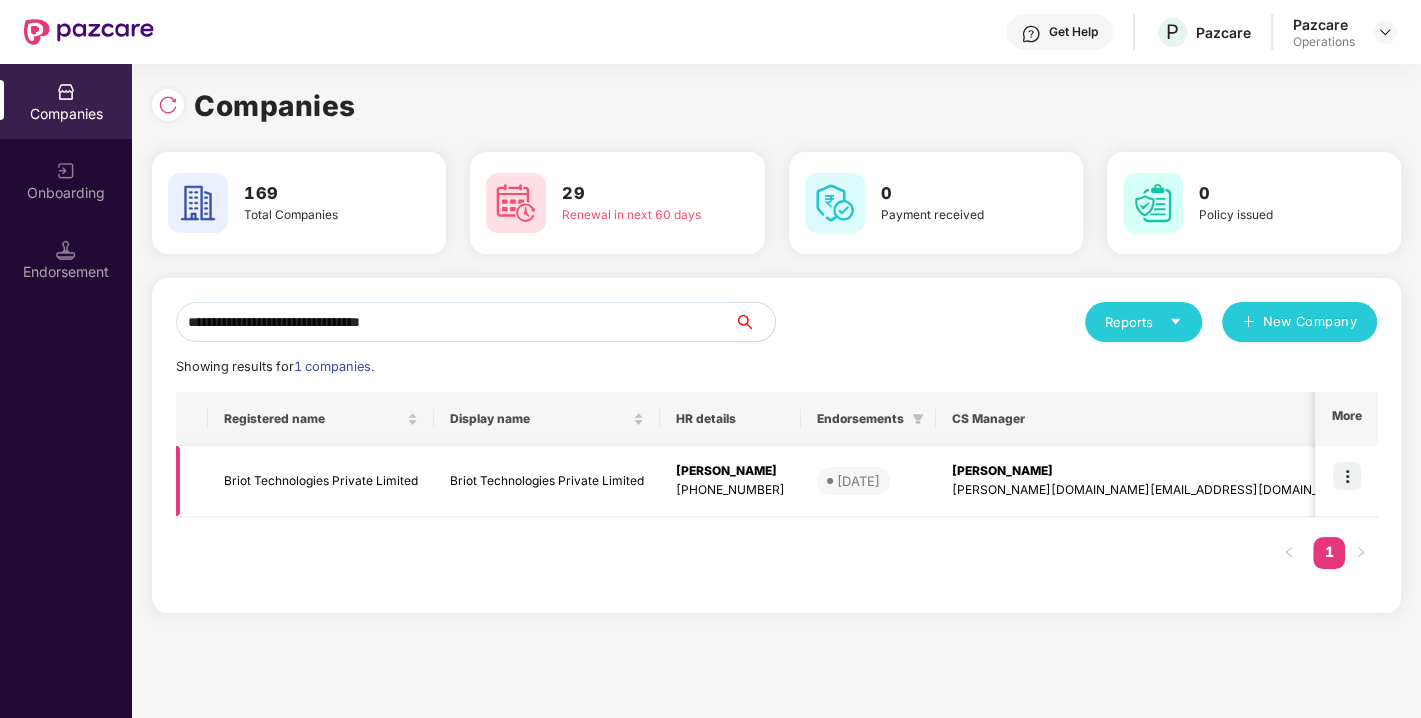 type on "**********" 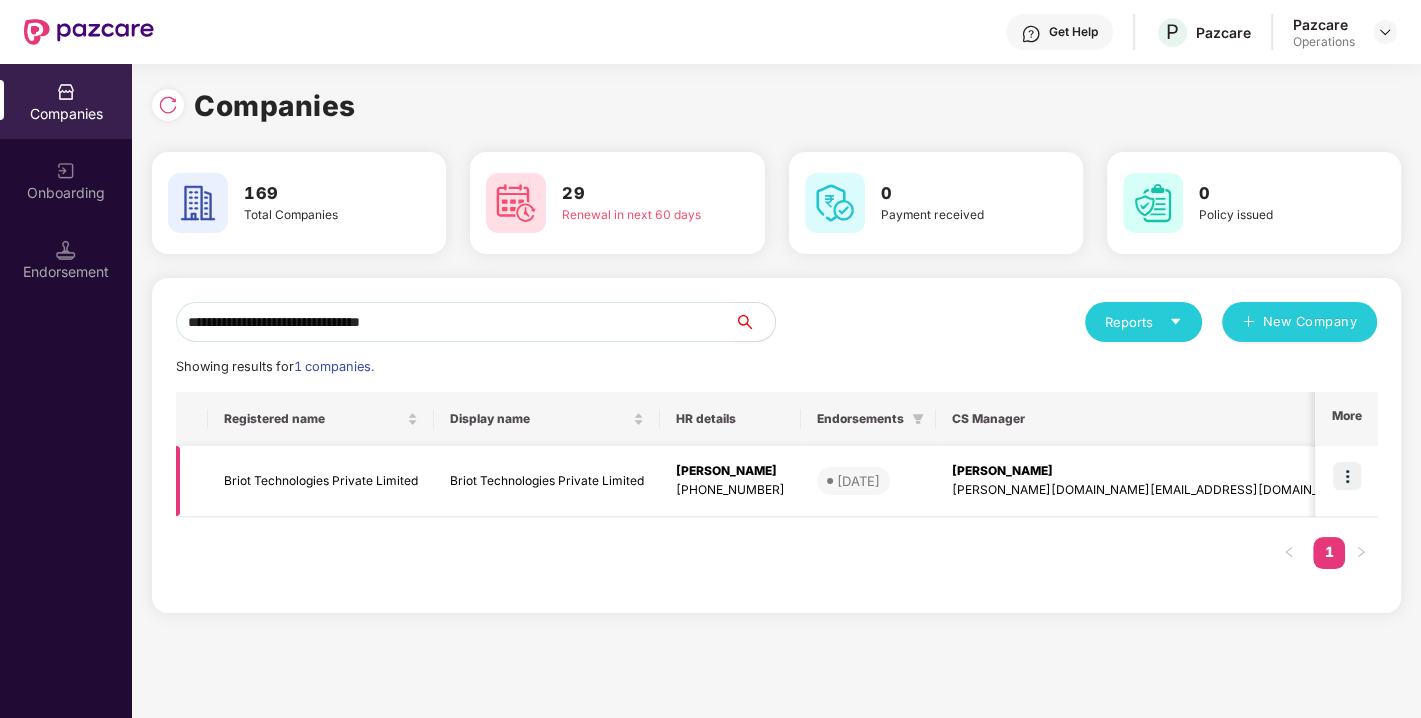 click at bounding box center [1347, 476] 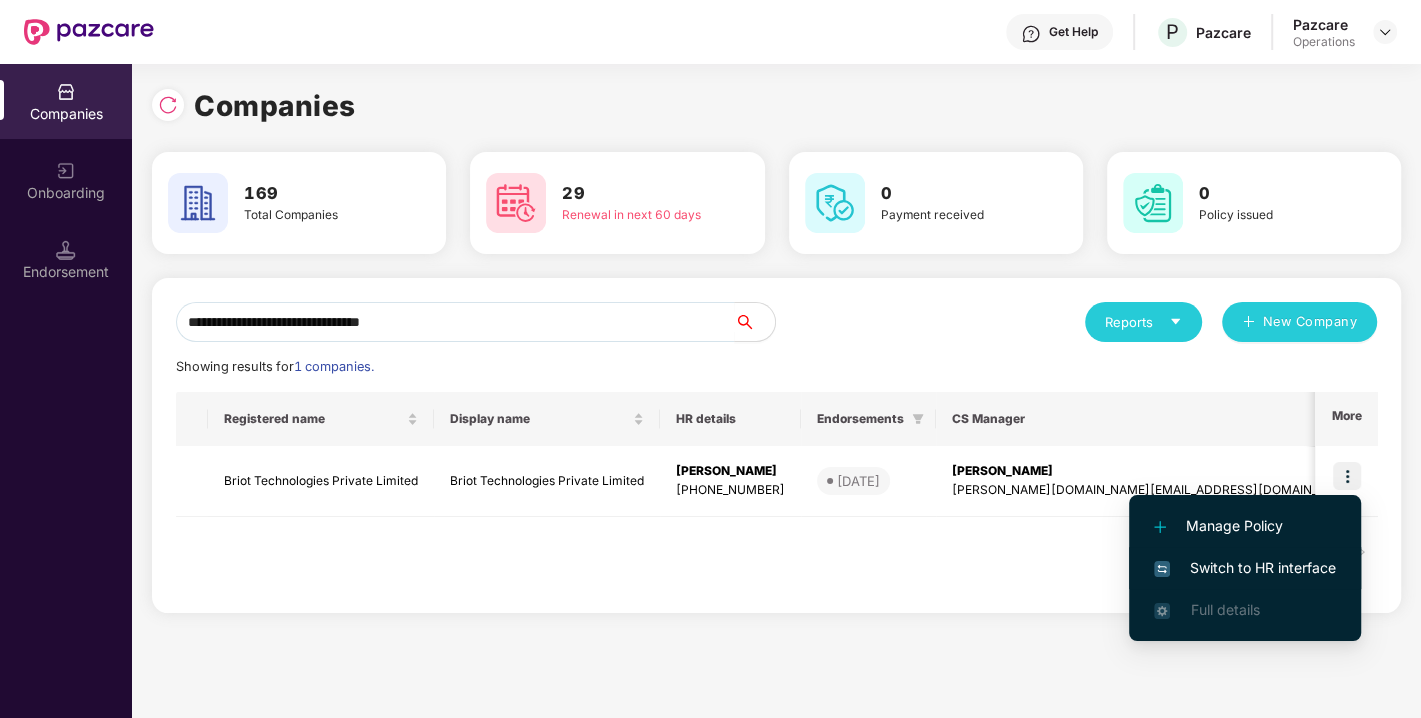 click on "Switch to HR interface" at bounding box center [1245, 568] 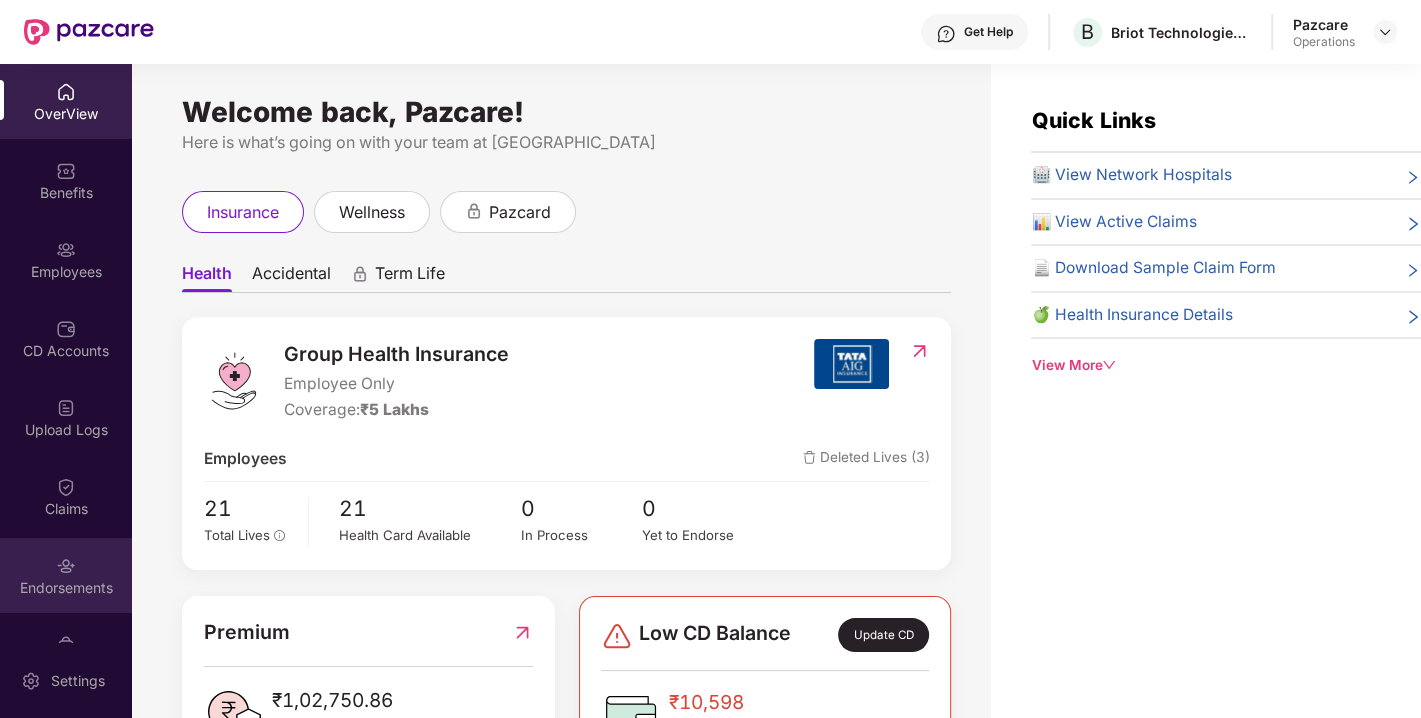 click on "Endorsements" at bounding box center [66, 575] 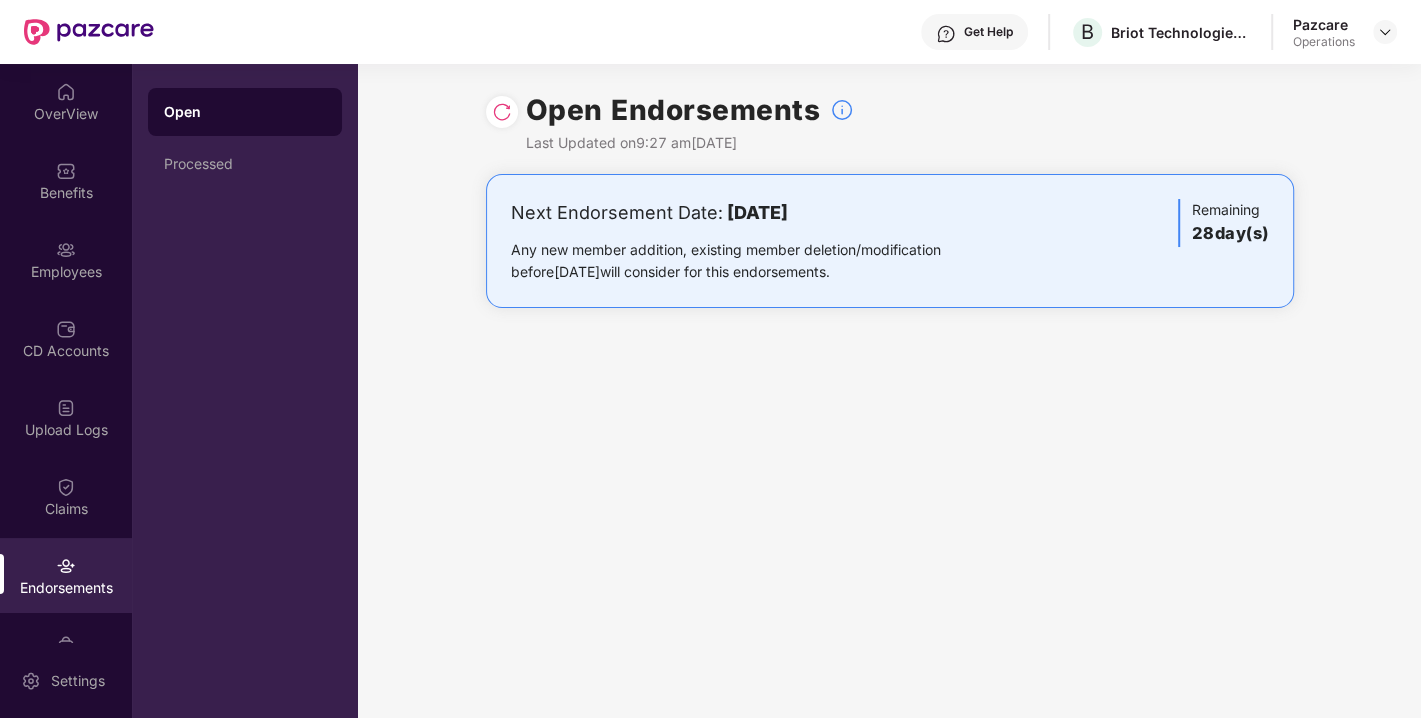 click at bounding box center (502, 112) 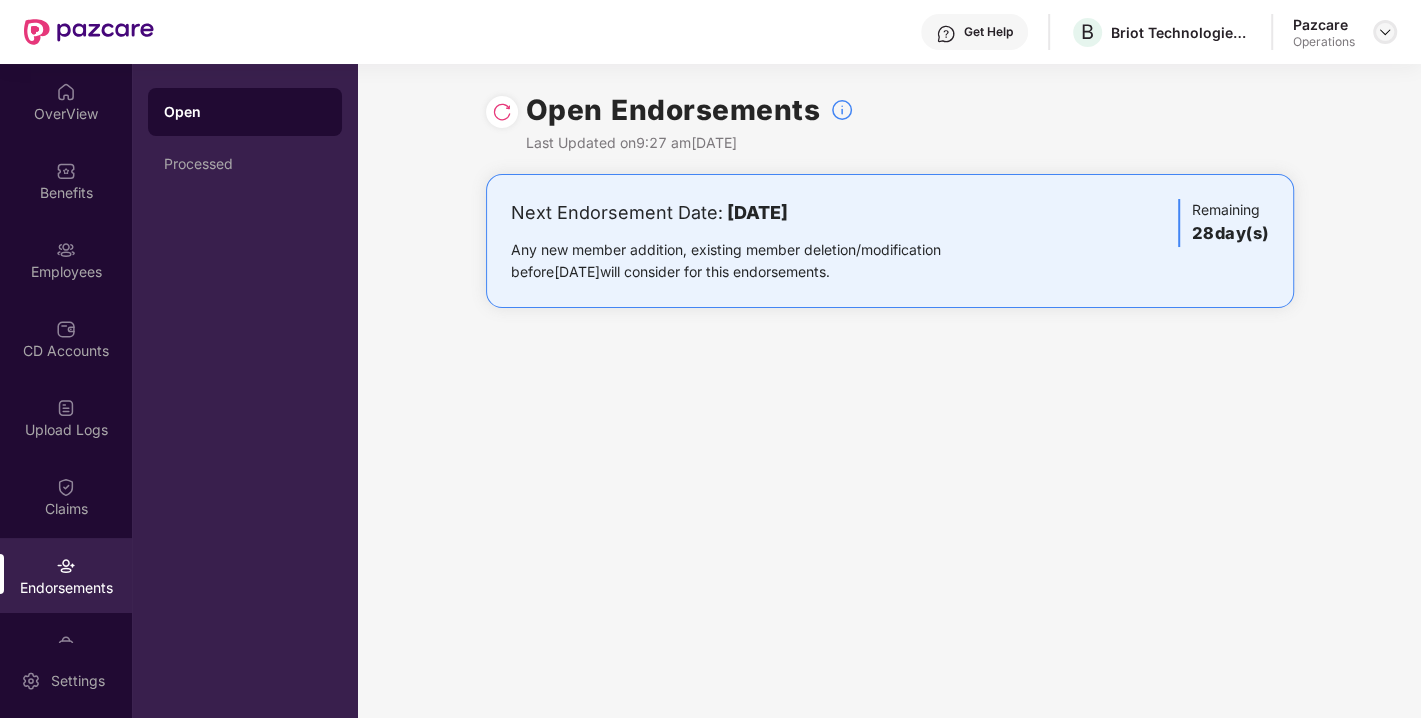 click at bounding box center (1385, 32) 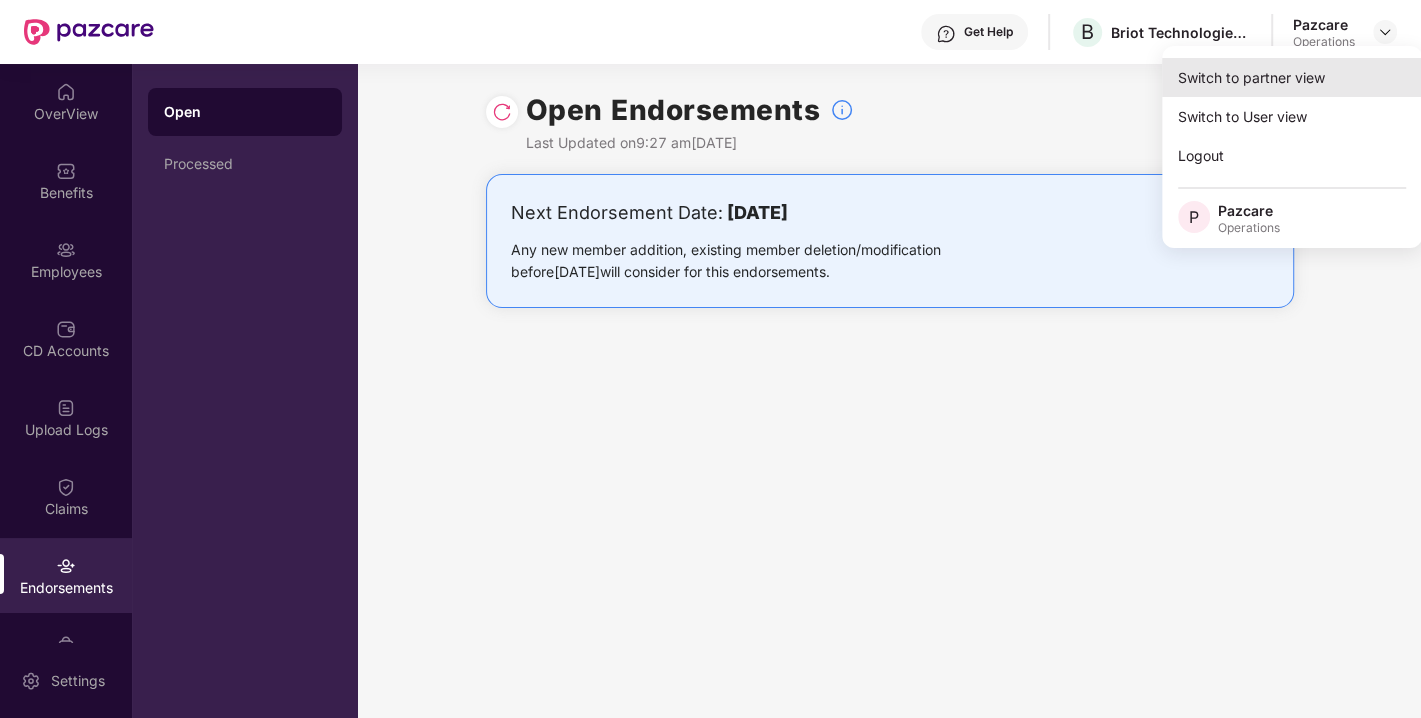 click on "Switch to partner view" at bounding box center [1292, 77] 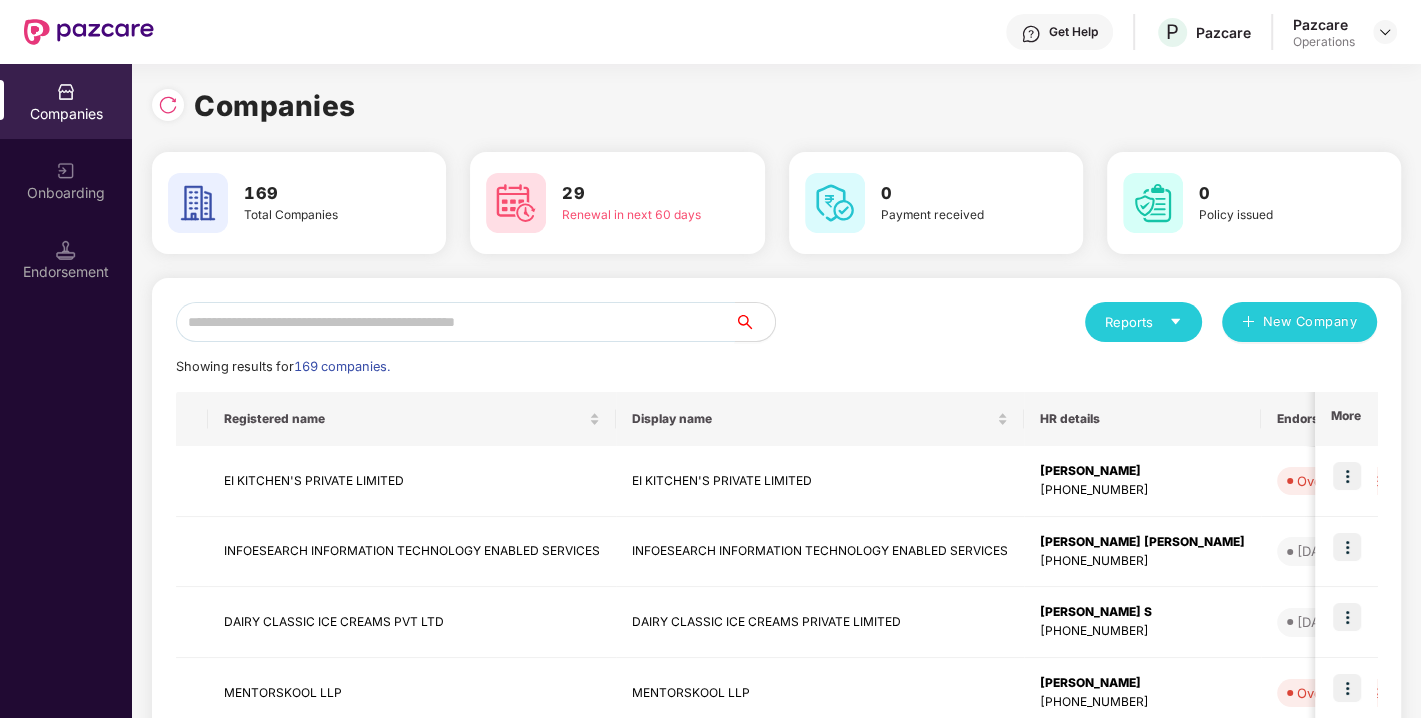 paste on "**********" 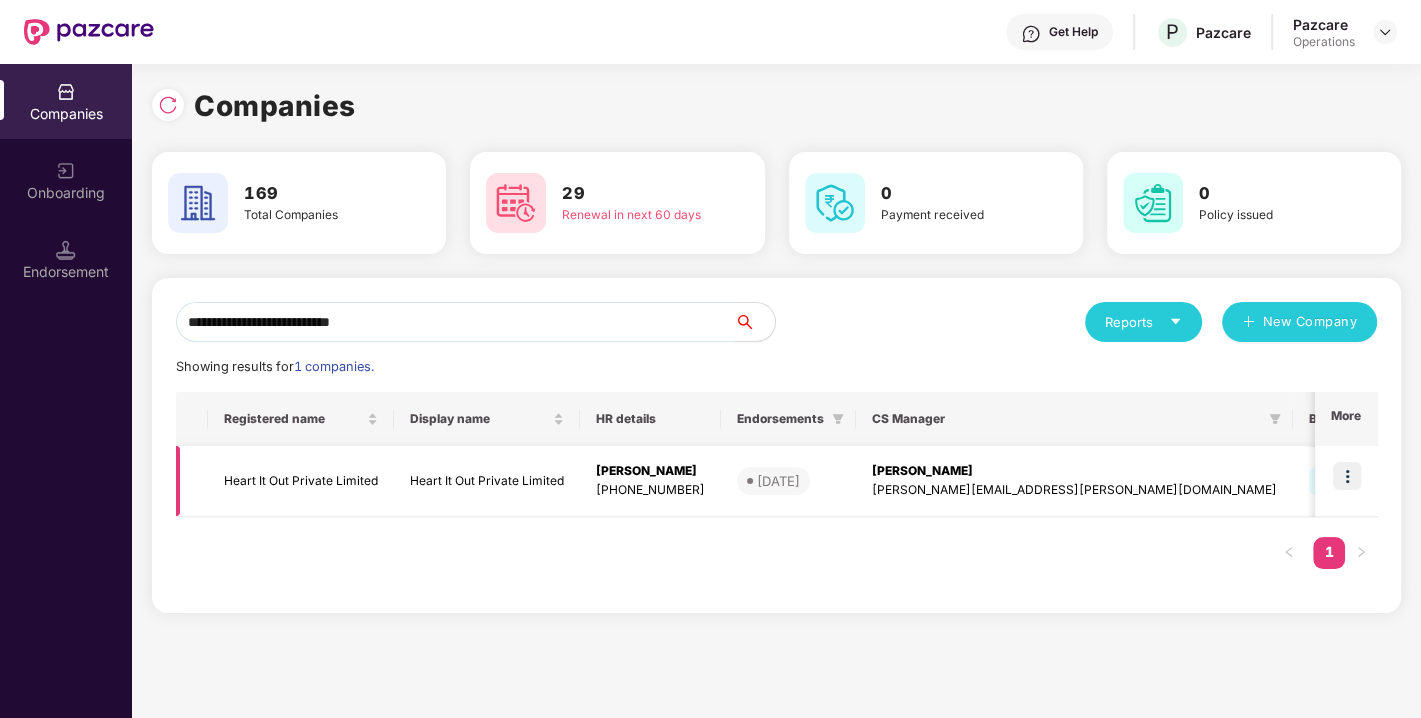 type on "**********" 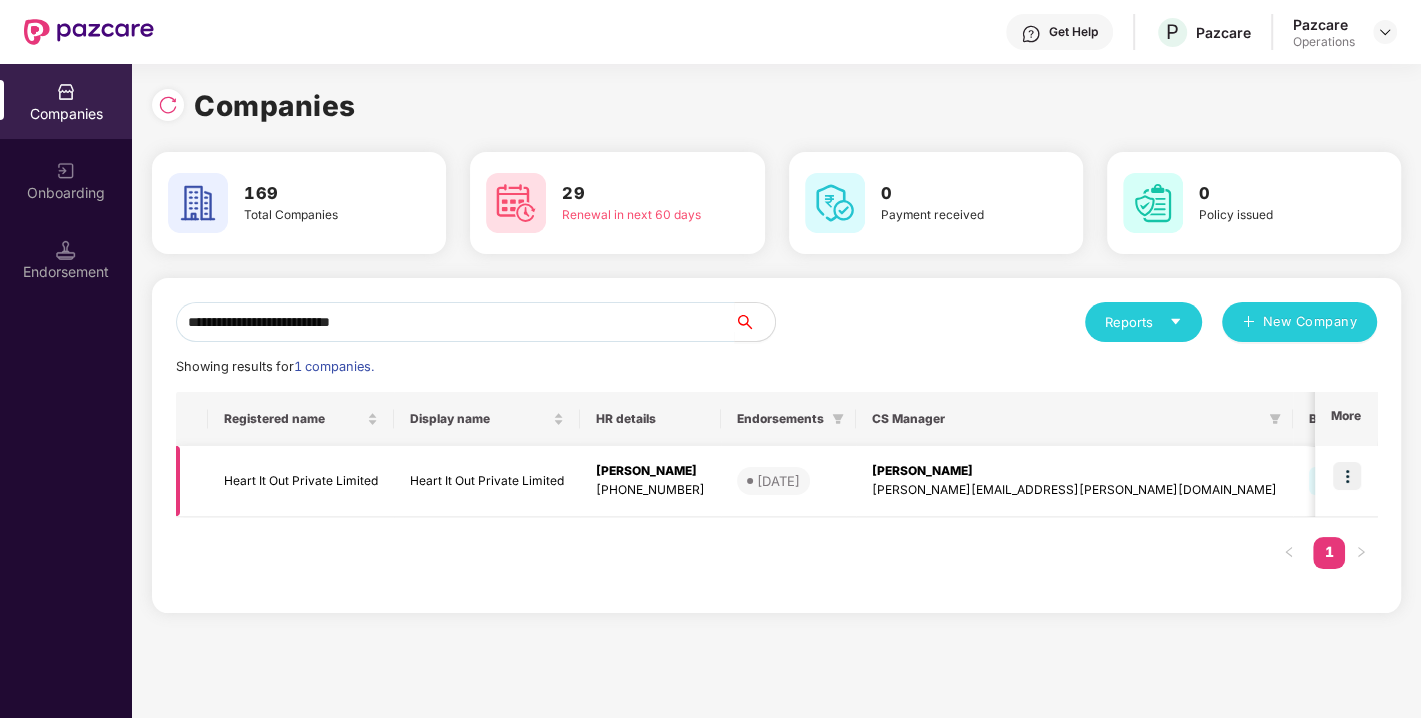 click at bounding box center [1347, 476] 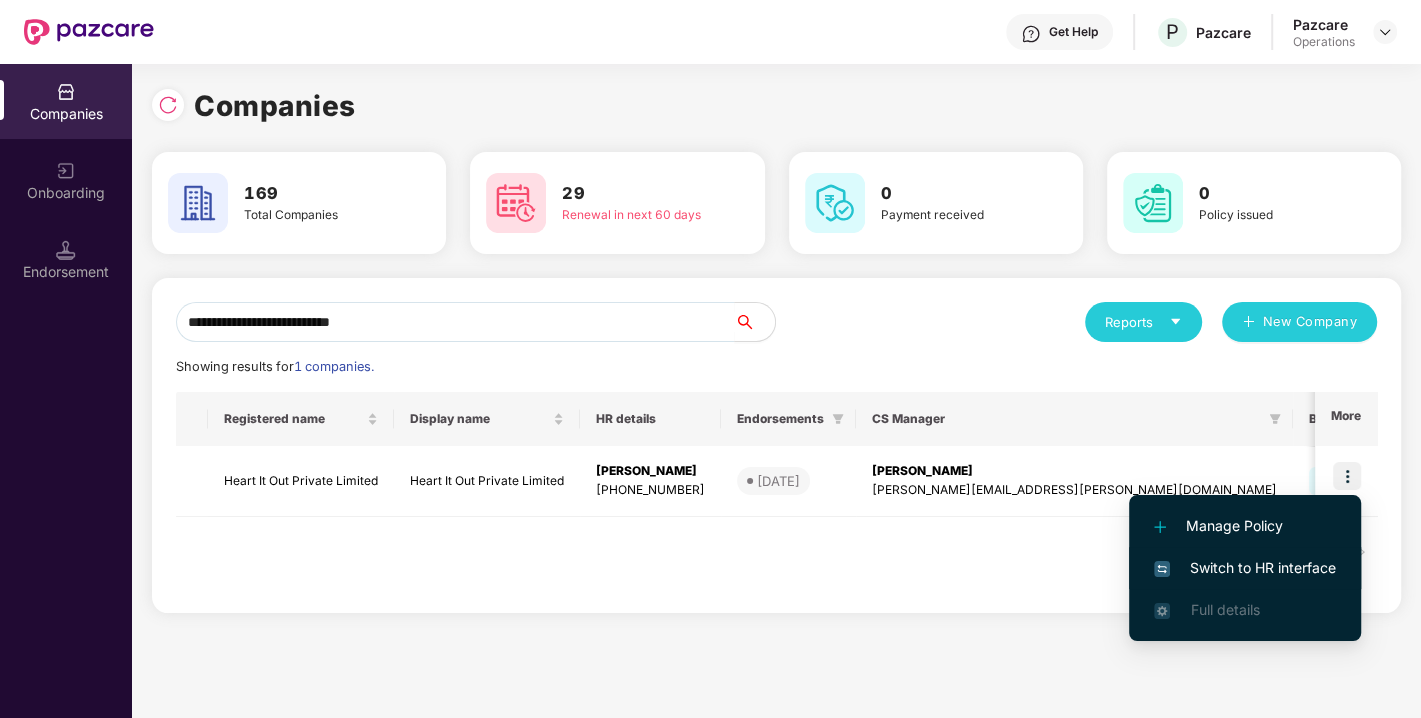 click on "Switch to HR interface" at bounding box center [1245, 568] 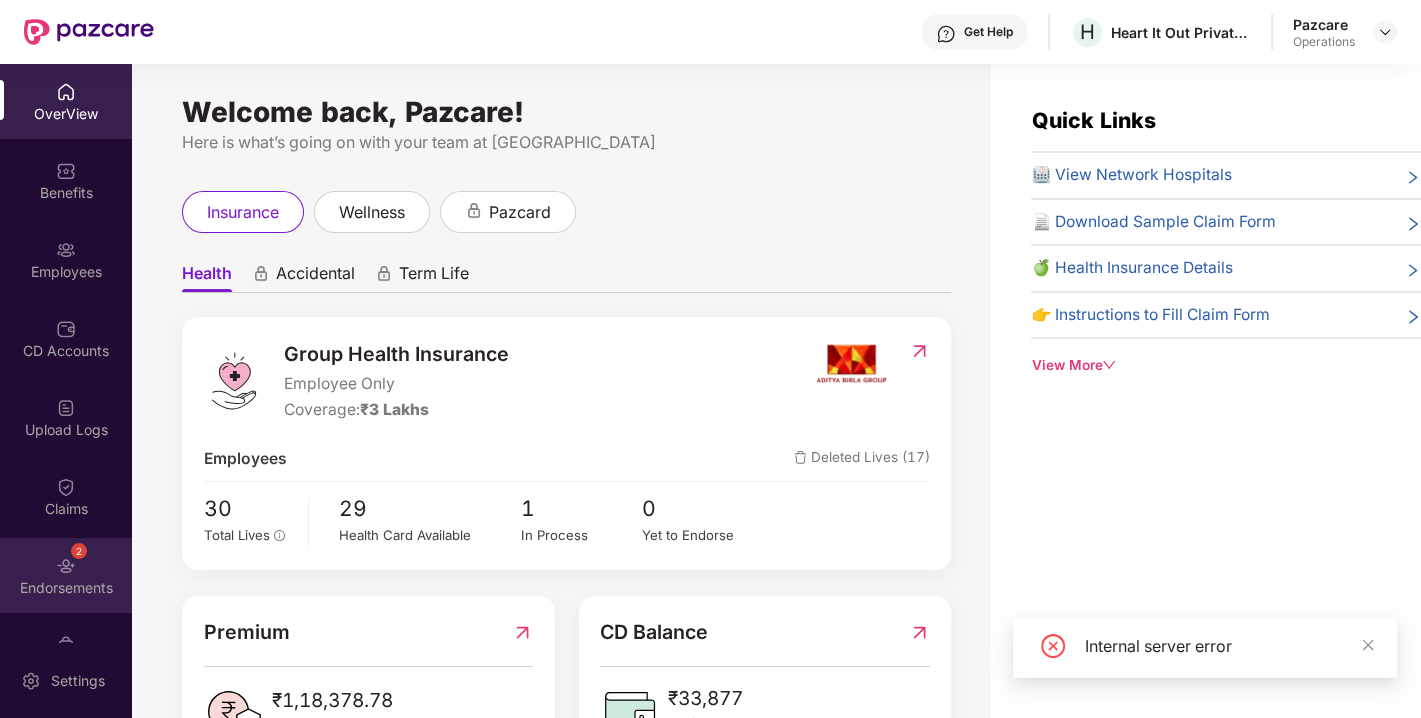 click on "2 Endorsements" at bounding box center [66, 575] 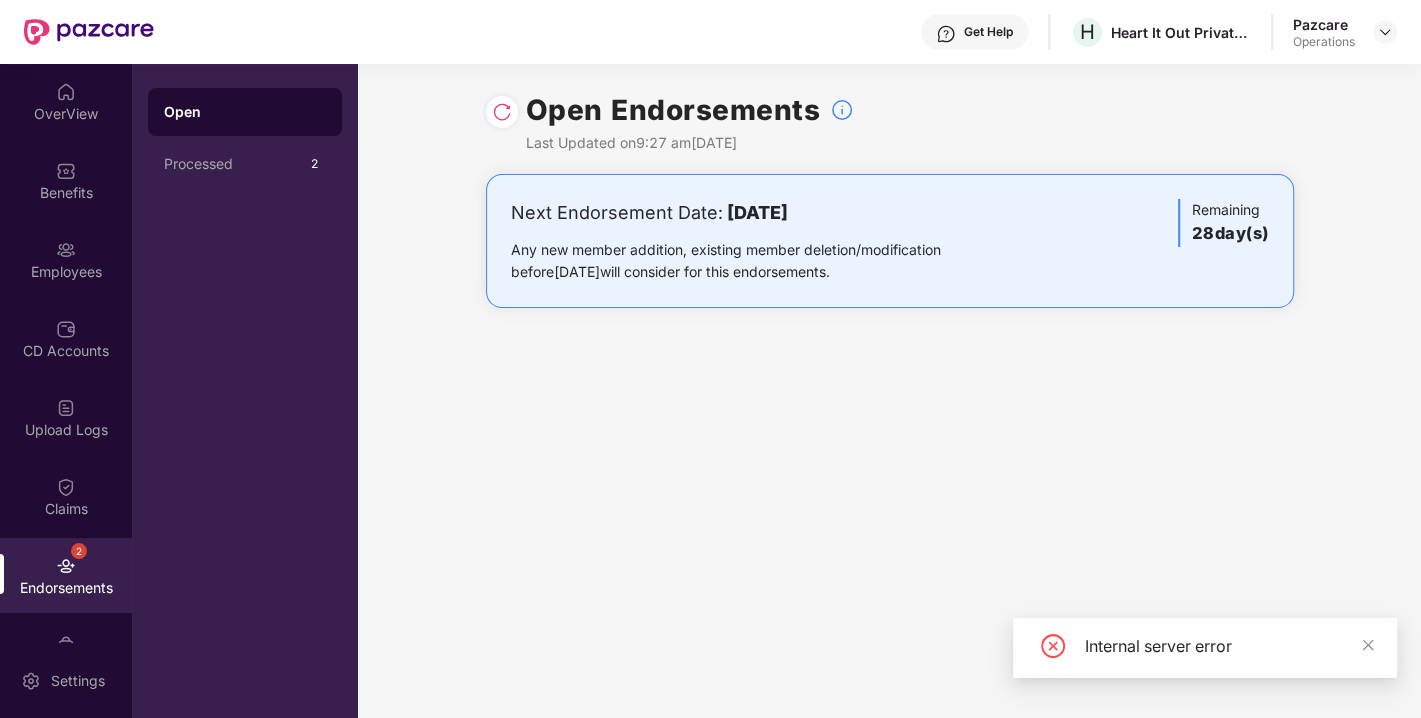 drag, startPoint x: 504, startPoint y: 95, endPoint x: 490, endPoint y: 124, distance: 32.202484 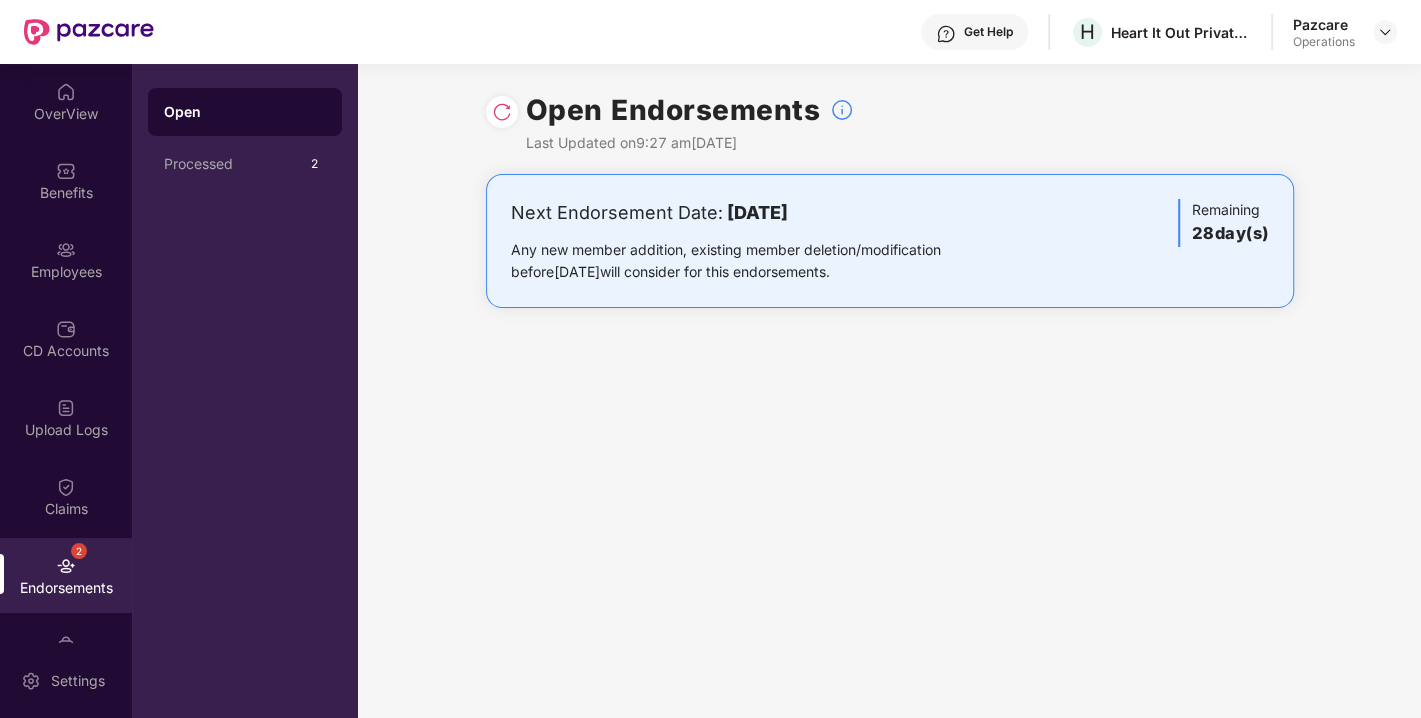 click at bounding box center (502, 112) 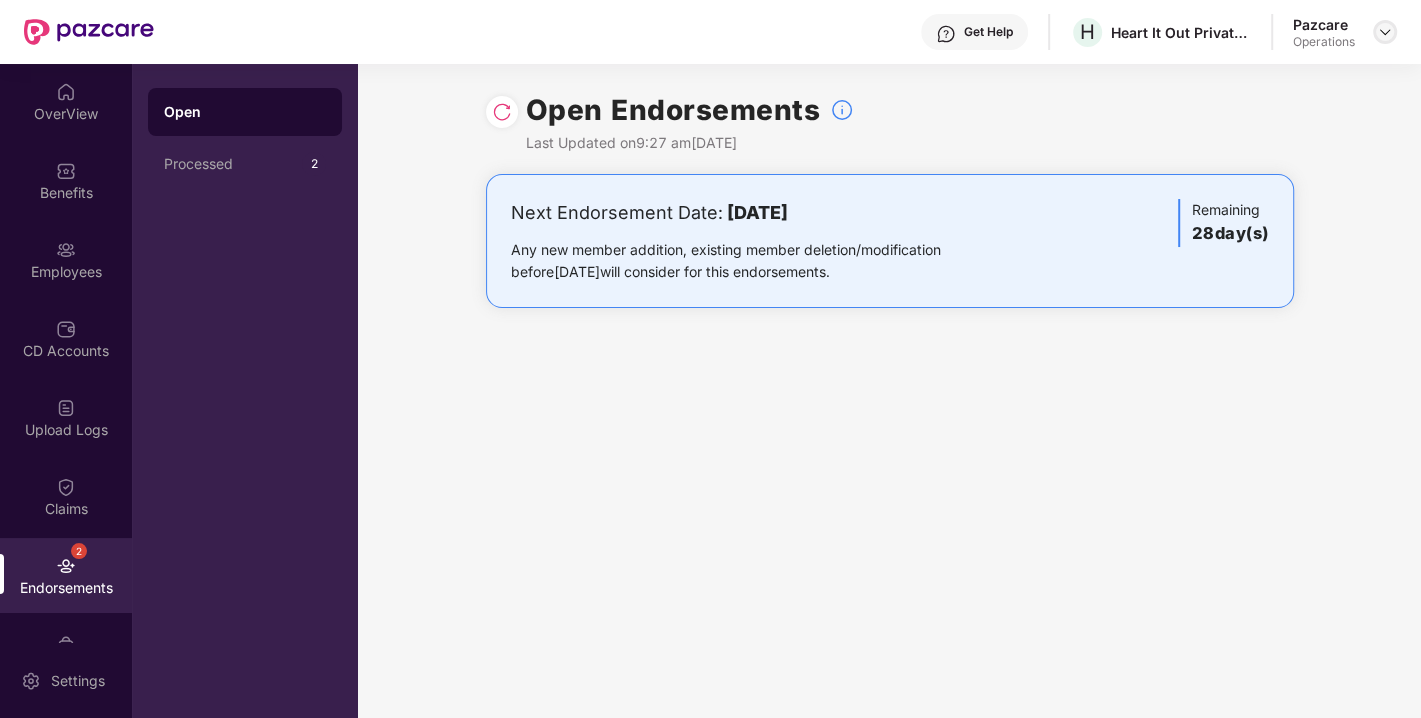 click at bounding box center [1385, 32] 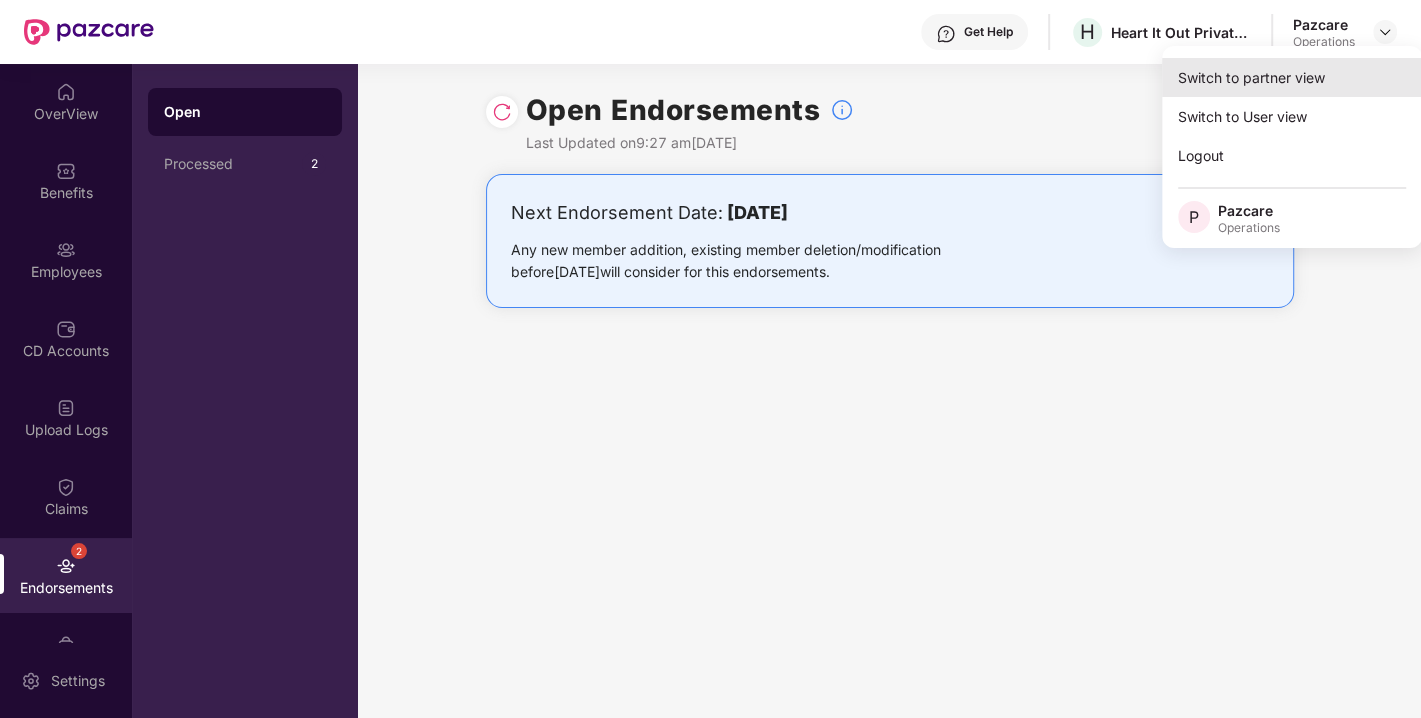 click on "Switch to partner view" at bounding box center [1292, 77] 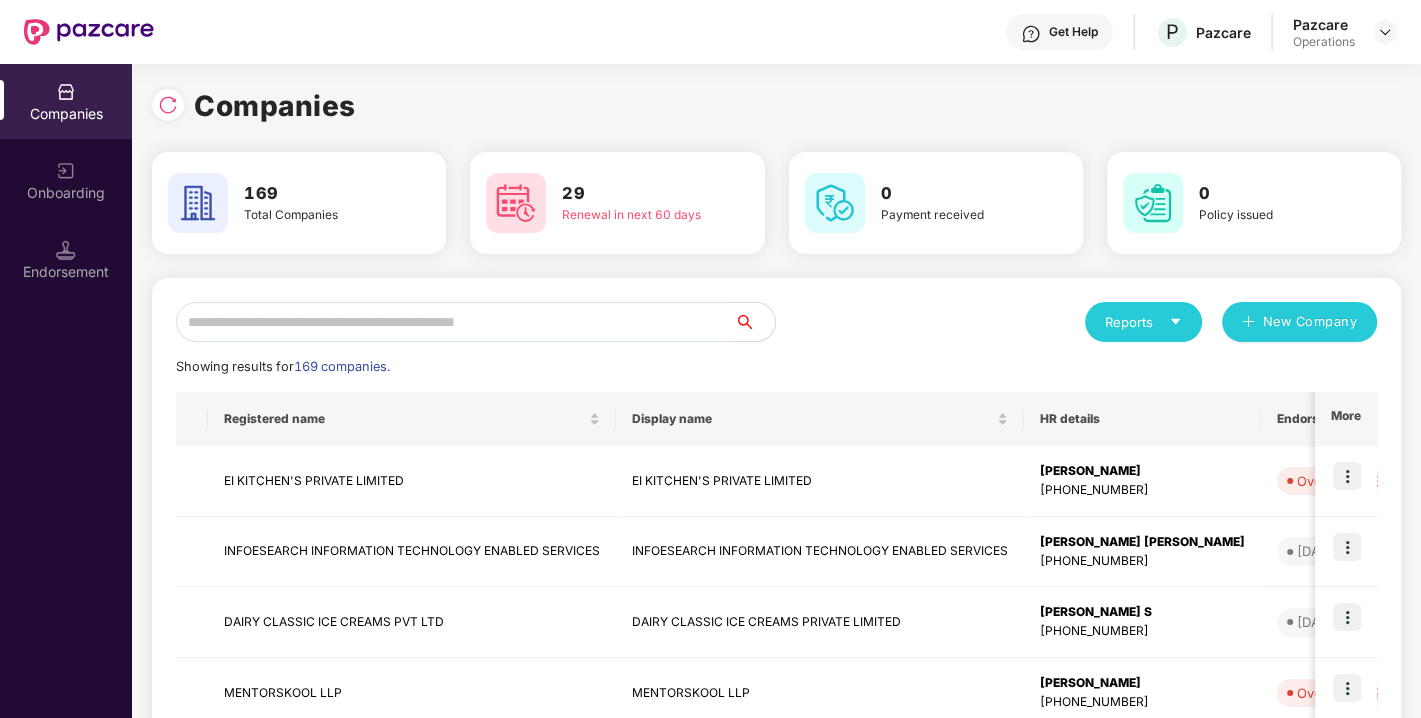 click at bounding box center (455, 322) 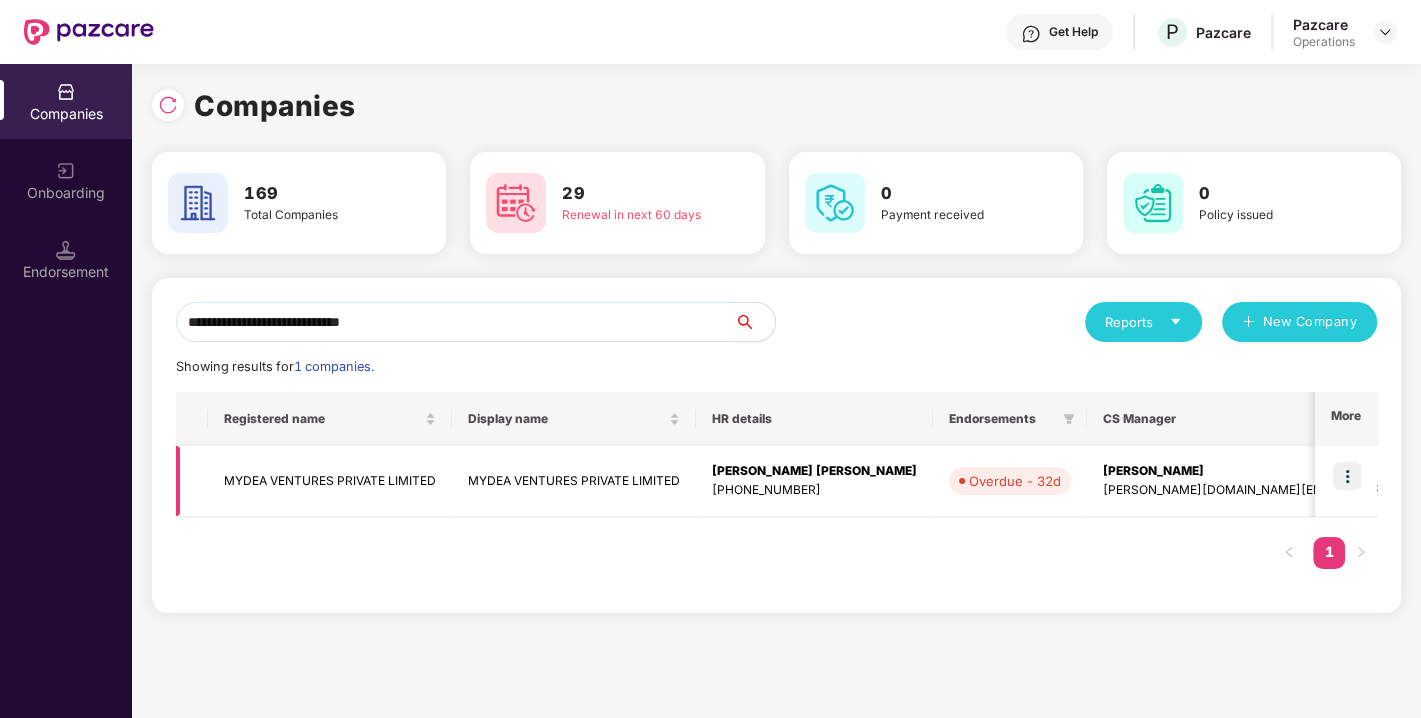 type on "**********" 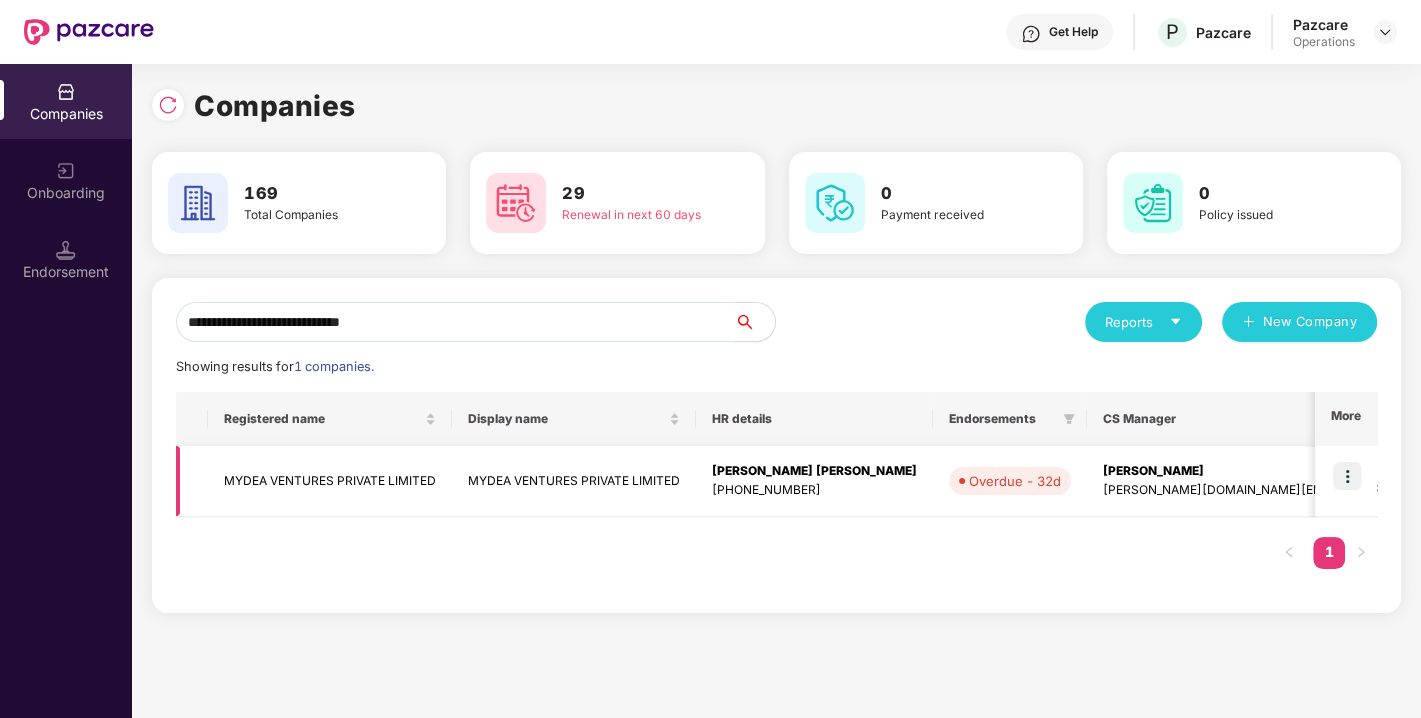 click at bounding box center (1347, 476) 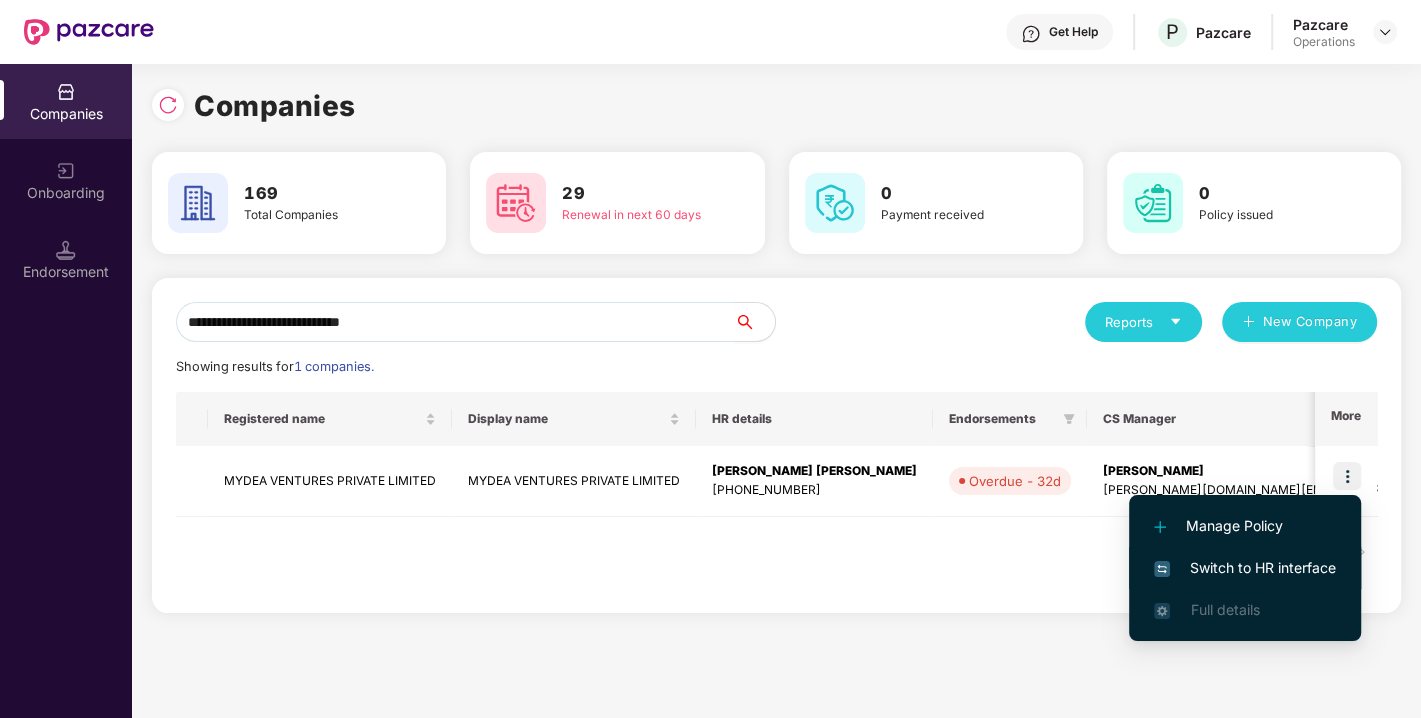 click on "Switch to HR interface" at bounding box center (1245, 568) 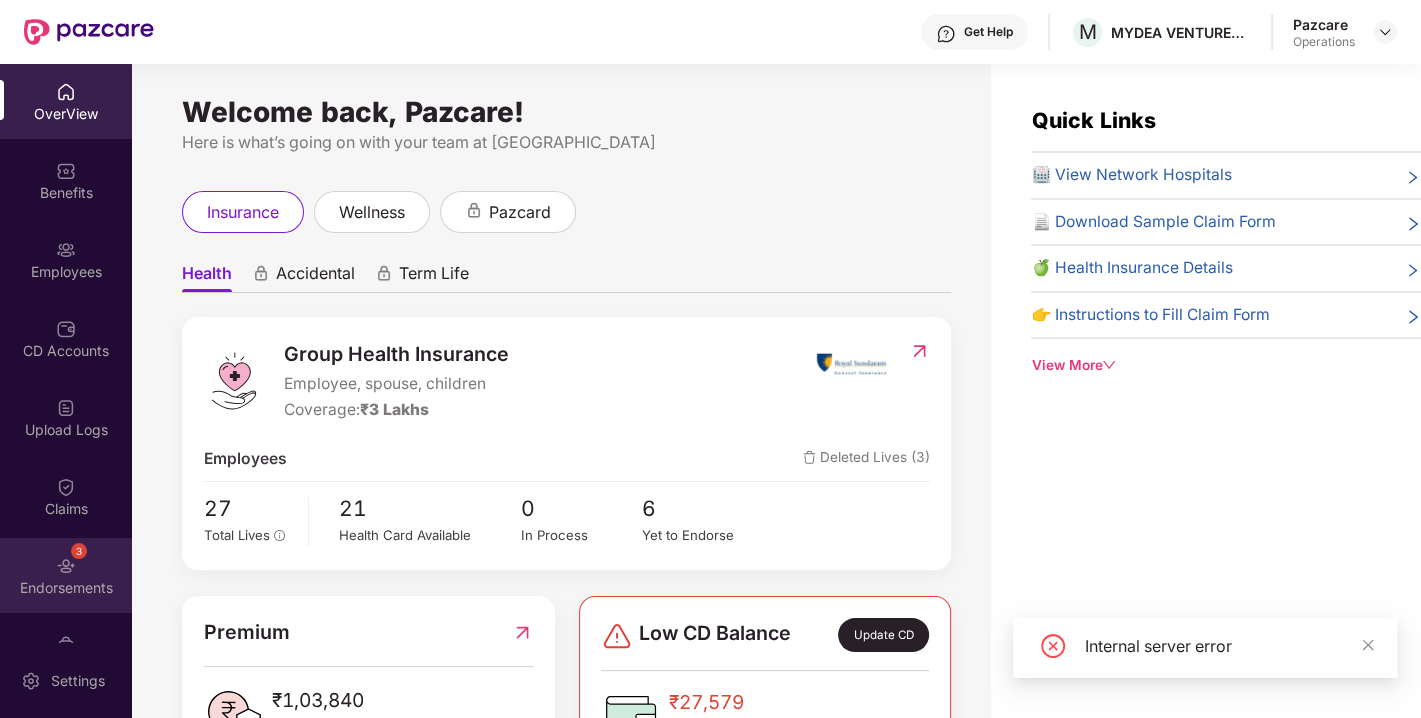 click on "3 Endorsements" at bounding box center (66, 575) 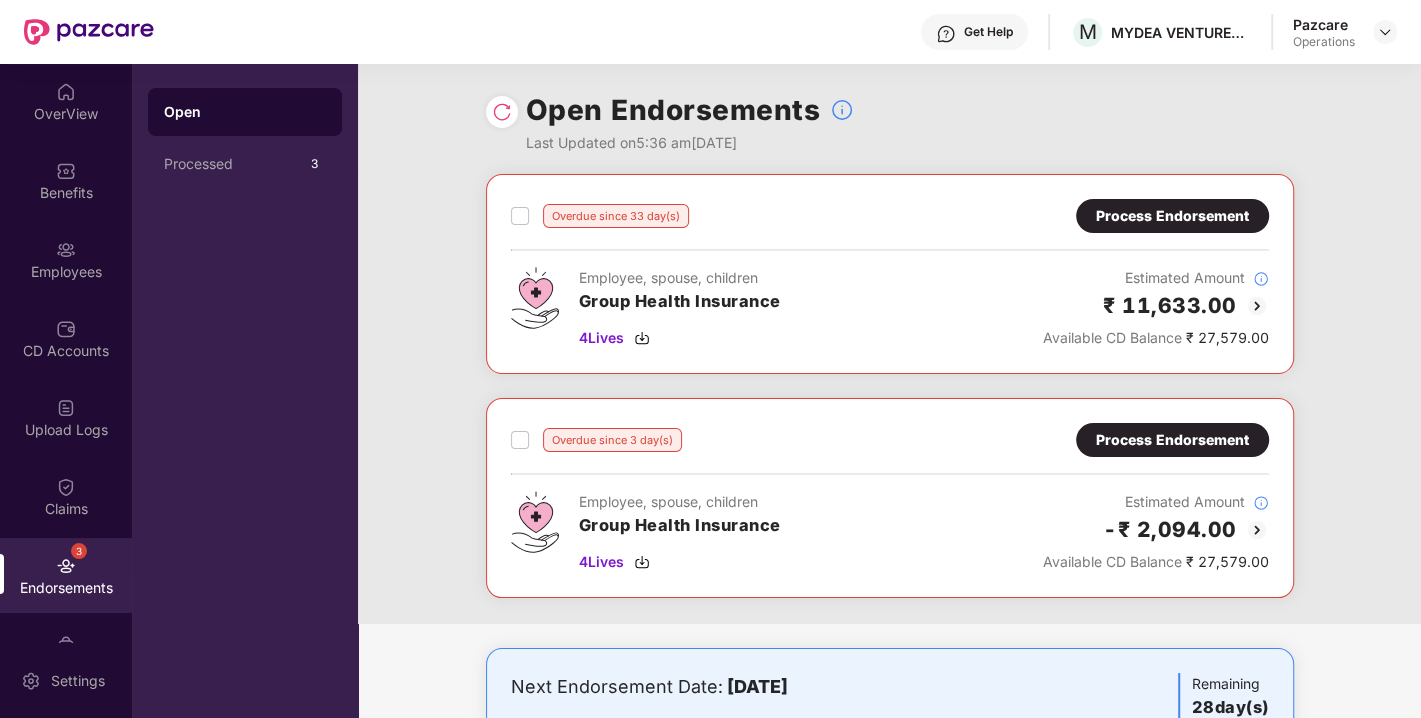click at bounding box center [502, 112] 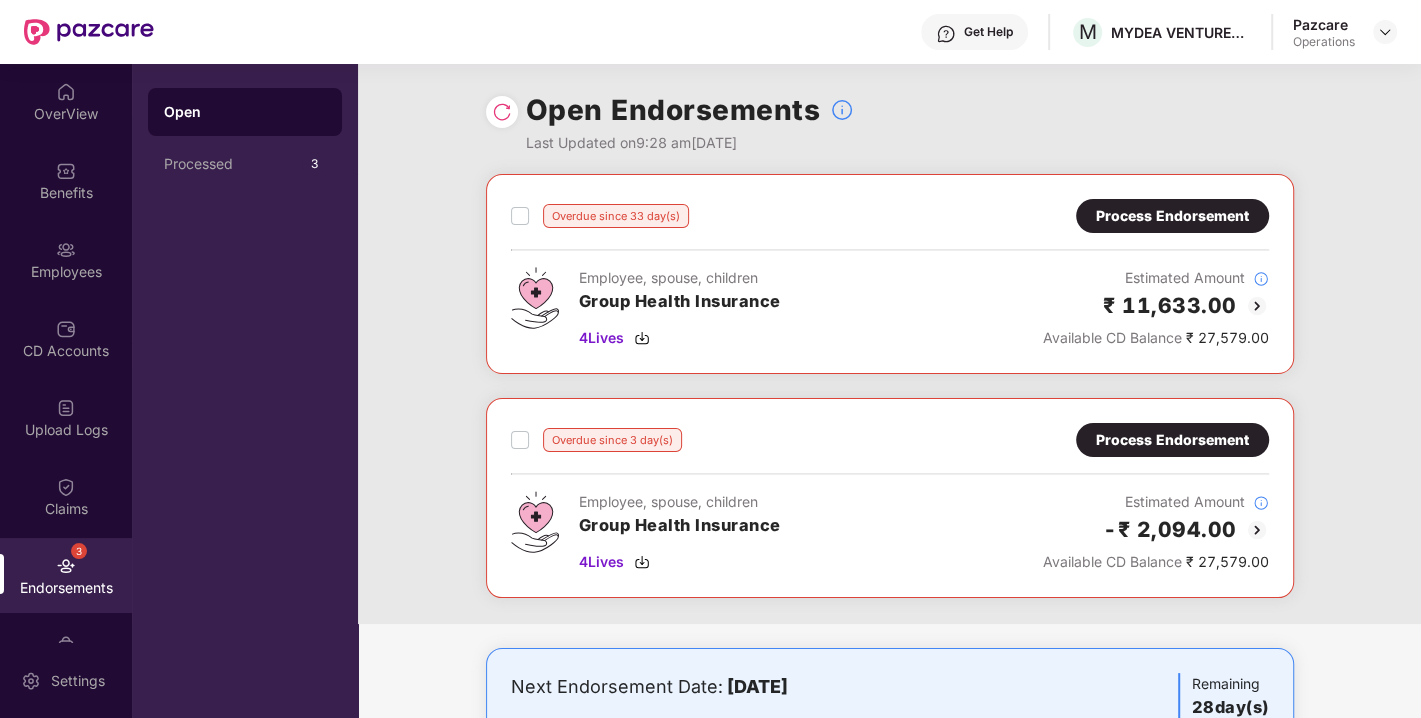 click on "Process Endorsement" at bounding box center (1172, 216) 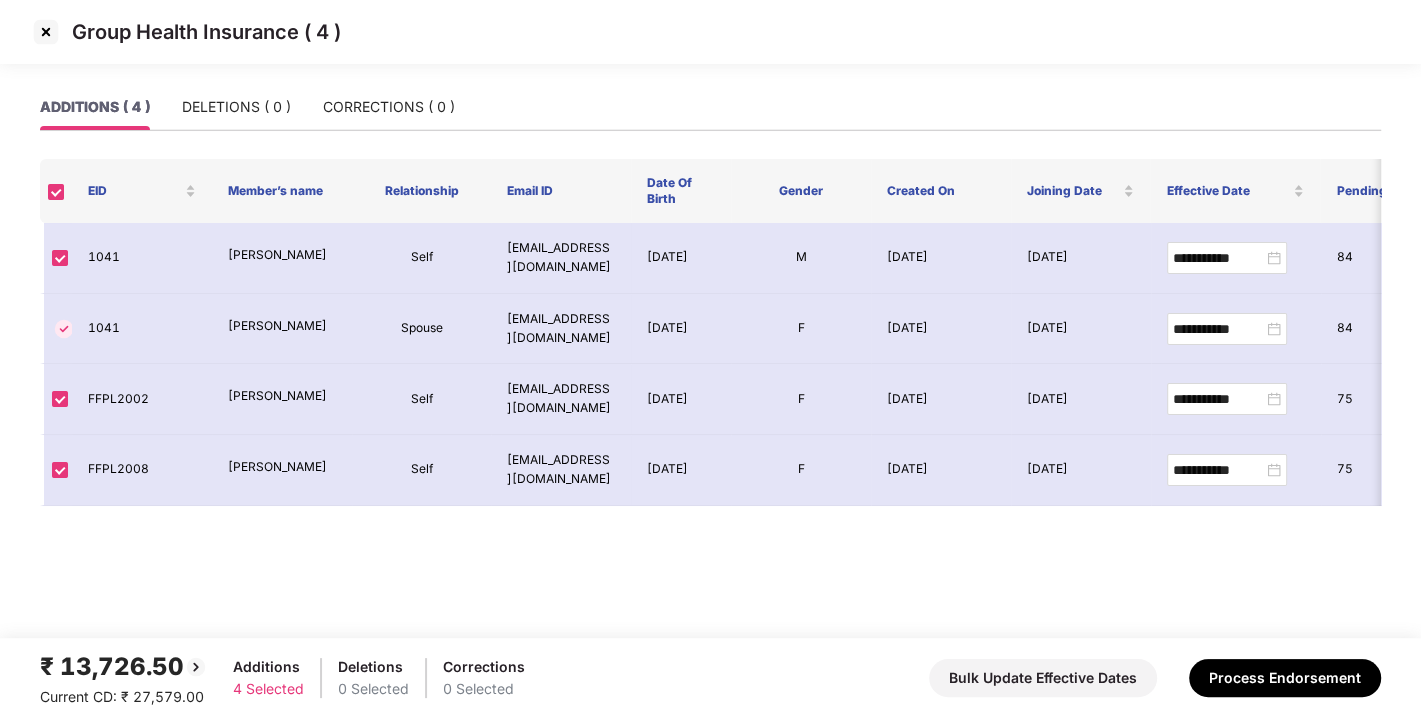 click at bounding box center (46, 32) 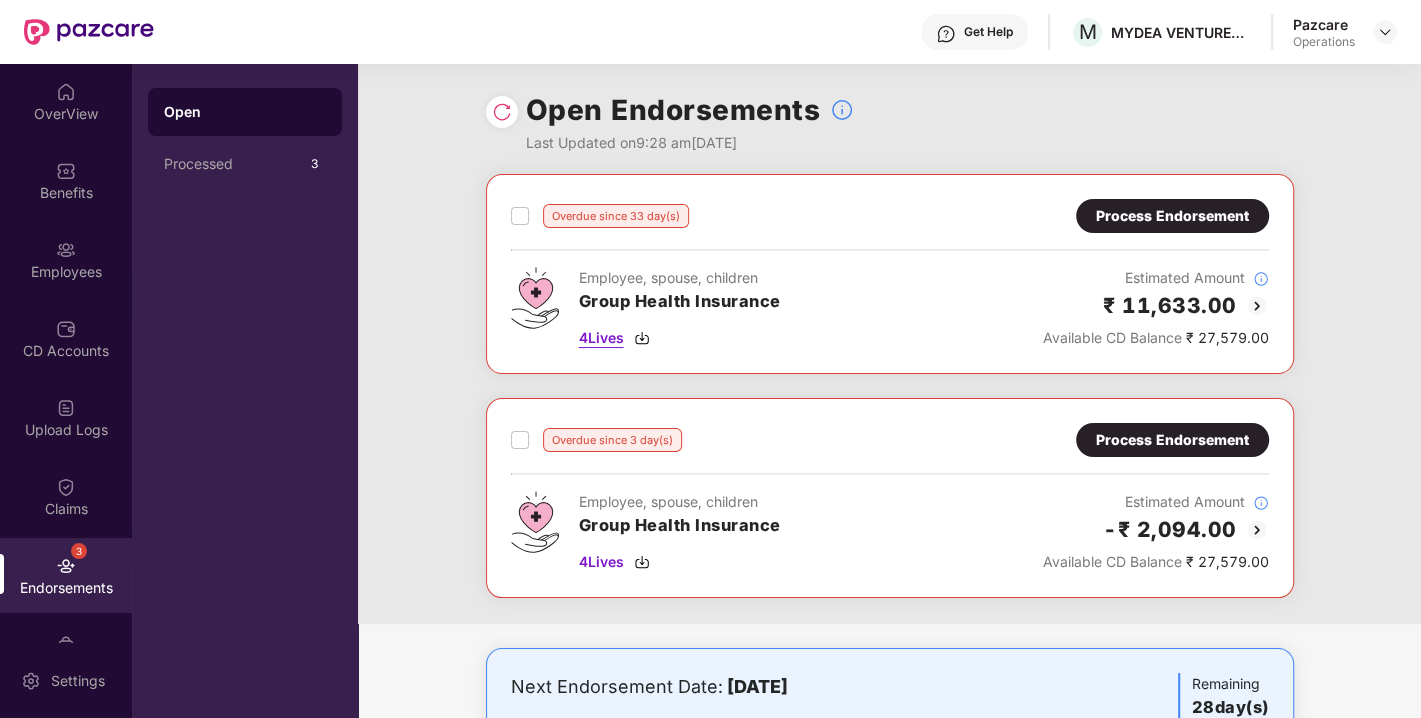 click at bounding box center [642, 338] 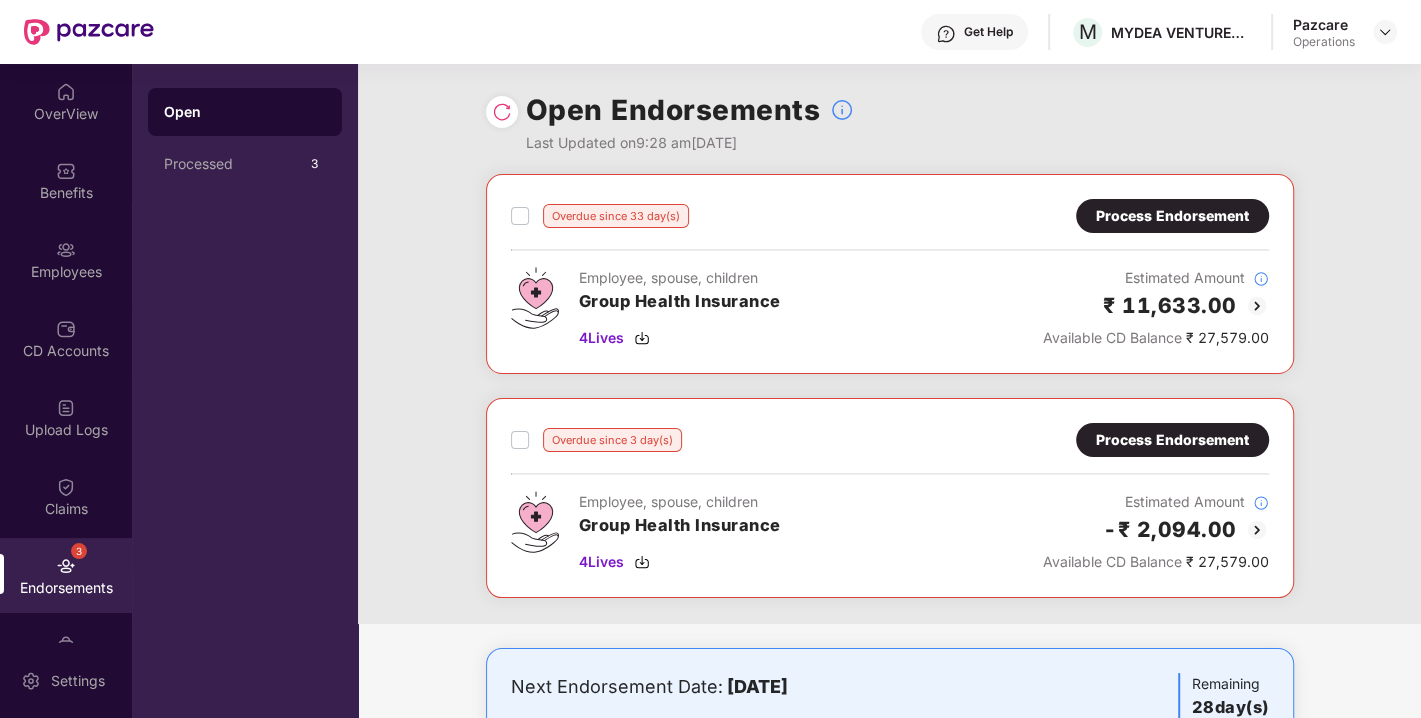 scroll, scrollTop: 101, scrollLeft: 0, axis: vertical 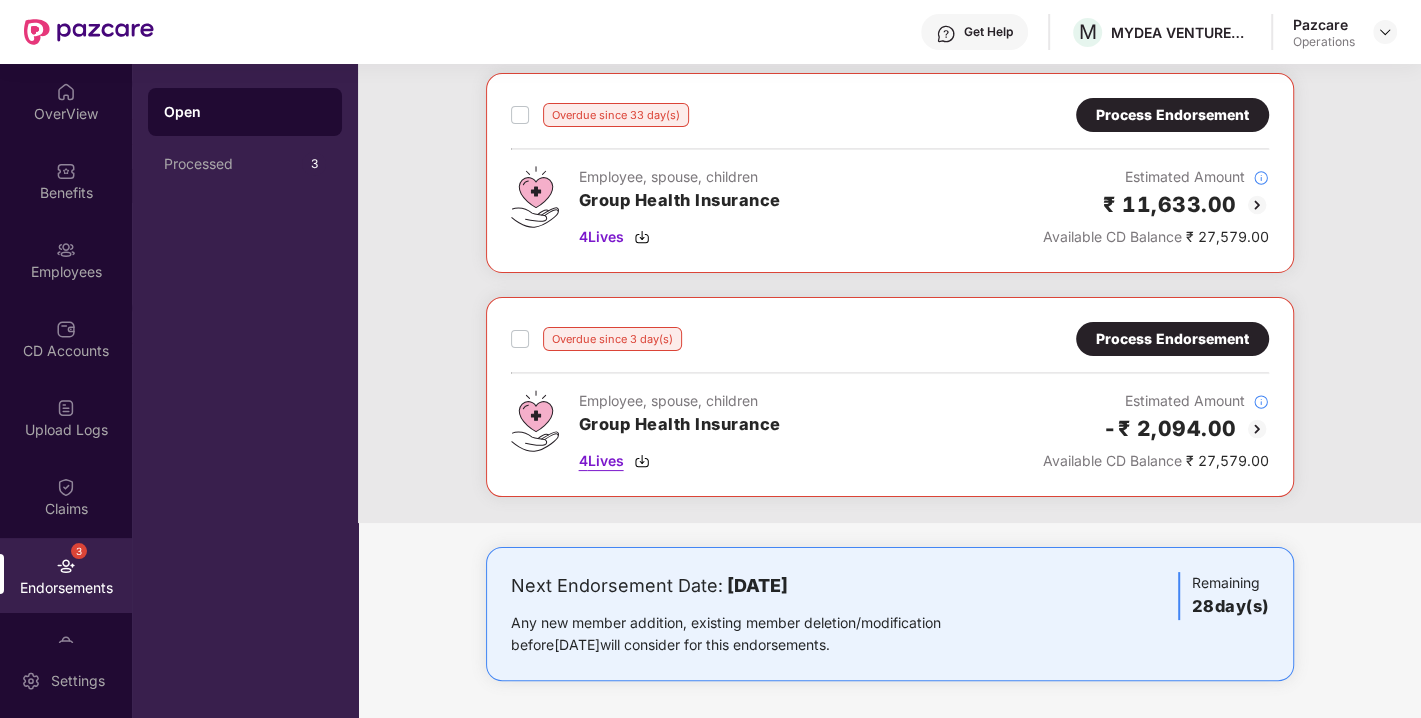 click at bounding box center (642, 461) 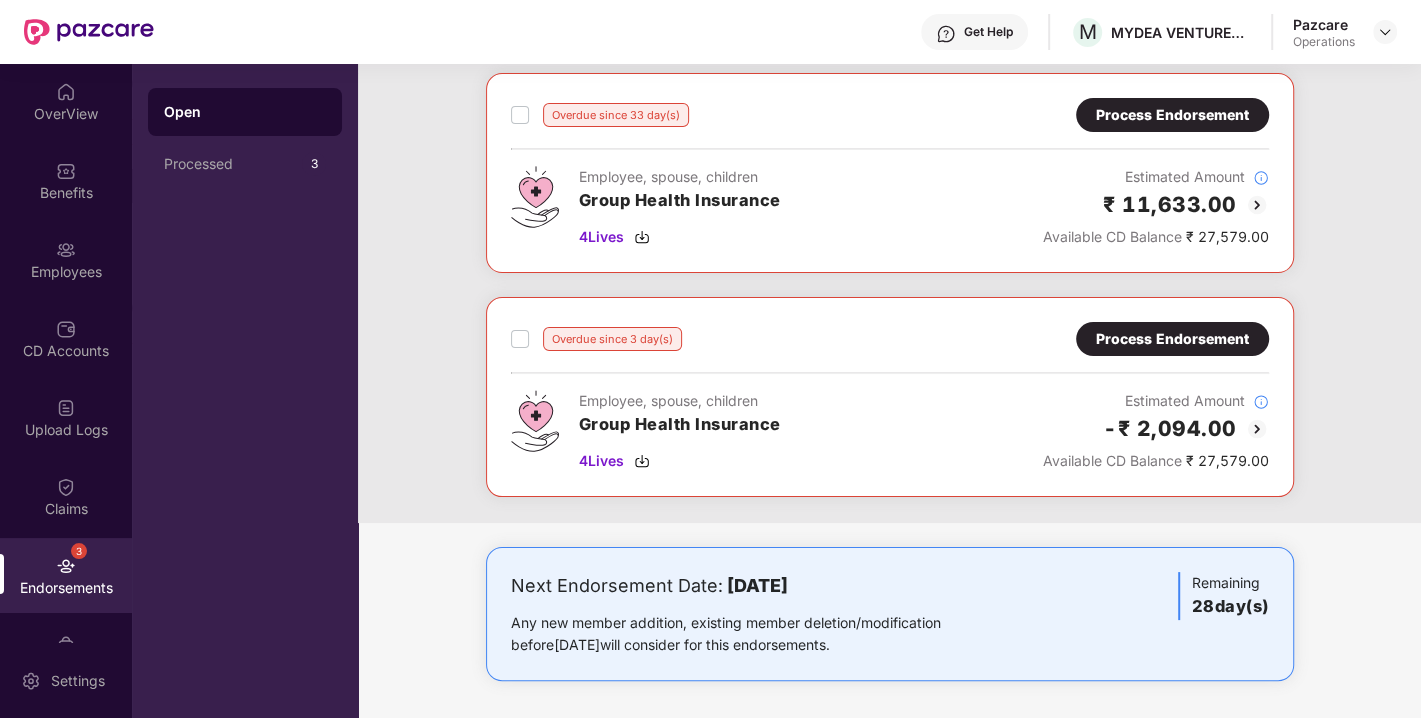 scroll, scrollTop: 0, scrollLeft: 0, axis: both 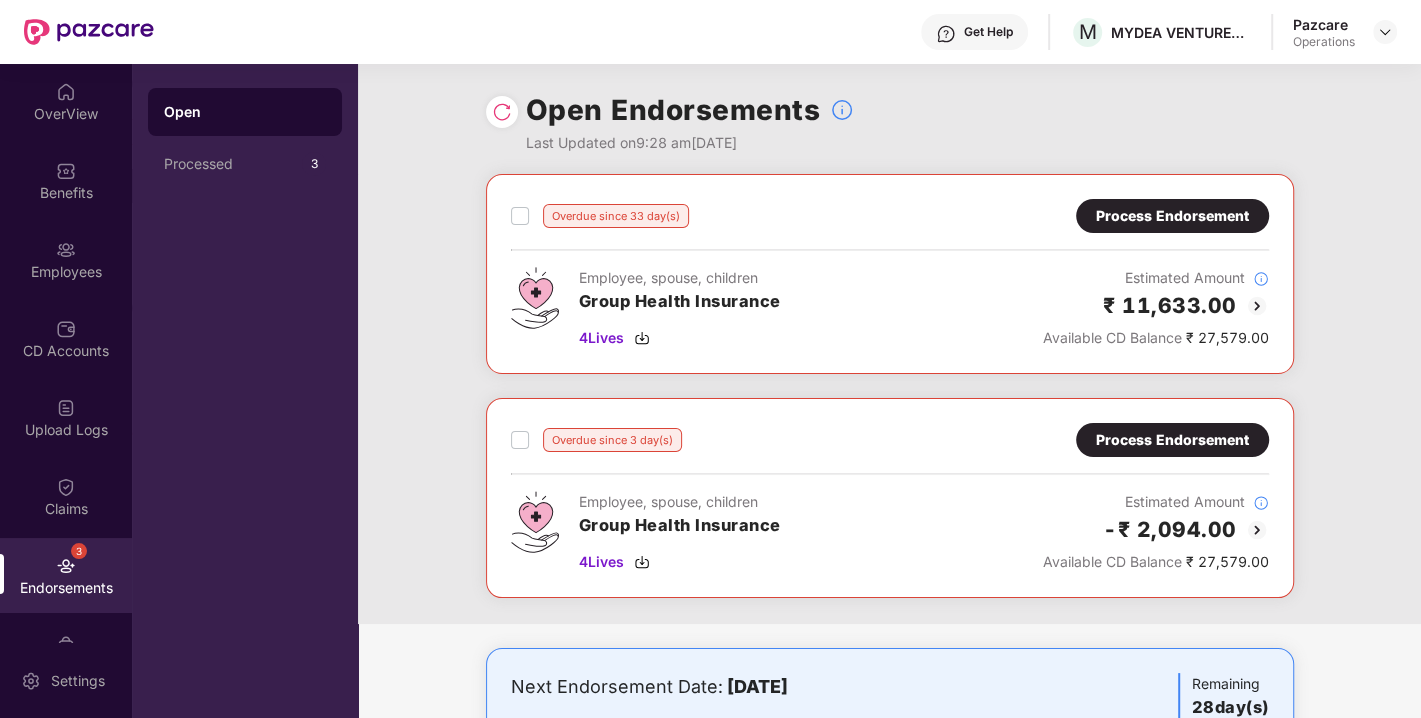 click on "Process Endorsement" at bounding box center (1172, 216) 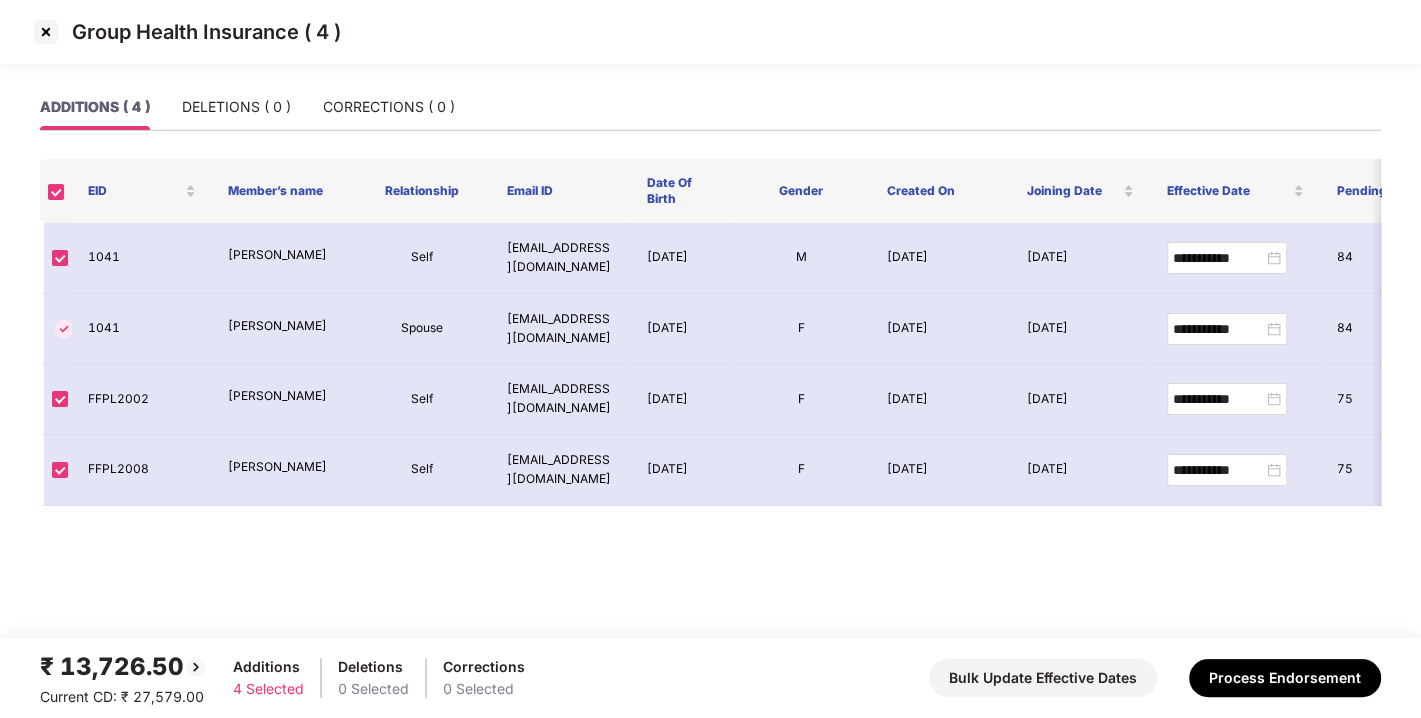 click at bounding box center [46, 32] 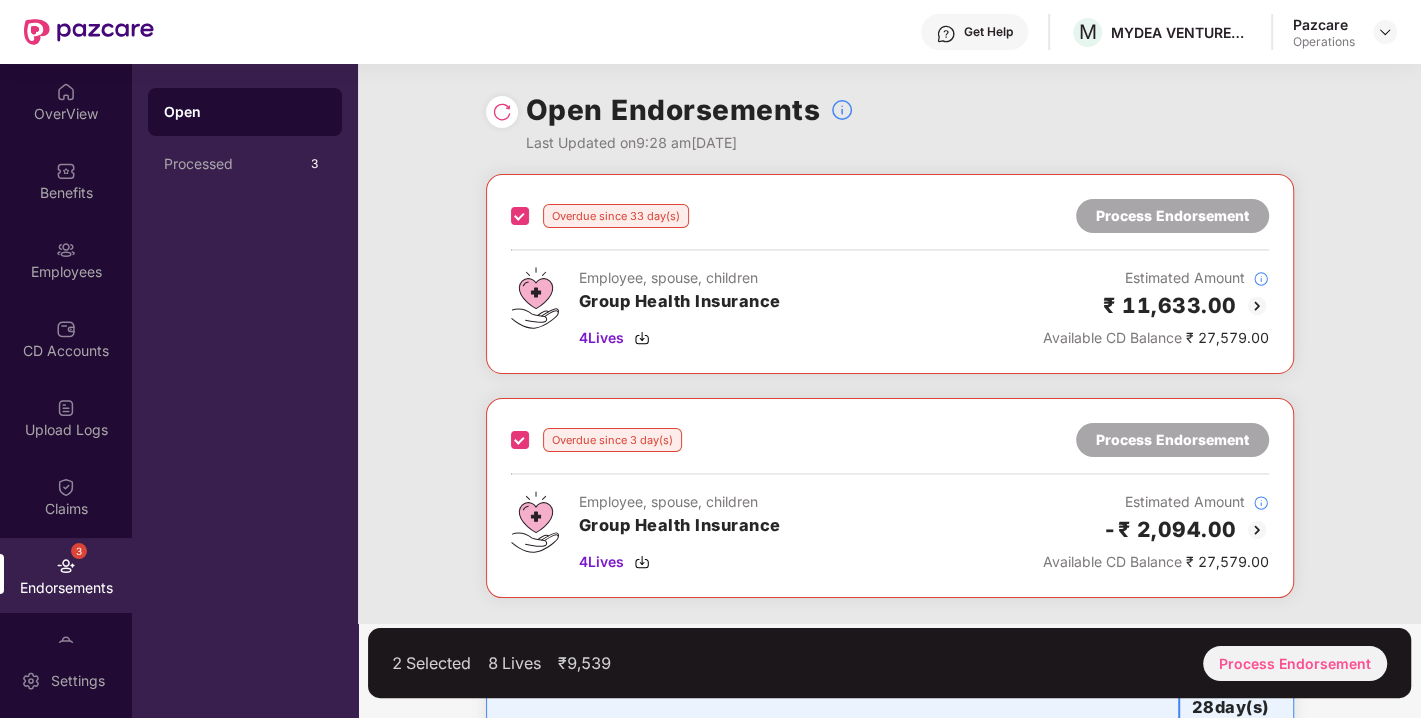 click on "2 Selected 8 Lives ₹9,539 Process Endorsement" at bounding box center (889, 663) 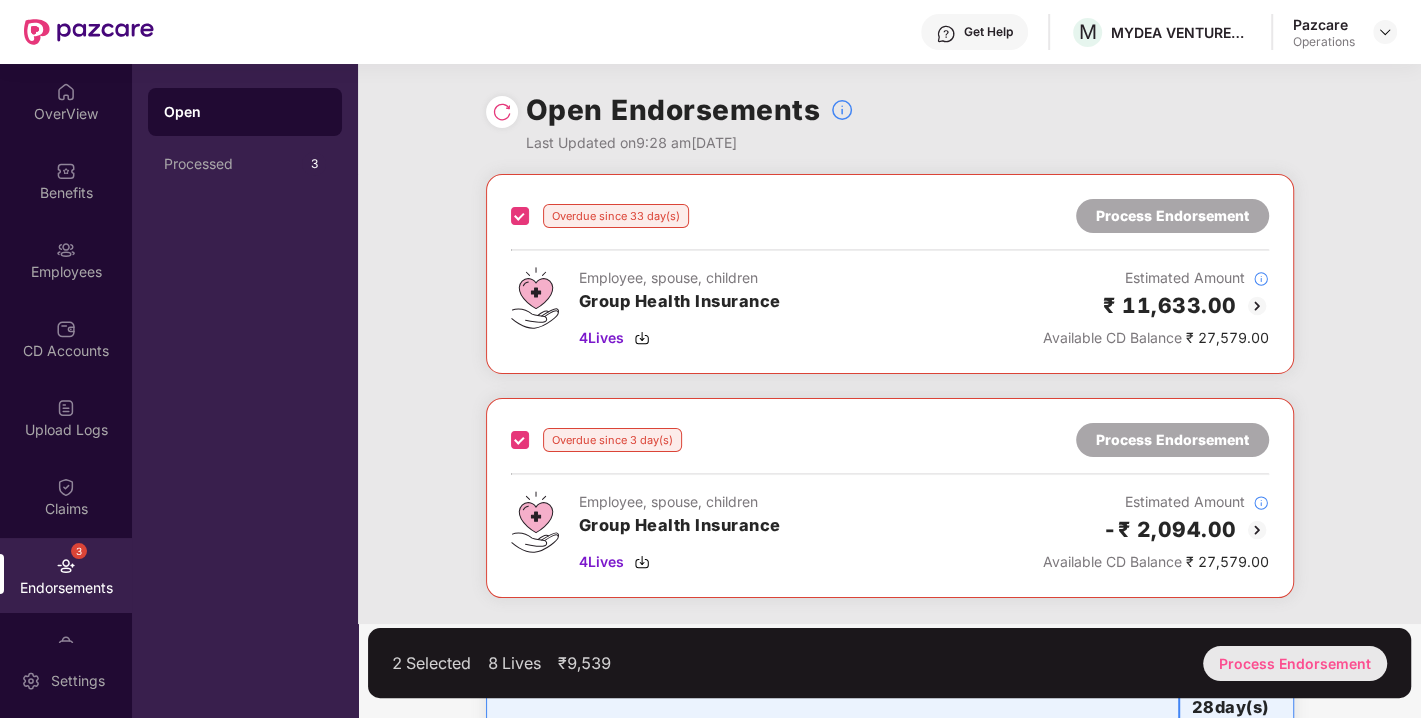 click on "Process Endorsement" at bounding box center (1295, 663) 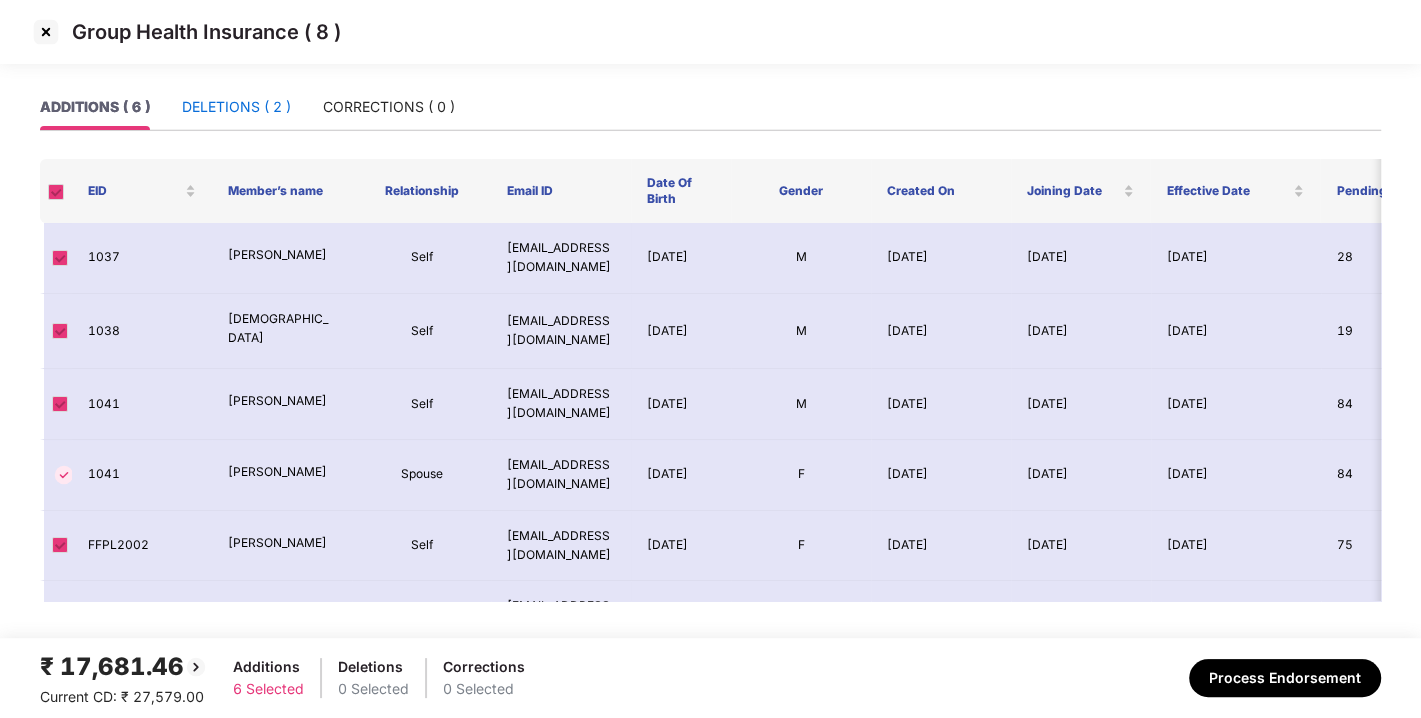 click on "DELETIONS ( 2 )" at bounding box center [236, 107] 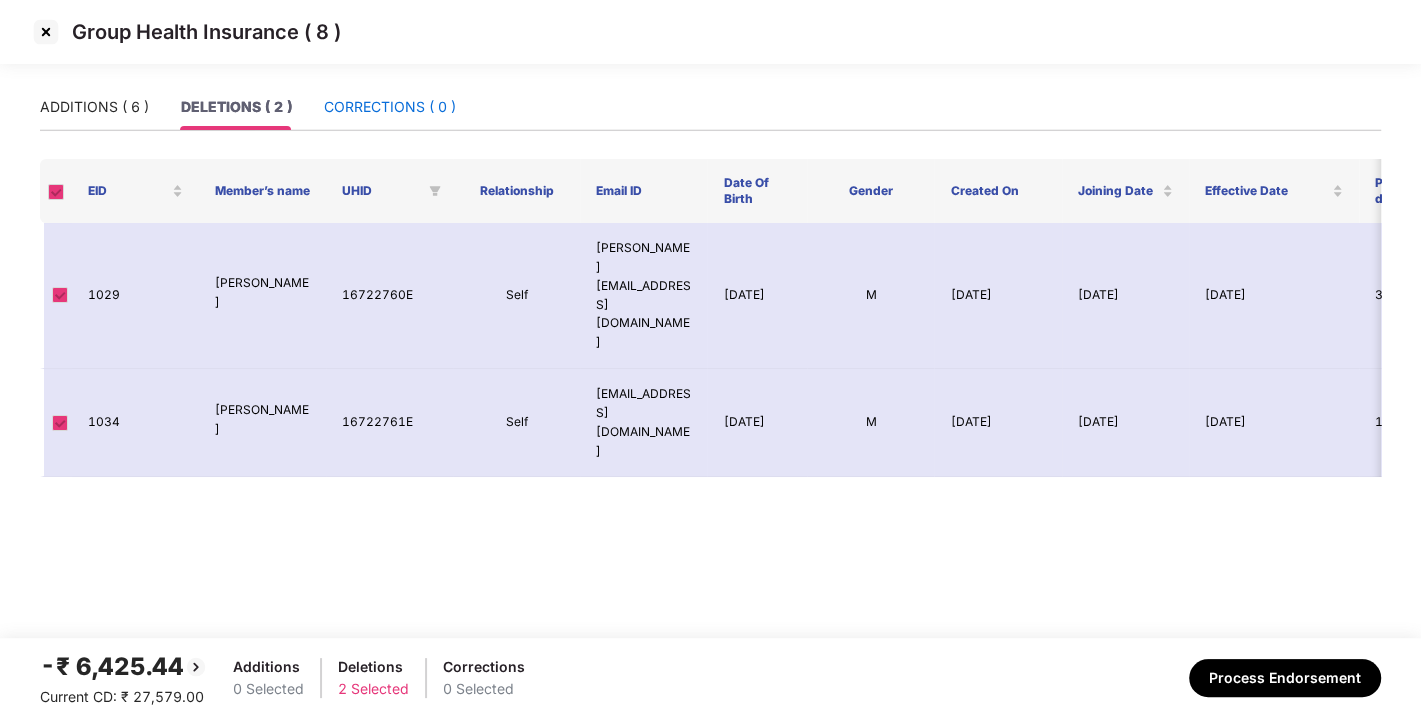 click on "CORRECTIONS ( 0 )" at bounding box center [390, 107] 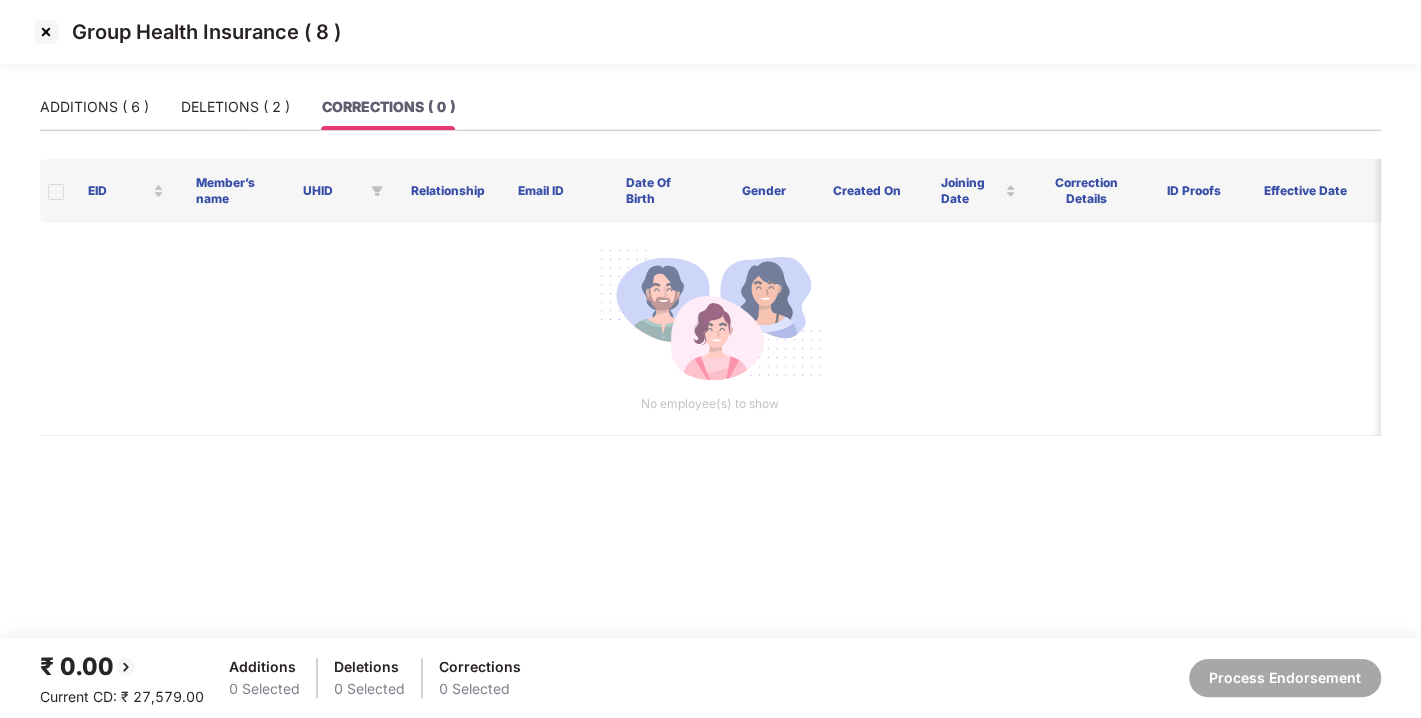 click on "ADDITIONS ( 6 ) DELETIONS ( 2 ) CORRECTIONS ( 0 ) EID Member’s name UHID Relationship Email ID Date Of Birth Gender Created On Joining Date Correction Details ID Proofs Effective Date Pending days Rate Premium                                 No employee(s) to show" at bounding box center [710, 361] 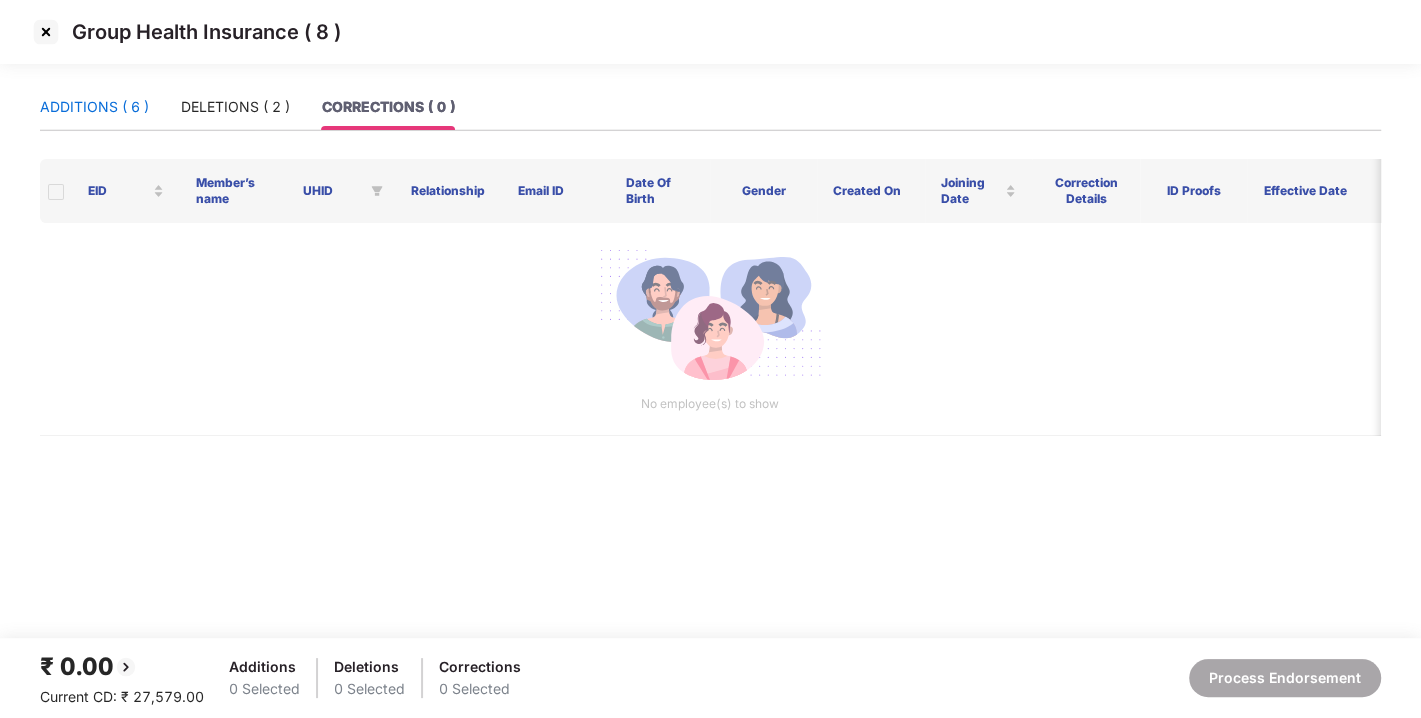 click on "ADDITIONS ( 6 )" at bounding box center (94, 107) 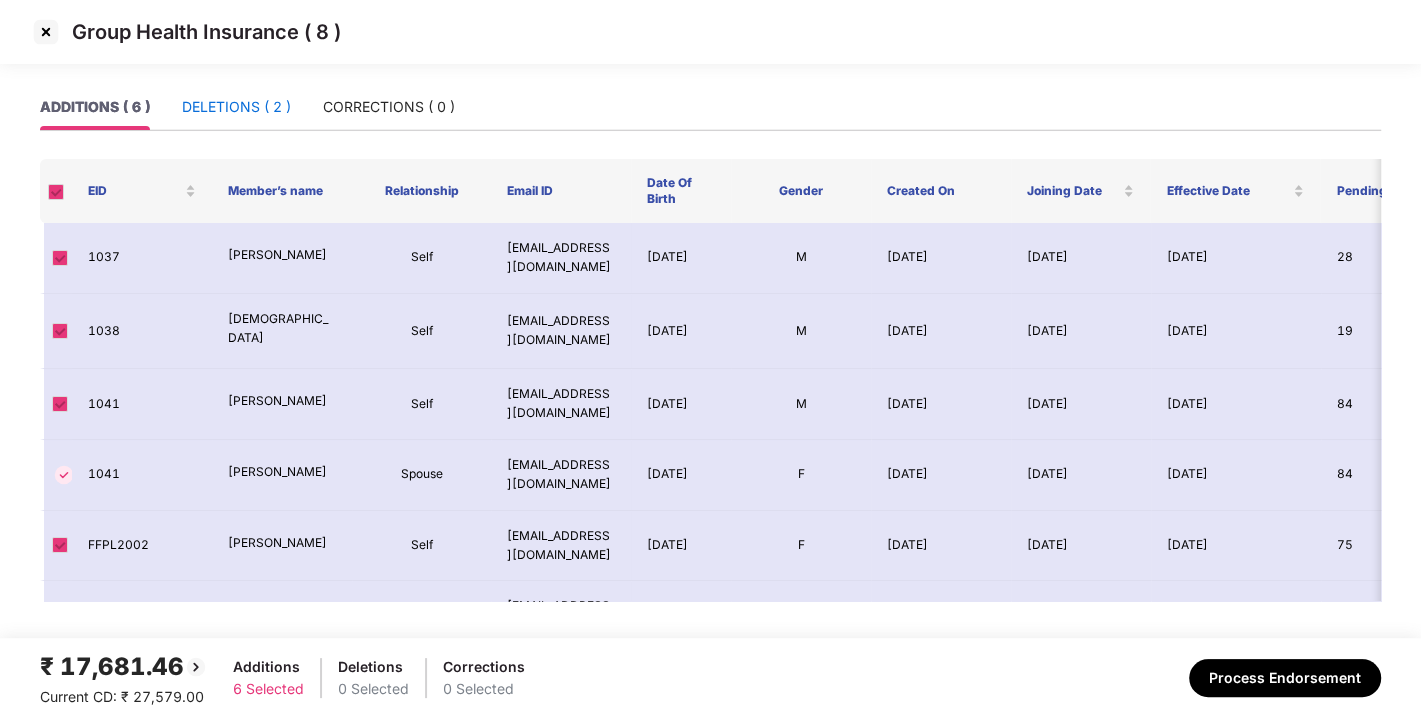 click on "DELETIONS ( 2 )" at bounding box center [236, 107] 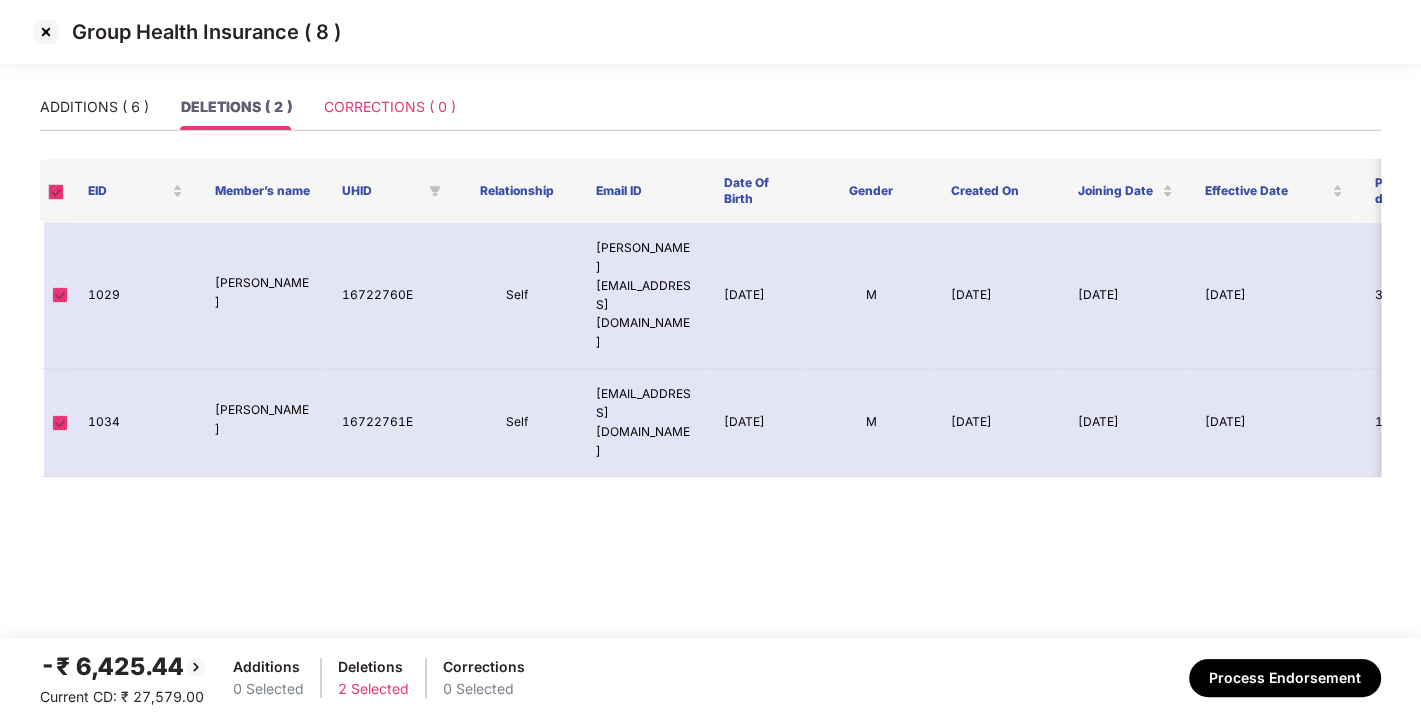 click on "CORRECTIONS ( 0 )" at bounding box center (390, 107) 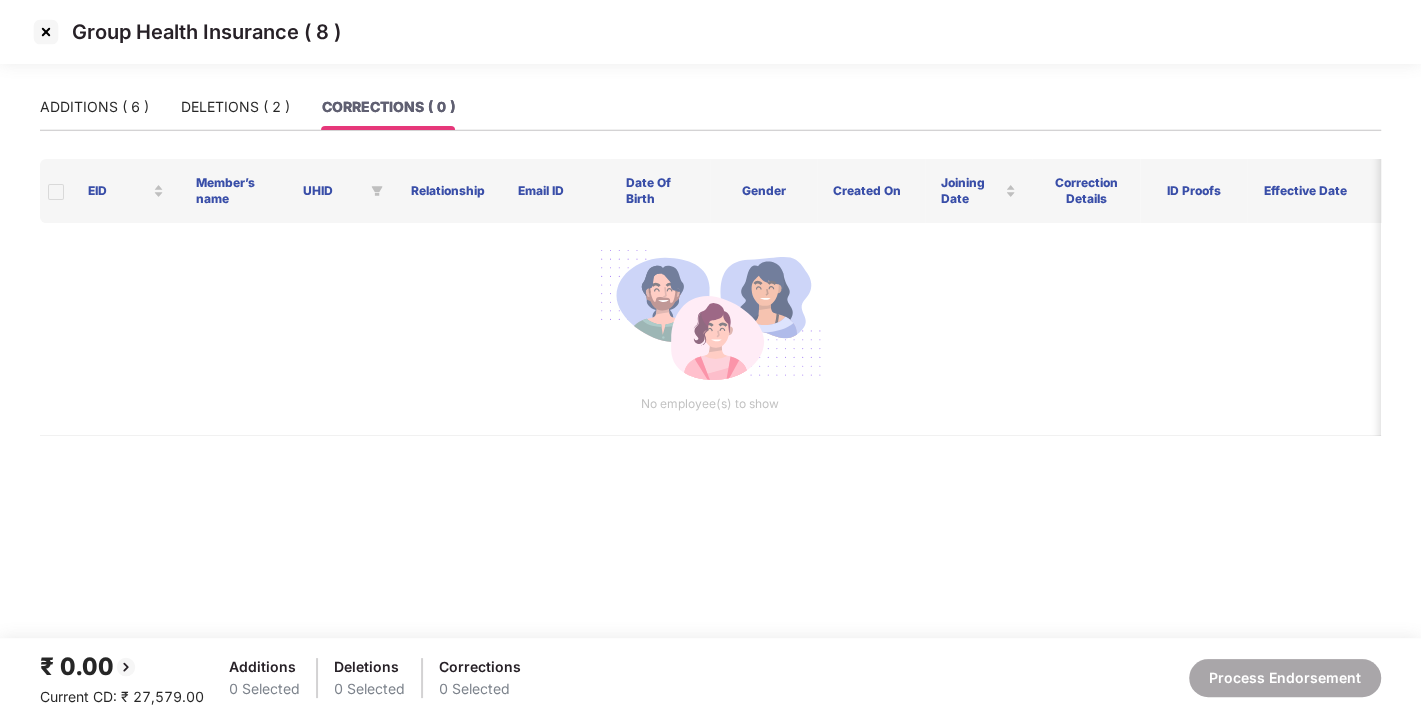 click at bounding box center [46, 32] 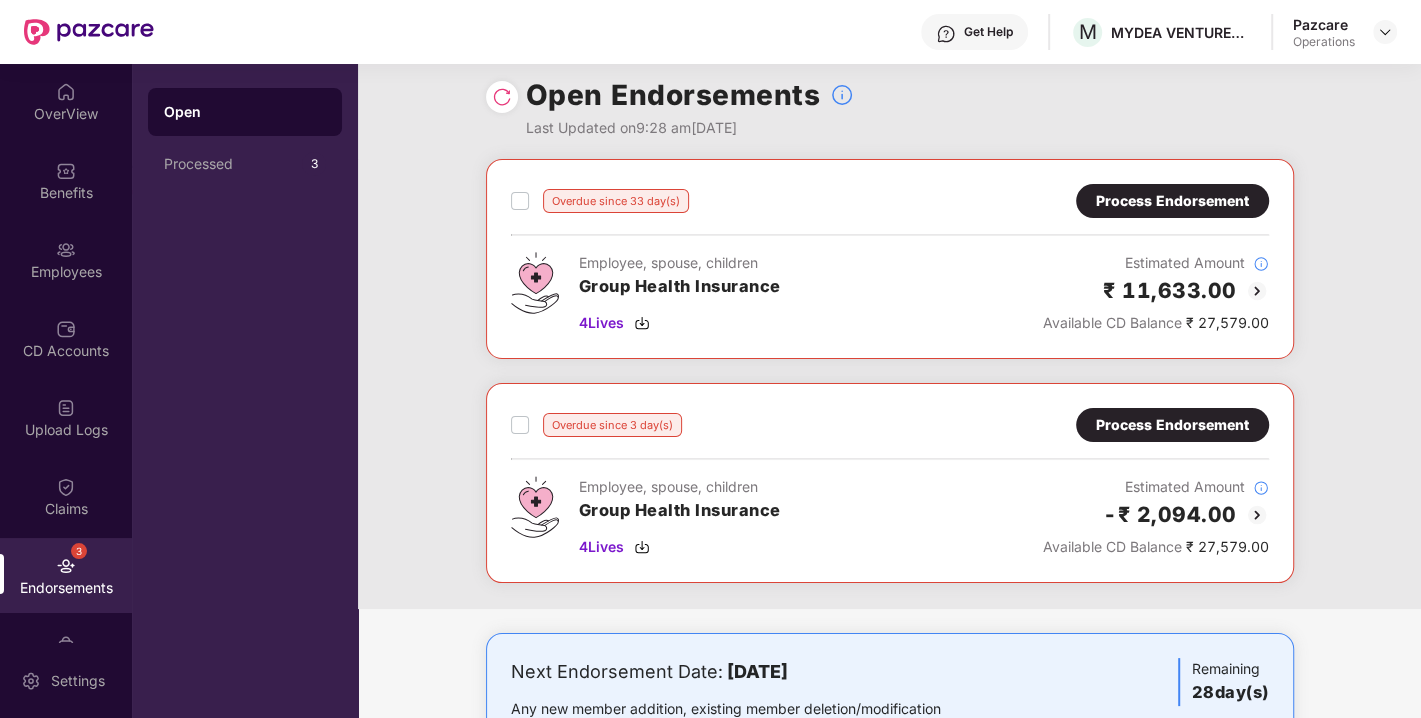 scroll, scrollTop: 0, scrollLeft: 0, axis: both 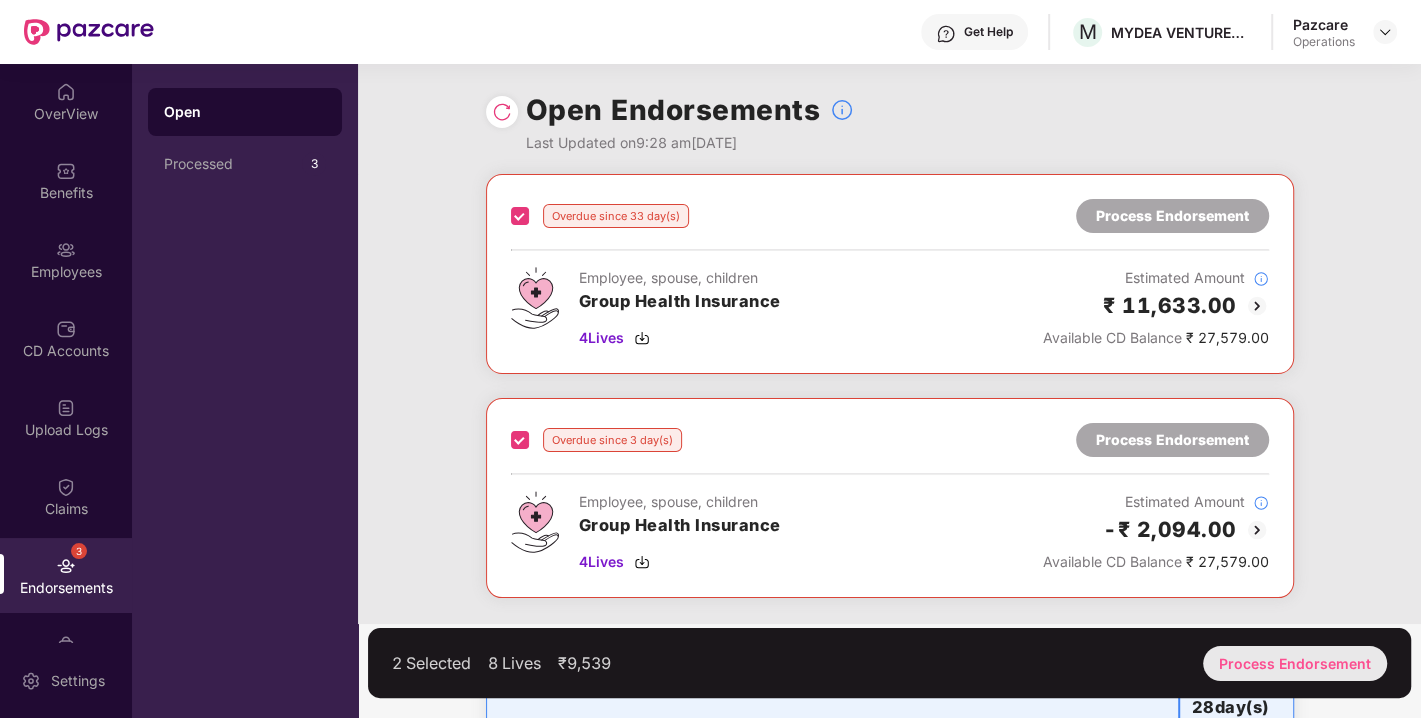 click on "Process Endorsement" at bounding box center (1295, 663) 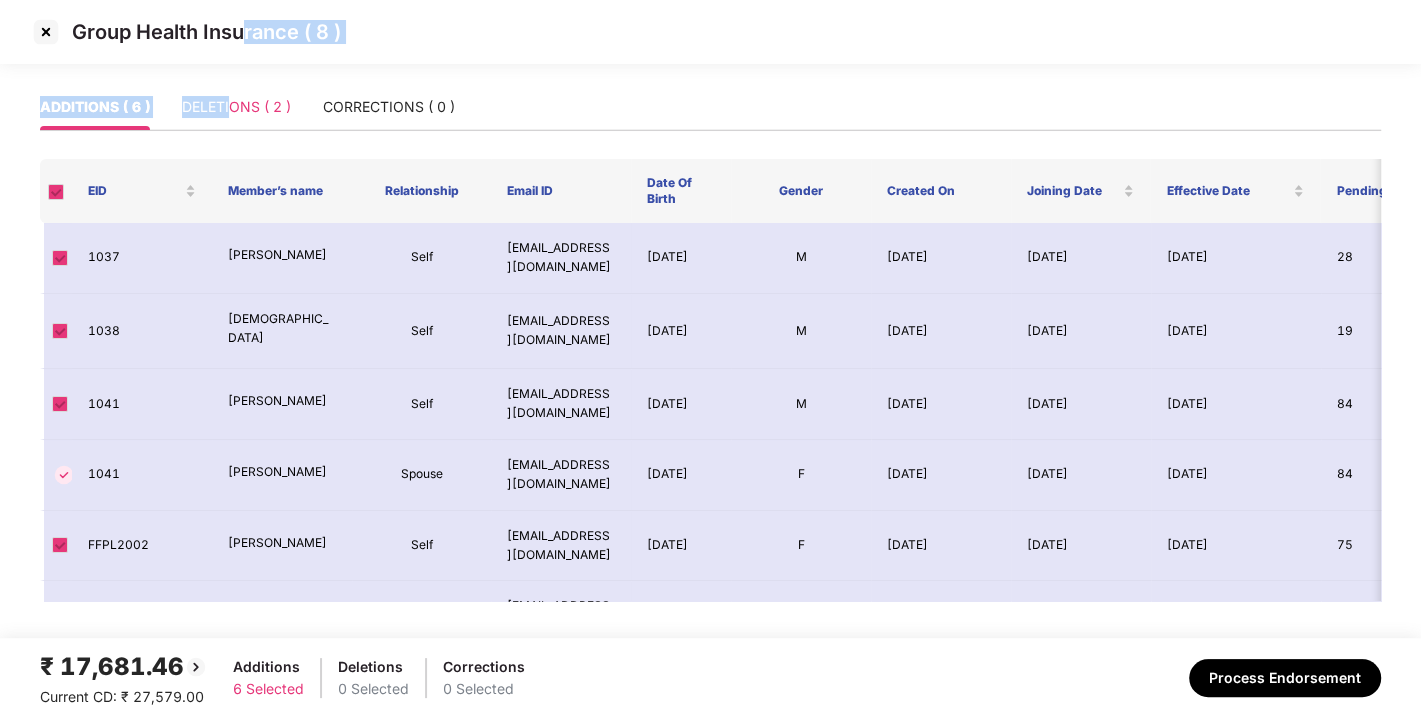 drag, startPoint x: 247, startPoint y: 77, endPoint x: 231, endPoint y: 107, distance: 34 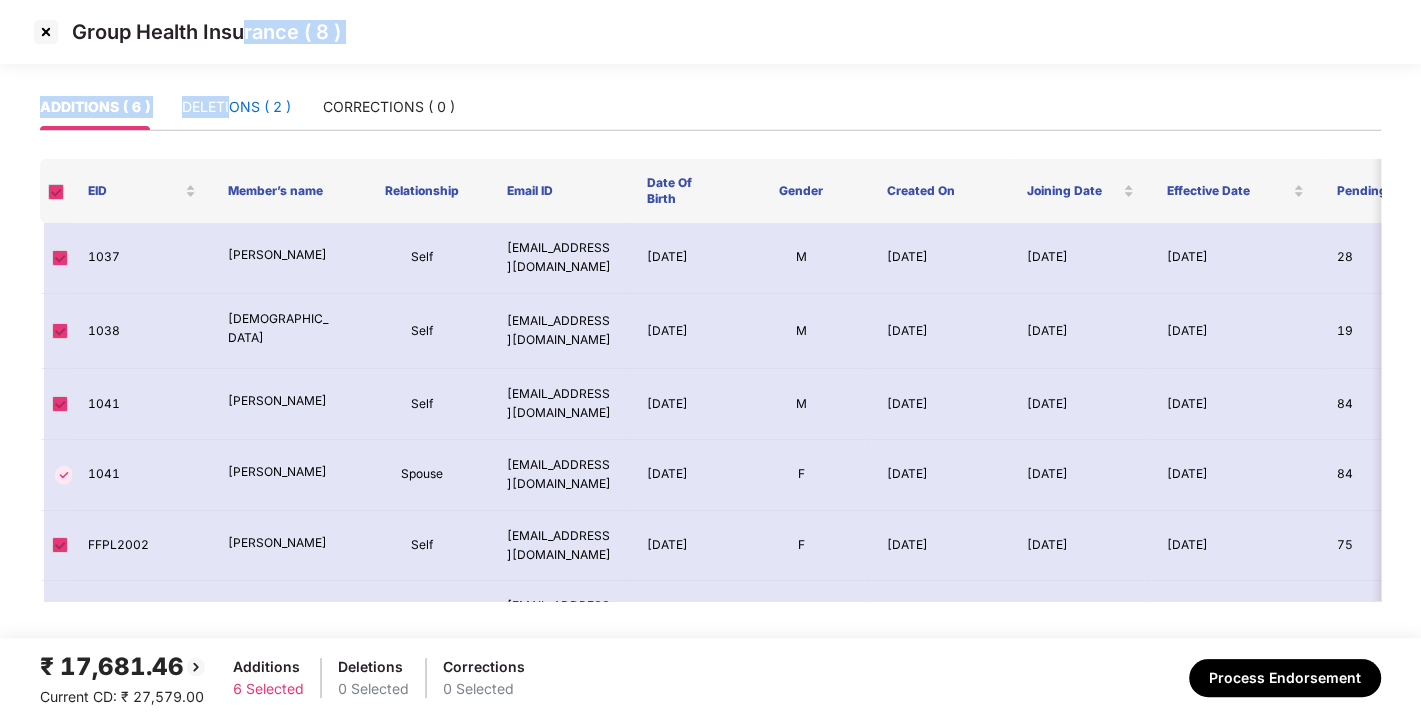 click on "DELETIONS ( 2 )" at bounding box center [236, 107] 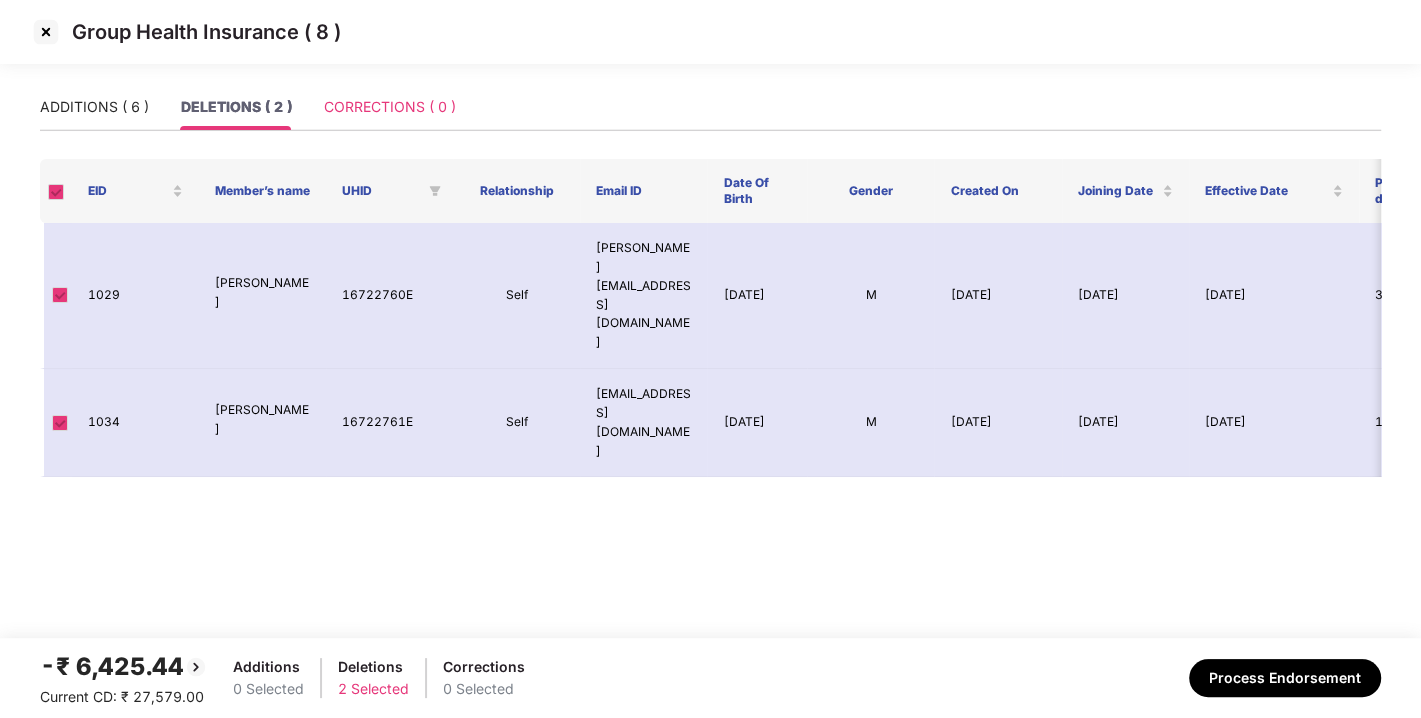 click on "CORRECTIONS ( 0 )" at bounding box center [390, 107] 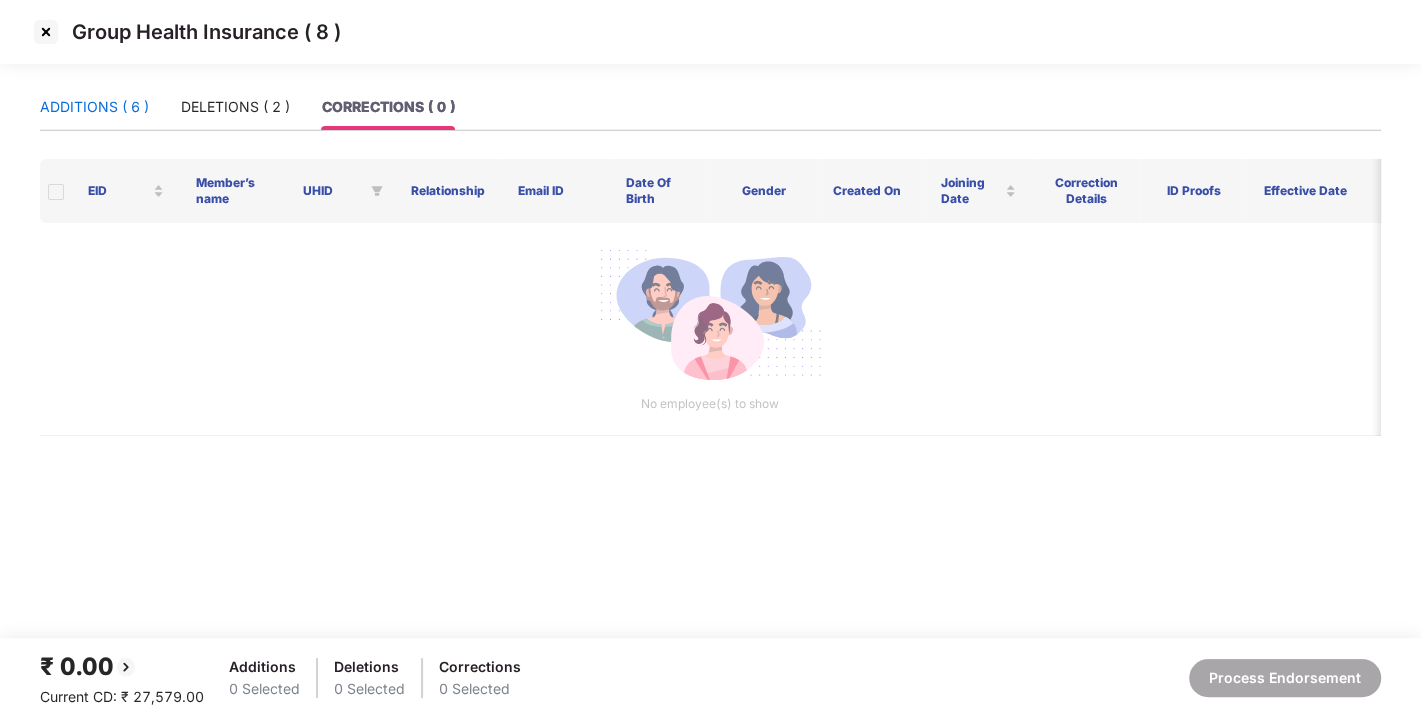click on "ADDITIONS ( 6 )" at bounding box center (94, 107) 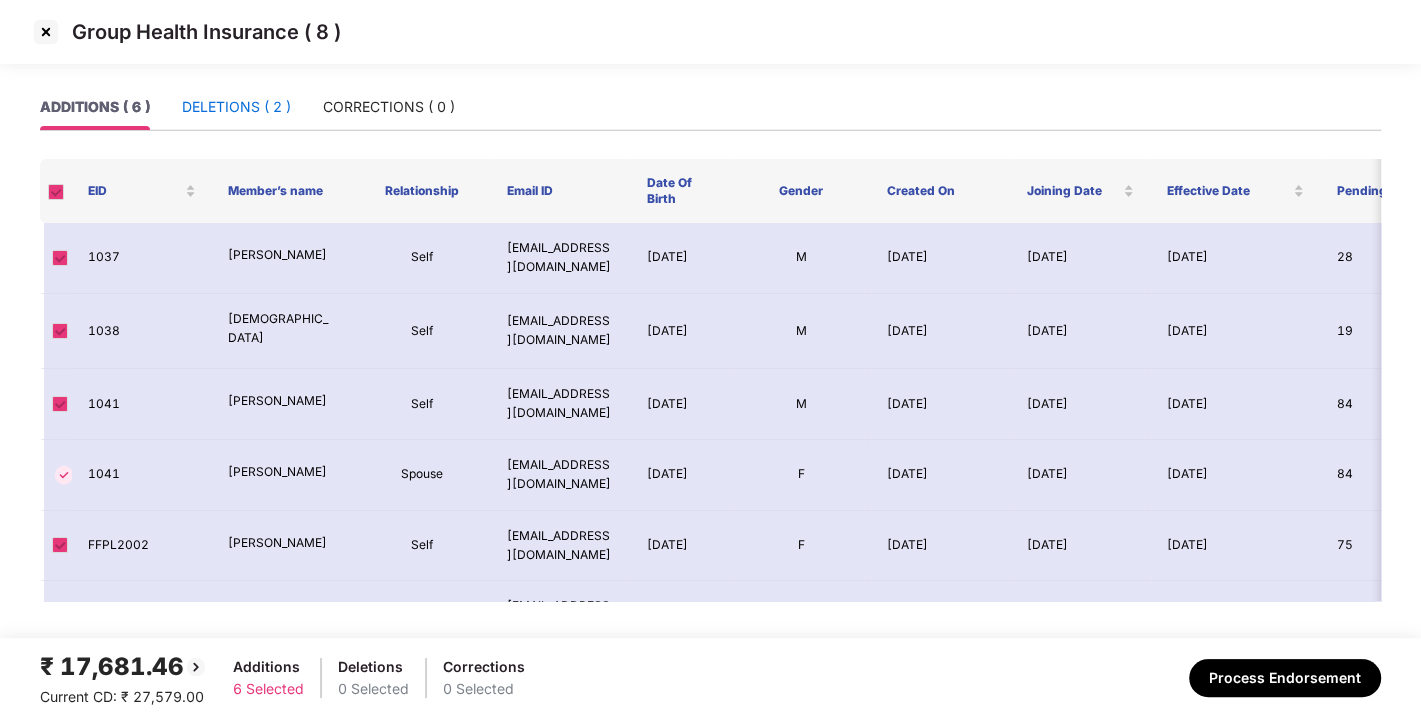 click on "DELETIONS ( 2 )" at bounding box center (236, 107) 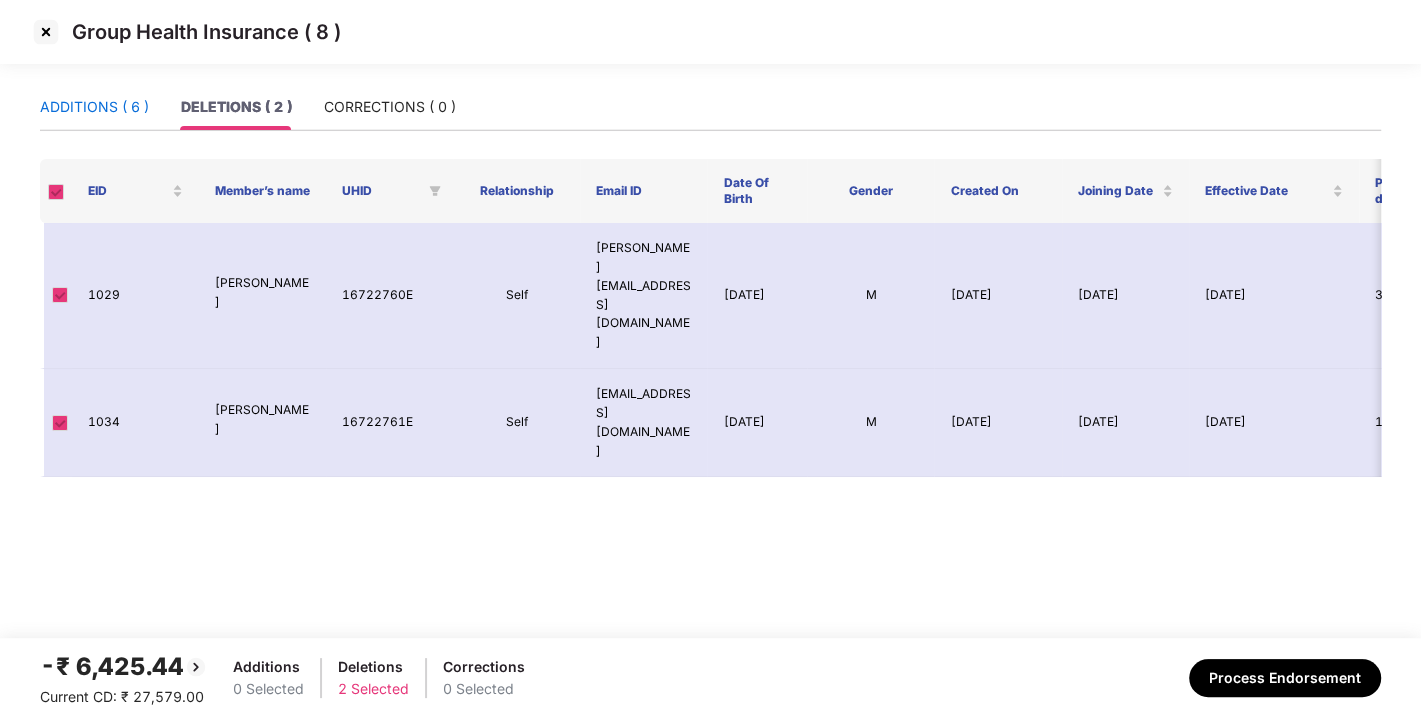 click on "ADDITIONS ( 6 )" at bounding box center [94, 107] 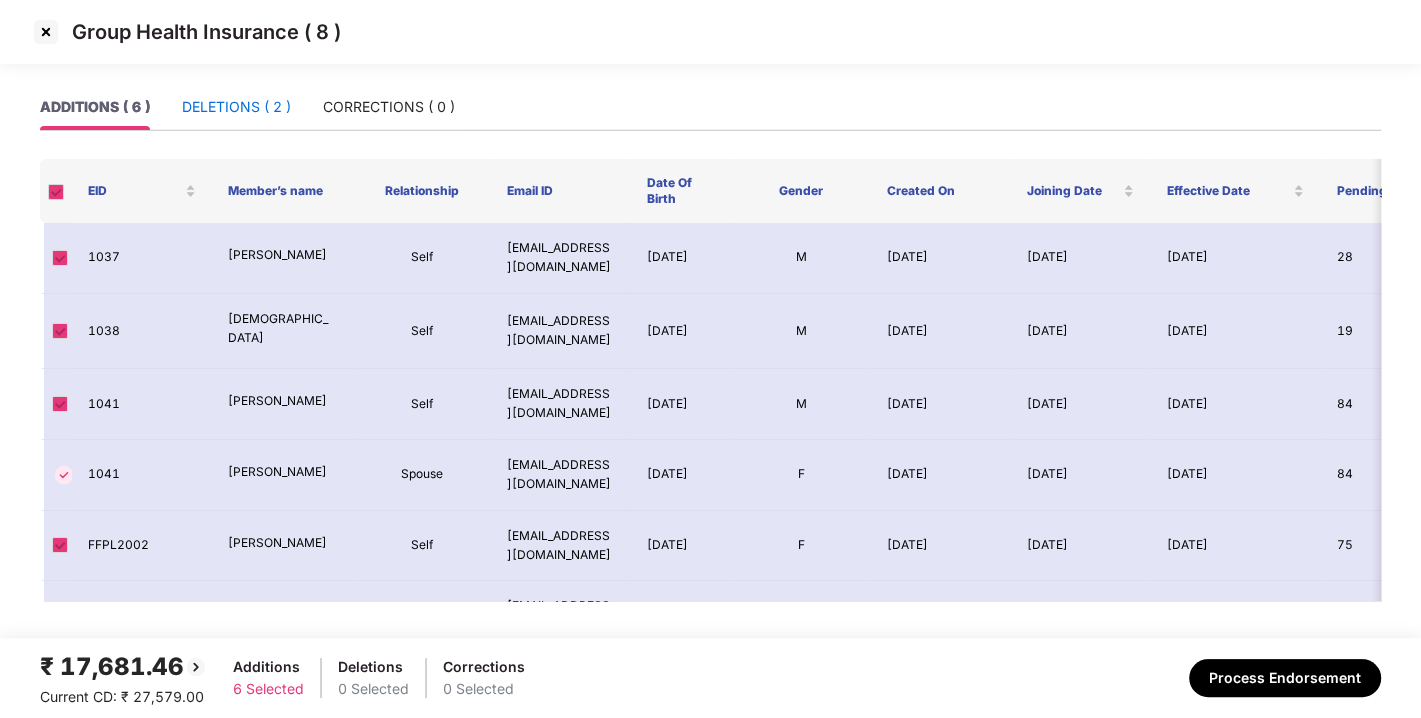 click on "DELETIONS ( 2 )" at bounding box center [236, 107] 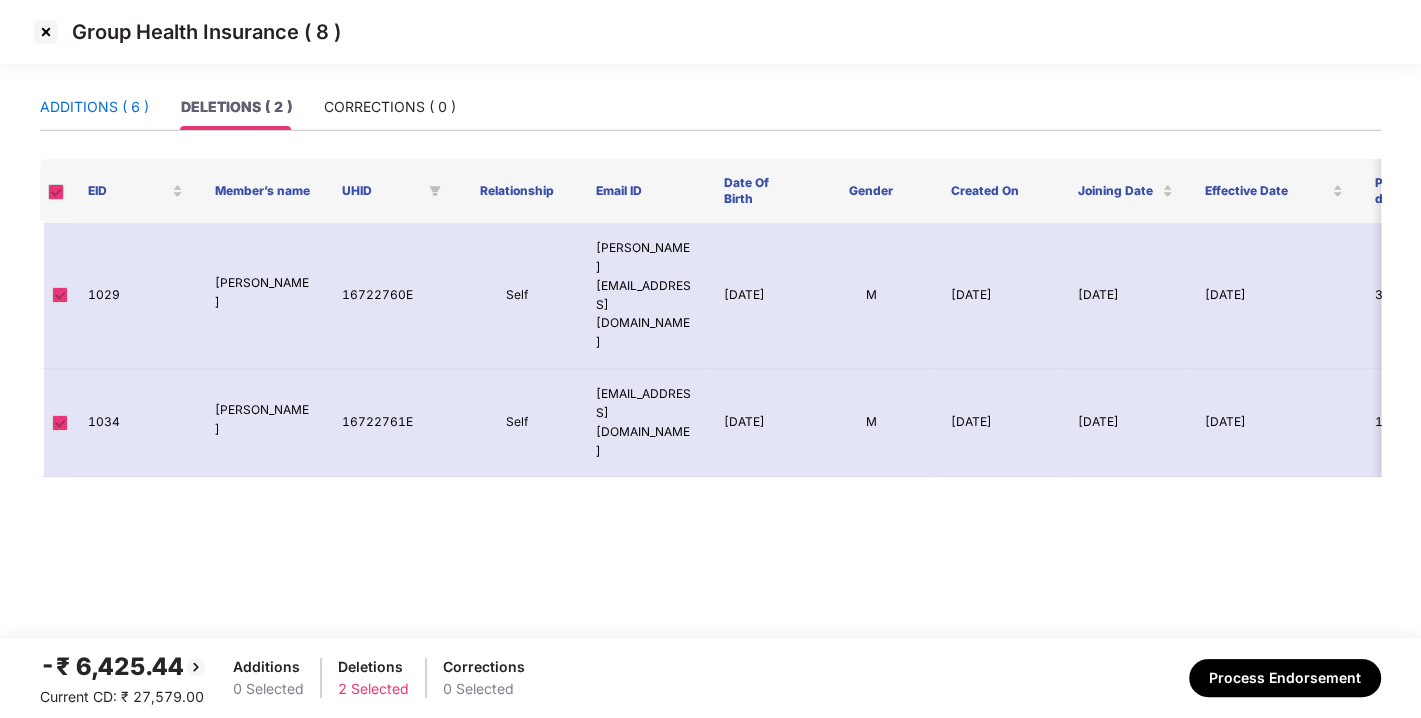 click on "ADDITIONS ( 6 )" at bounding box center (94, 107) 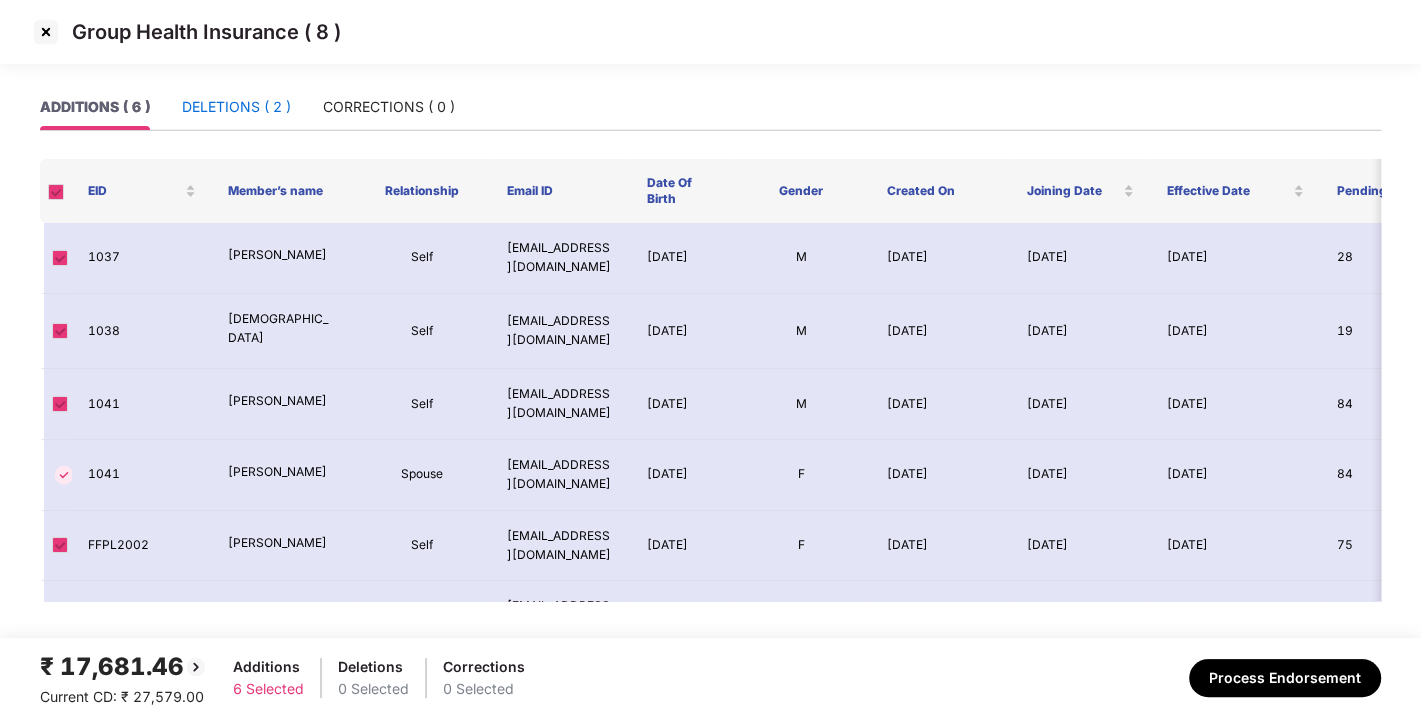 click on "DELETIONS ( 2 )" at bounding box center [236, 107] 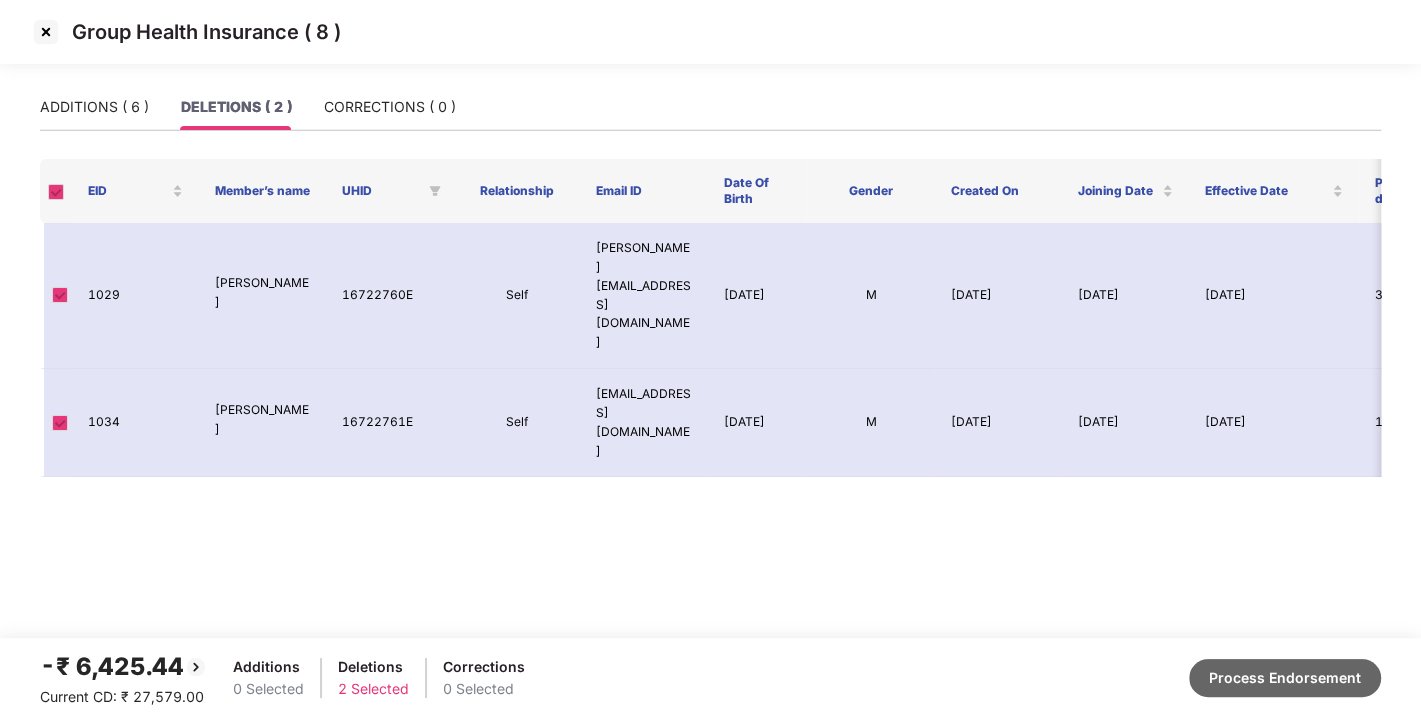 click on "Process Endorsement" at bounding box center [1285, 678] 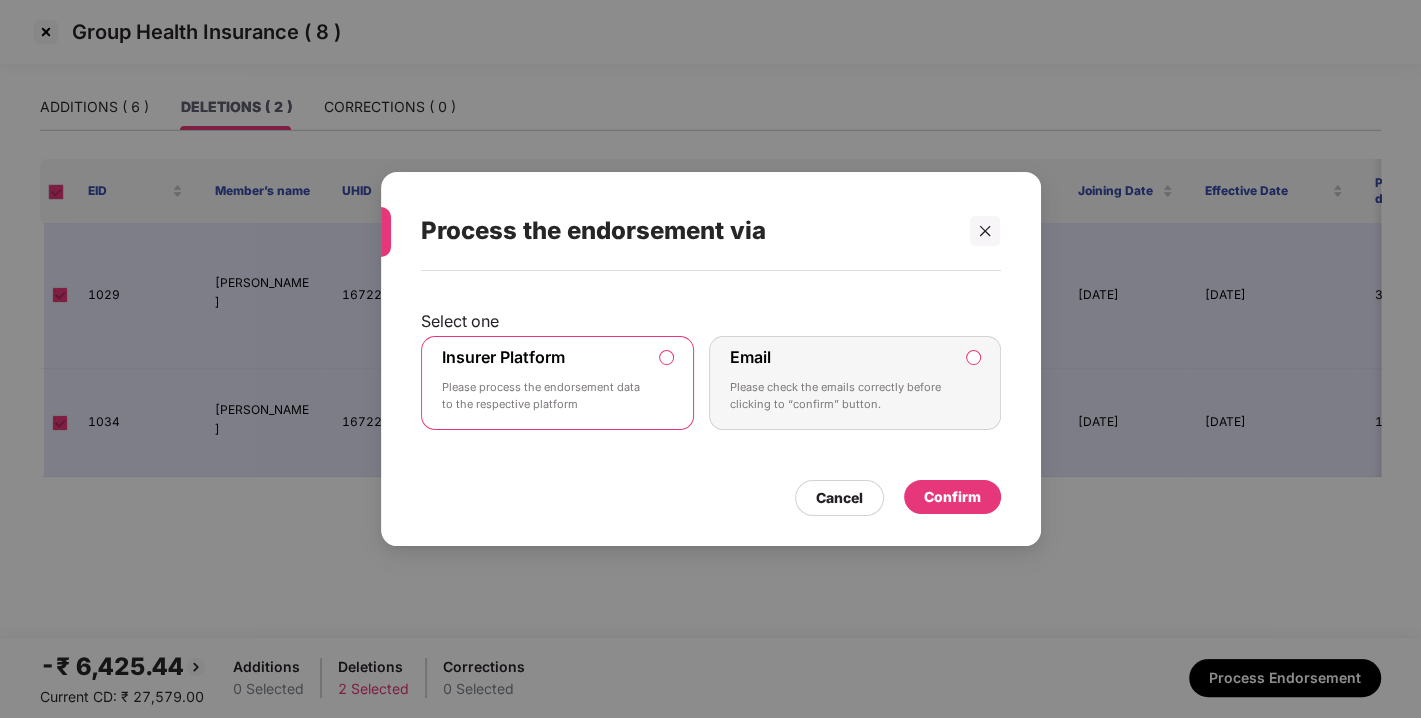 click on "Confirm" at bounding box center (952, 497) 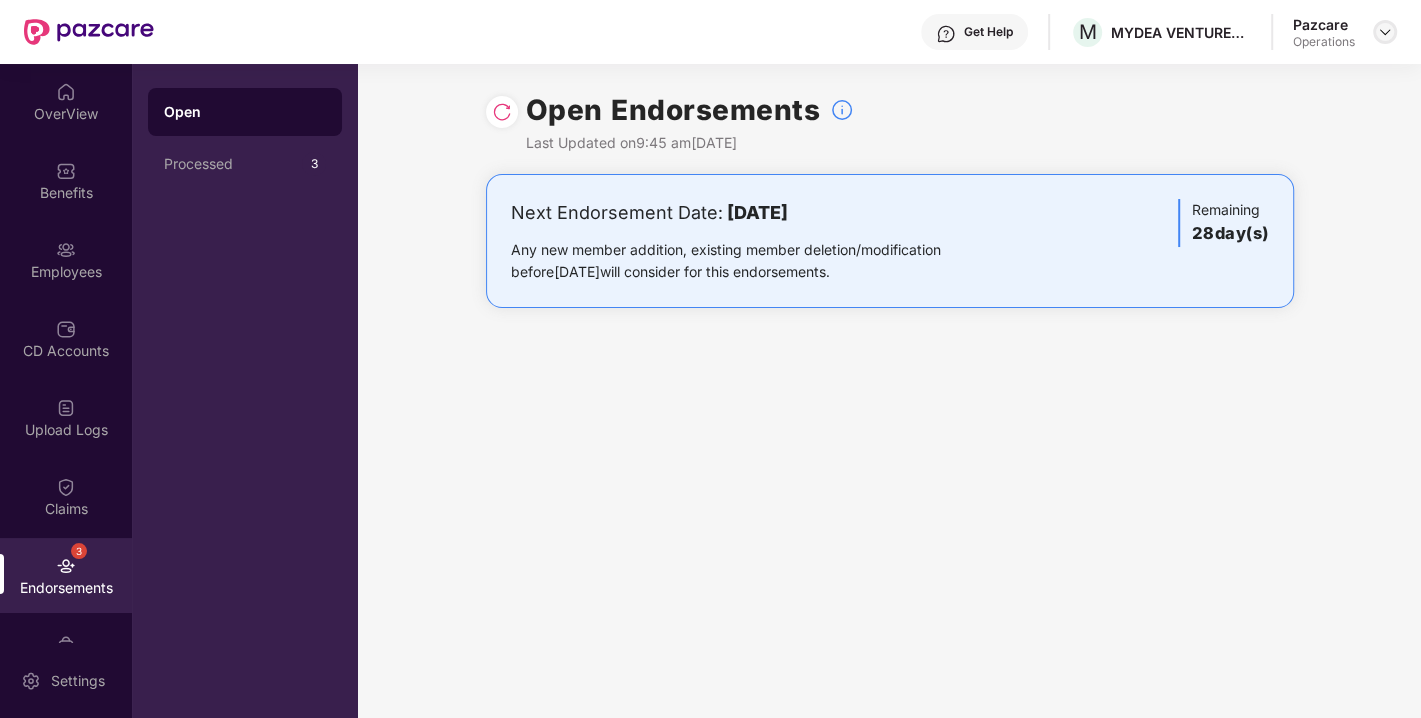 click at bounding box center [1385, 32] 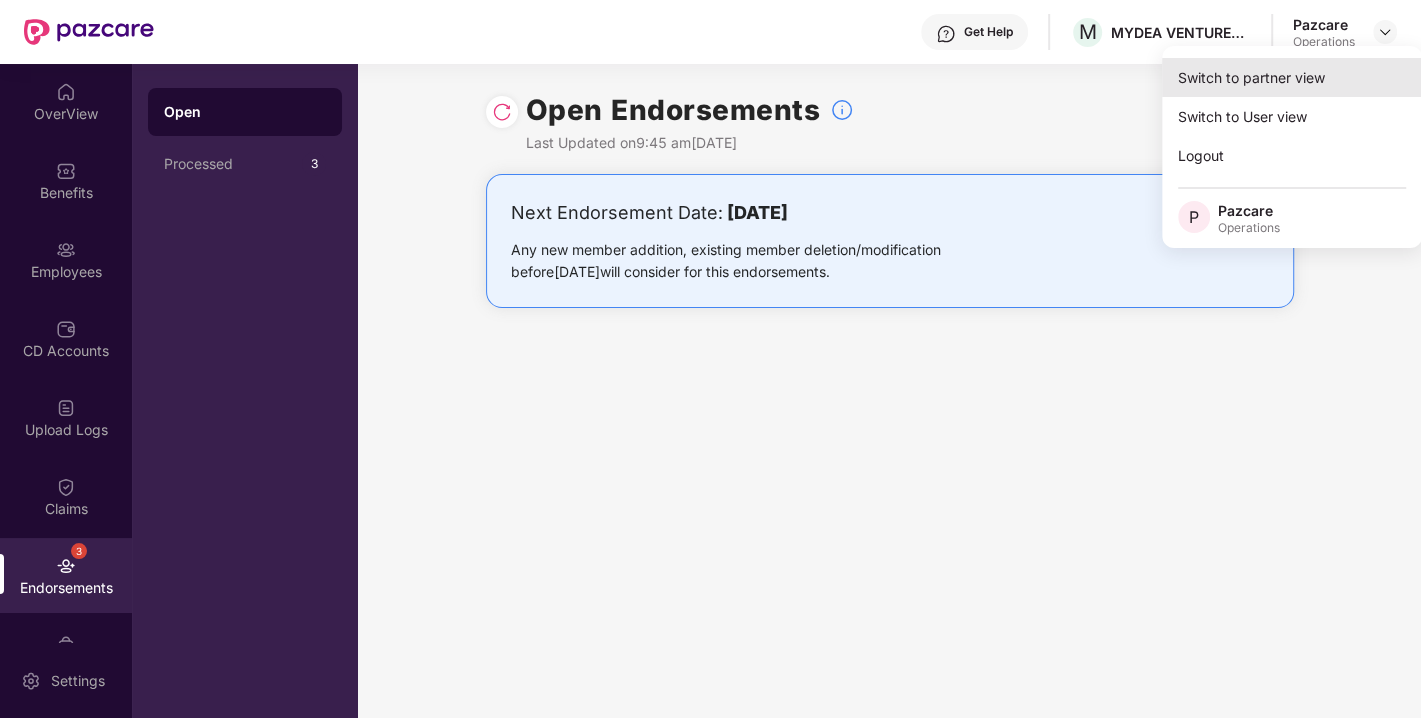 click on "Switch to partner view" at bounding box center [1292, 77] 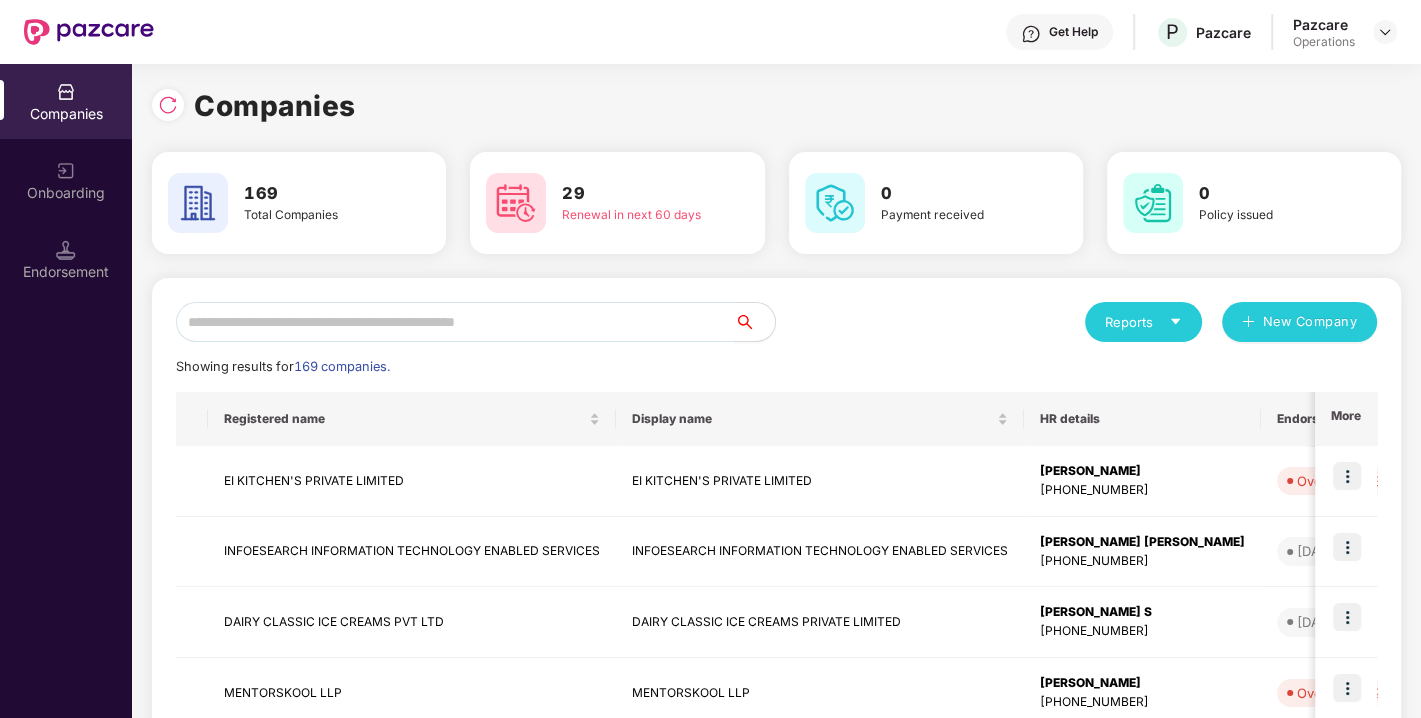 click at bounding box center (455, 322) 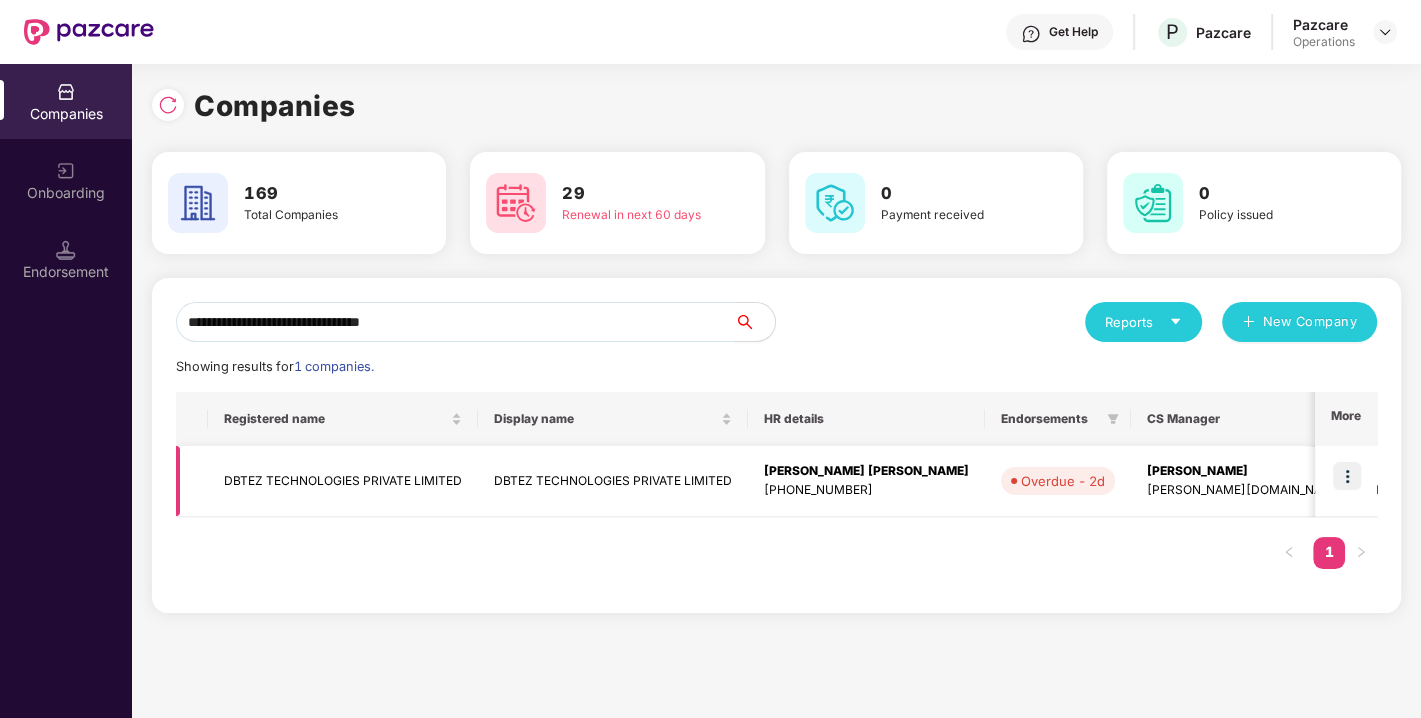type on "**********" 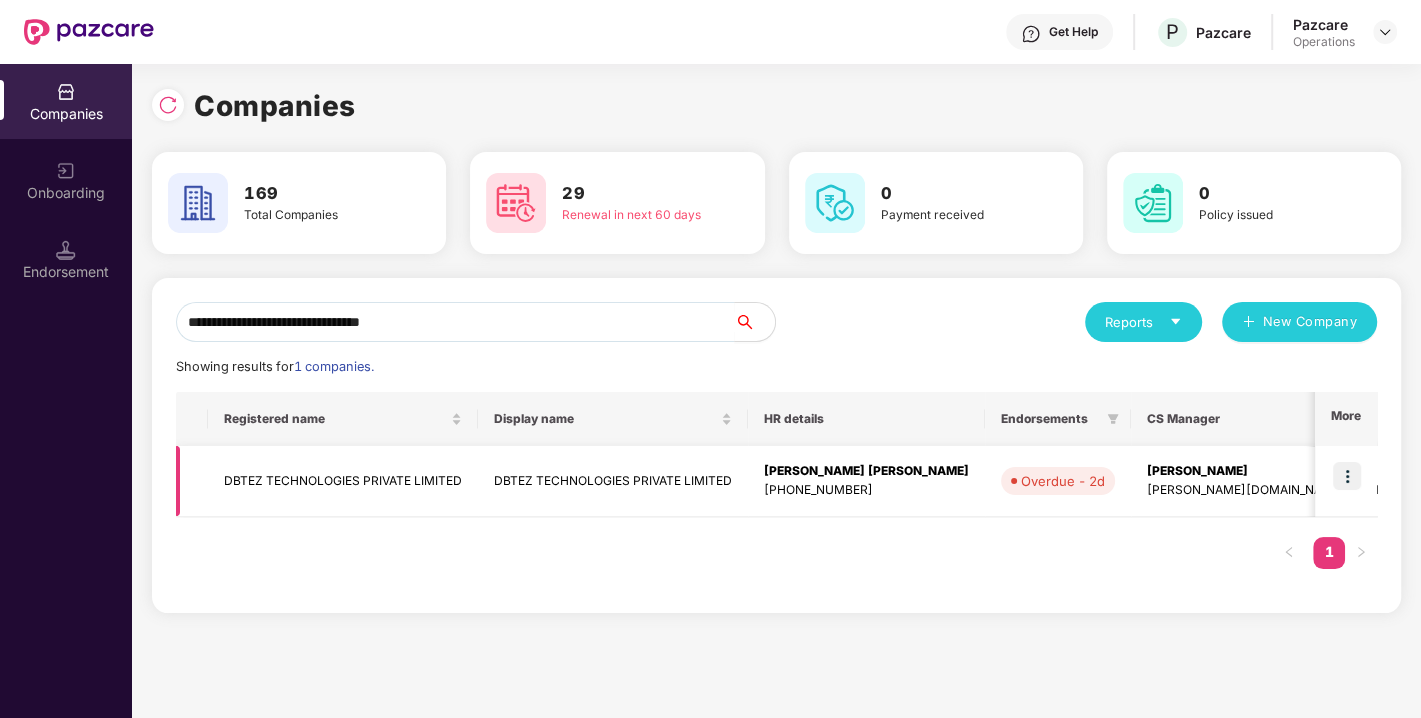 click at bounding box center [1347, 476] 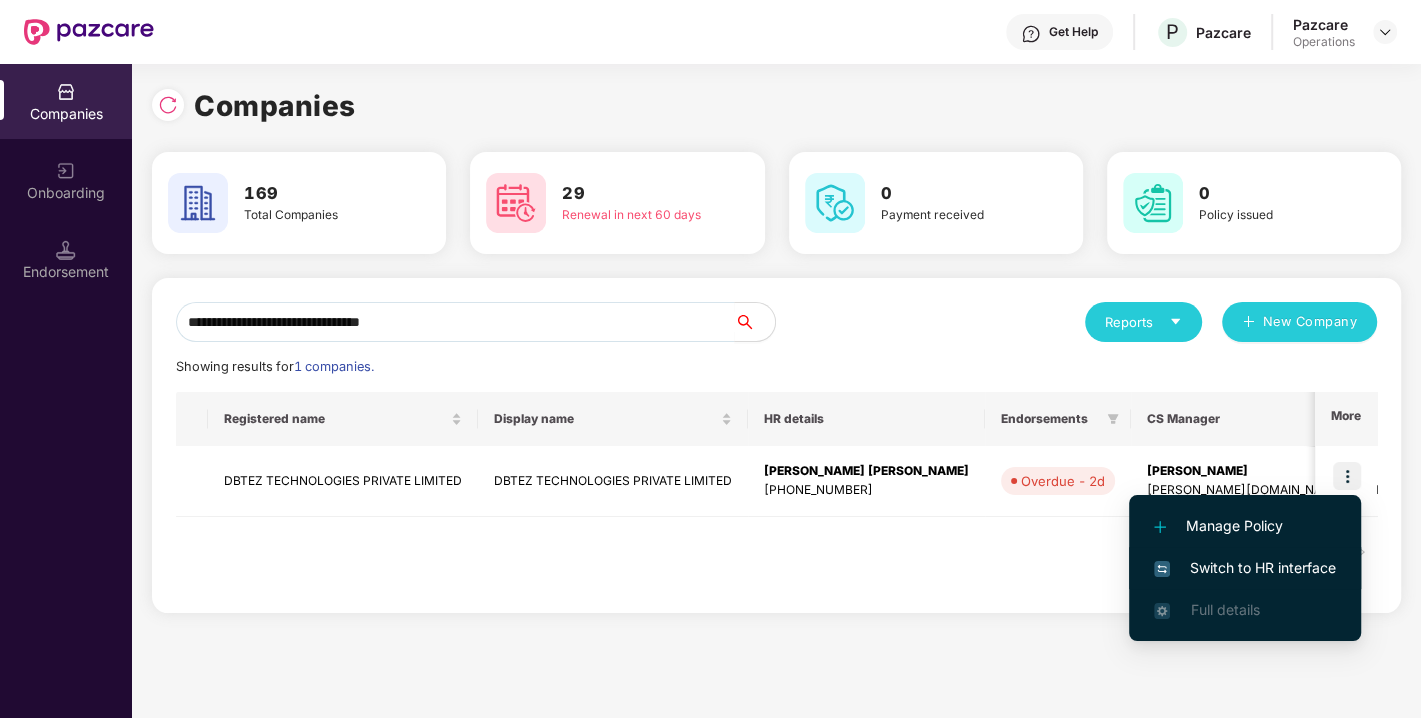 click on "Switch to HR interface" at bounding box center (1245, 568) 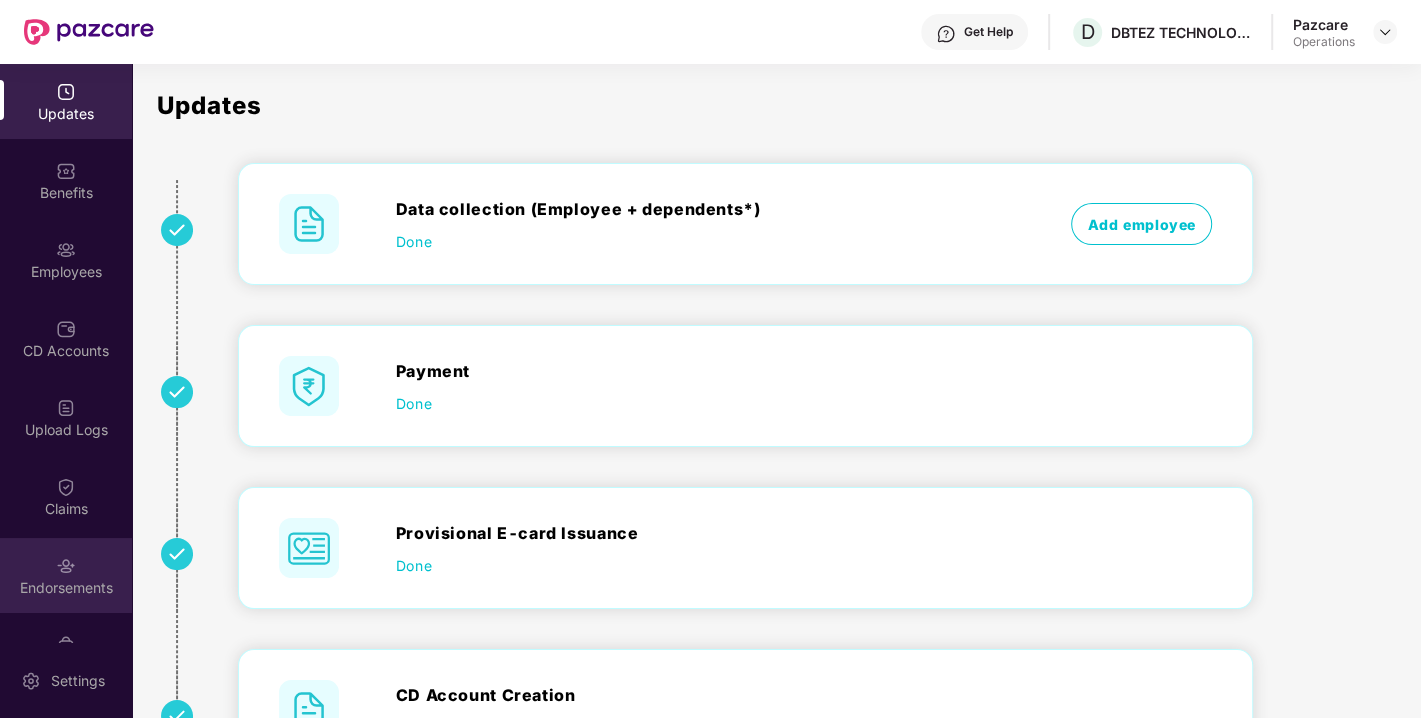 click at bounding box center (66, 566) 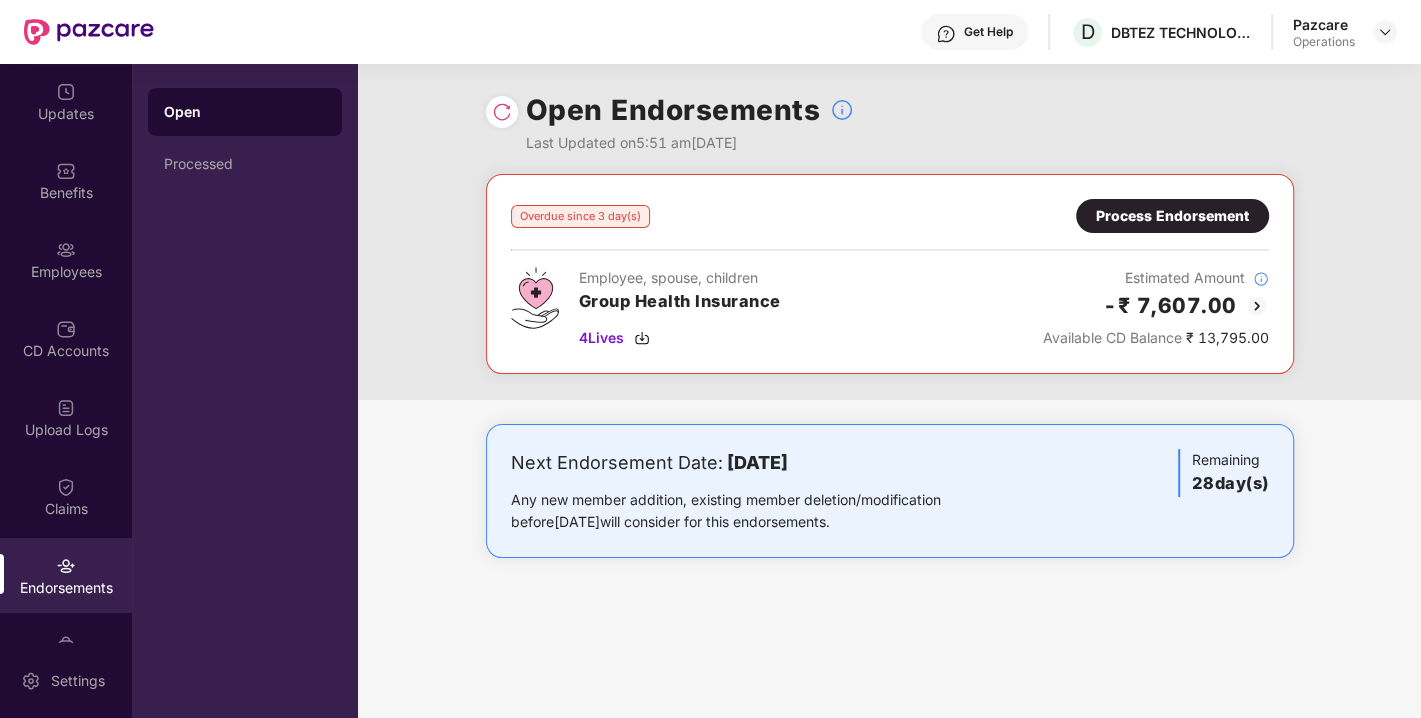 click on "Process Endorsement" at bounding box center (1172, 216) 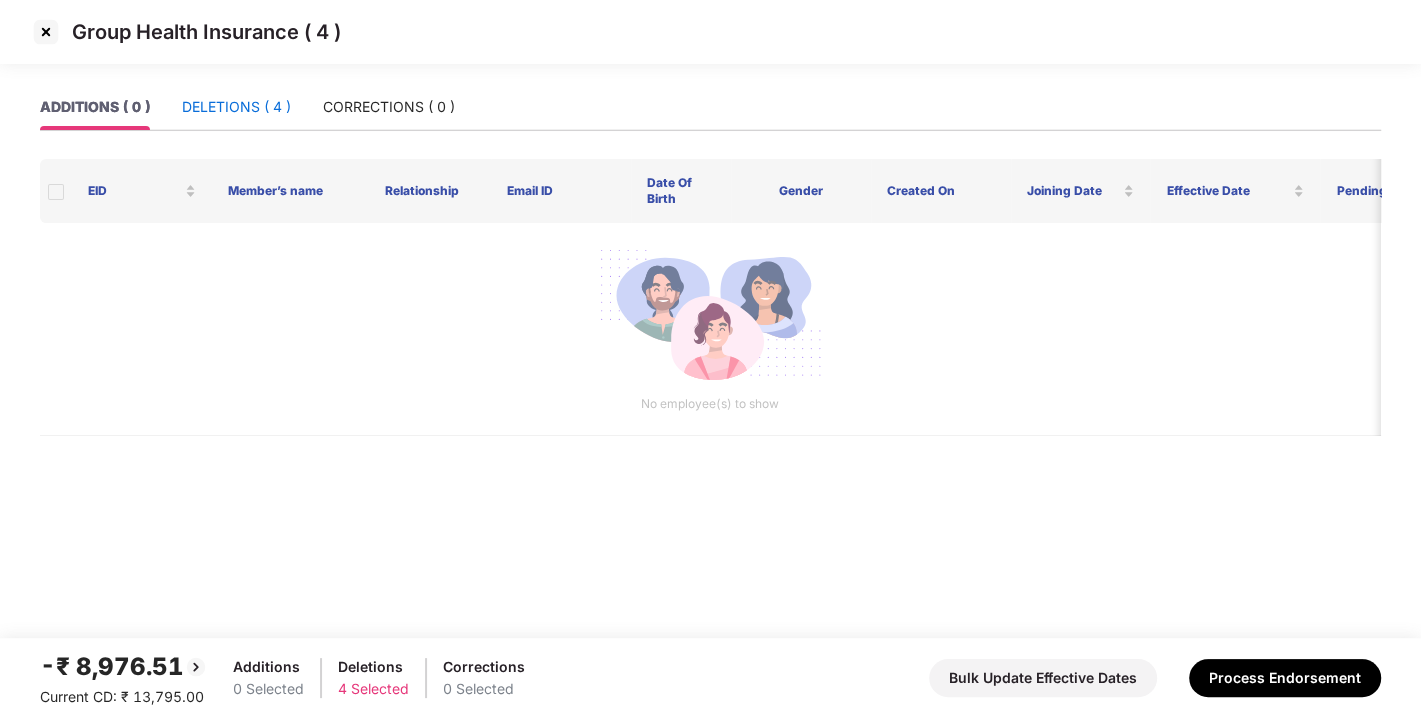 click on "DELETIONS ( 4 )" at bounding box center [236, 107] 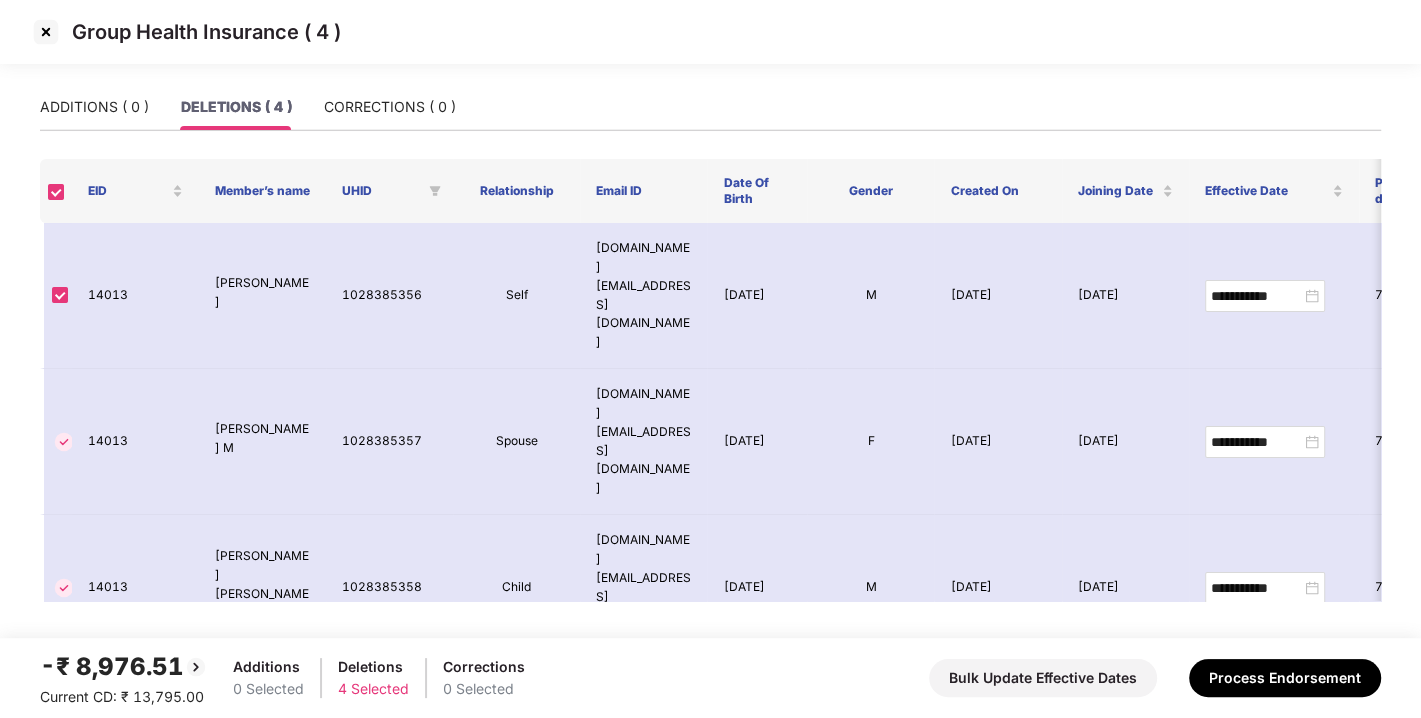 drag, startPoint x: 89, startPoint y: 473, endPoint x: 307, endPoint y: 483, distance: 218.22923 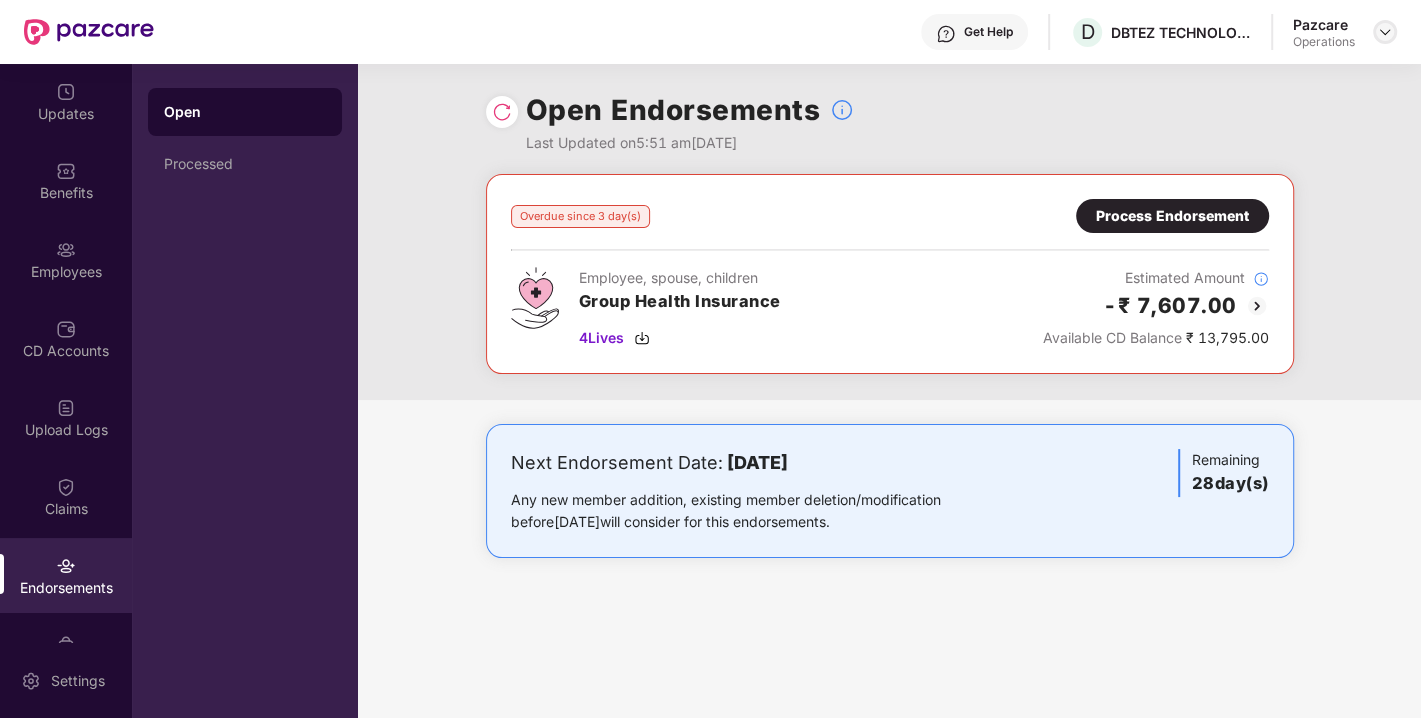 click at bounding box center (1385, 32) 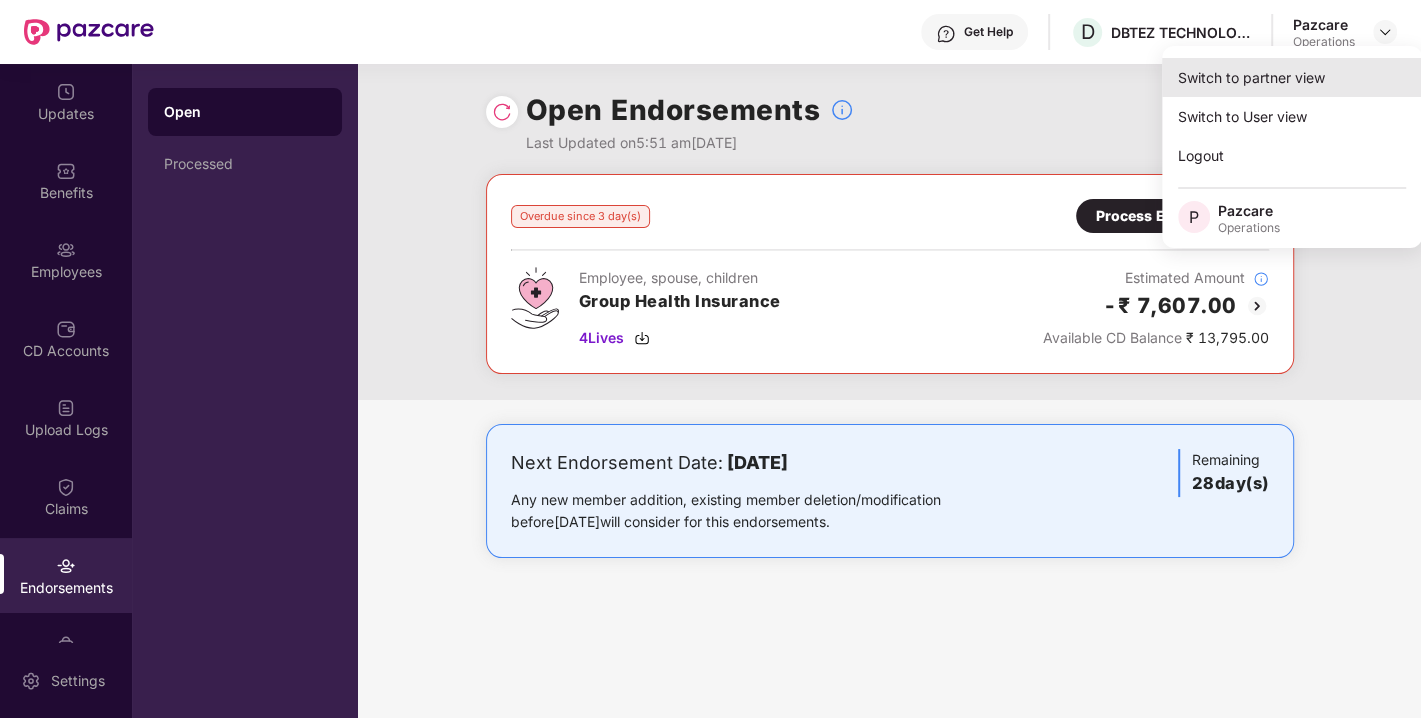 click on "Switch to partner view" at bounding box center [1292, 77] 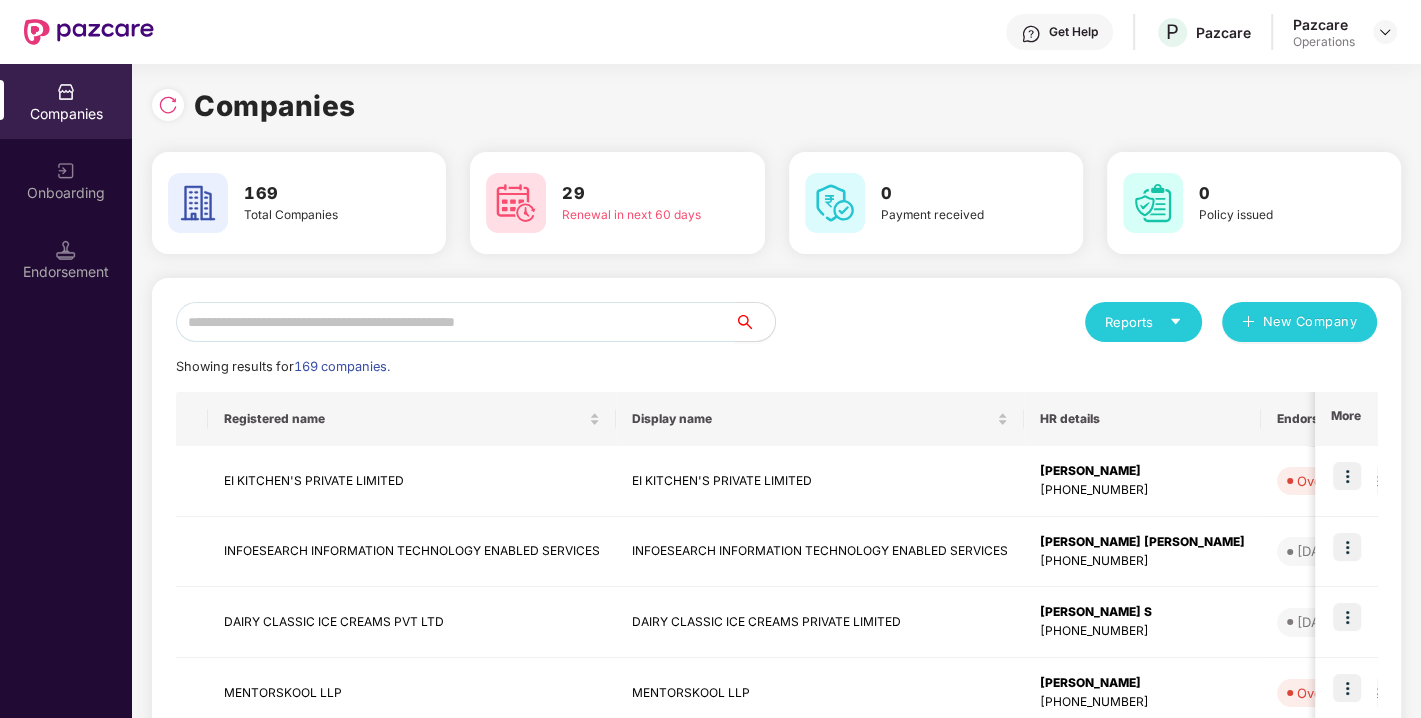click at bounding box center [455, 322] 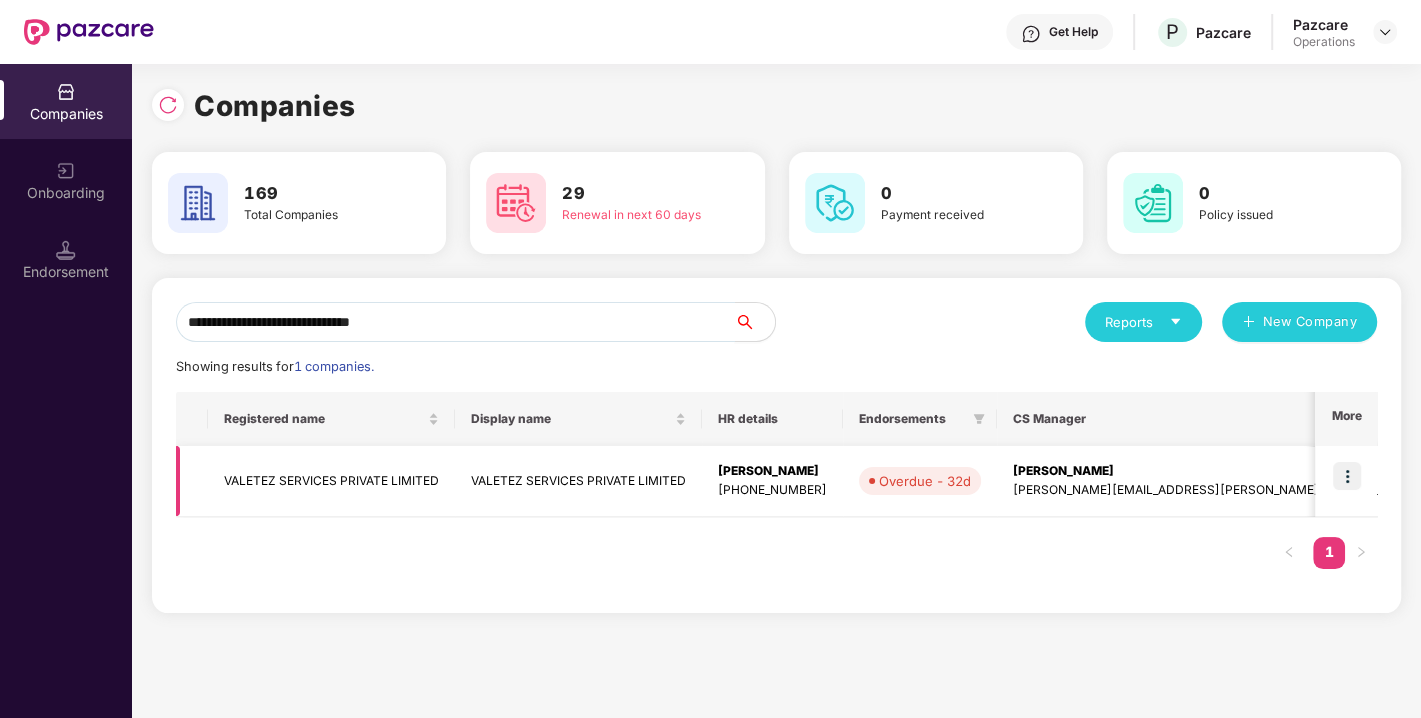 type on "**********" 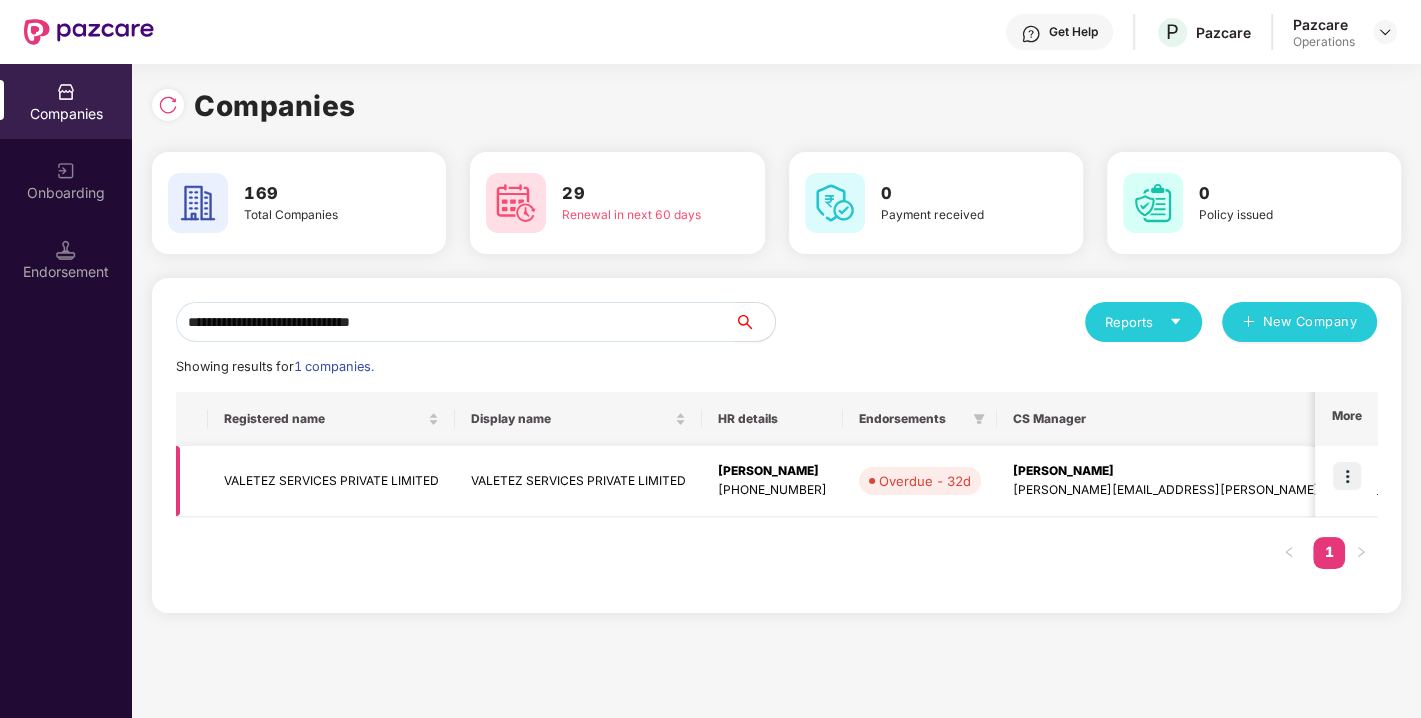 click at bounding box center (1347, 476) 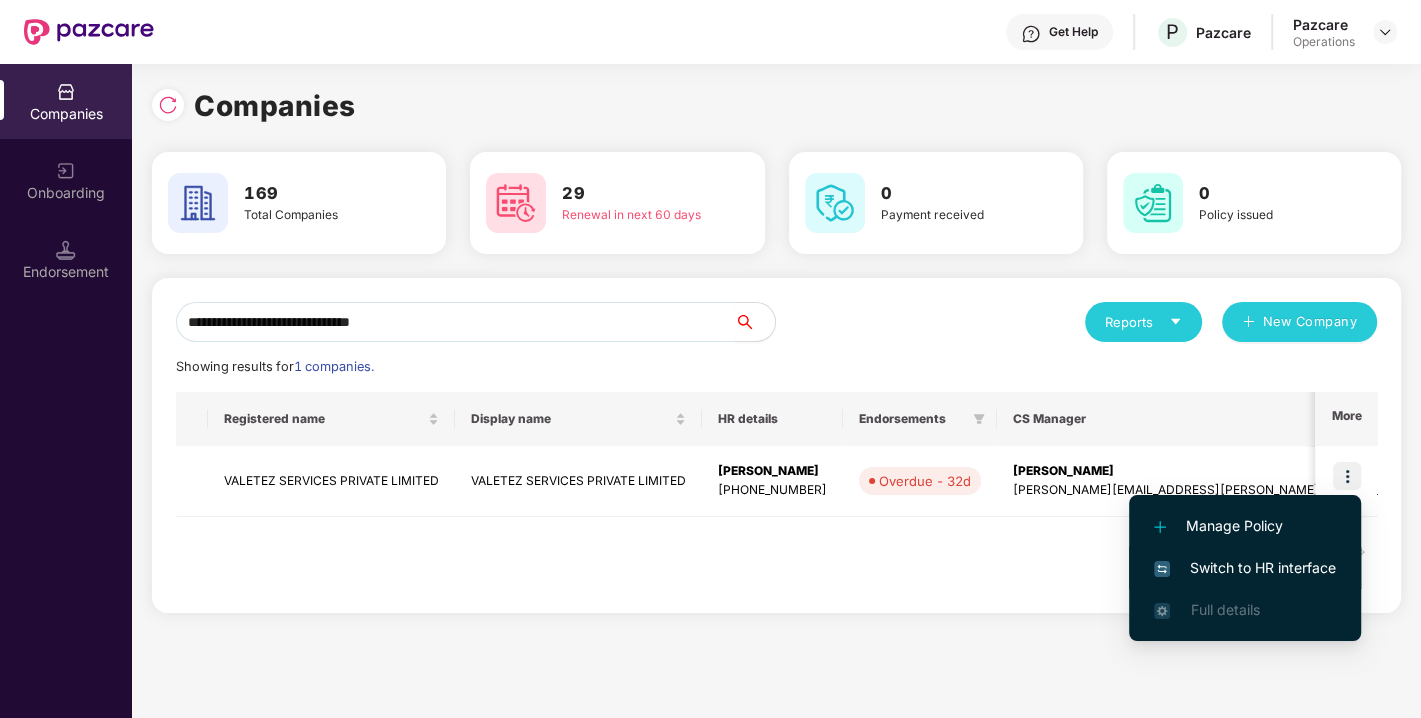 click on "Switch to HR interface" at bounding box center (1245, 568) 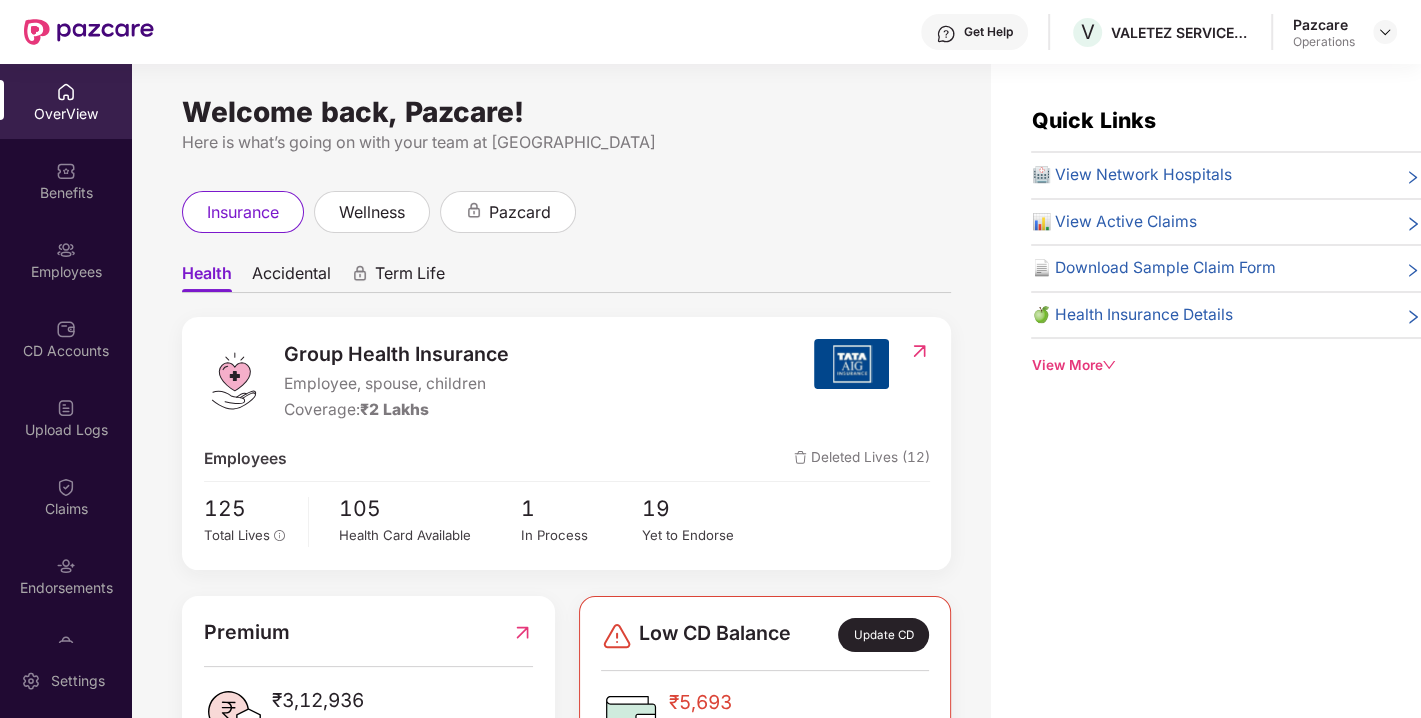click at bounding box center [66, 566] 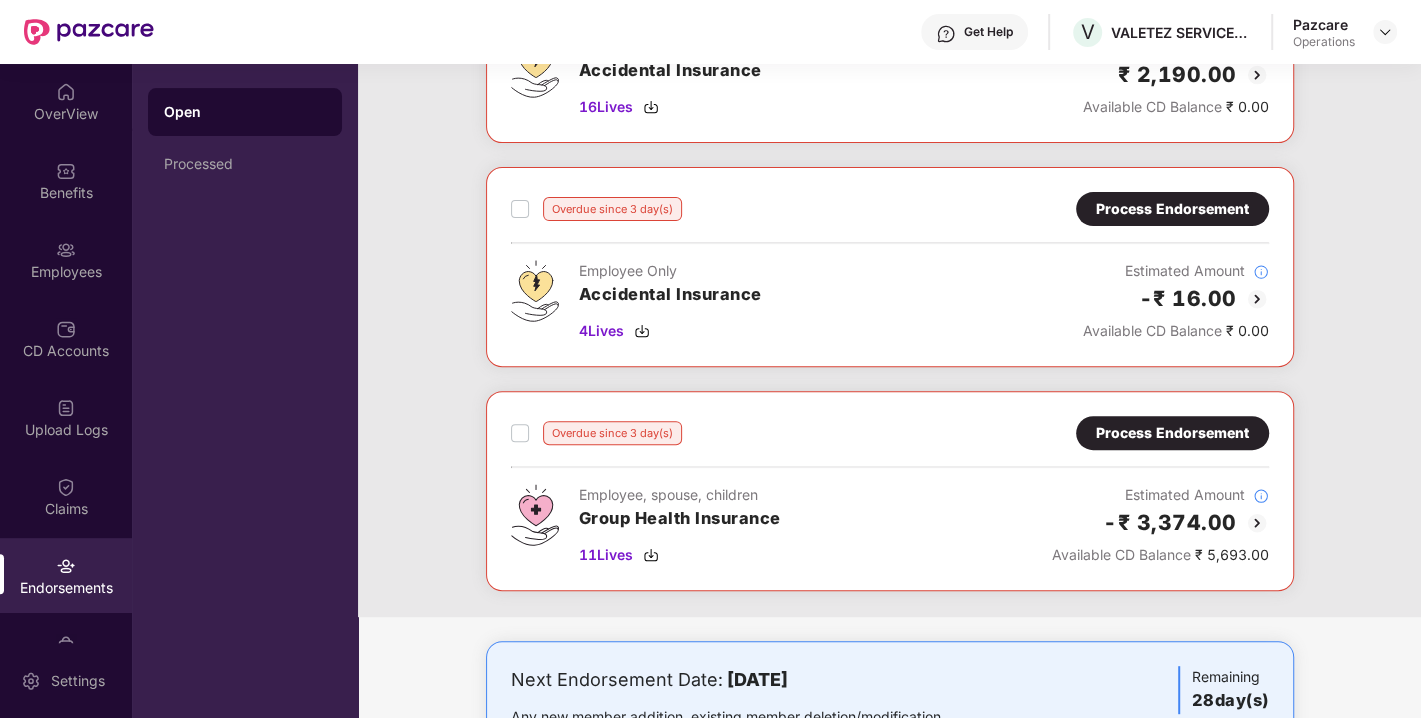 scroll, scrollTop: 547, scrollLeft: 0, axis: vertical 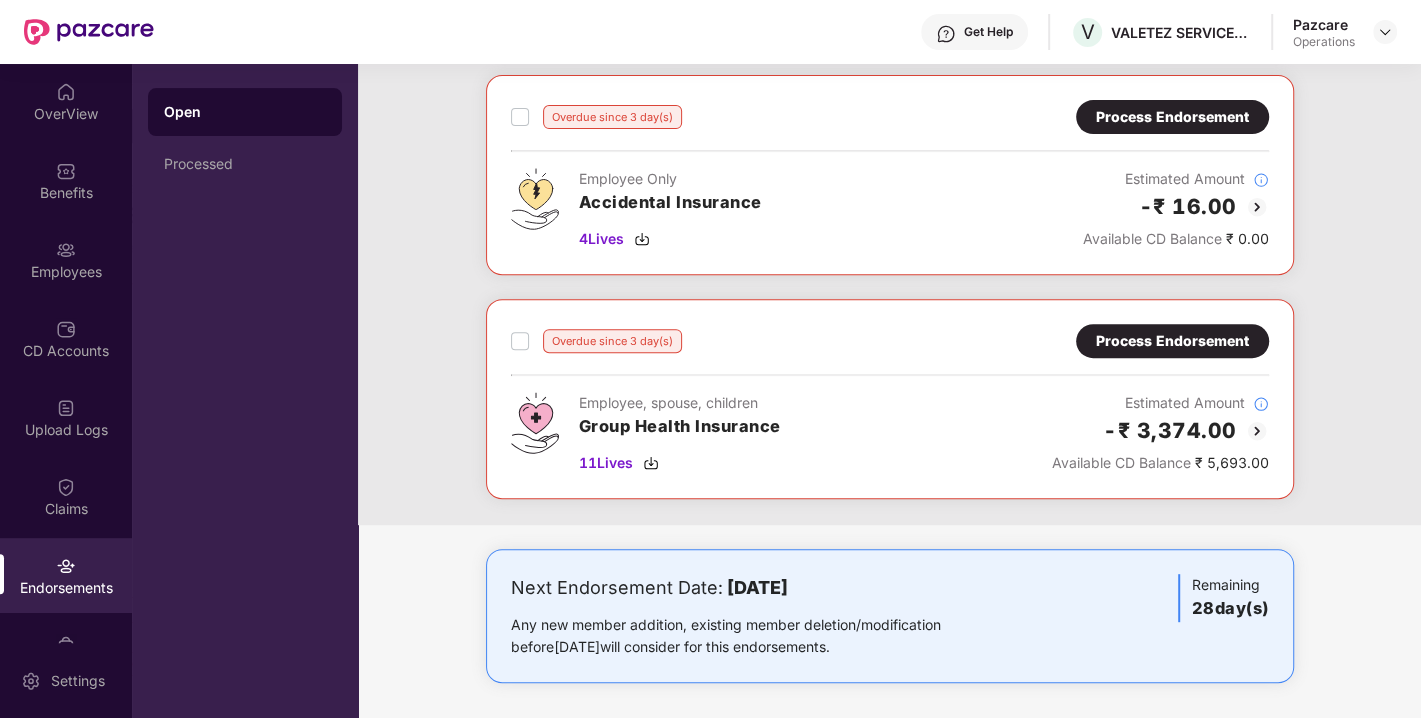 click on "Process Endorsement" at bounding box center (1172, 341) 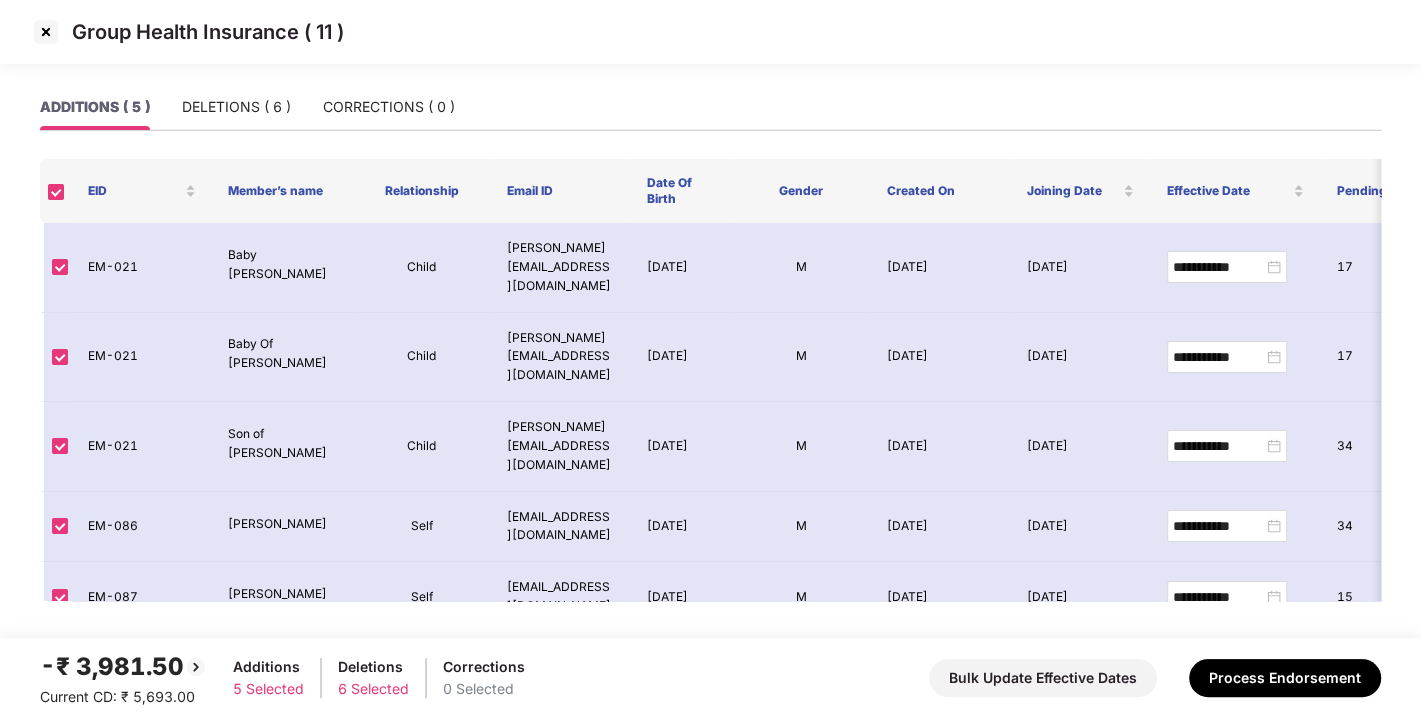 click at bounding box center (46, 32) 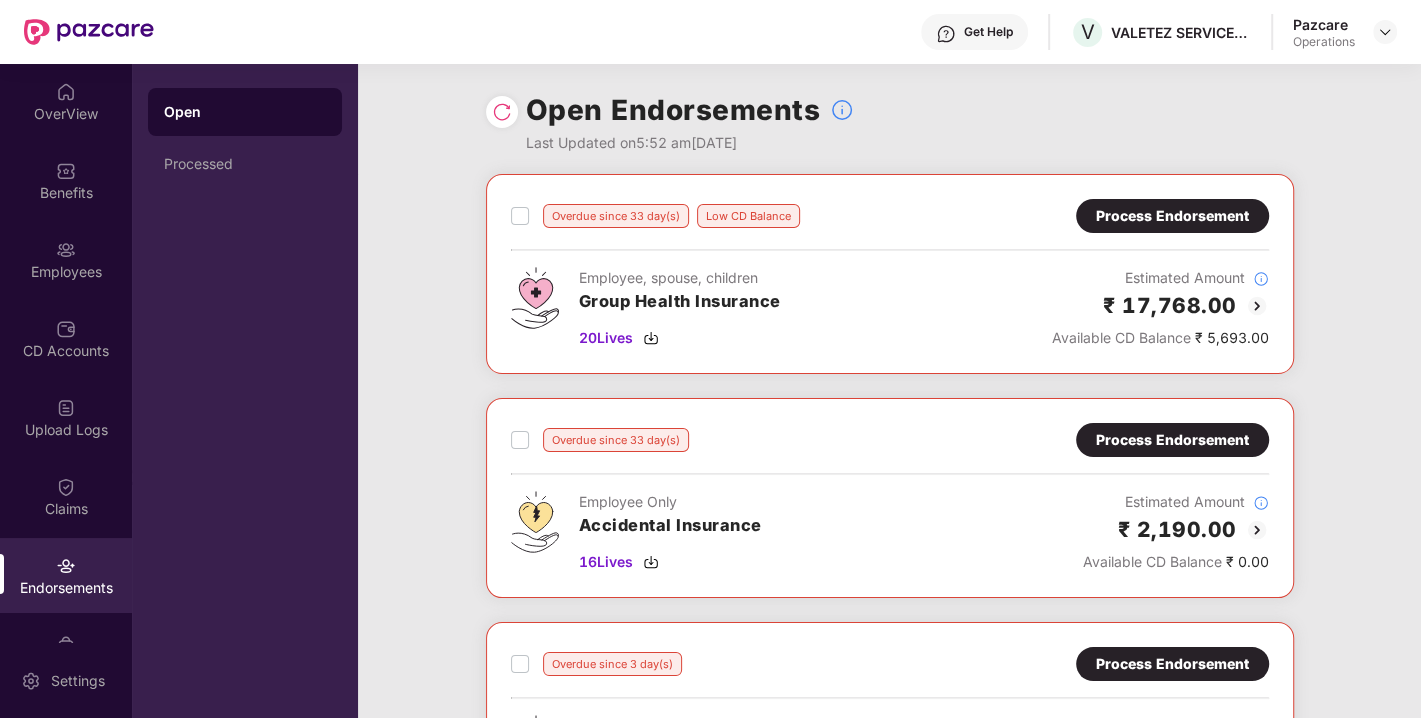 click on "Process Endorsement" at bounding box center (1172, 216) 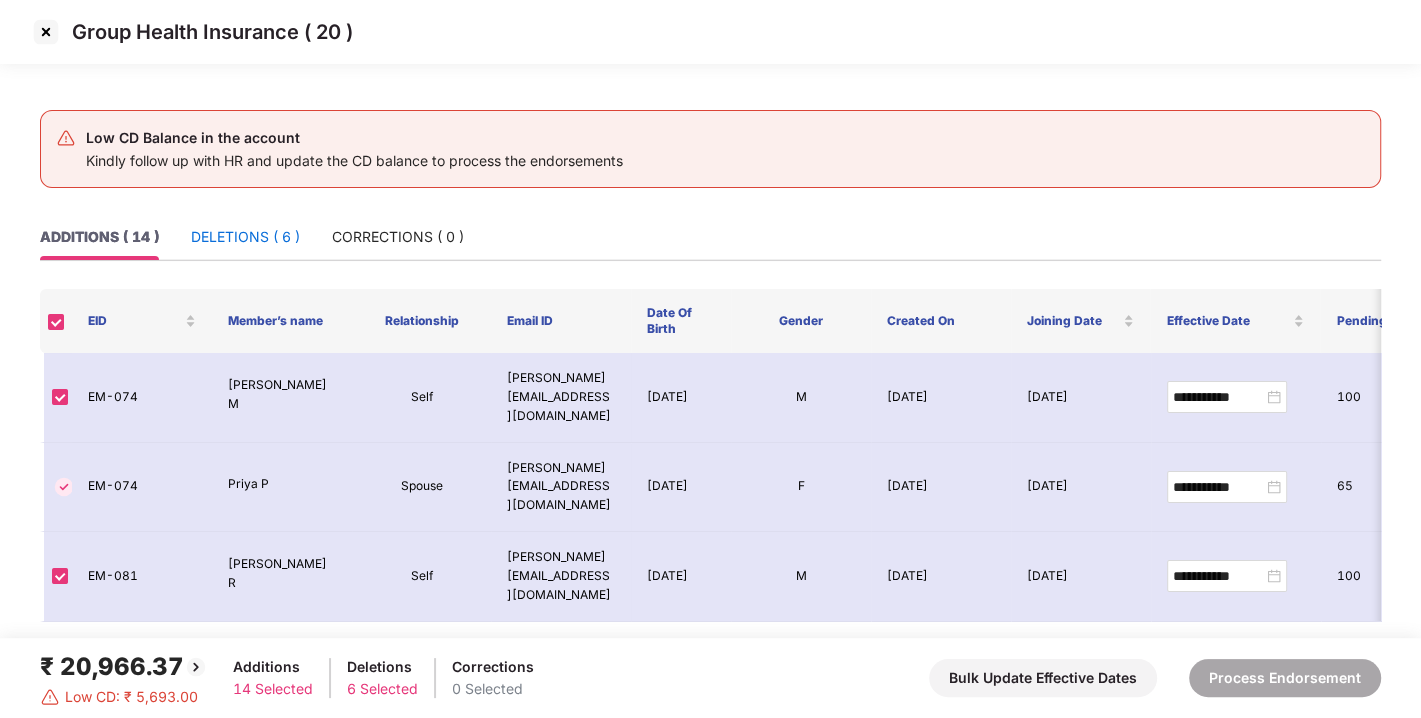 click on "DELETIONS ( 6 )" at bounding box center (245, 237) 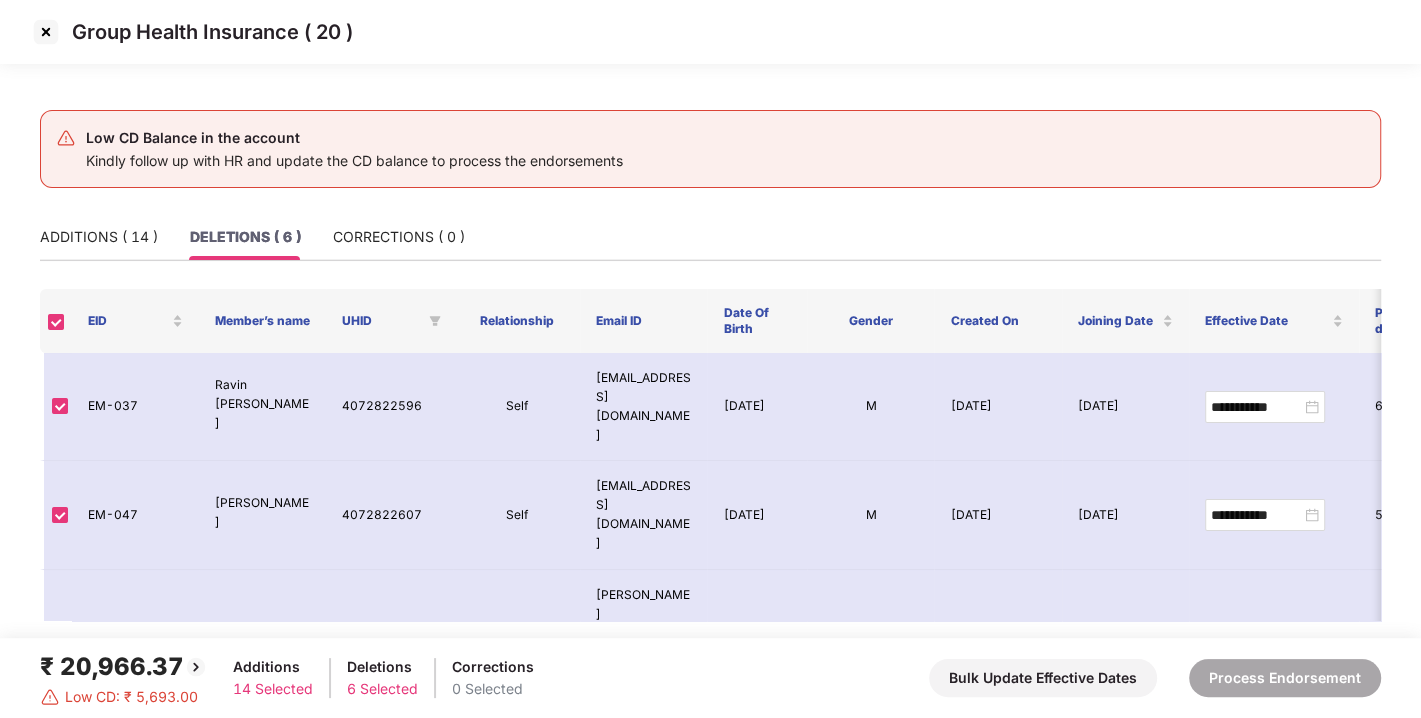 click at bounding box center (46, 32) 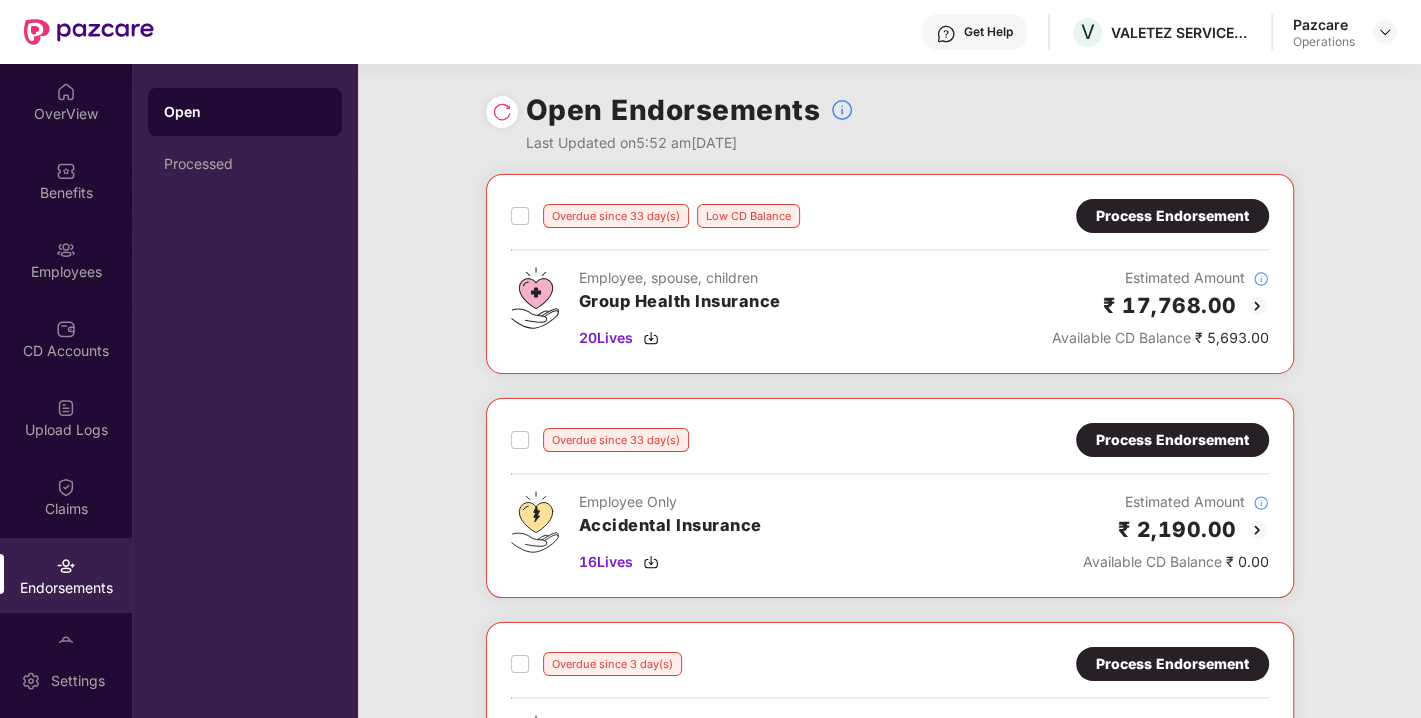 click at bounding box center [502, 112] 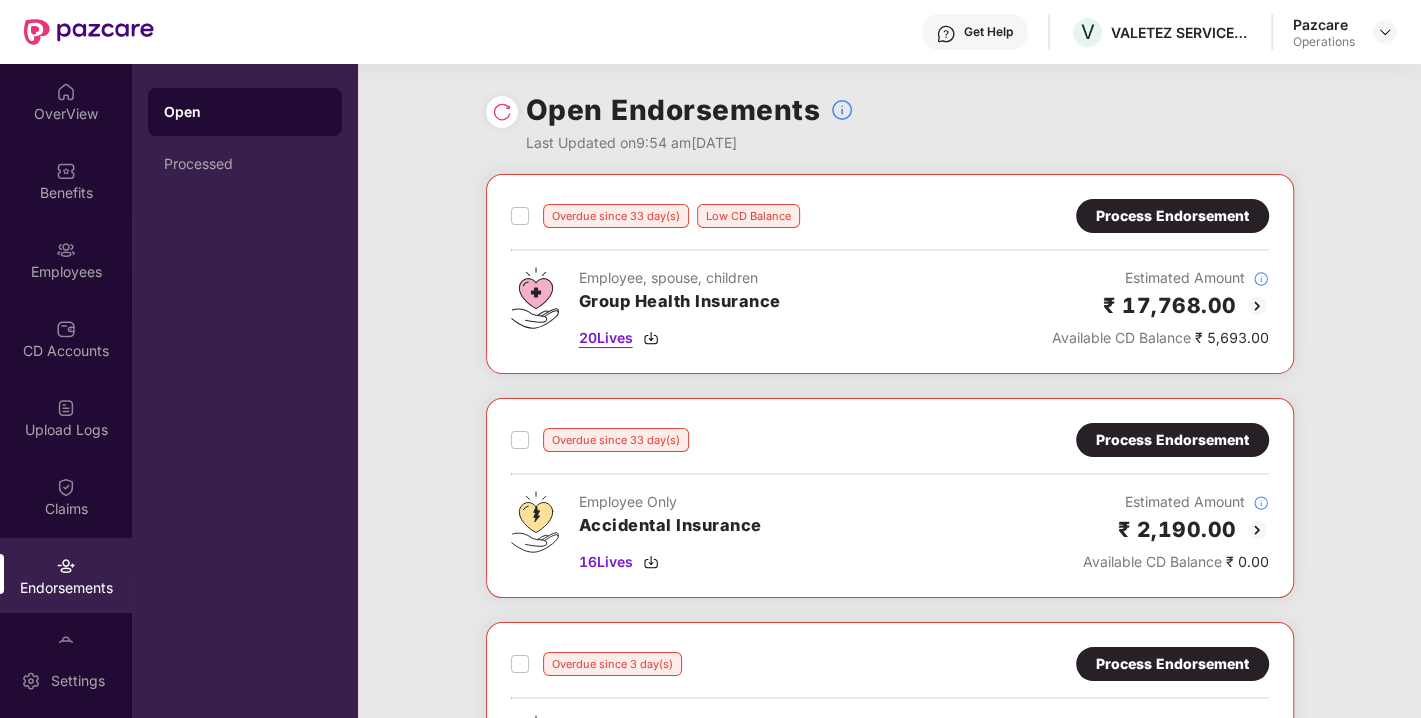 click at bounding box center [651, 338] 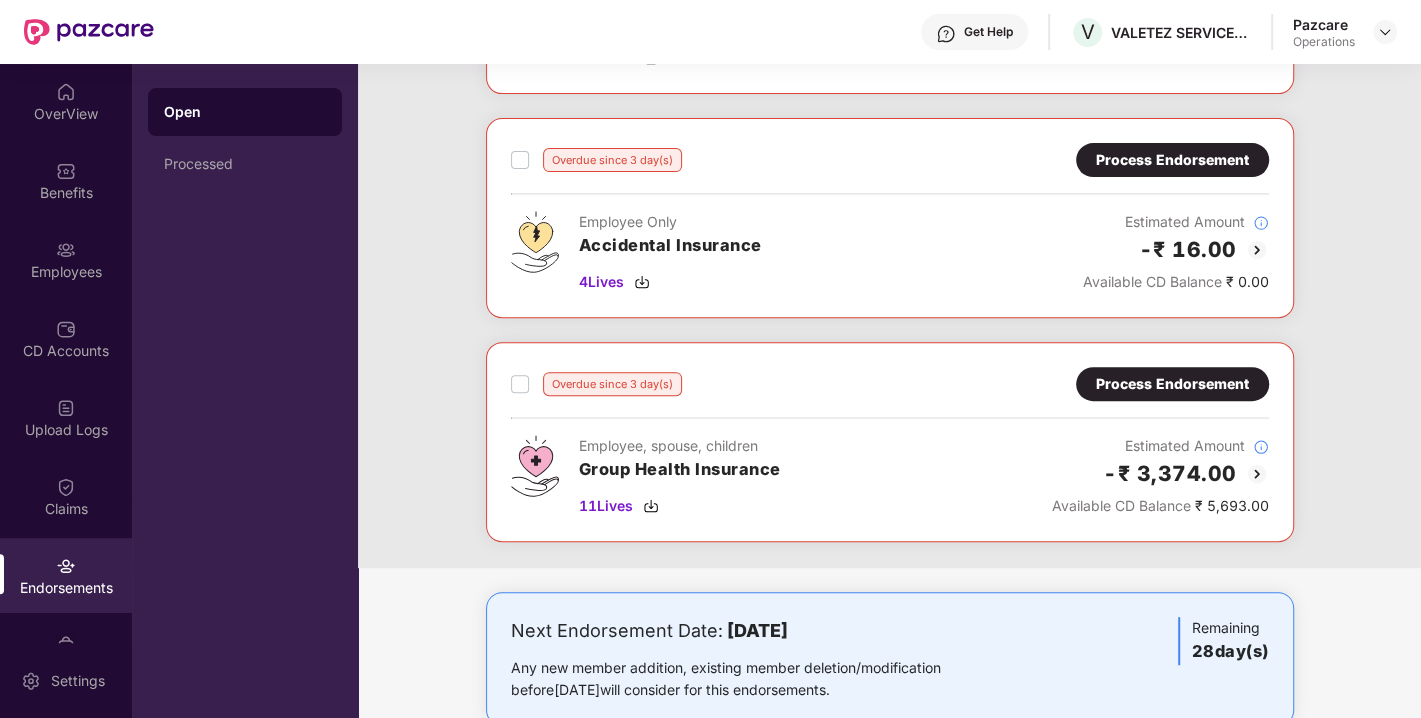 scroll, scrollTop: 508, scrollLeft: 0, axis: vertical 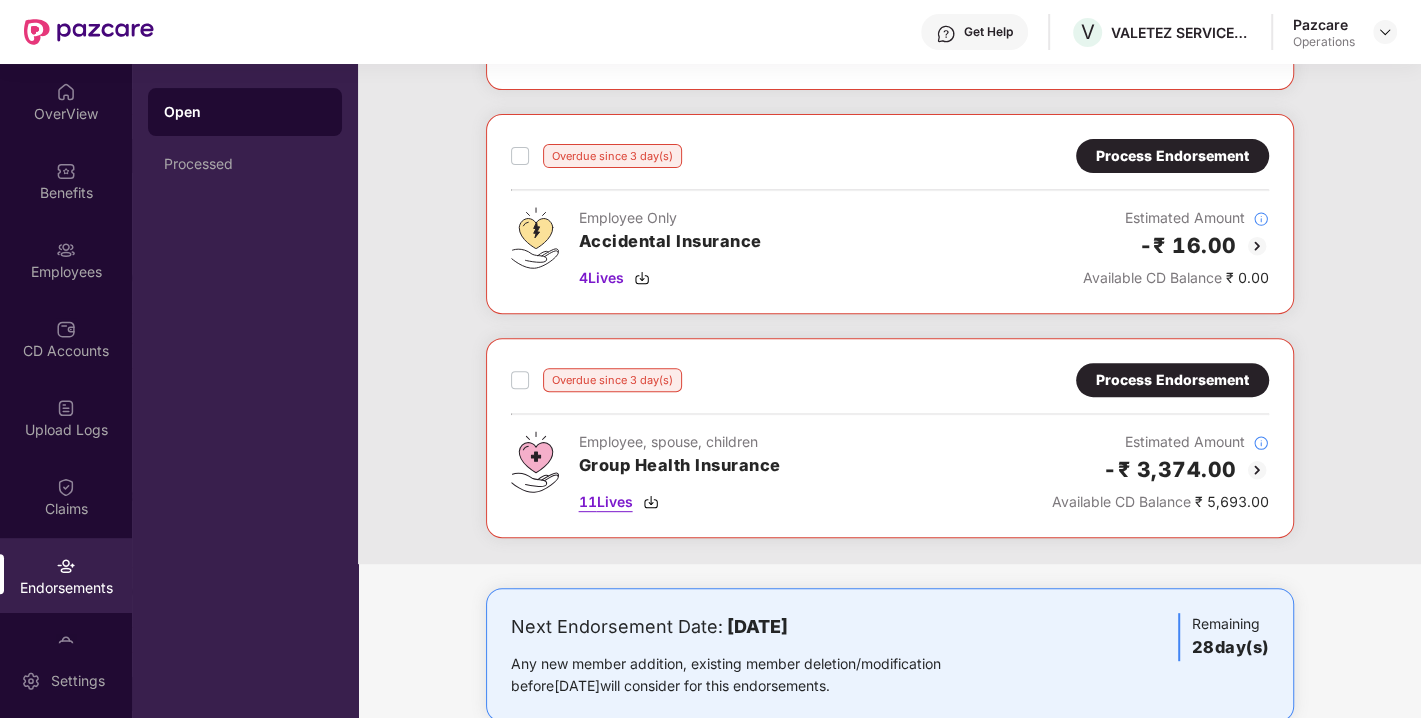 click at bounding box center [651, 502] 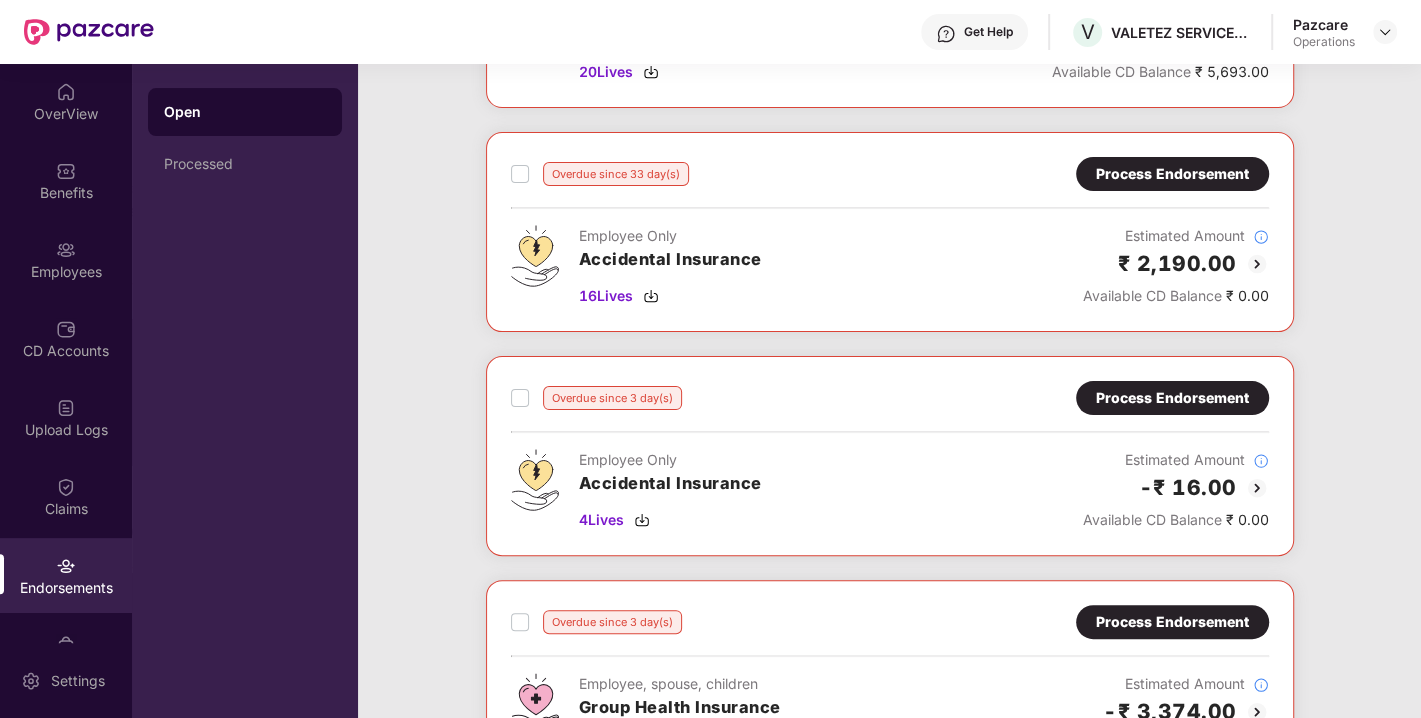 scroll, scrollTop: 0, scrollLeft: 0, axis: both 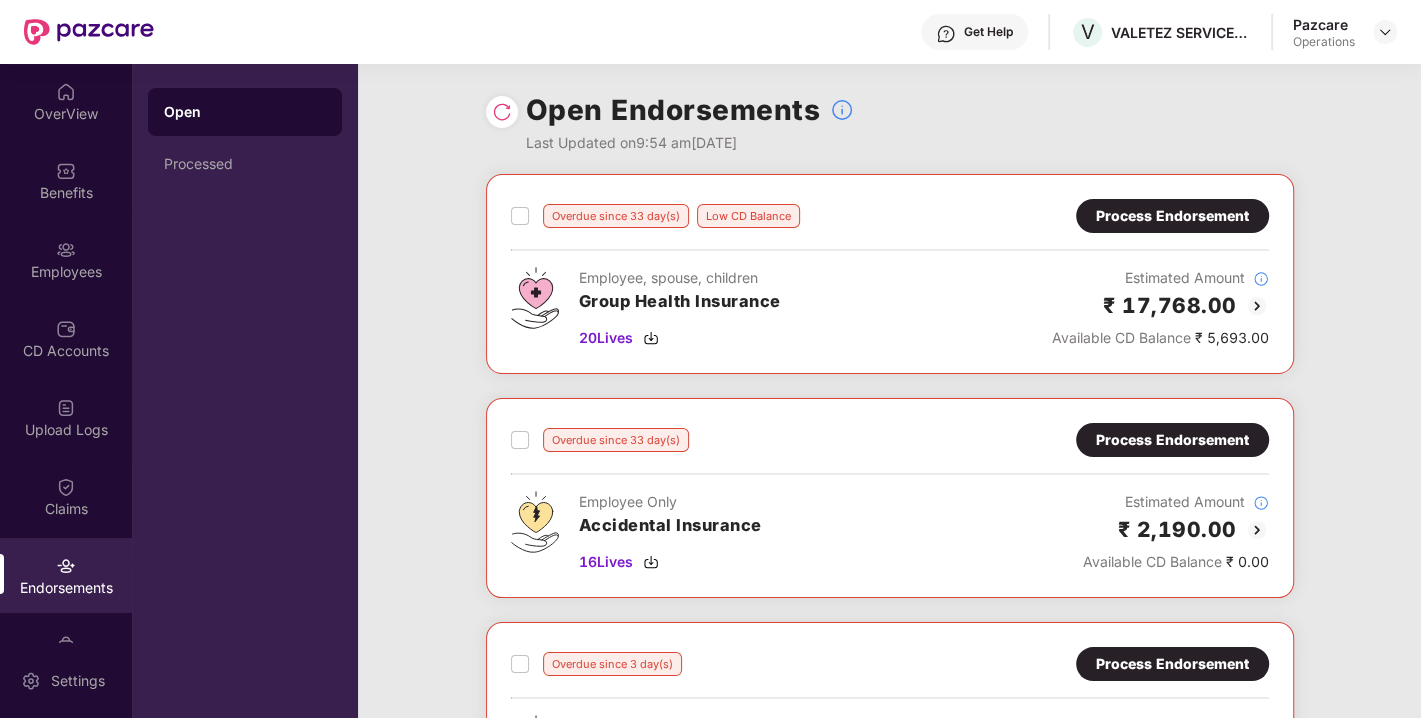 click at bounding box center [1257, 306] 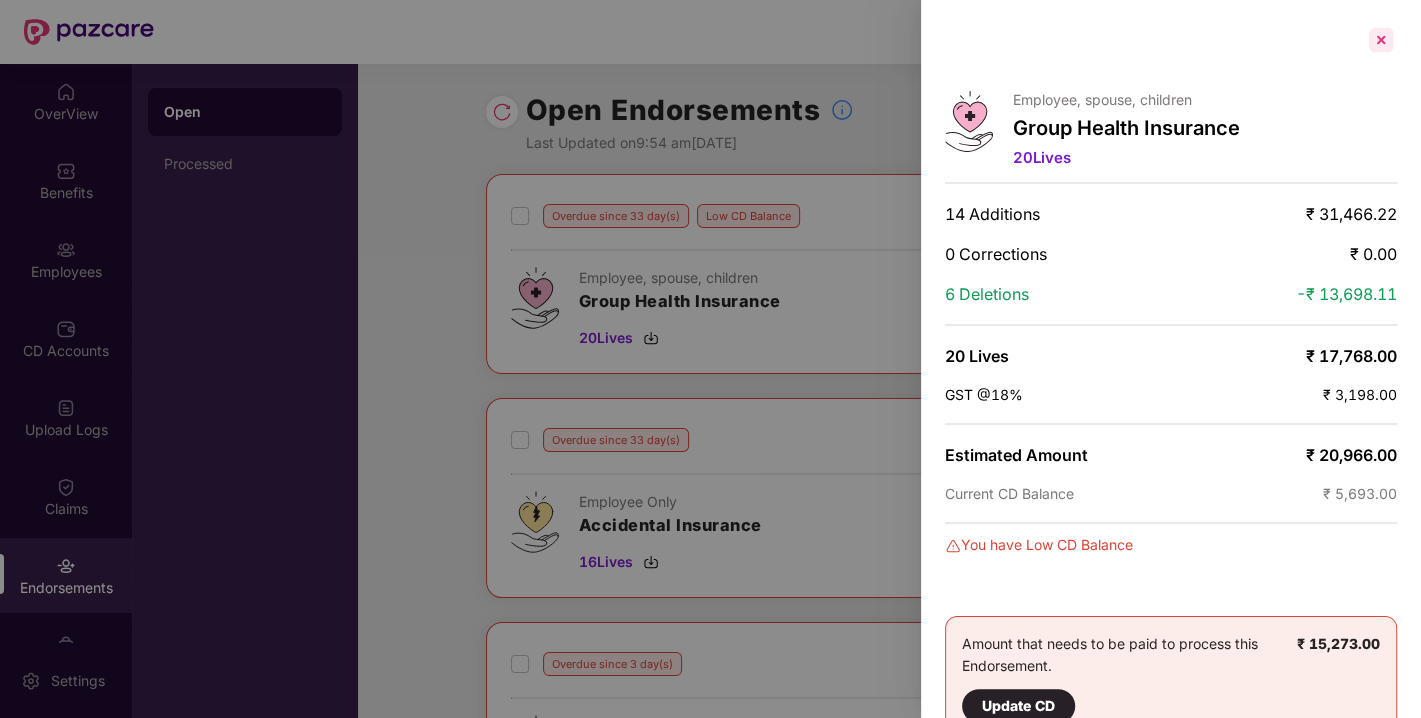 click at bounding box center [1381, 40] 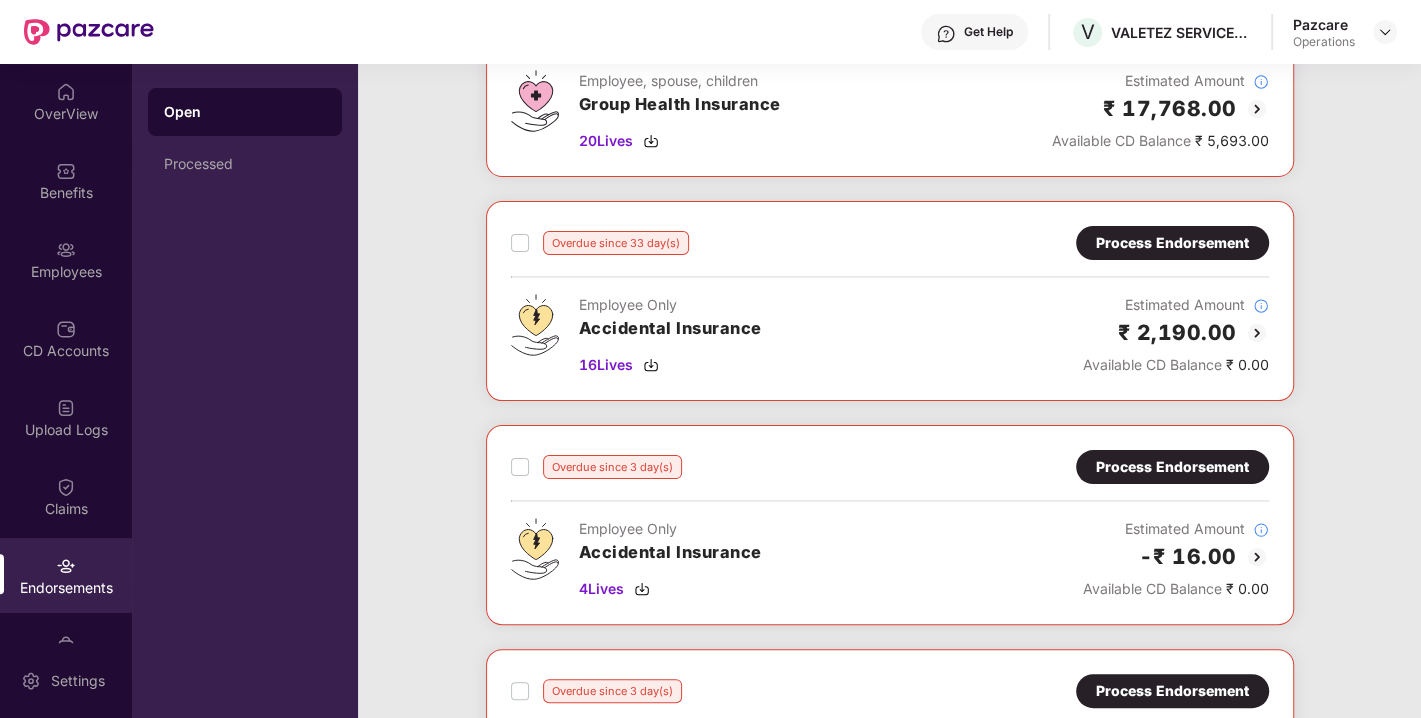 scroll, scrollTop: 0, scrollLeft: 0, axis: both 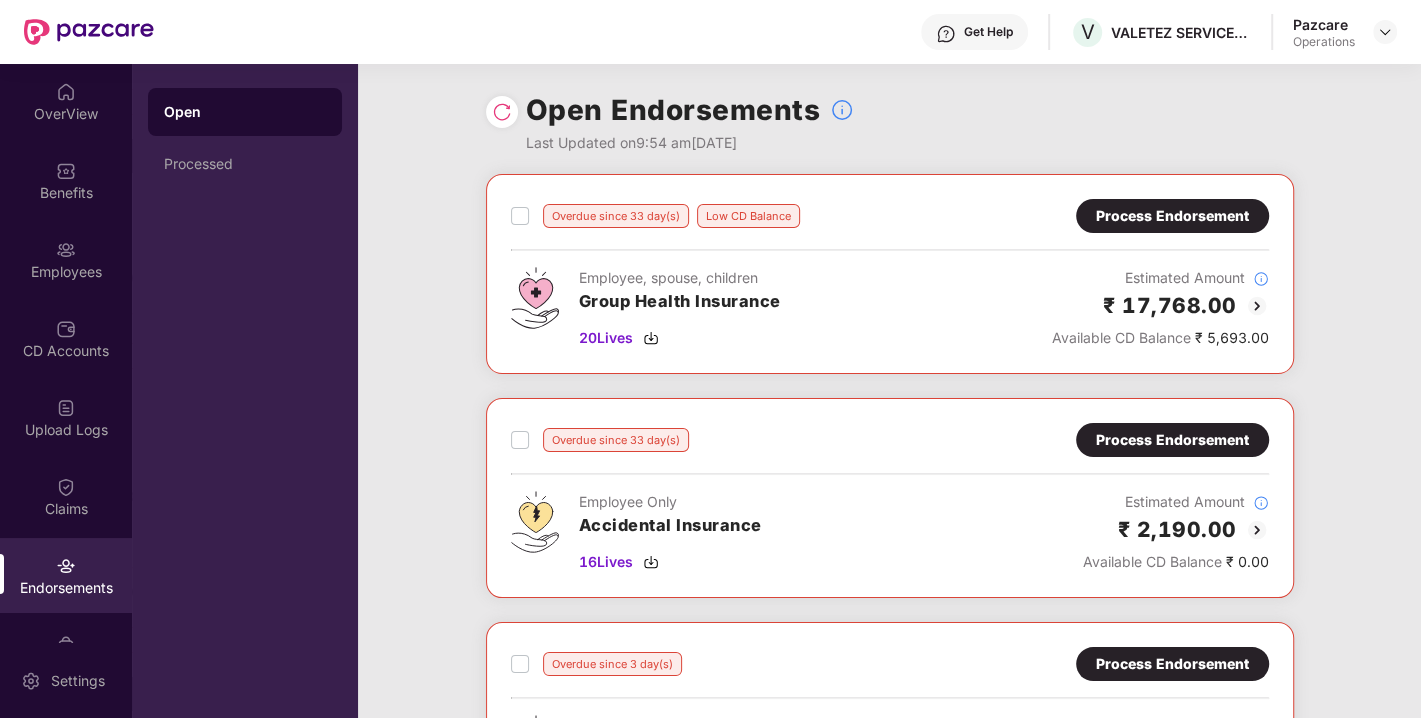 click on "Overdue since 33 day(s) Low CD Balance Process Endorsement Employee, spouse, children Group Health Insurance   20  Lives Estimated Amount ₹ 17,768.00 Available CD Balance   ₹ 5,693.00" at bounding box center (890, 274) 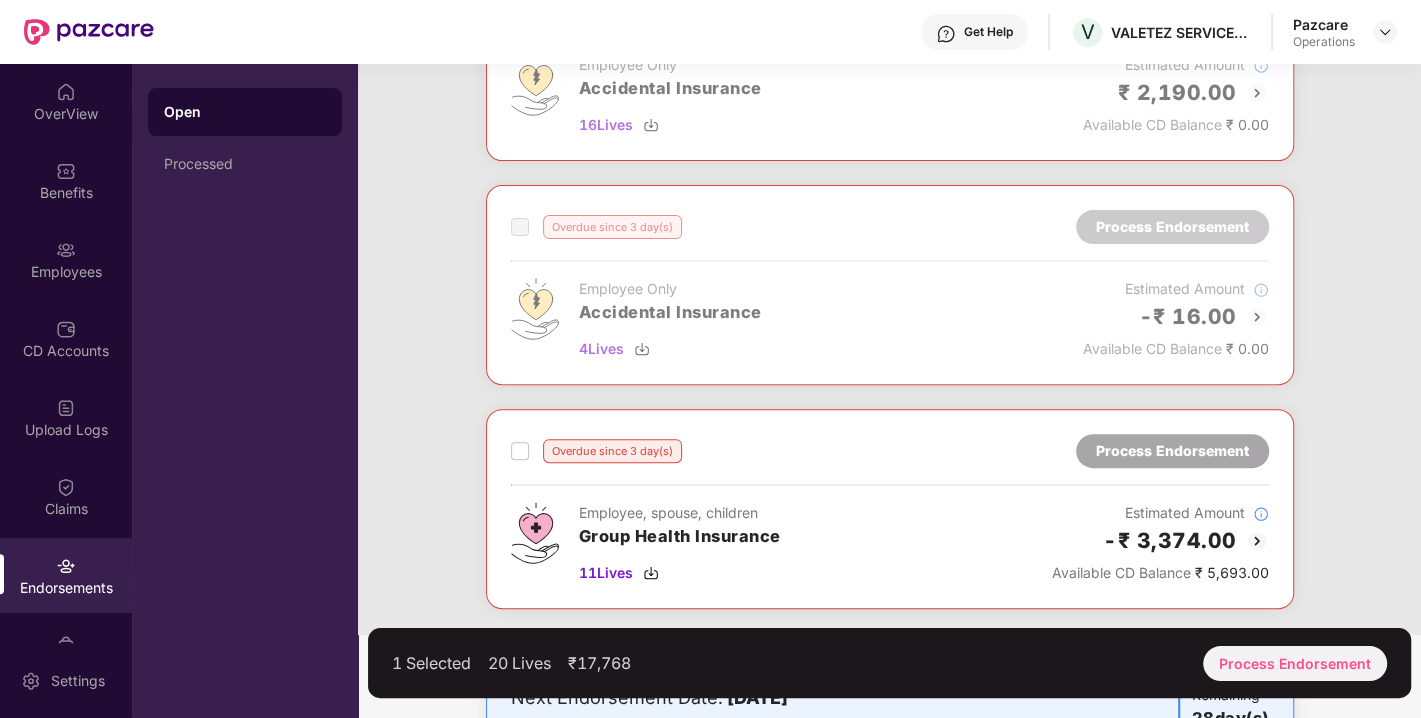 scroll, scrollTop: 437, scrollLeft: 0, axis: vertical 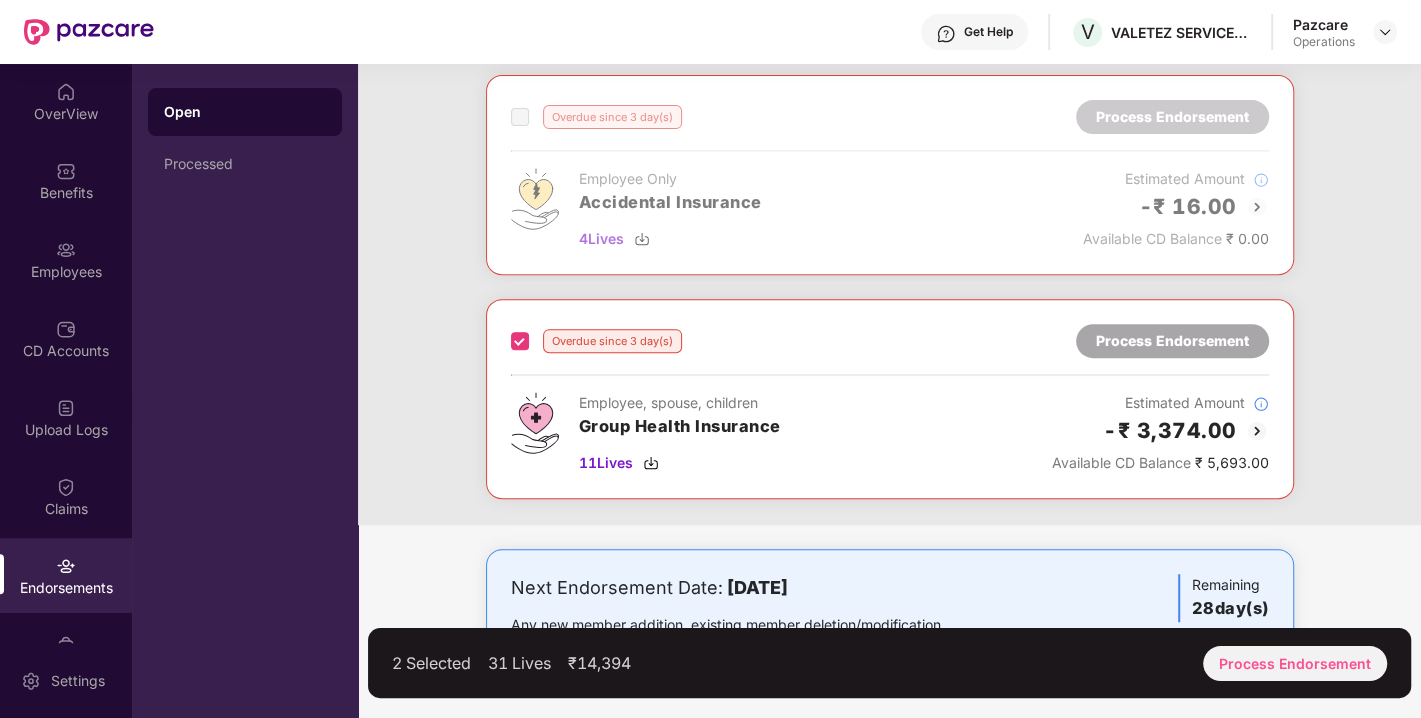 click on "2 Selected 31 Lives ₹14,394 Process Endorsement" at bounding box center [889, 663] 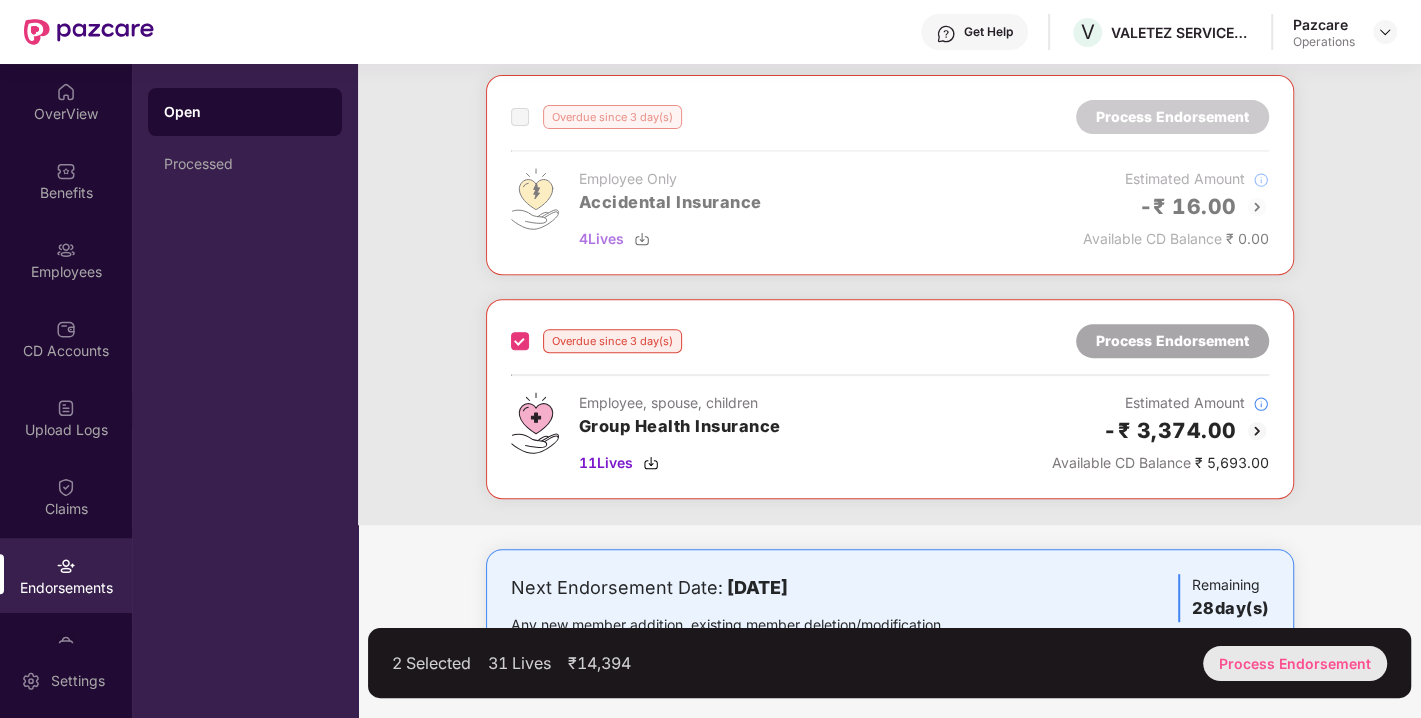 click on "Process Endorsement" at bounding box center (1295, 663) 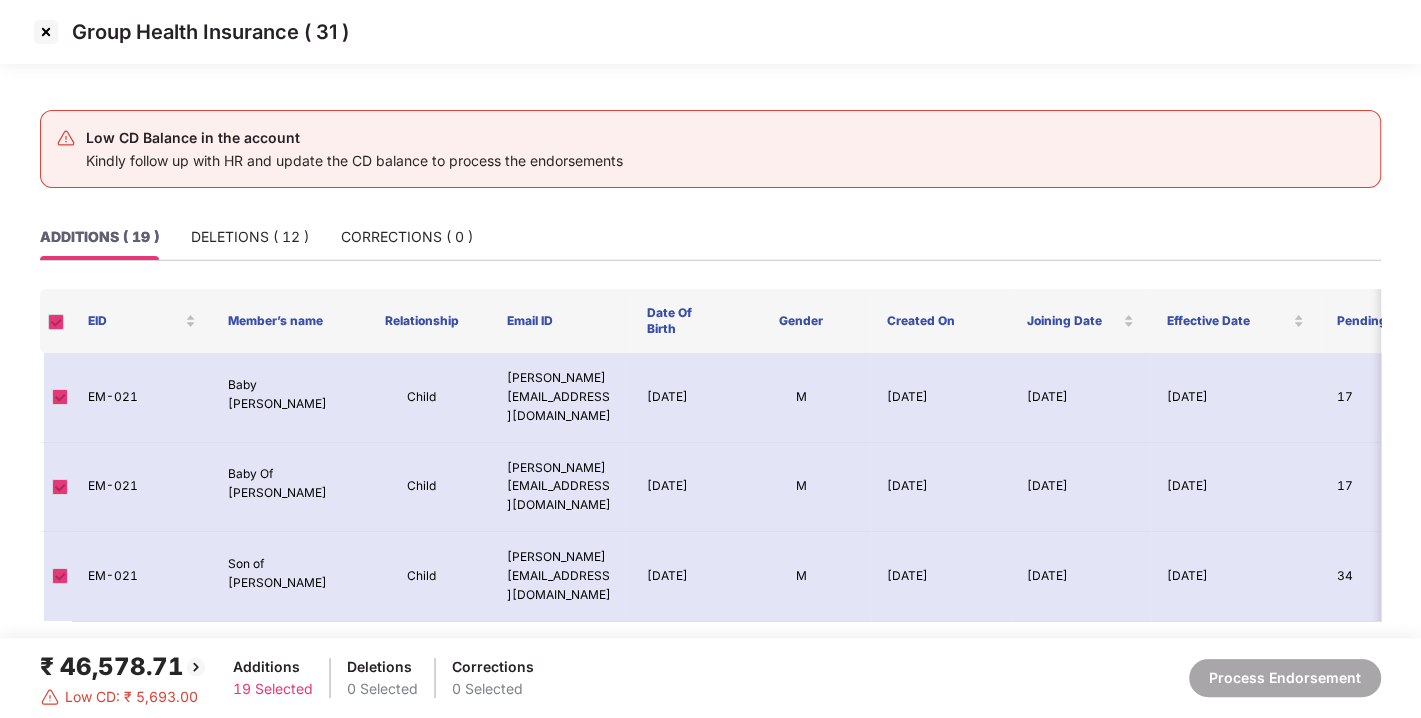 click at bounding box center (56, 322) 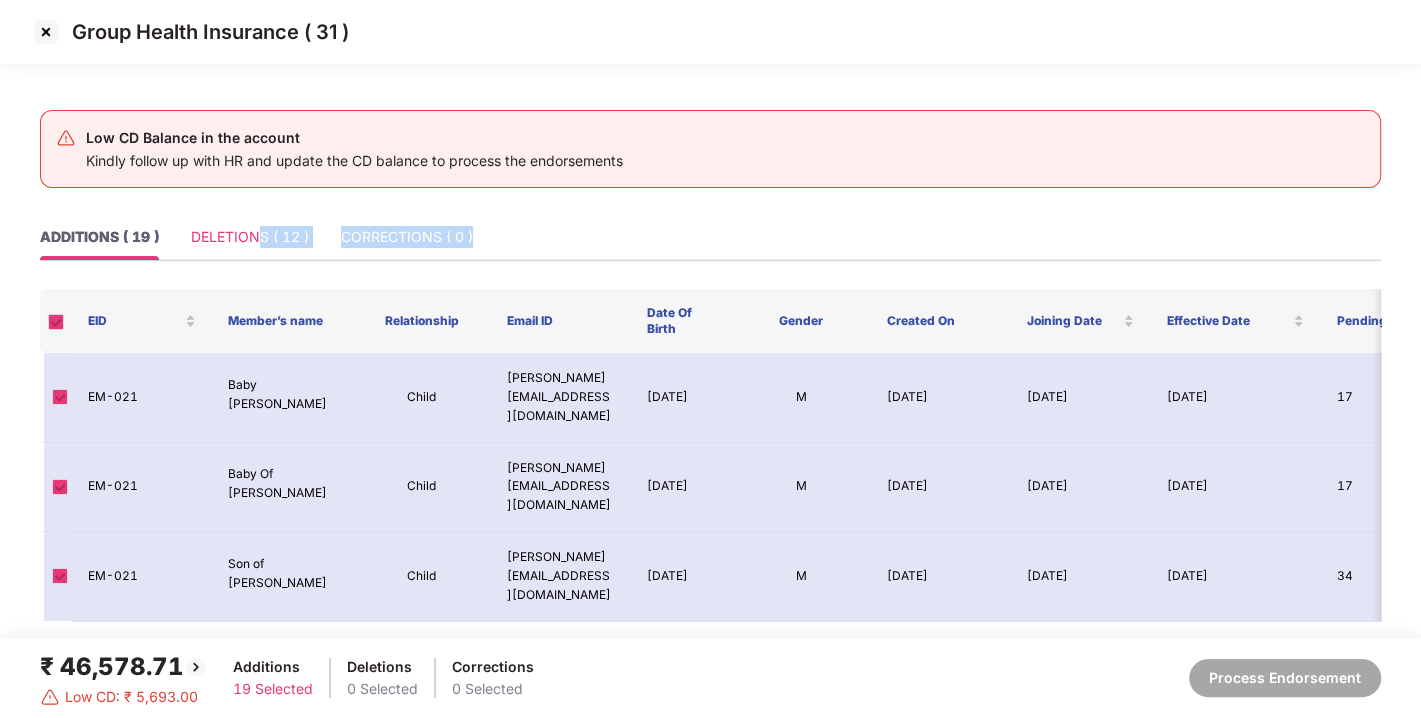 drag, startPoint x: 55, startPoint y: 320, endPoint x: 256, endPoint y: 232, distance: 219.4197 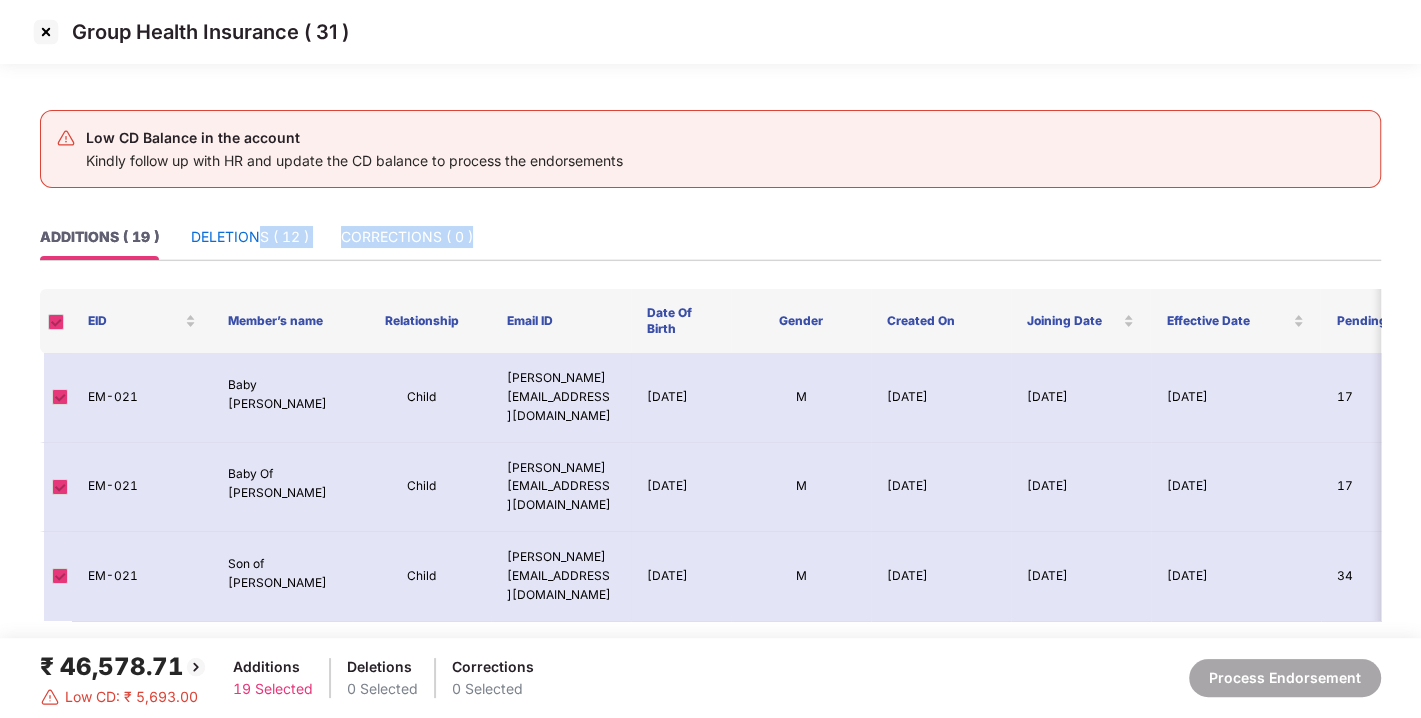 click on "DELETIONS ( 12 )" at bounding box center [250, 237] 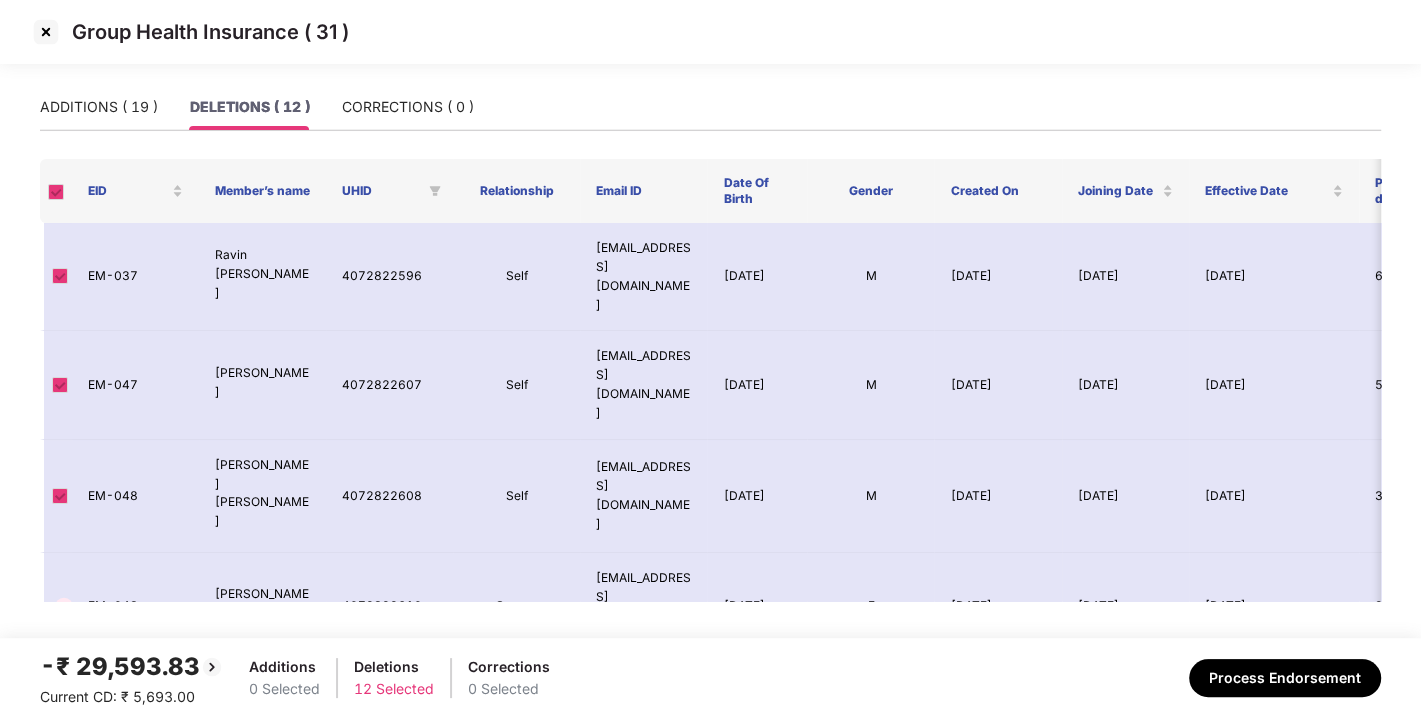 click on "Ravin [PERSON_NAME]" at bounding box center (262, 277) 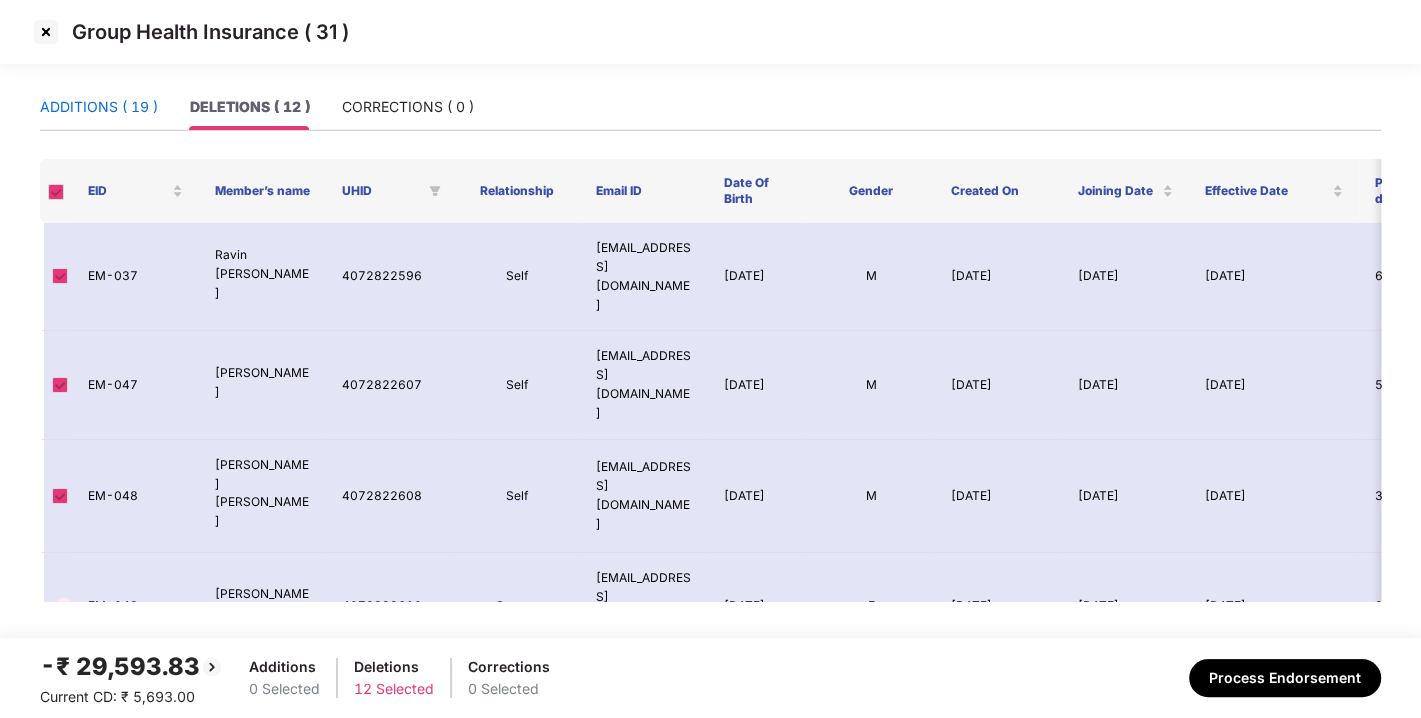 click on "ADDITIONS ( 19 )" at bounding box center [99, 107] 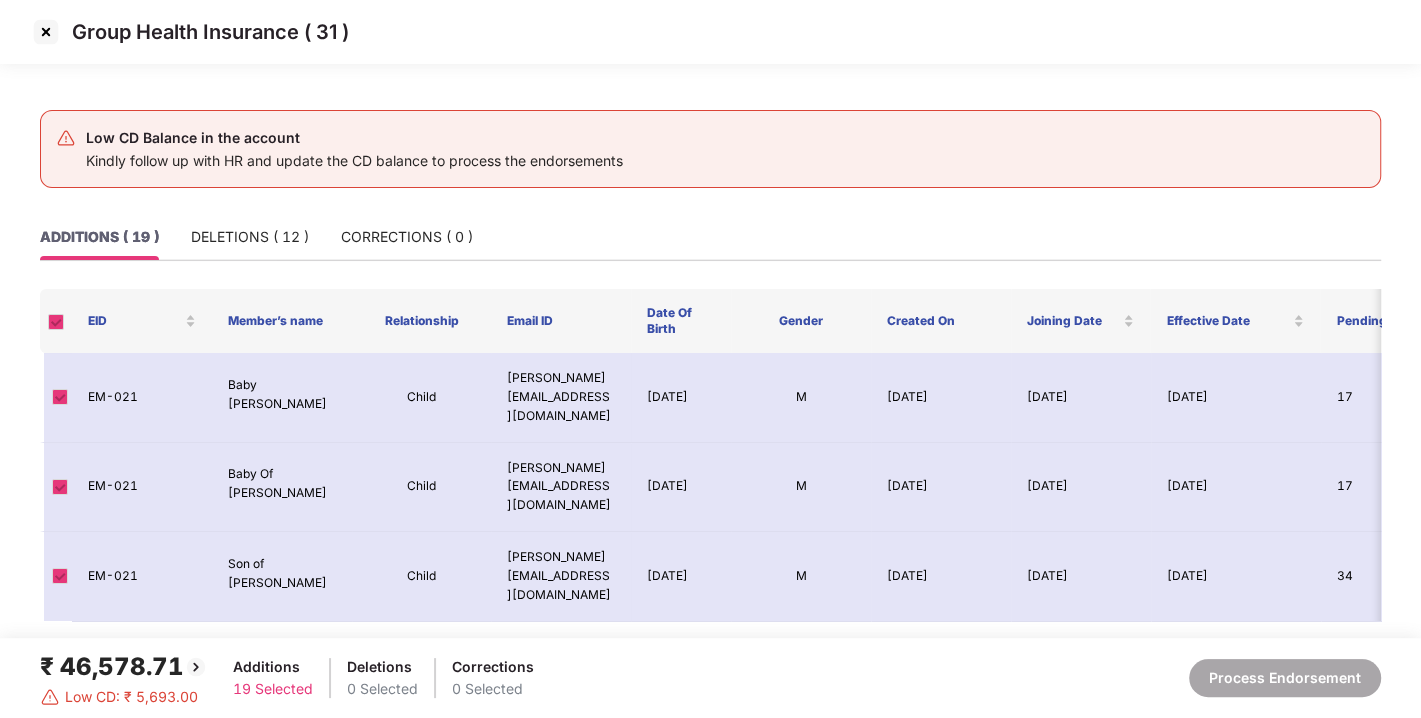click at bounding box center [56, 322] 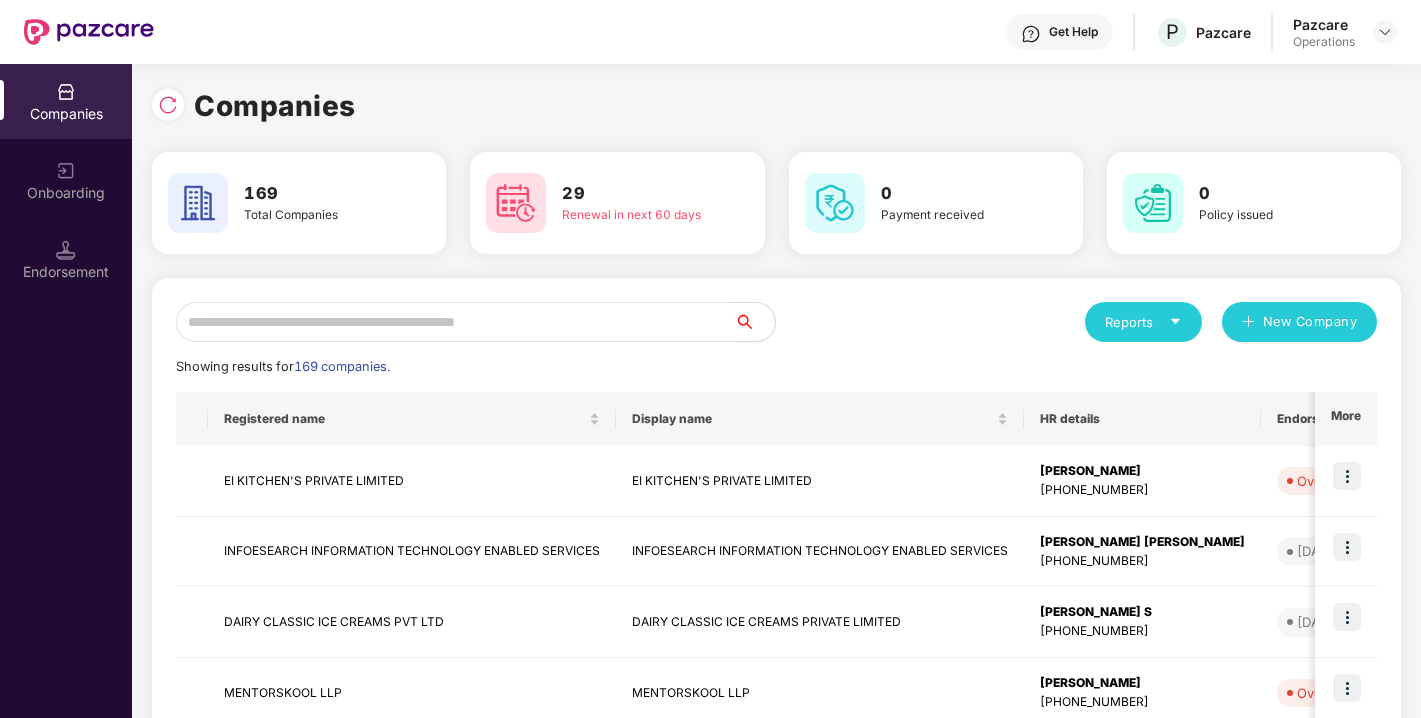 scroll, scrollTop: 0, scrollLeft: 0, axis: both 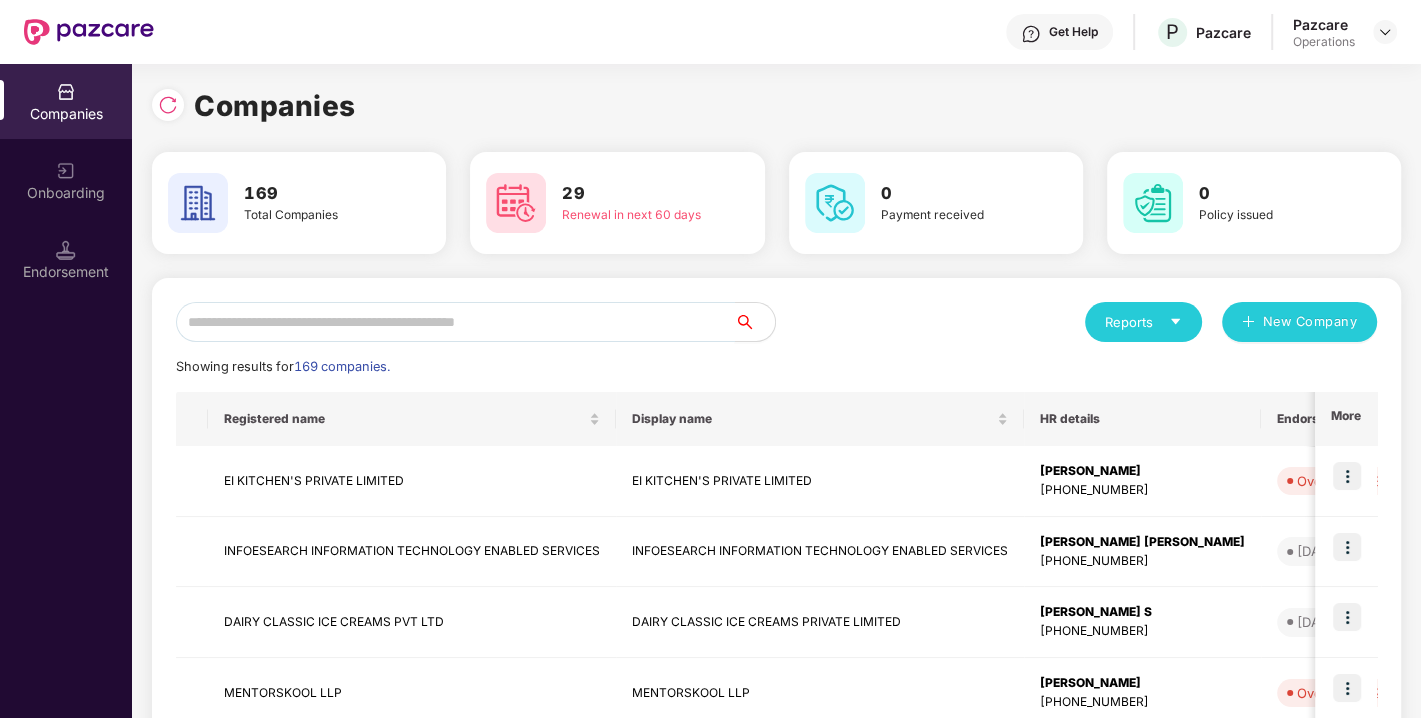 click at bounding box center [455, 322] 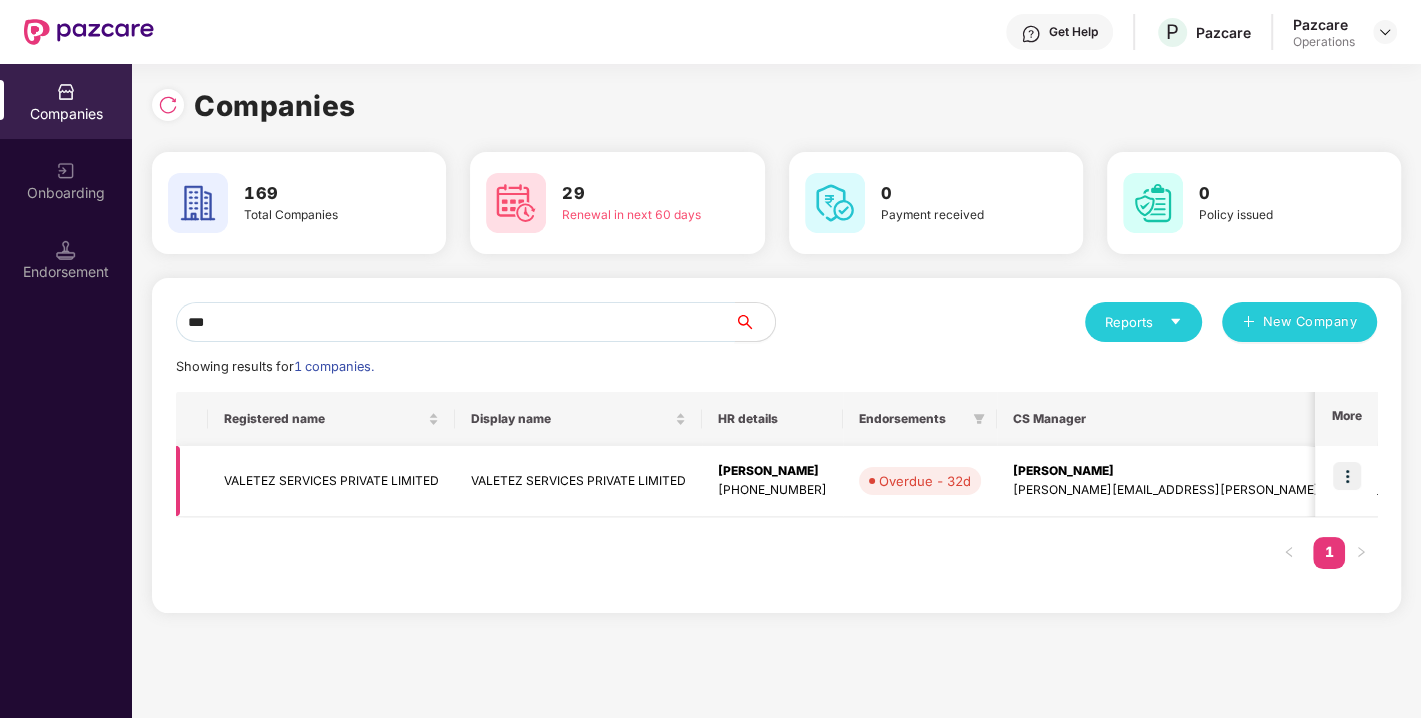 type on "***" 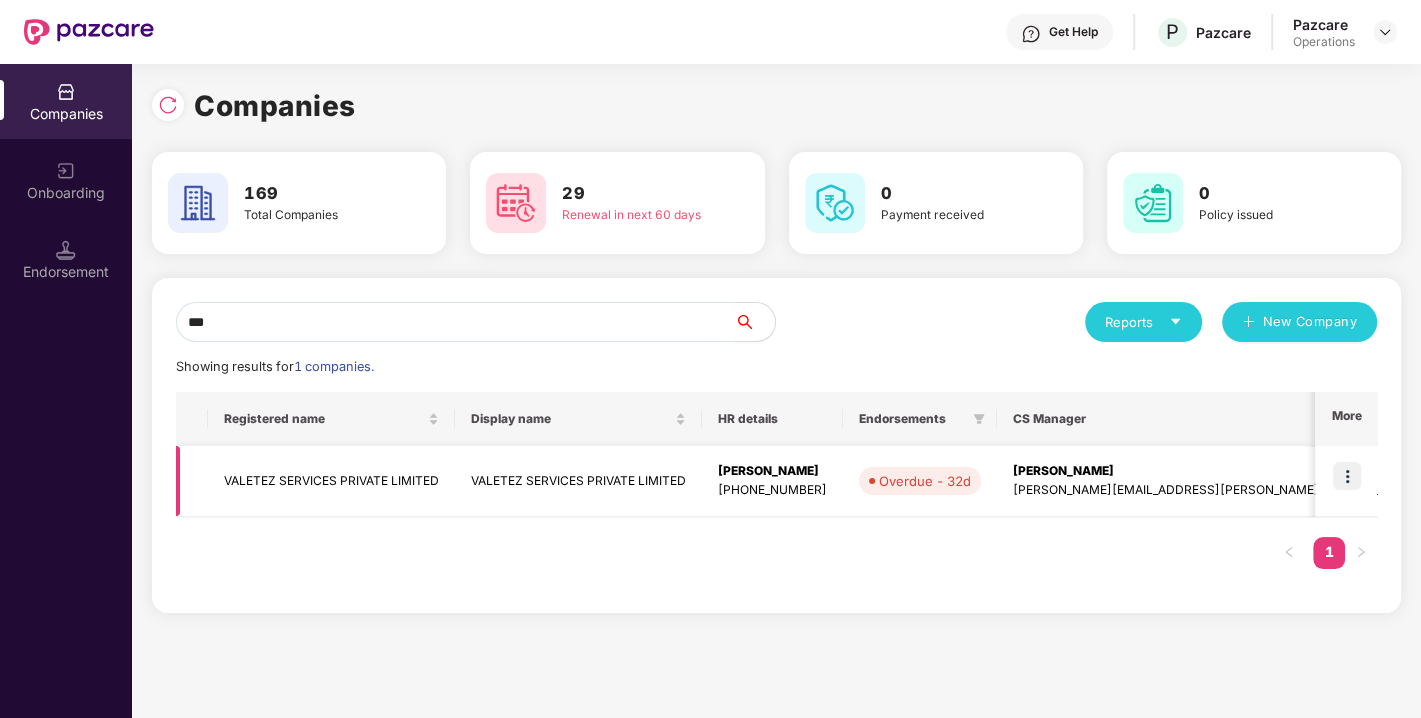 click at bounding box center (1347, 476) 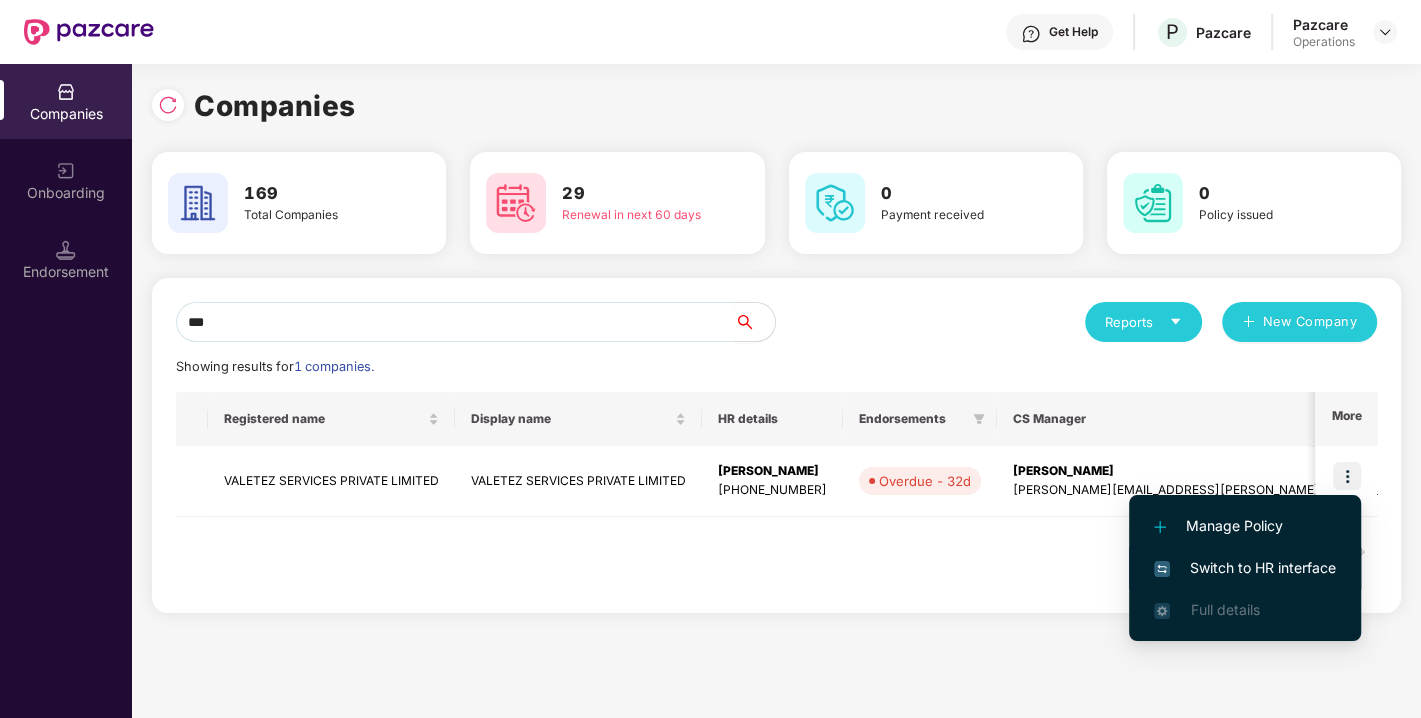 click on "Switch to HR interface" at bounding box center [1245, 568] 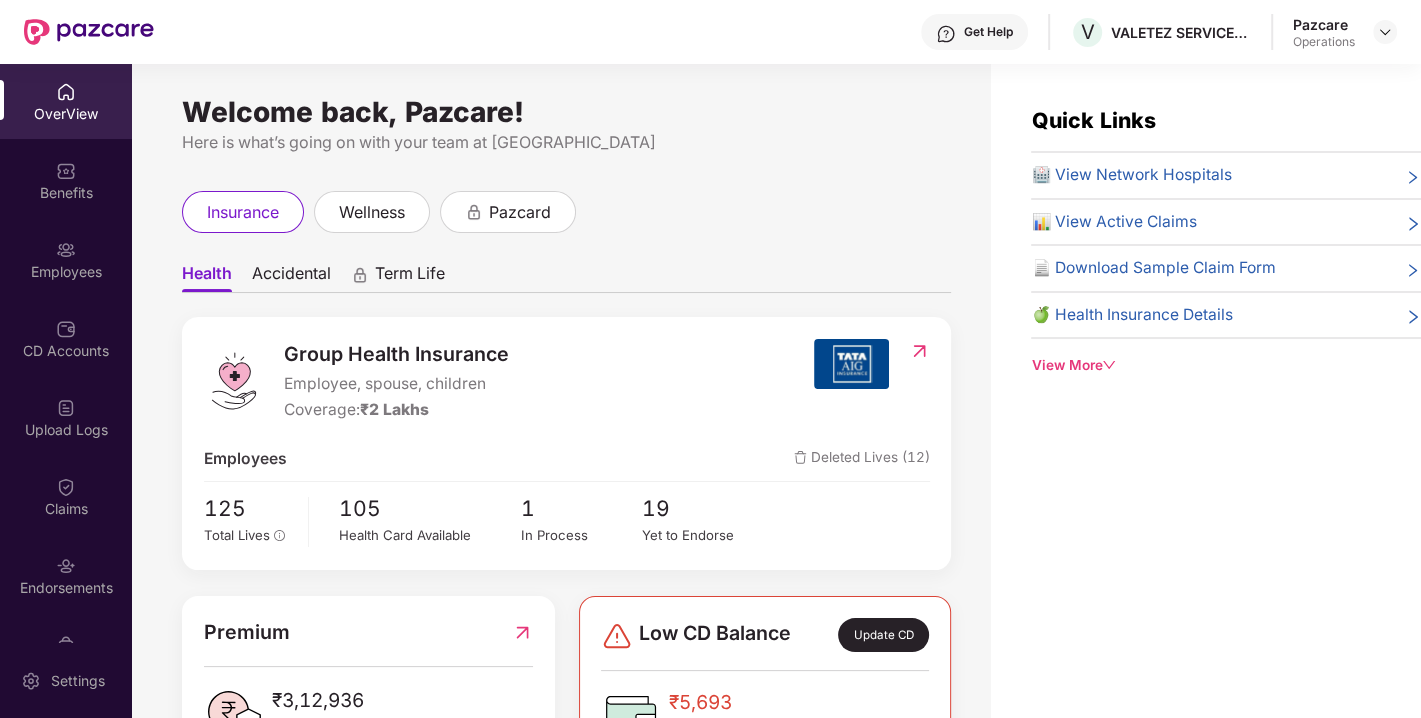 click on "Endorsements" at bounding box center (66, 575) 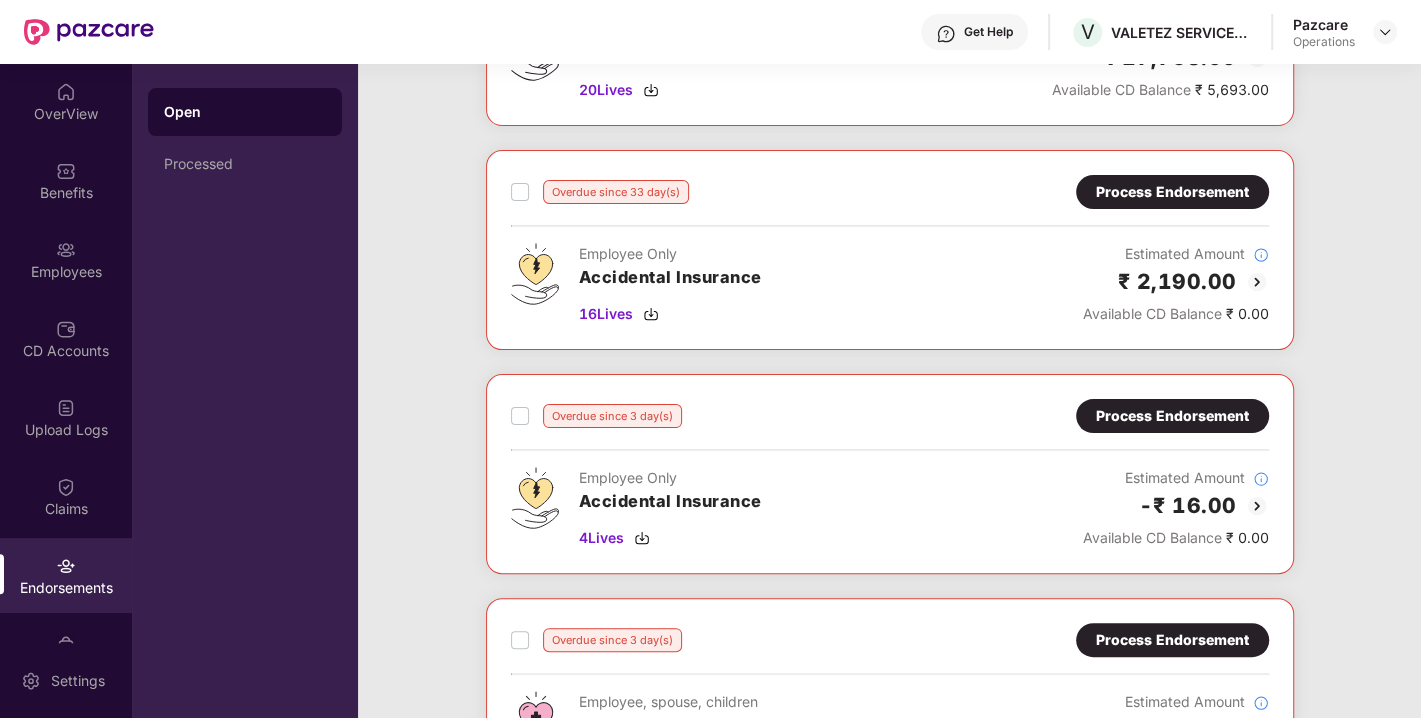 scroll, scrollTop: 248, scrollLeft: 0, axis: vertical 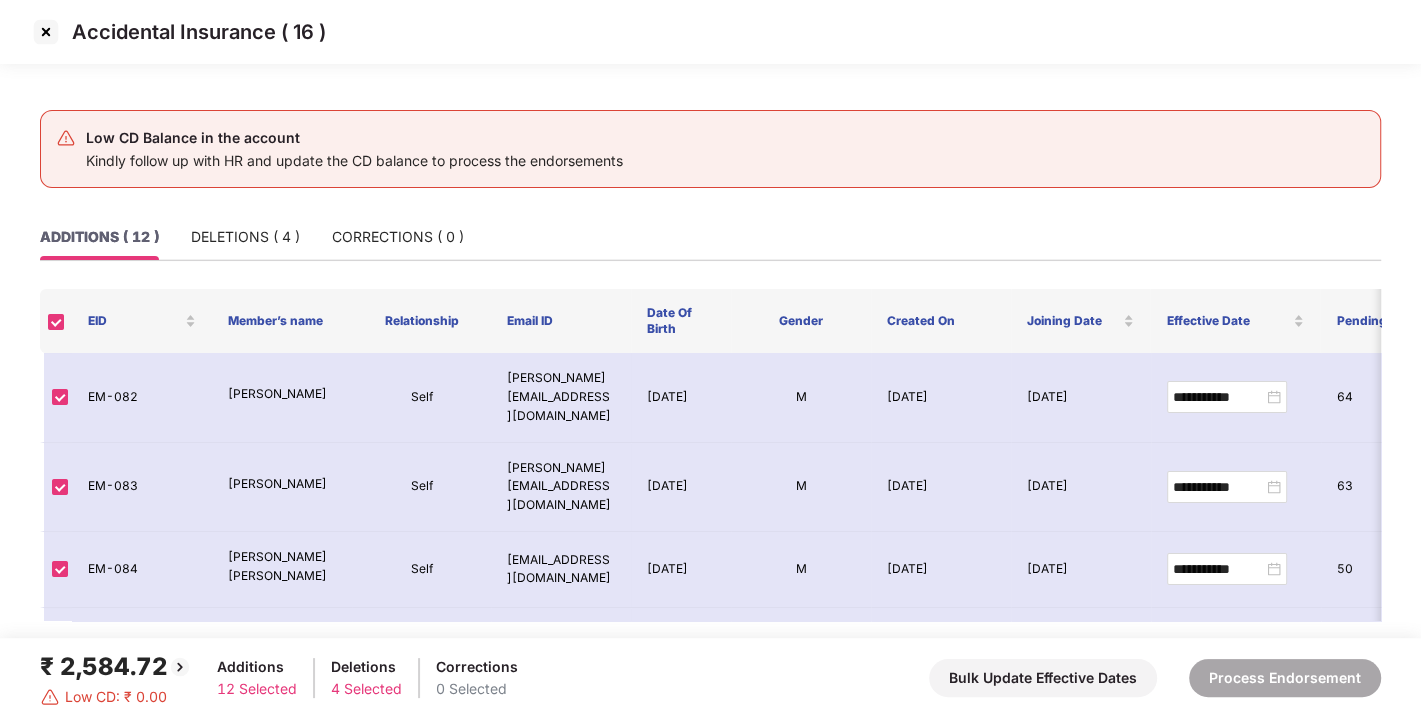 click at bounding box center [46, 32] 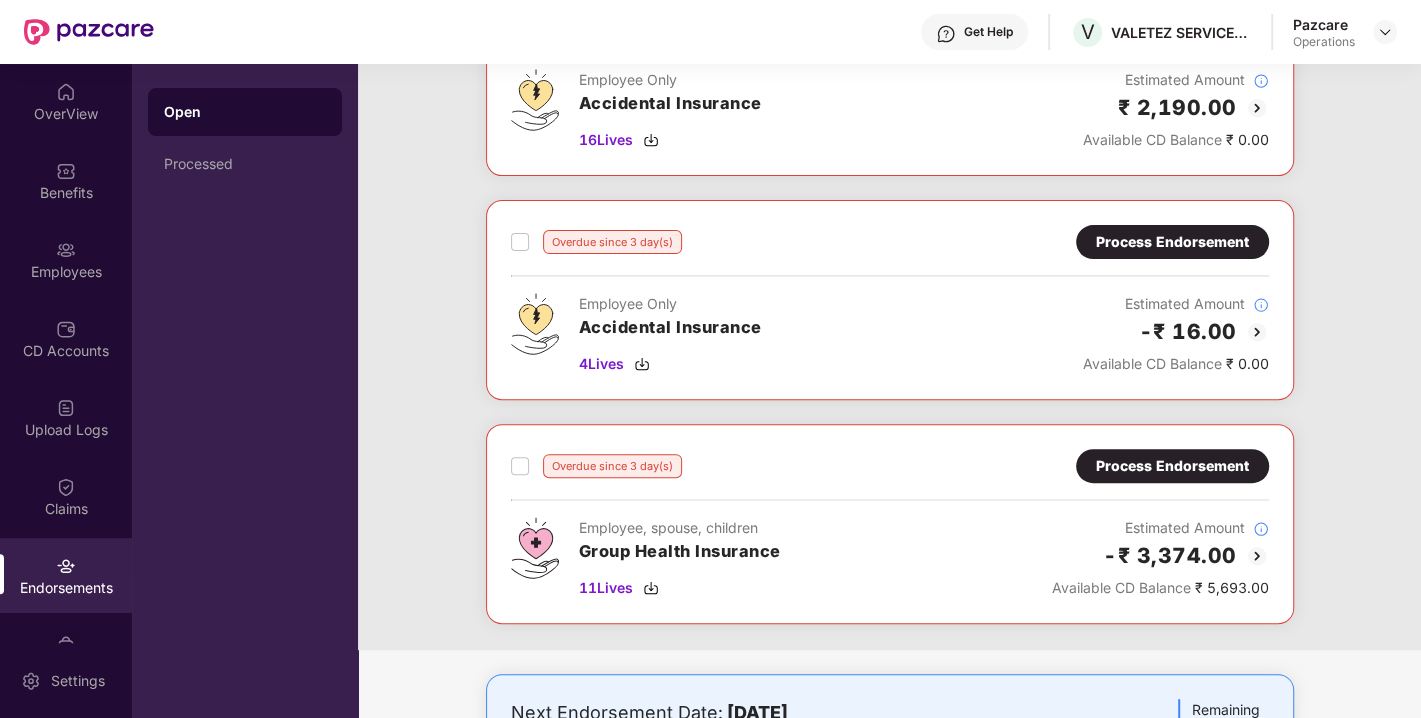 scroll, scrollTop: 420, scrollLeft: 0, axis: vertical 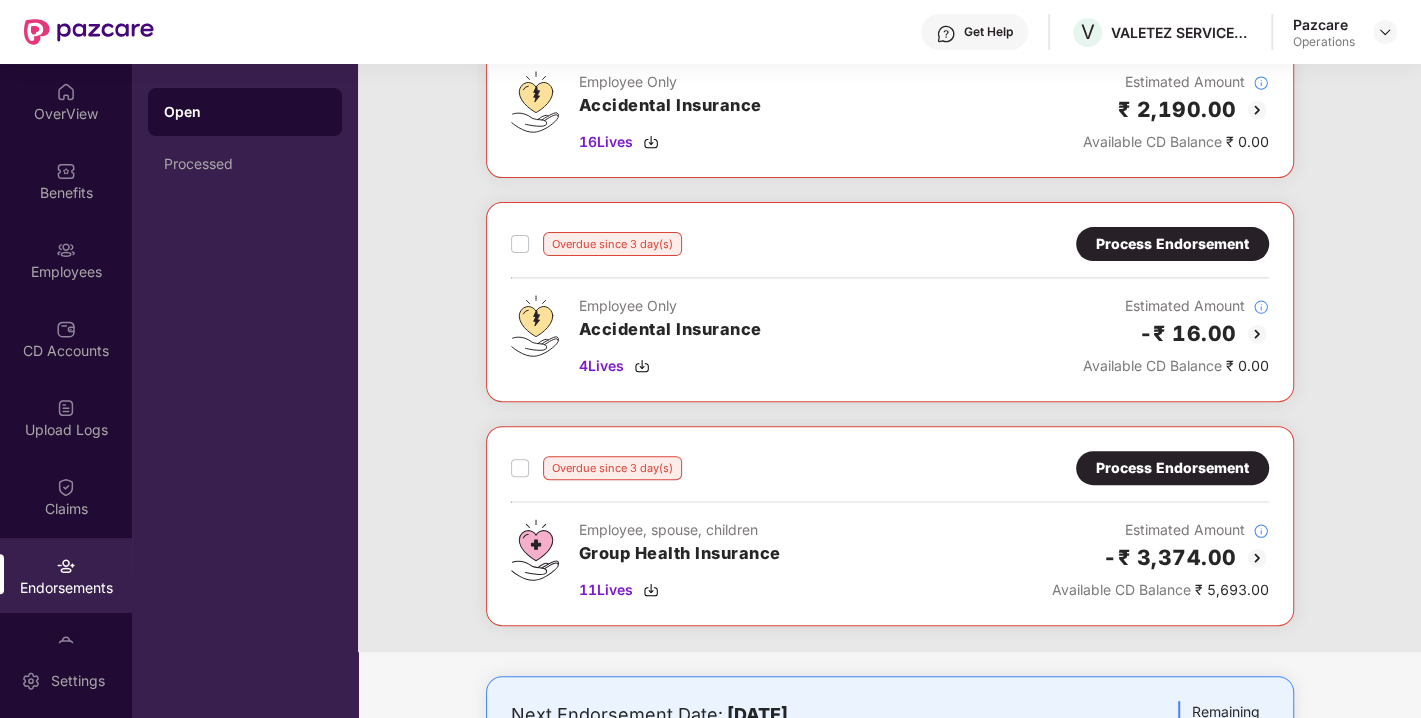 click on "Process Endorsement" at bounding box center (1172, 244) 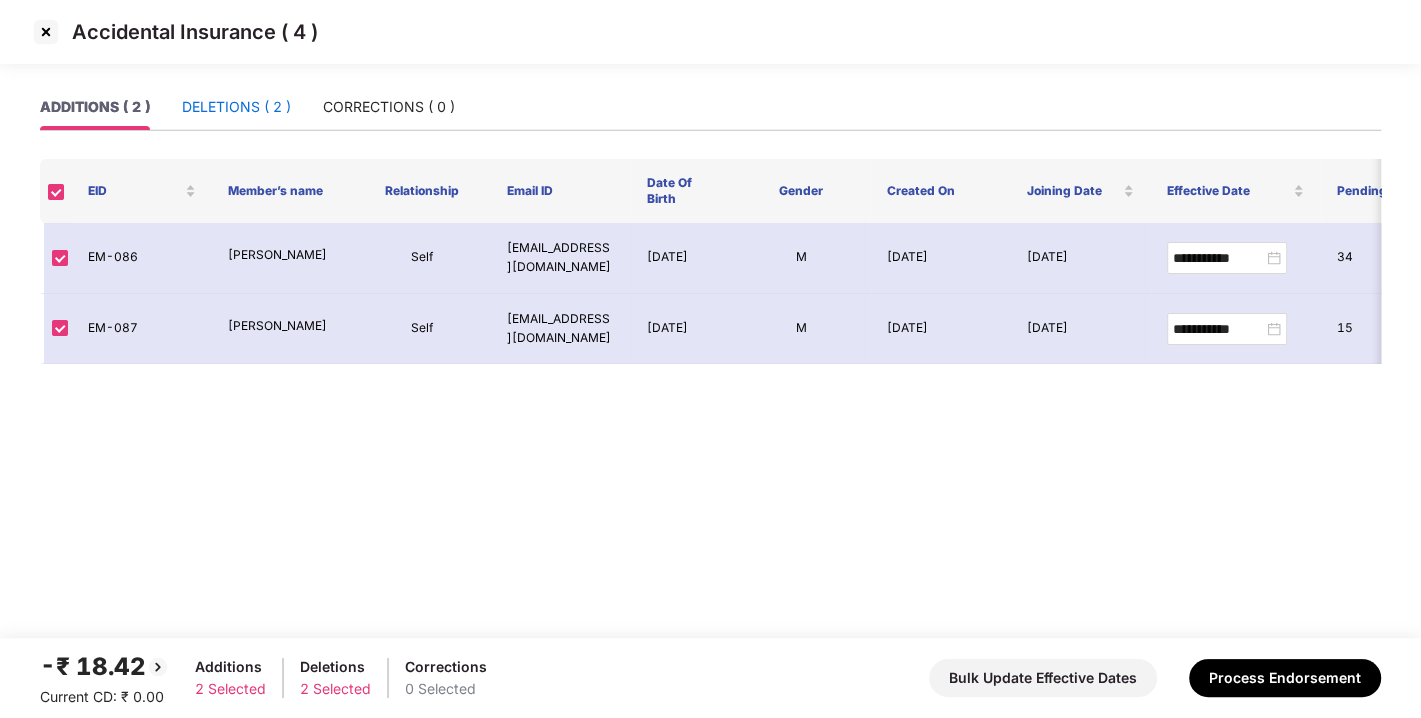 click on "DELETIONS ( 2 )" at bounding box center (236, 107) 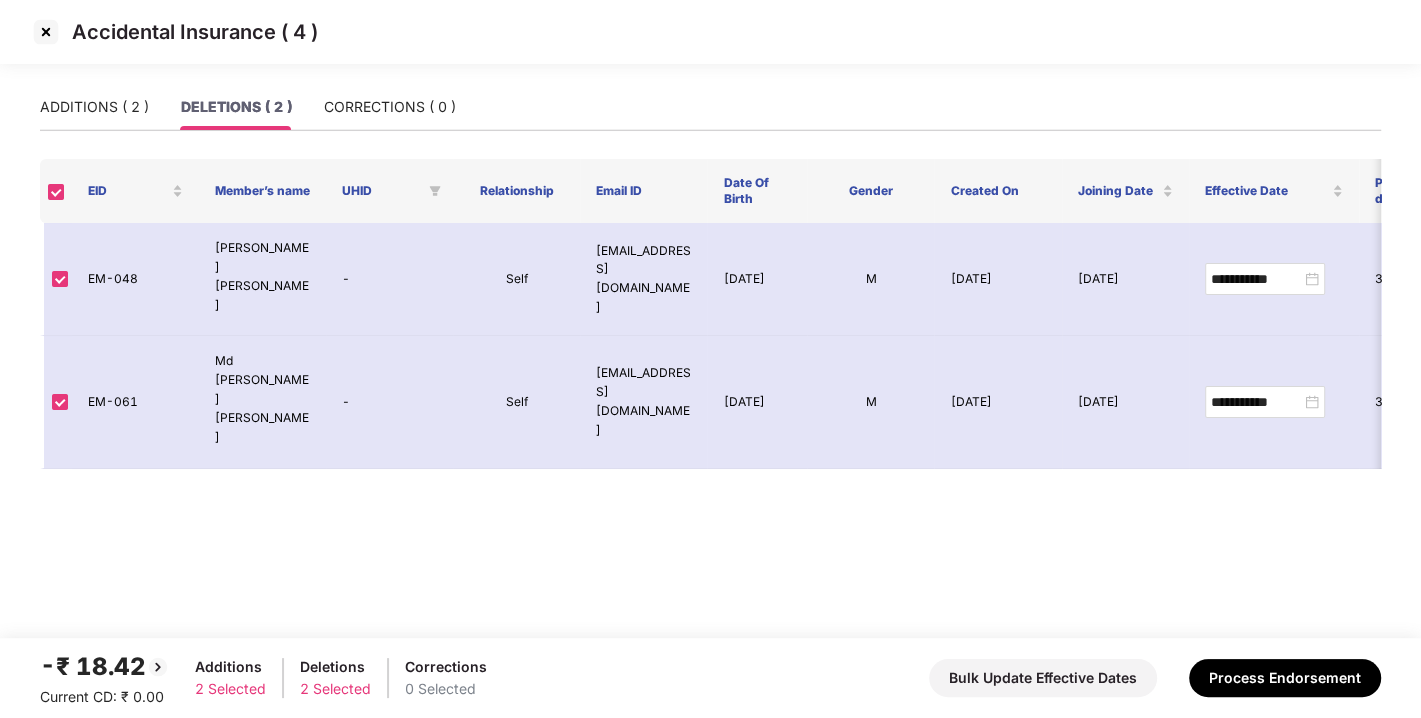 click at bounding box center [46, 32] 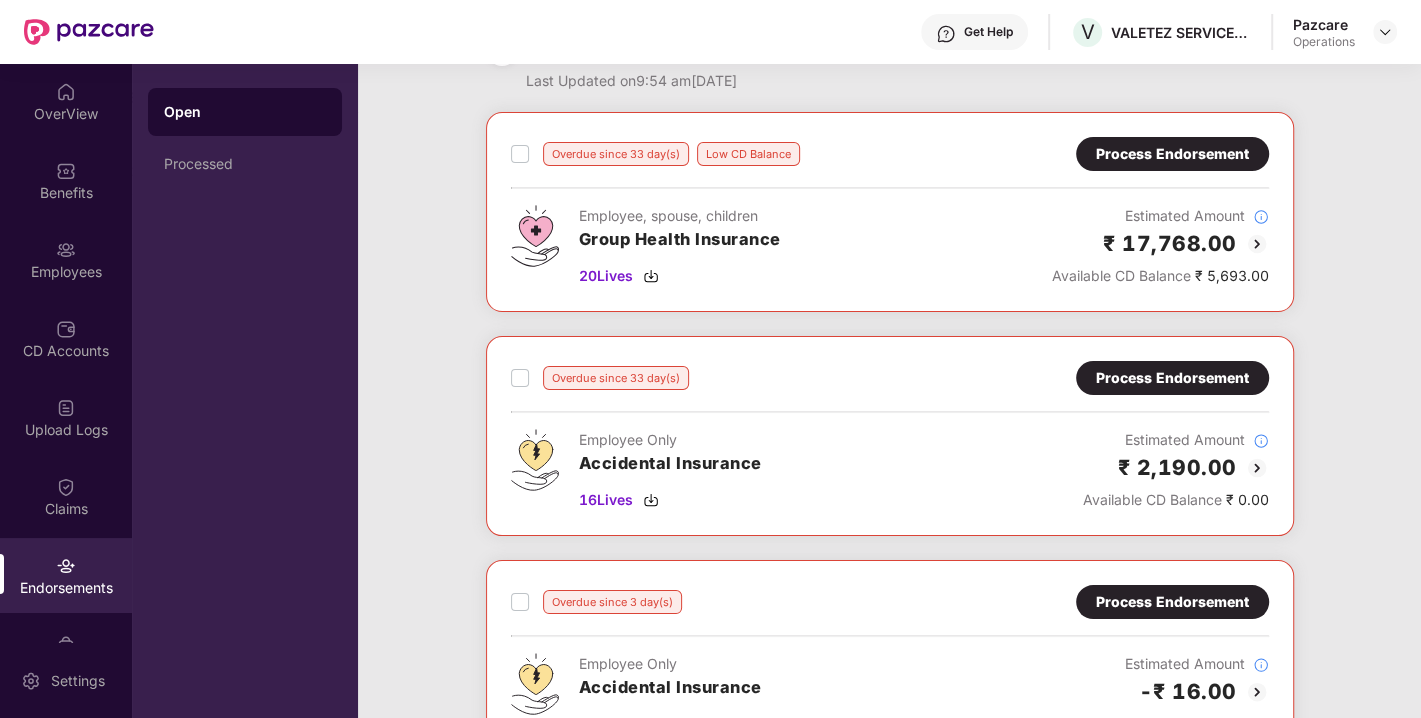scroll, scrollTop: 73, scrollLeft: 0, axis: vertical 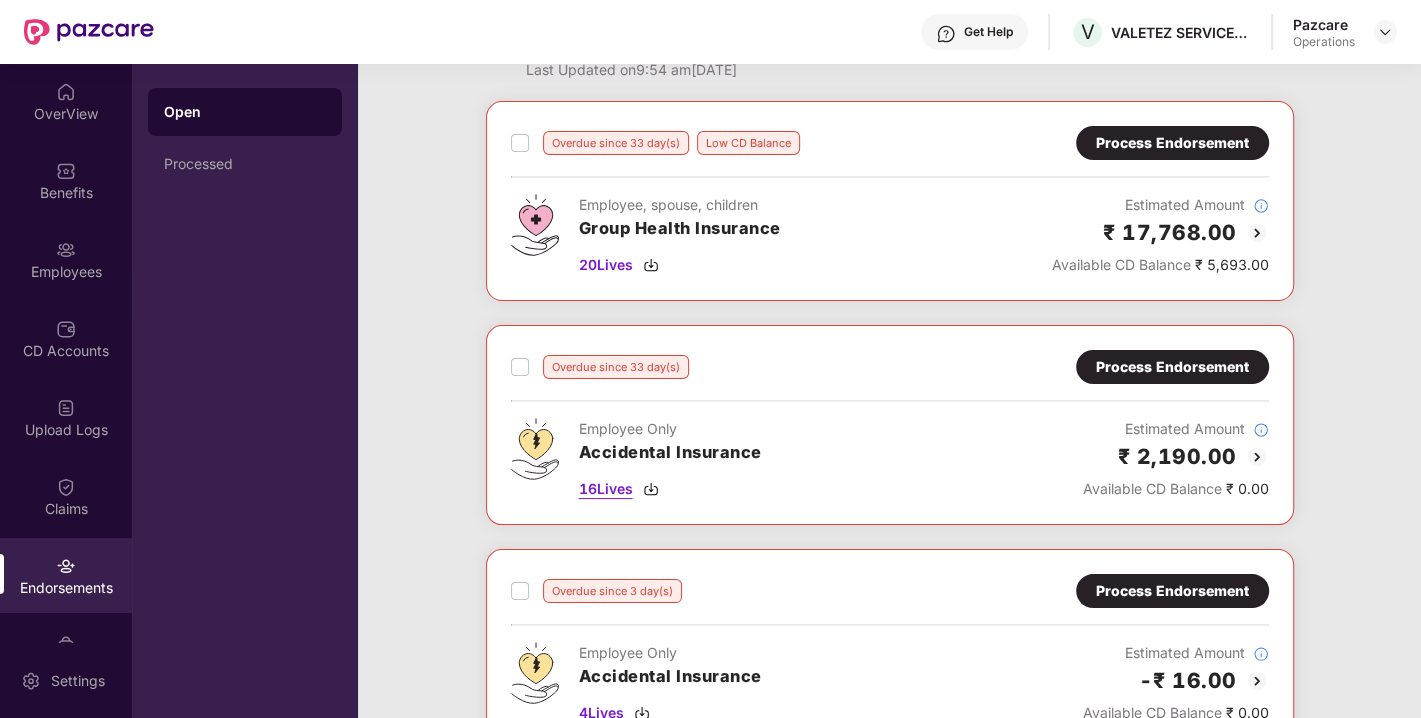 click at bounding box center [651, 489] 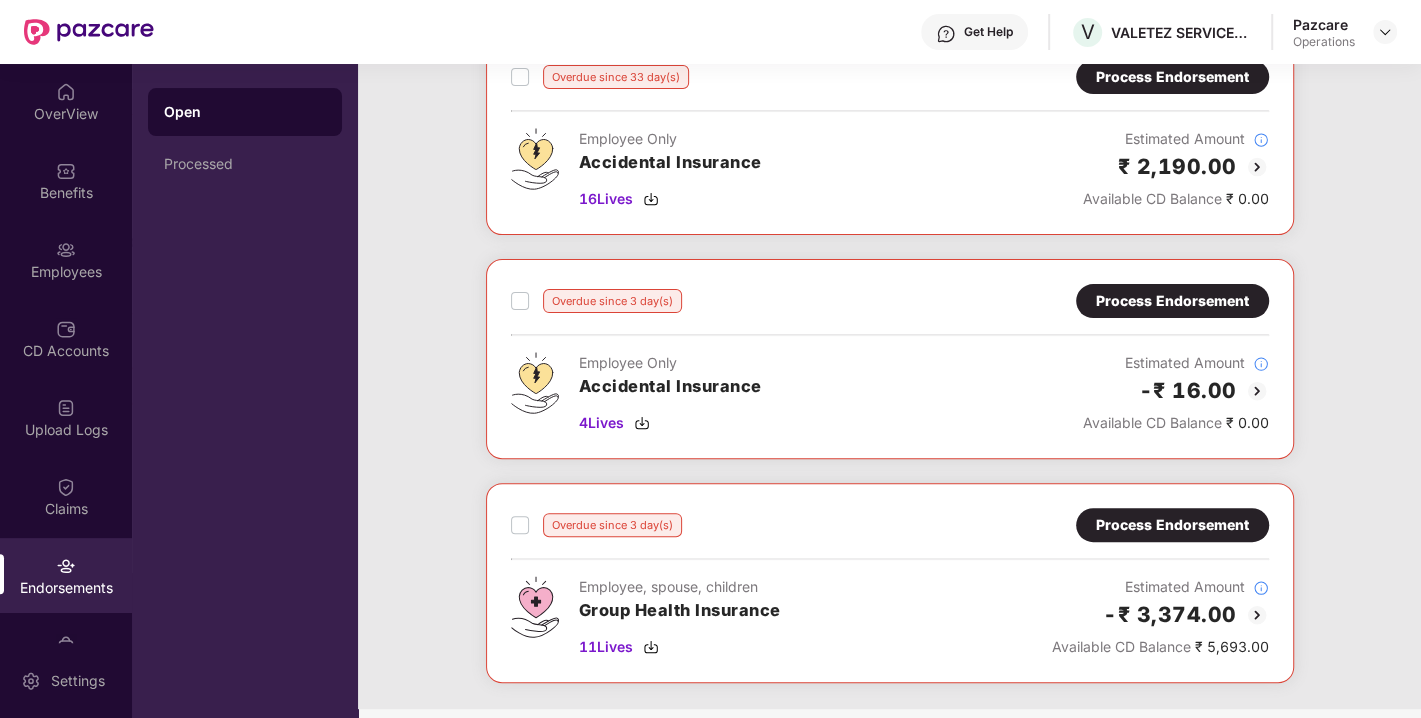scroll, scrollTop: 368, scrollLeft: 0, axis: vertical 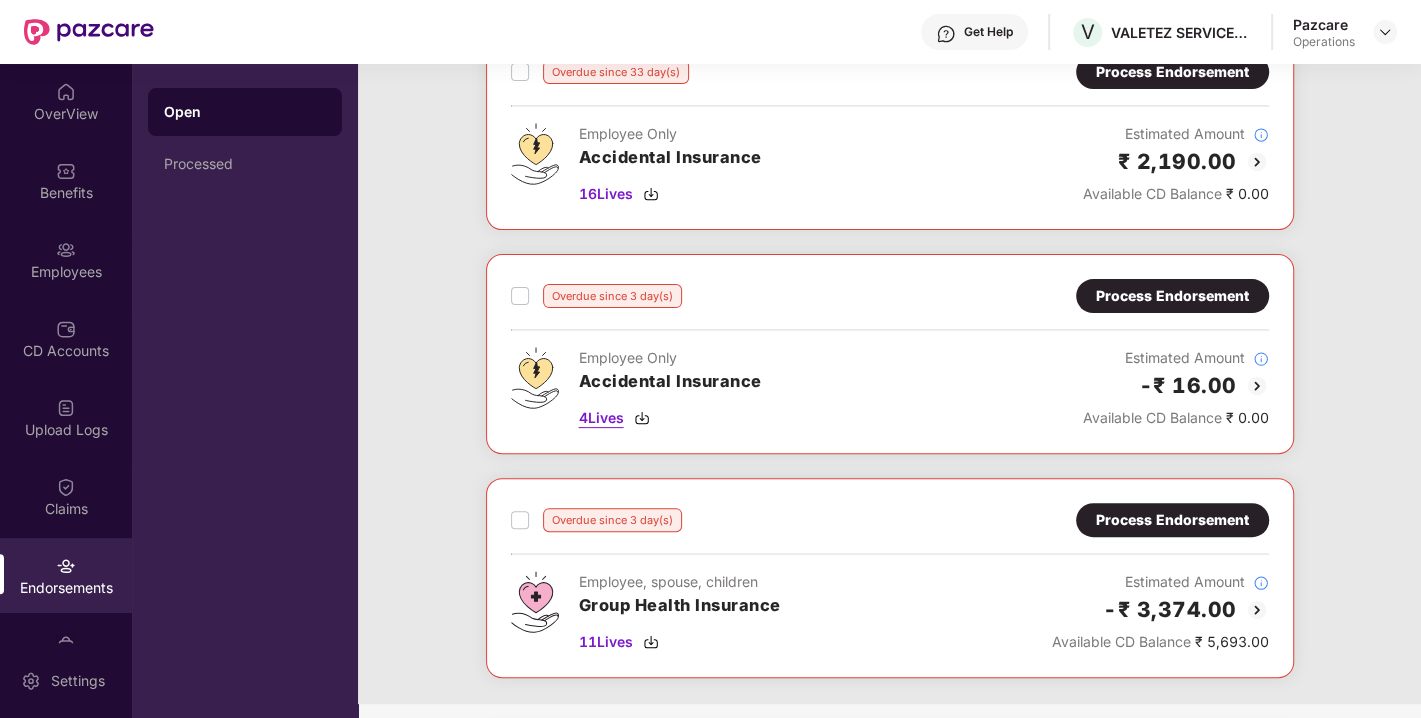 click at bounding box center [642, 418] 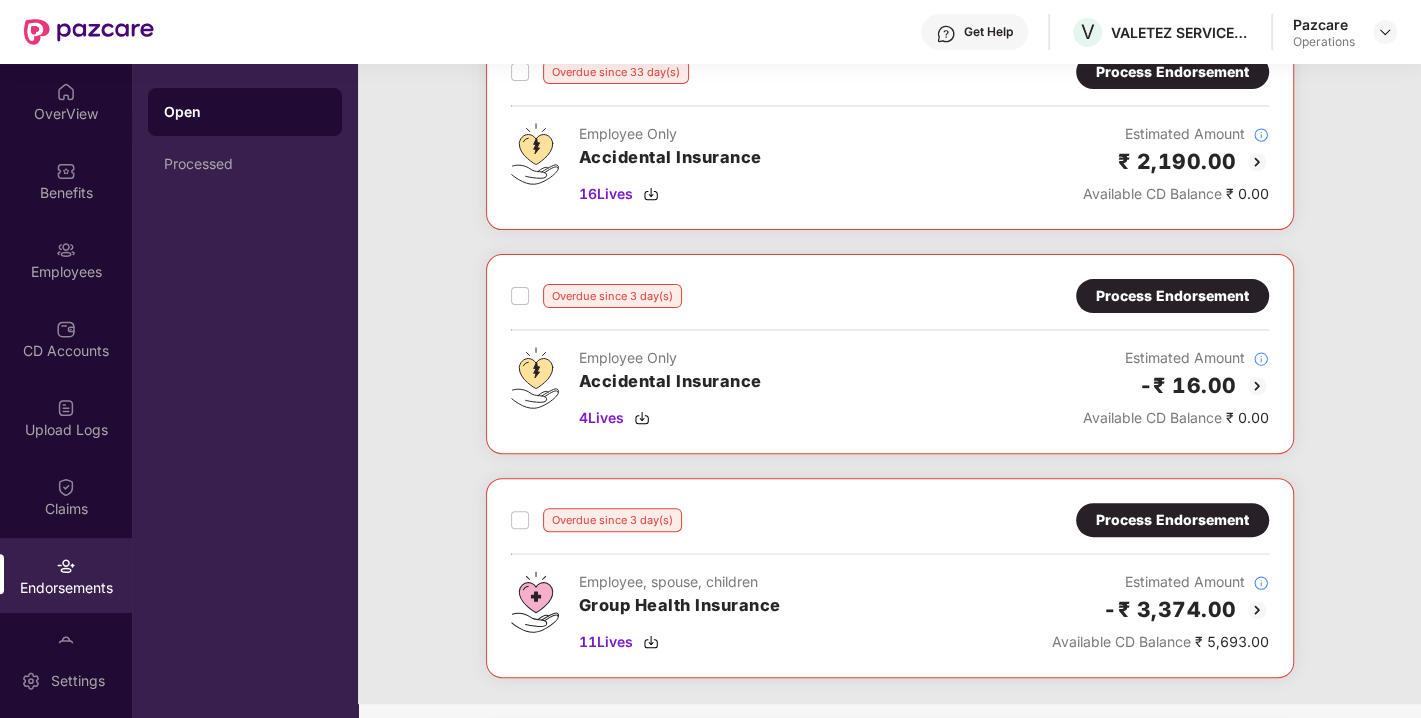 scroll, scrollTop: 0, scrollLeft: 0, axis: both 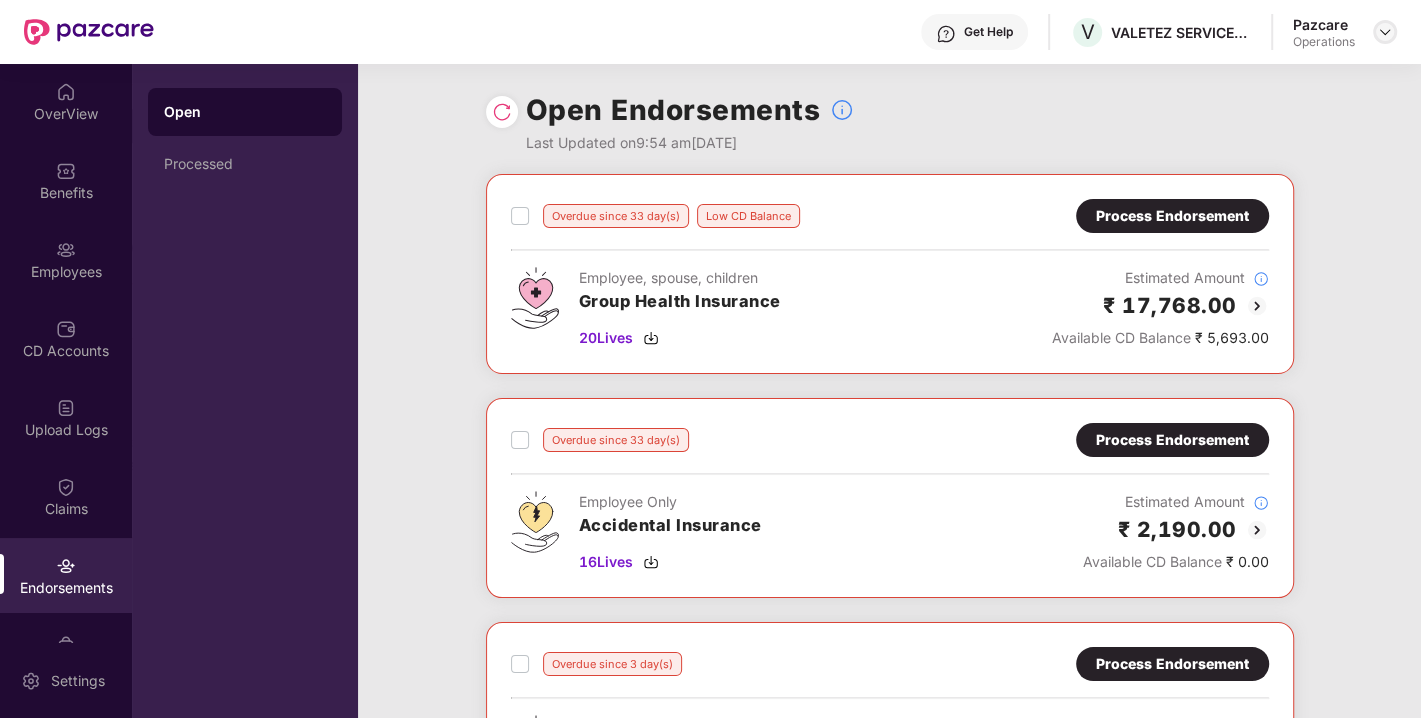 click at bounding box center (1385, 32) 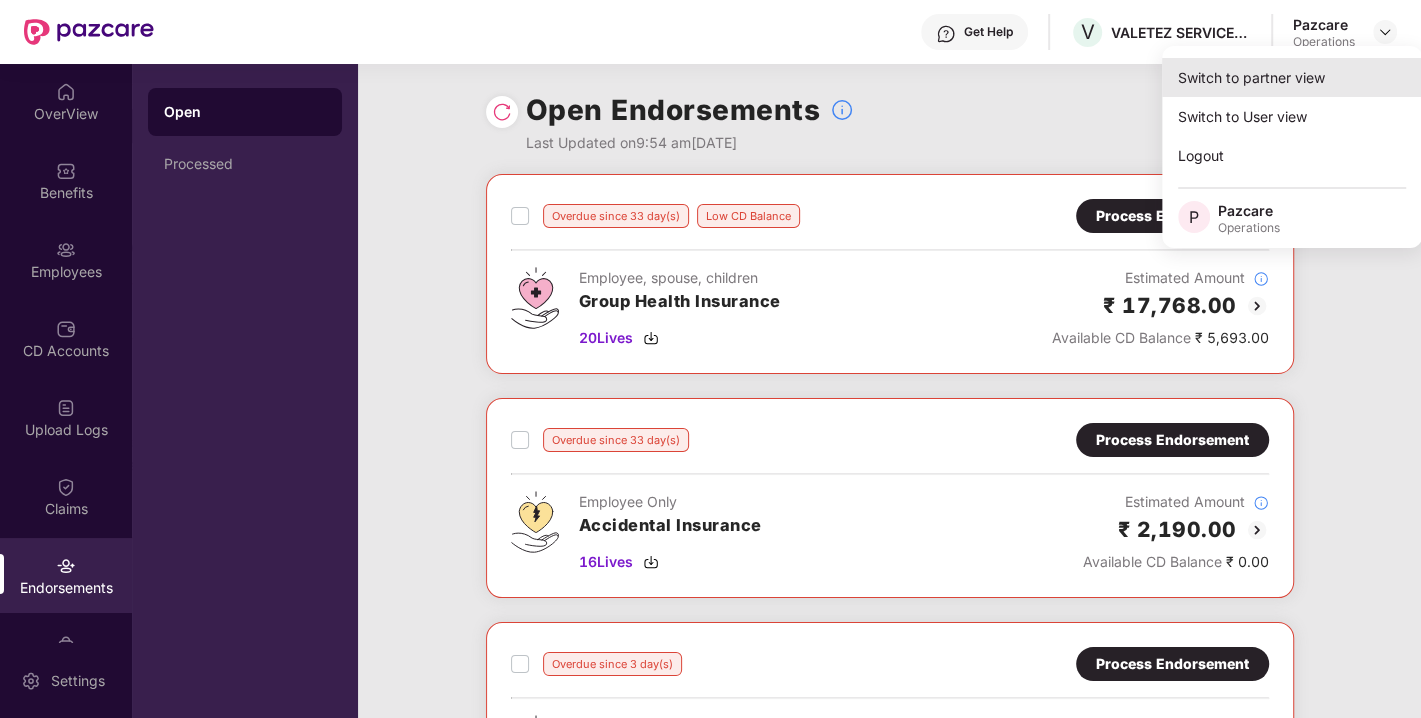 click on "Switch to partner view" at bounding box center (1292, 77) 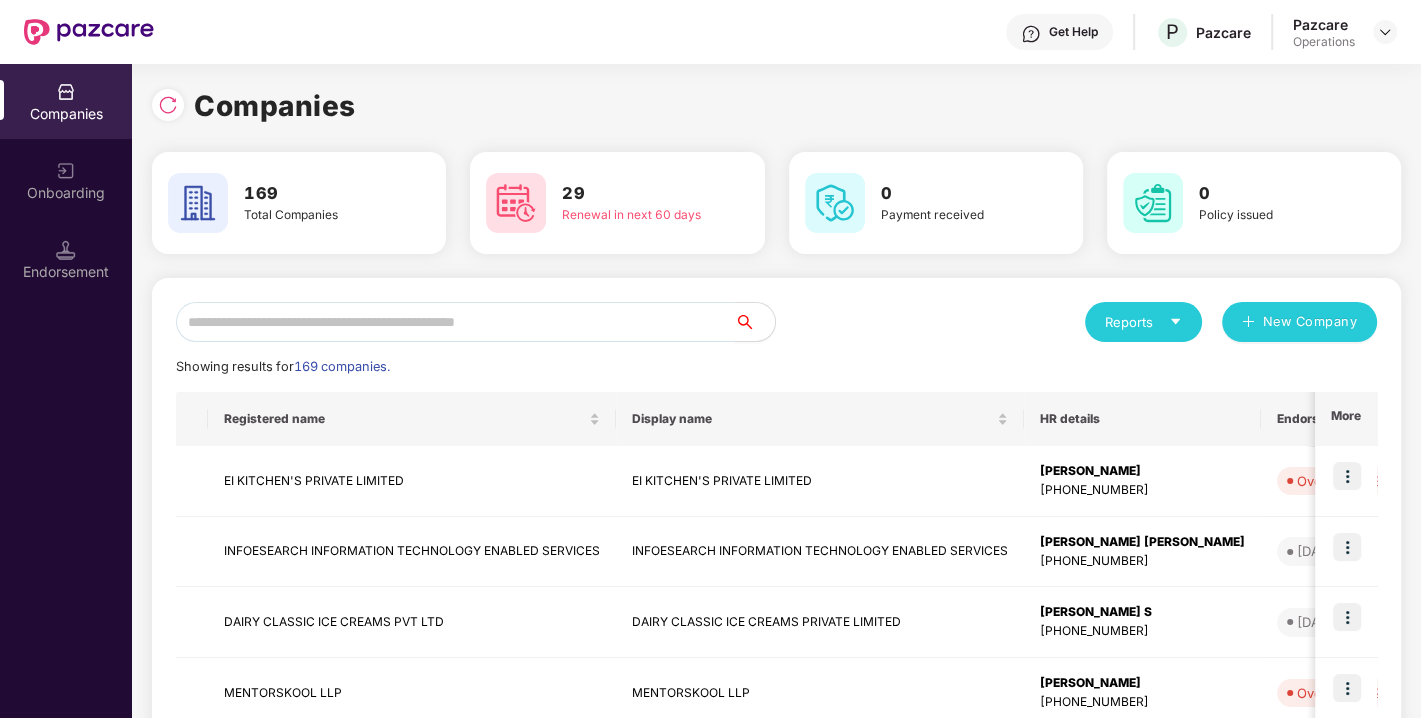 click at bounding box center [455, 322] 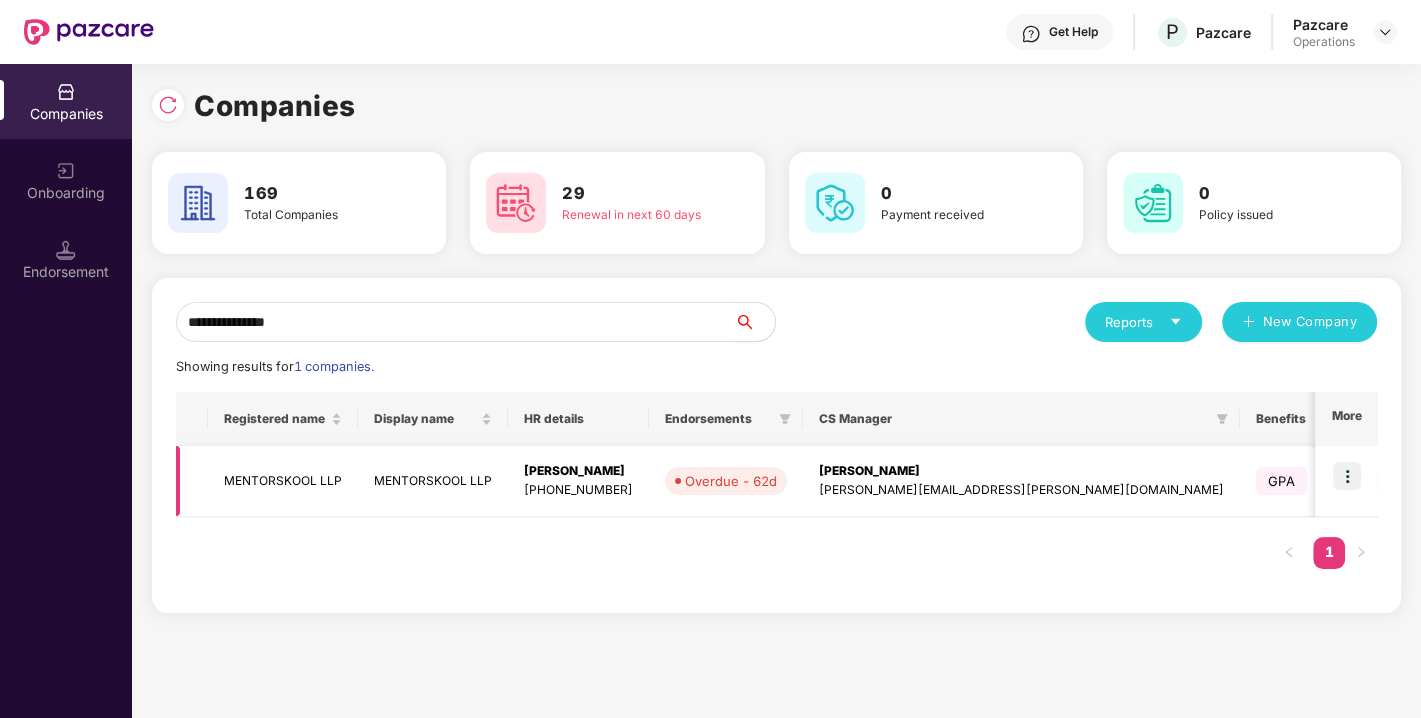 type on "**********" 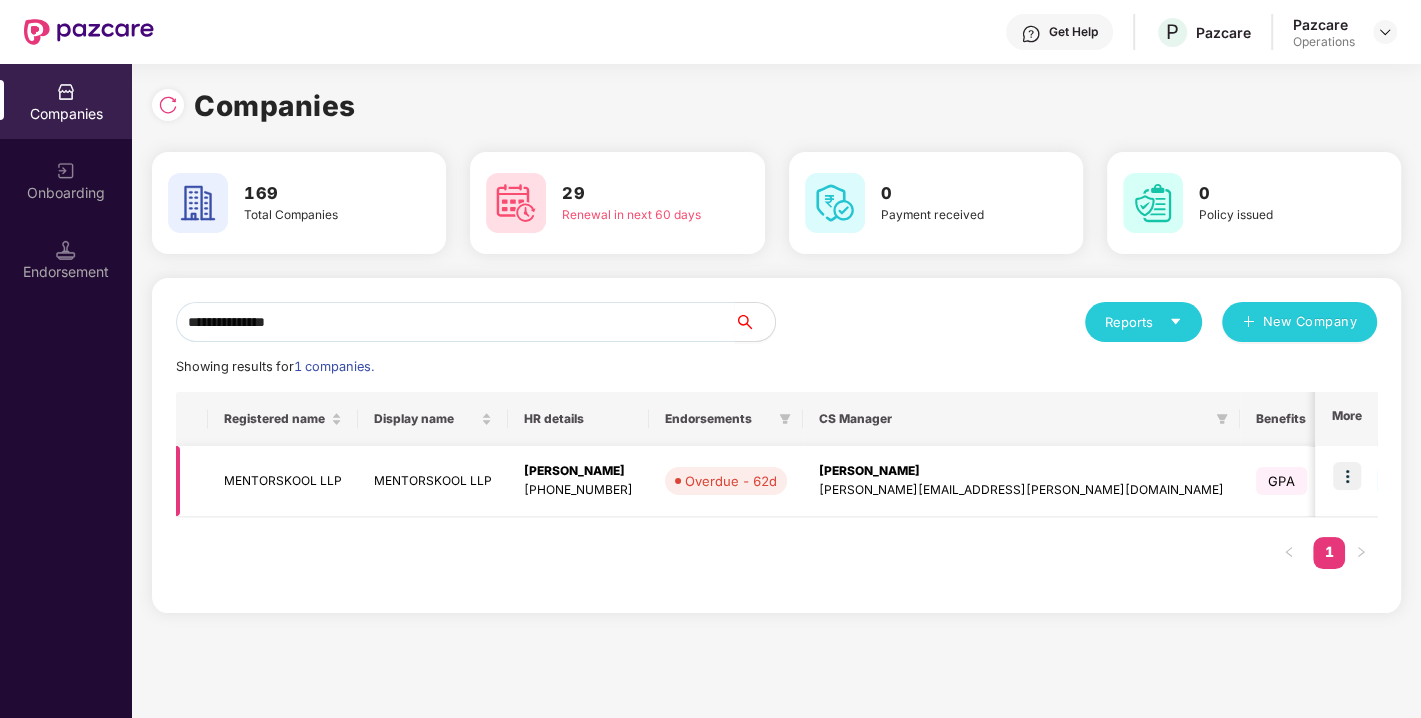 click at bounding box center [1347, 476] 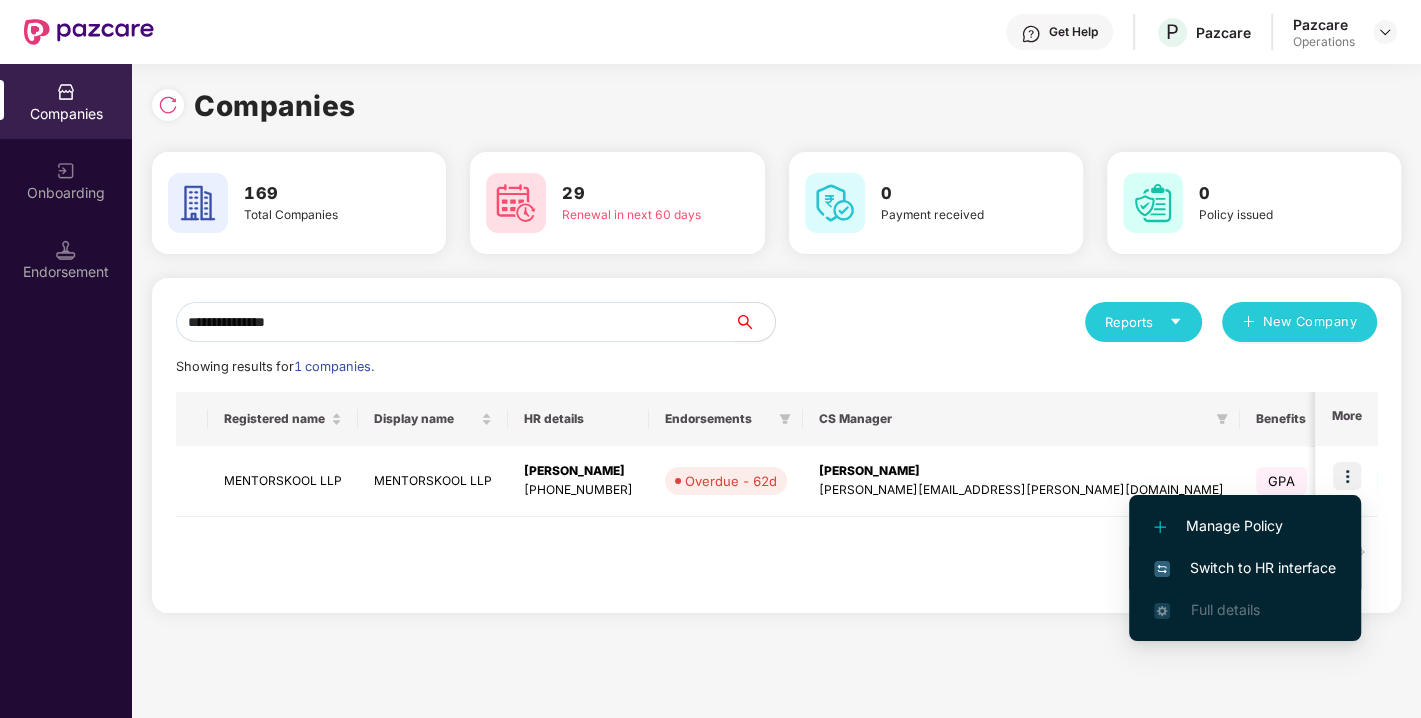 click on "Switch to HR interface" at bounding box center (1245, 568) 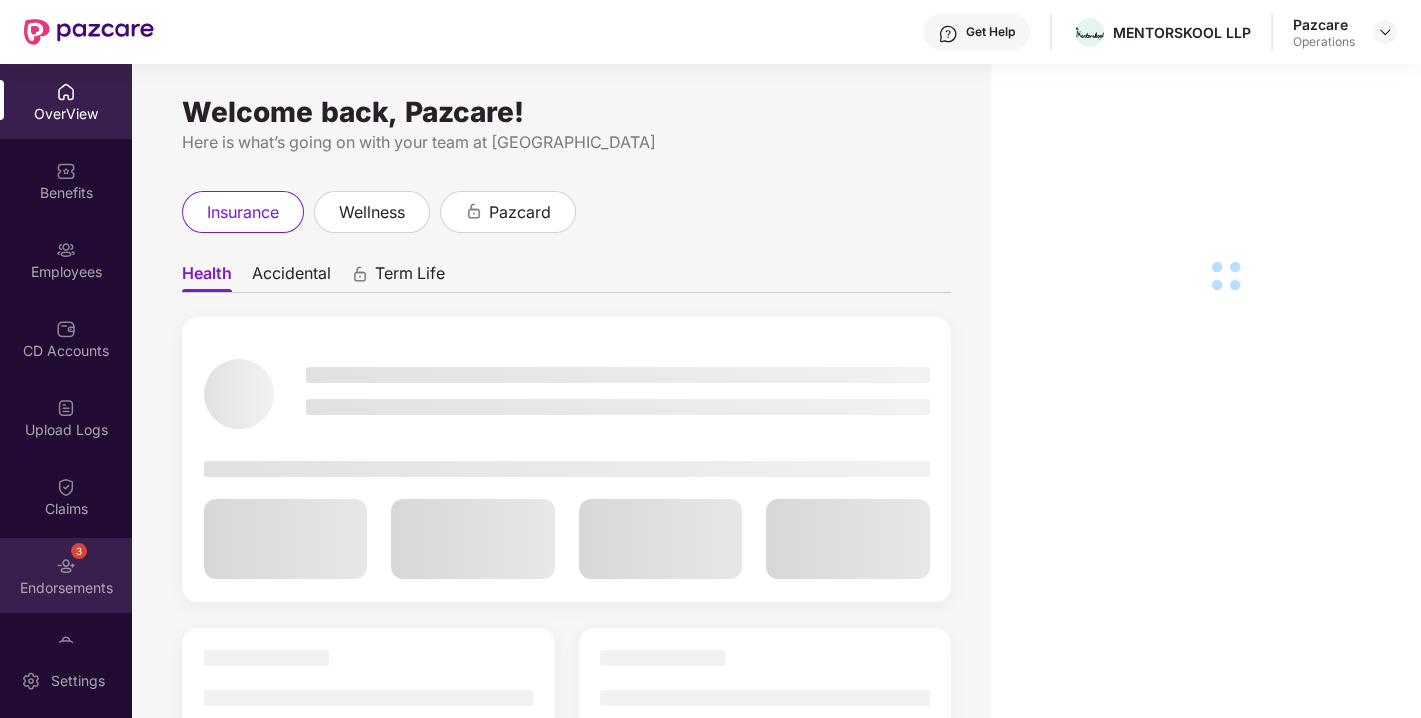 click on "3 Endorsements" at bounding box center (66, 575) 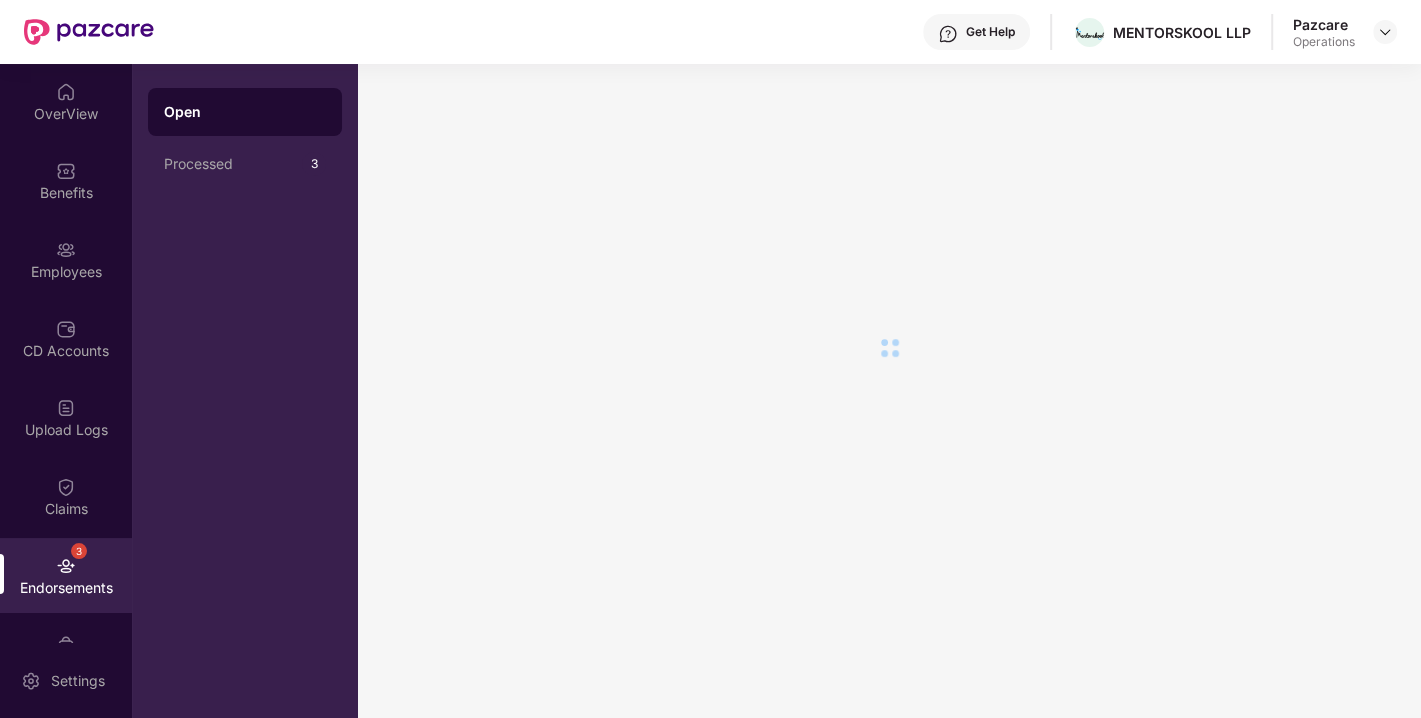 click on "3 Endorsements" at bounding box center (66, 575) 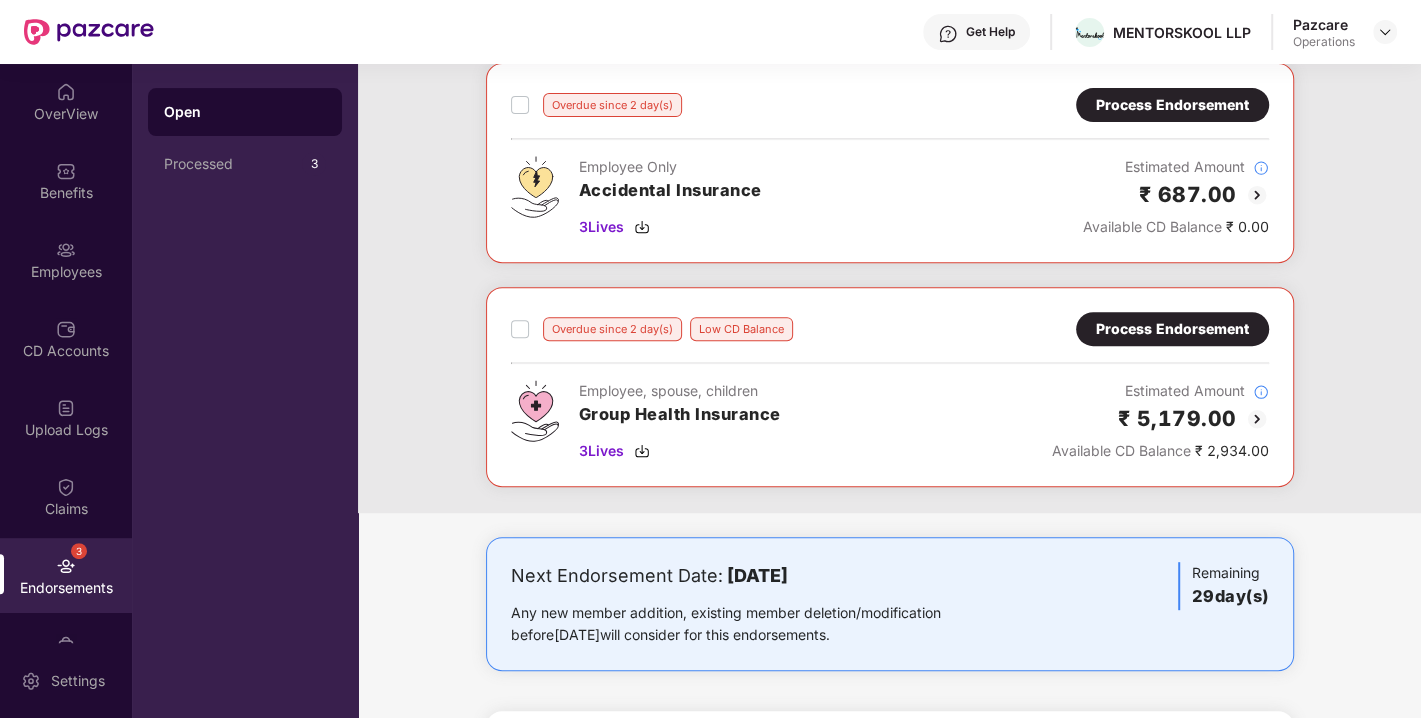 scroll, scrollTop: 0, scrollLeft: 0, axis: both 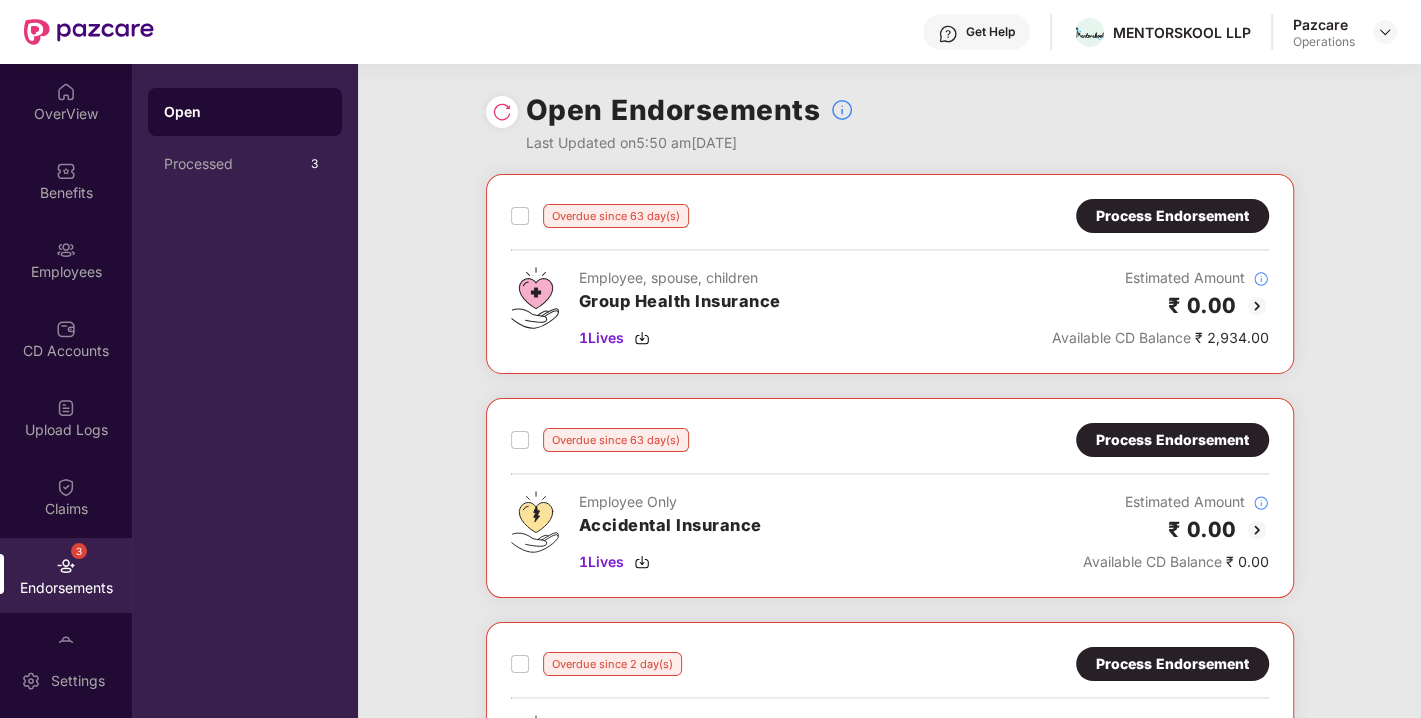 click on "Open Endorsements Last Updated on  5:50 am, 08 Jul 2025" at bounding box center (890, 119) 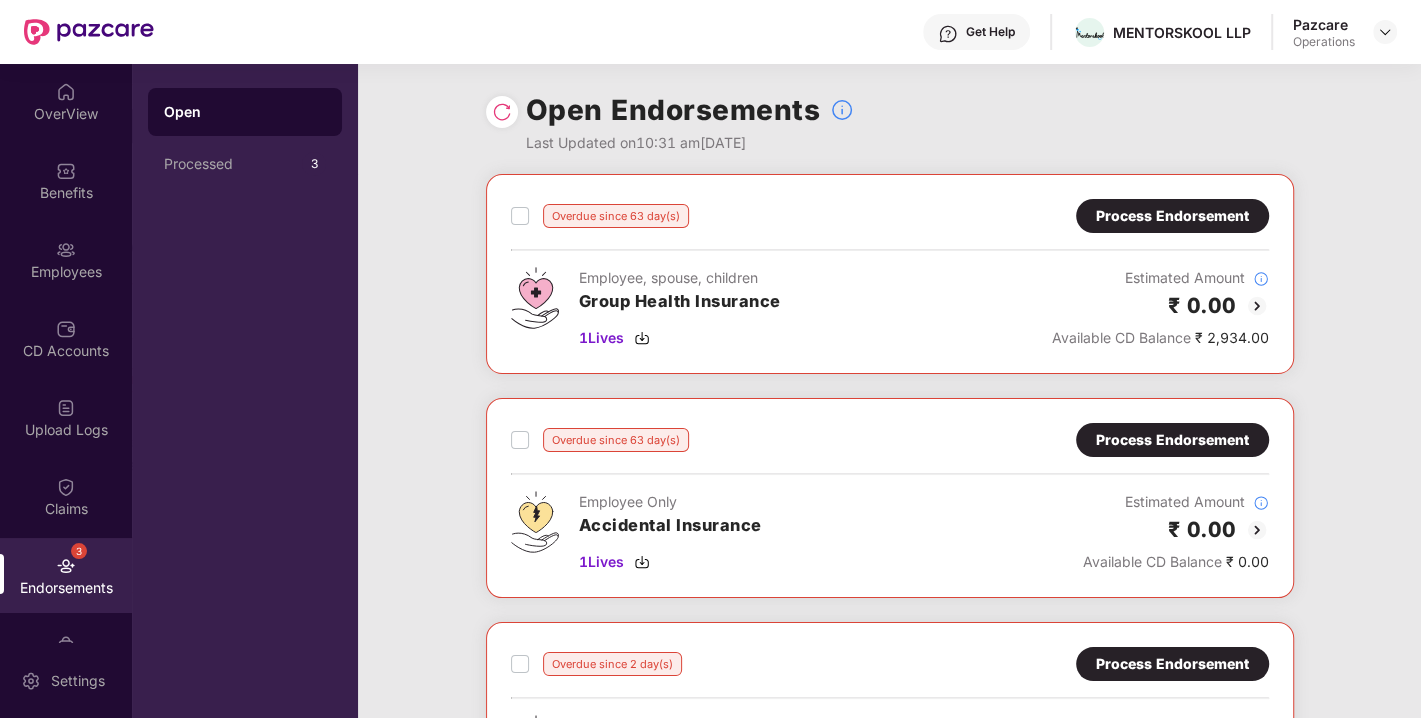 click on "Process Endorsement" at bounding box center [1172, 216] 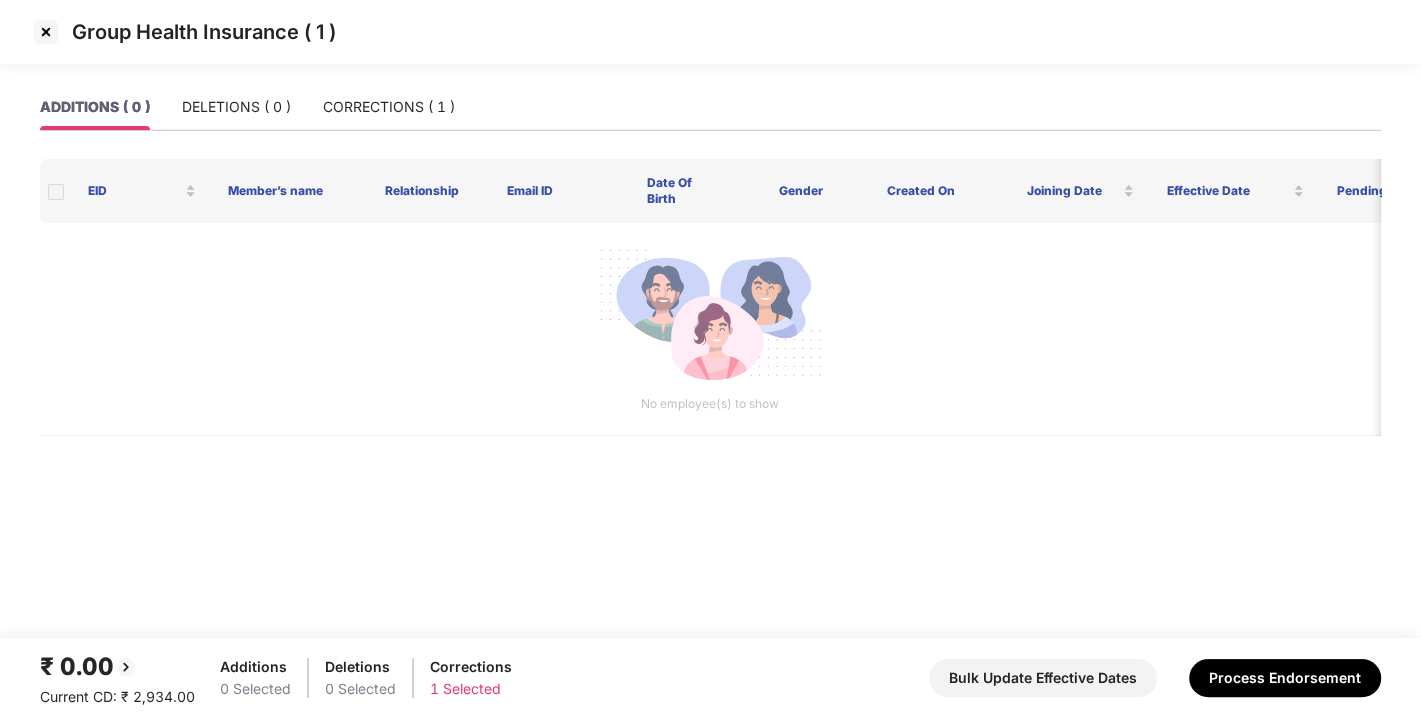 click at bounding box center [46, 32] 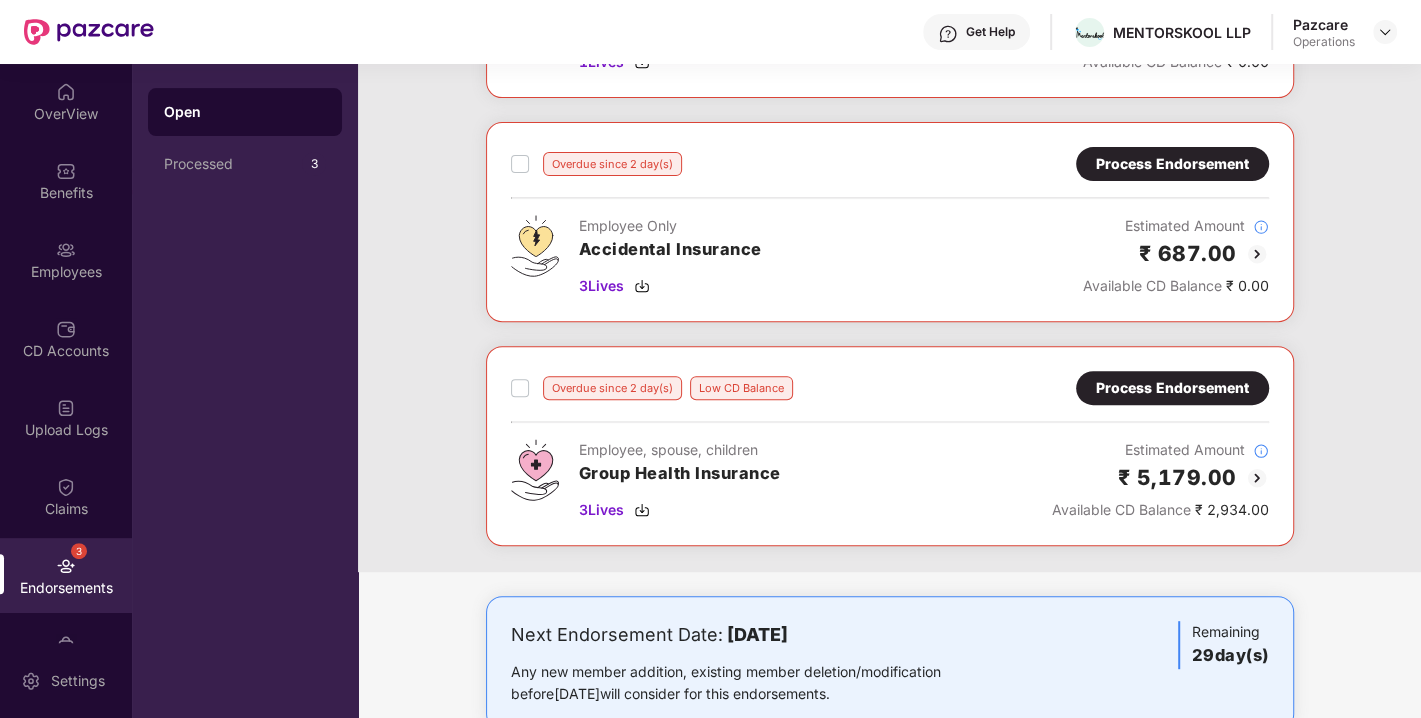 scroll, scrollTop: 501, scrollLeft: 0, axis: vertical 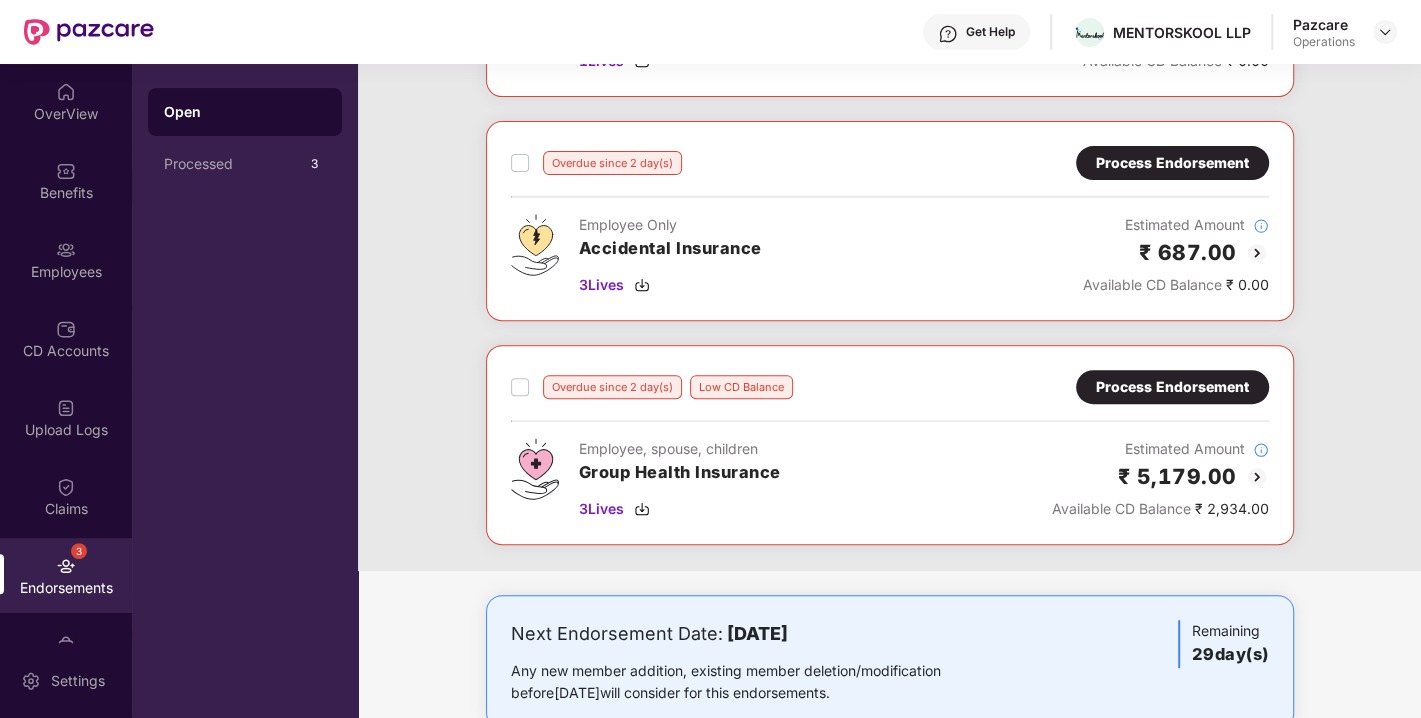 click at bounding box center [1257, 477] 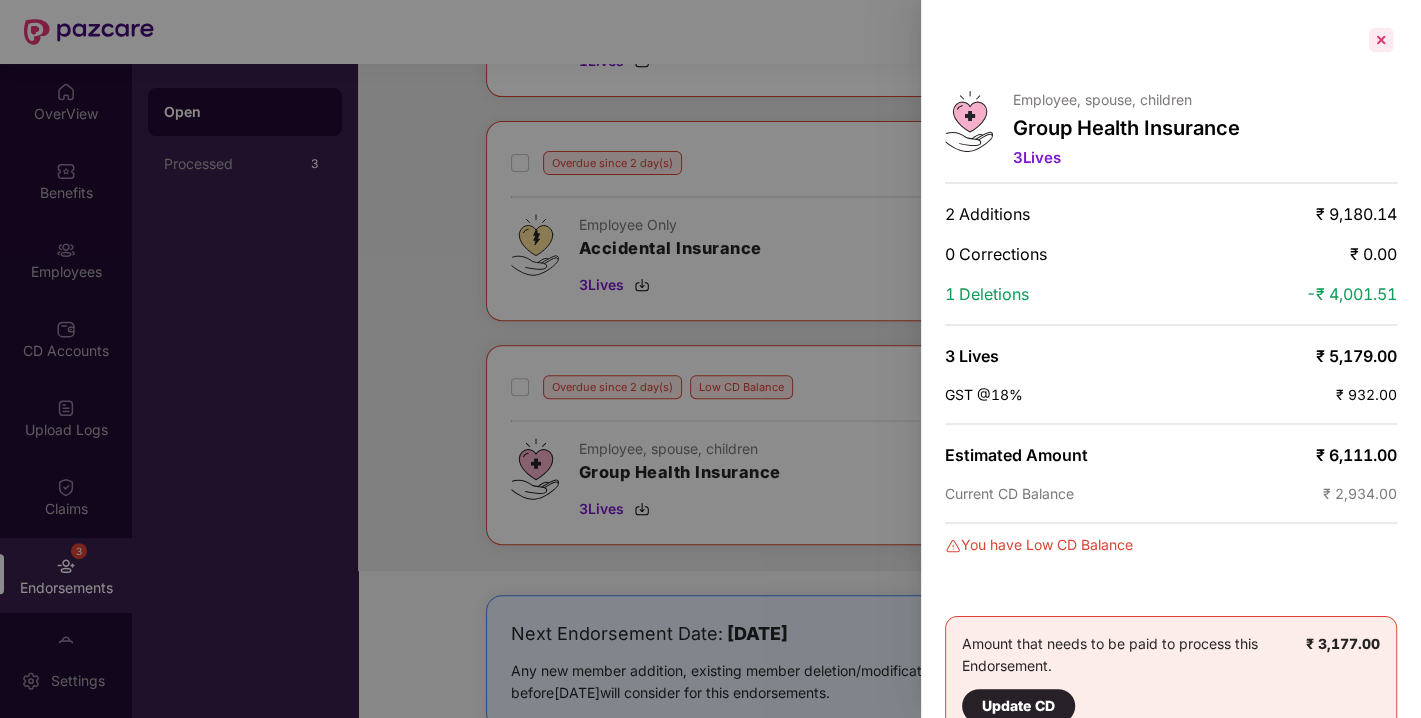 click at bounding box center (1381, 40) 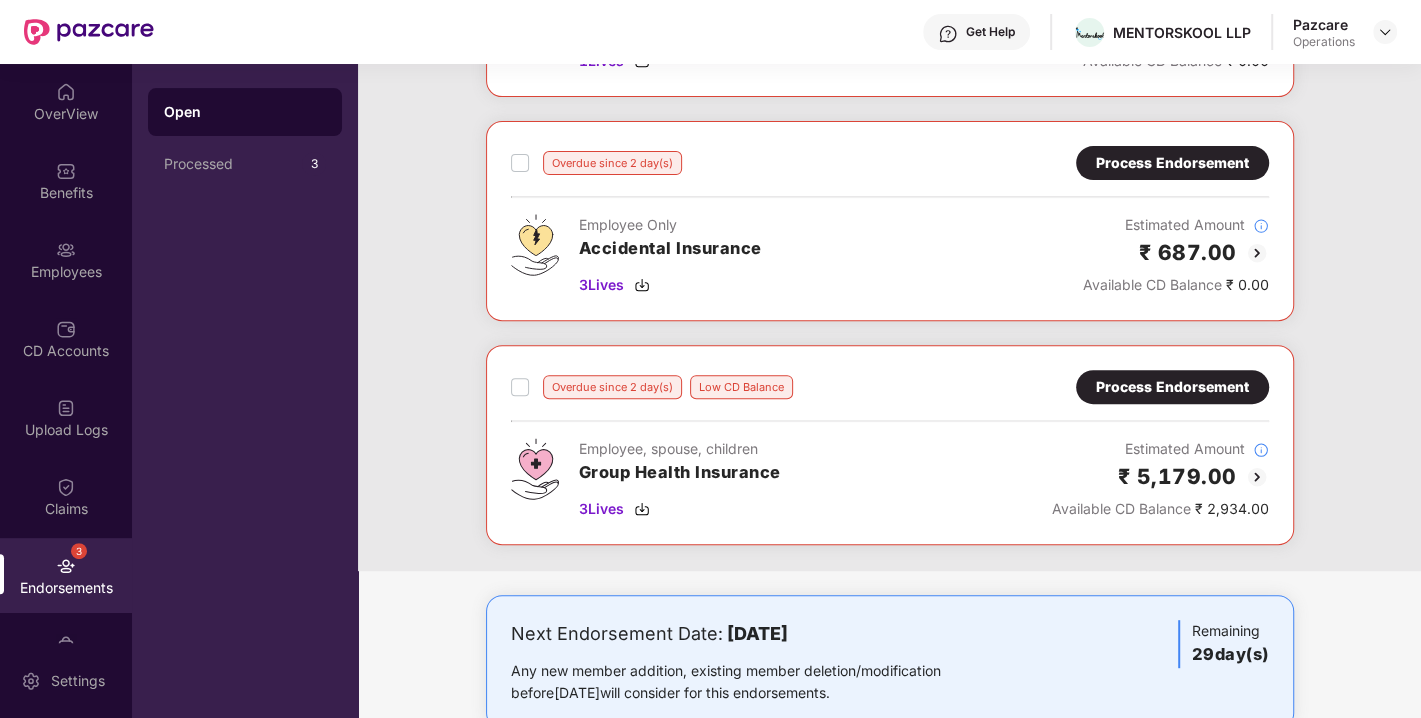 click at bounding box center (1257, 253) 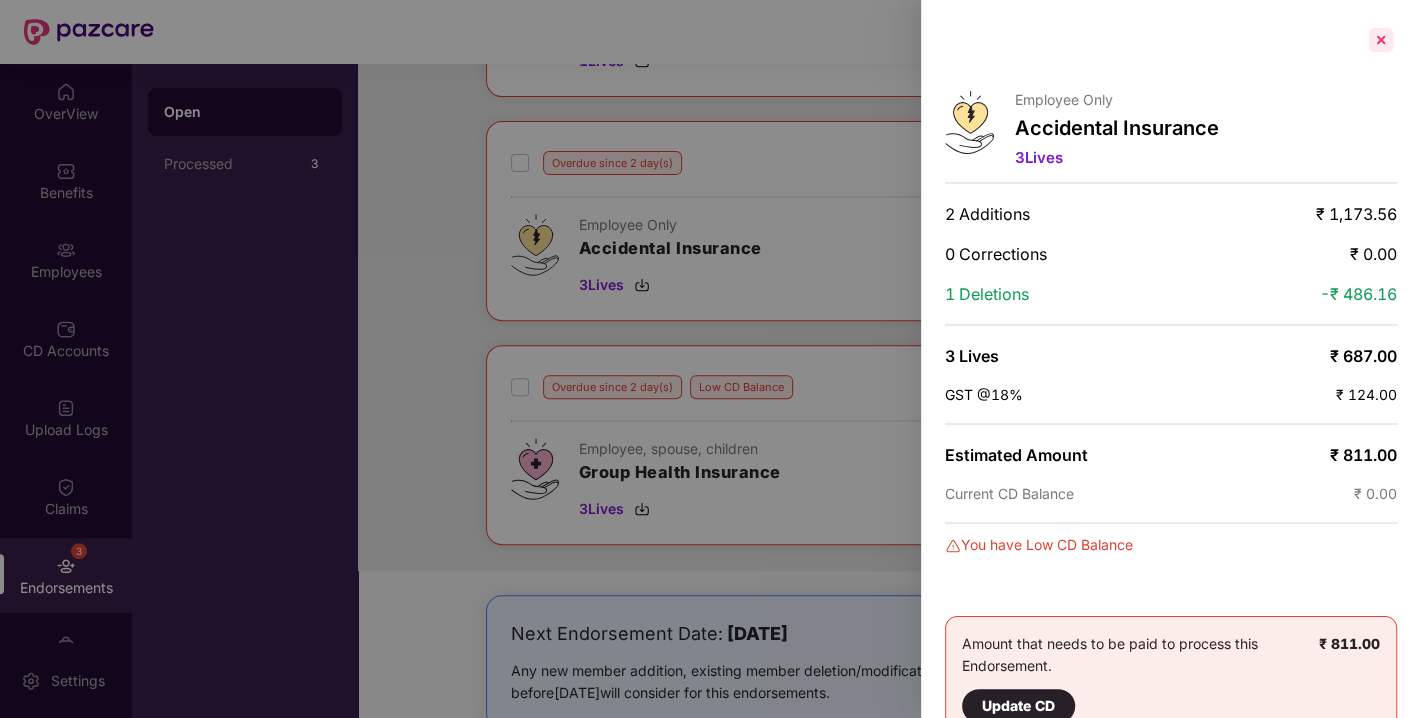 click at bounding box center [1381, 40] 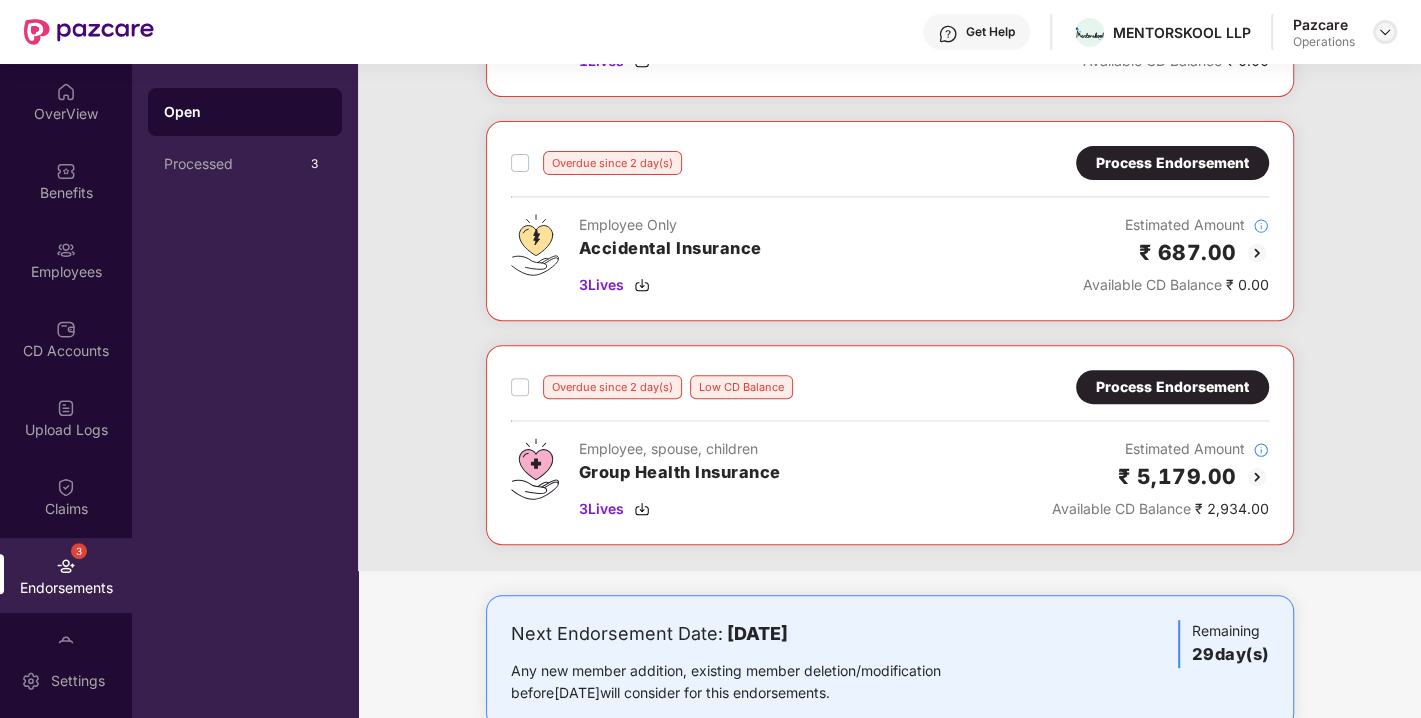 click at bounding box center (1385, 32) 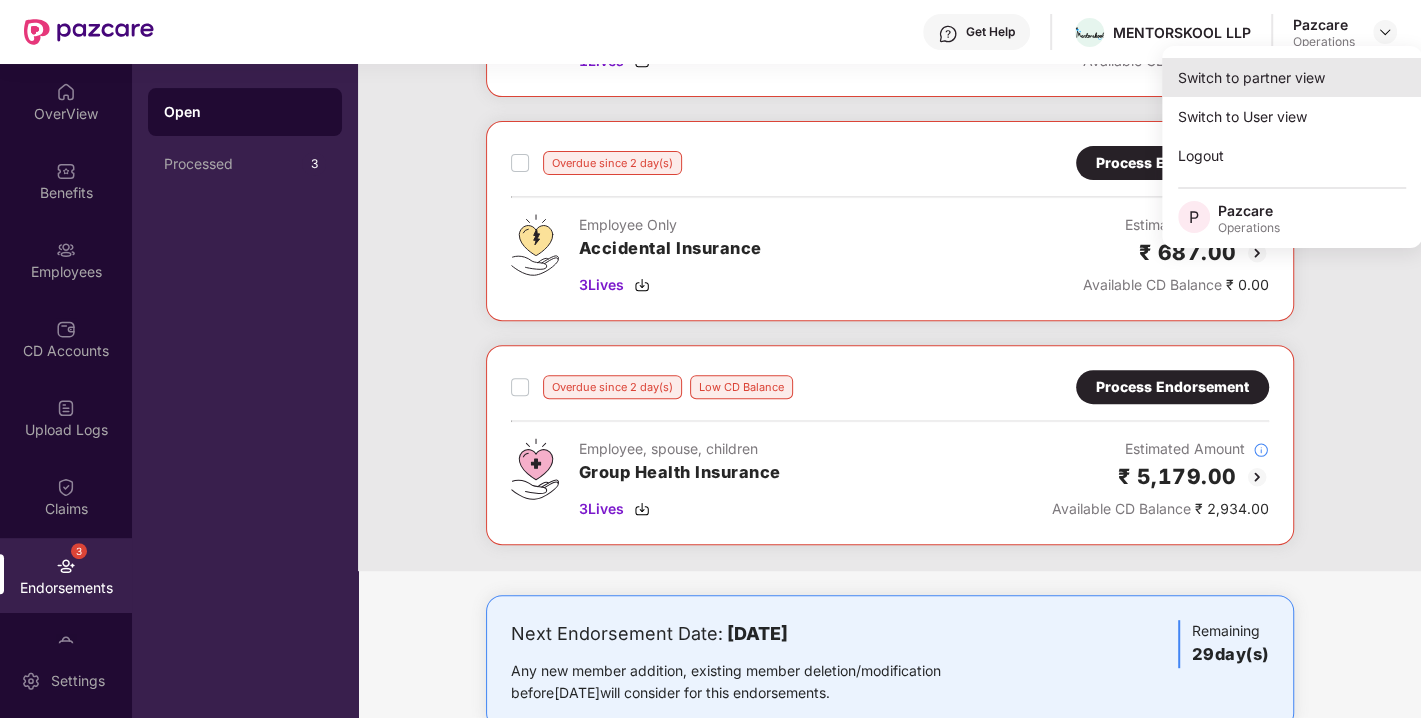 click on "Switch to partner view" at bounding box center (1292, 77) 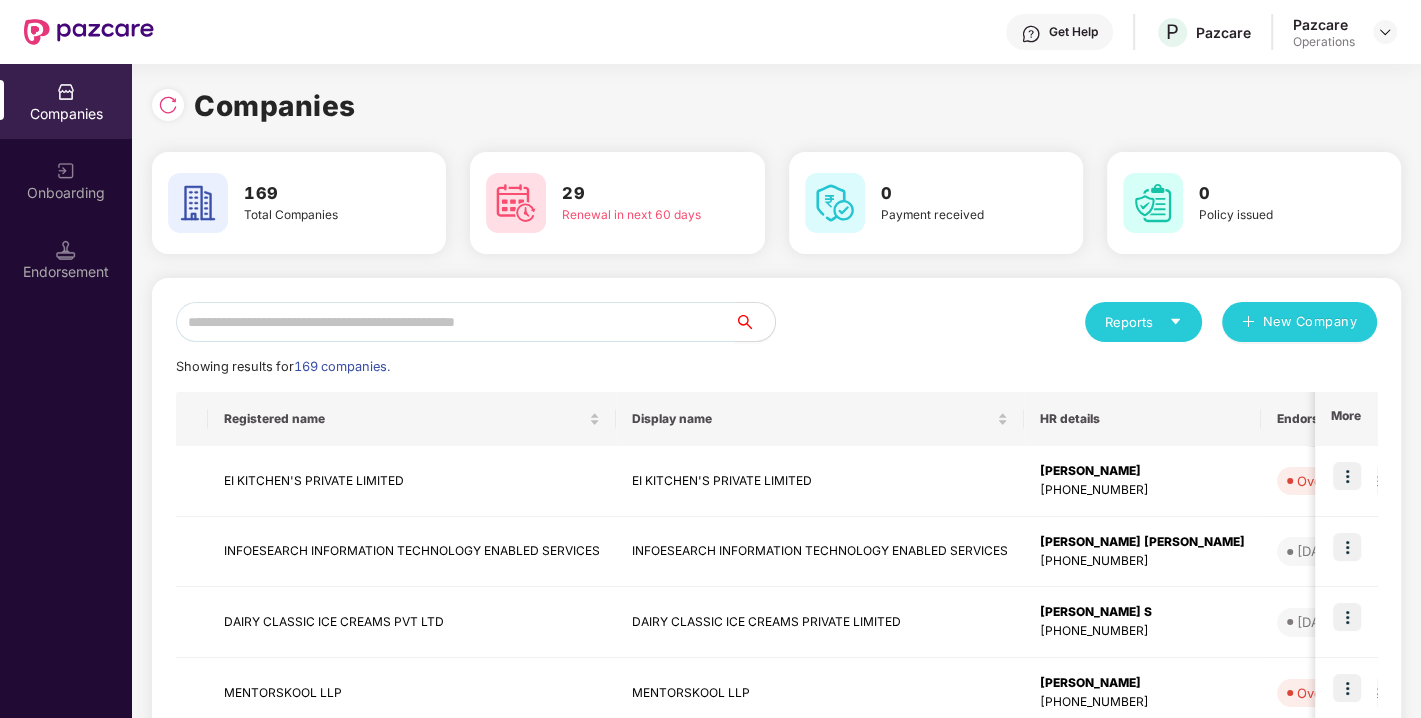drag, startPoint x: 450, startPoint y: 342, endPoint x: 380, endPoint y: 310, distance: 76.96753 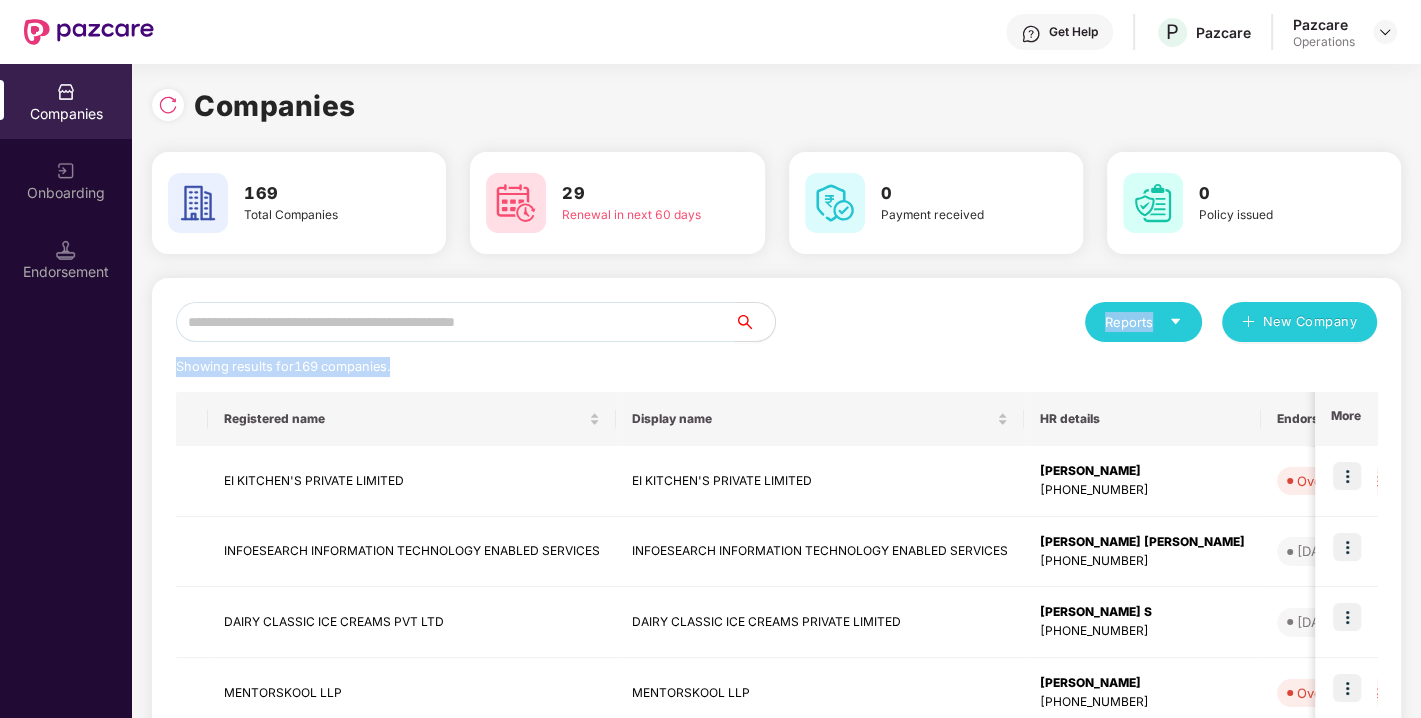 click at bounding box center (455, 322) 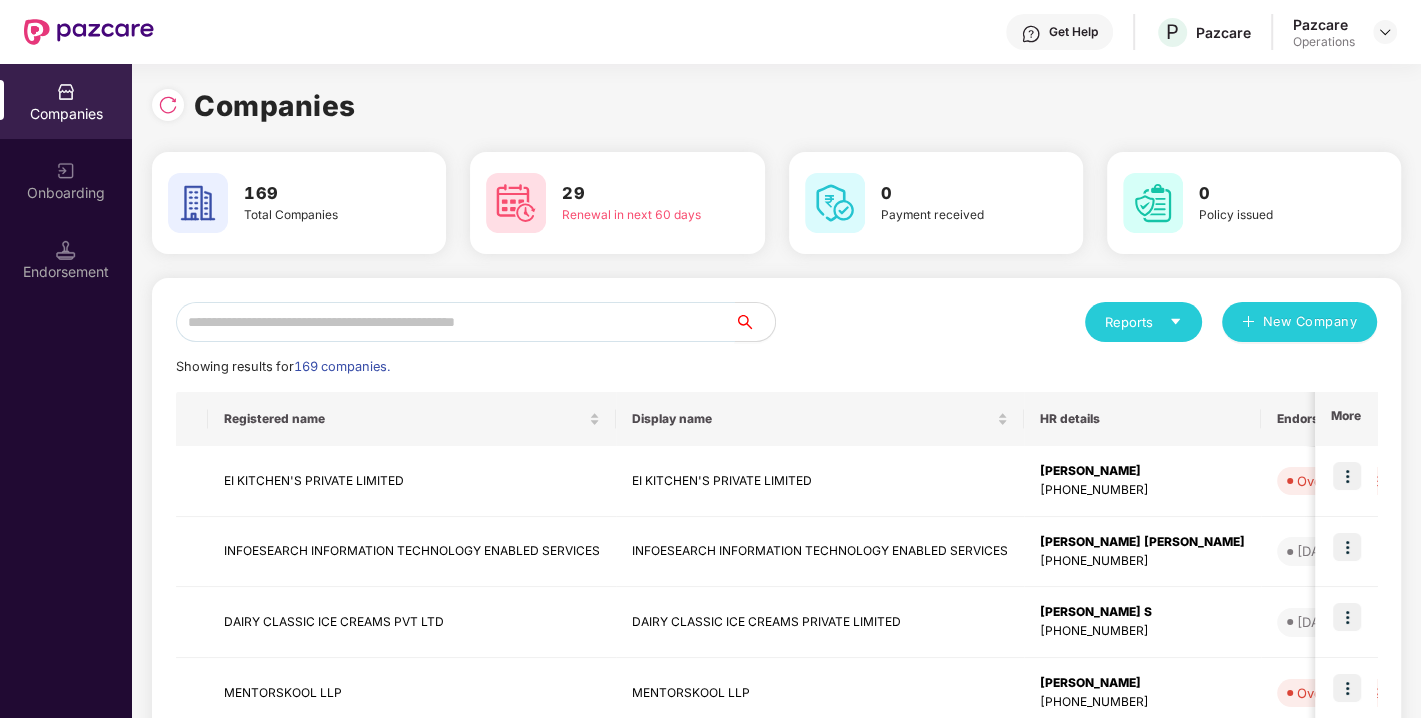 paste on "**********" 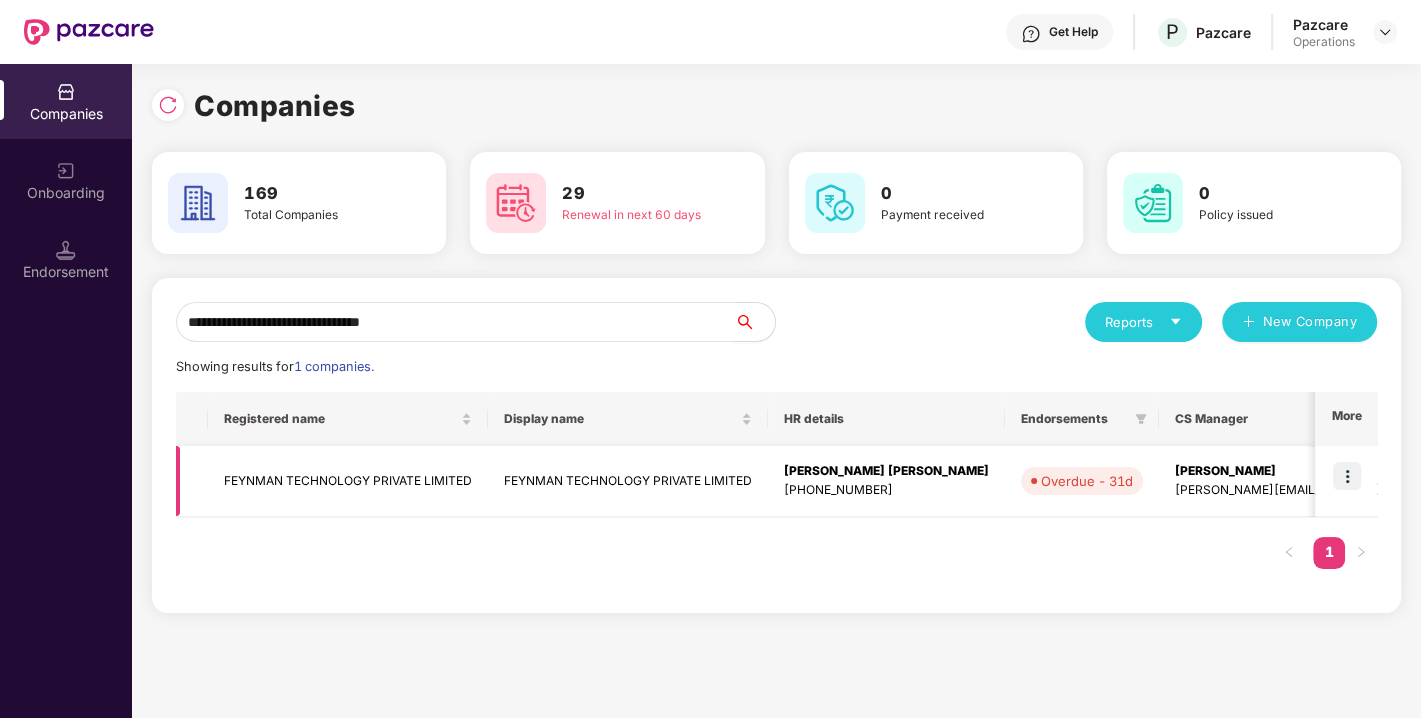 type on "**********" 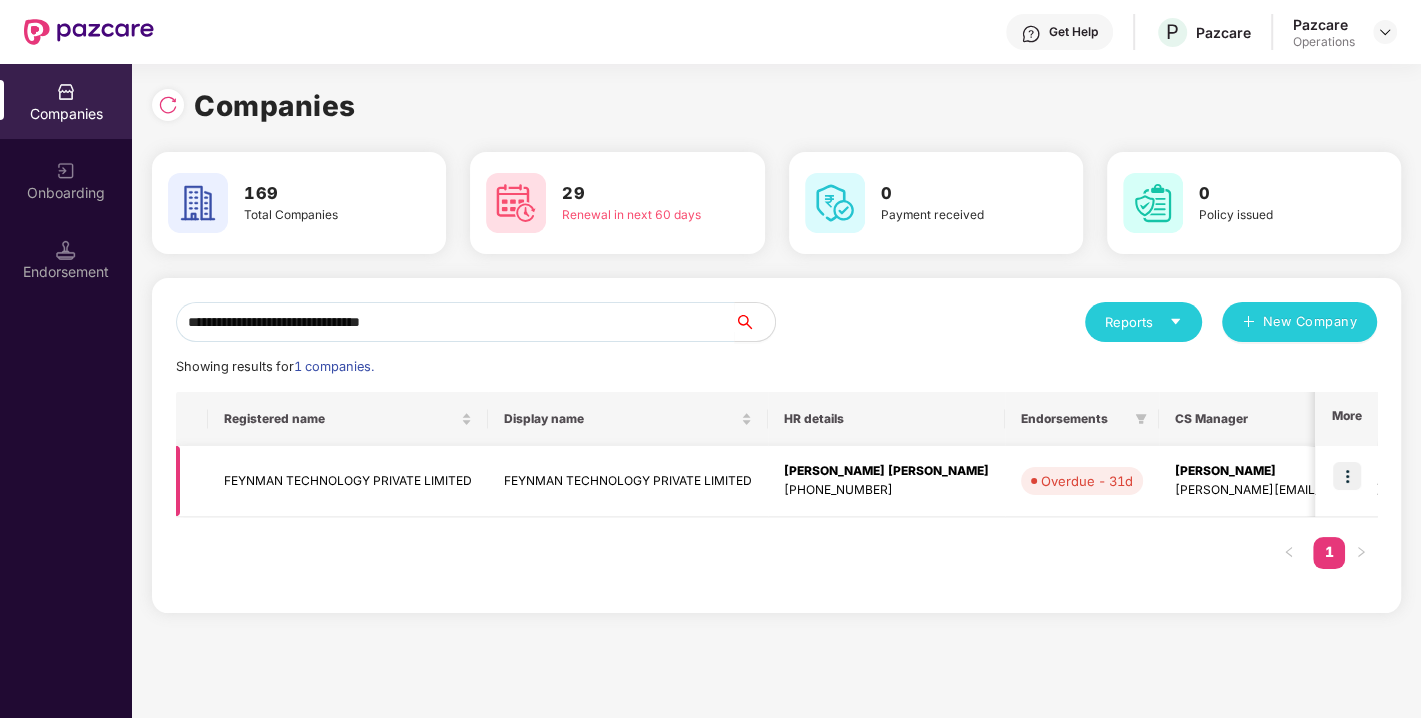 click at bounding box center [1347, 476] 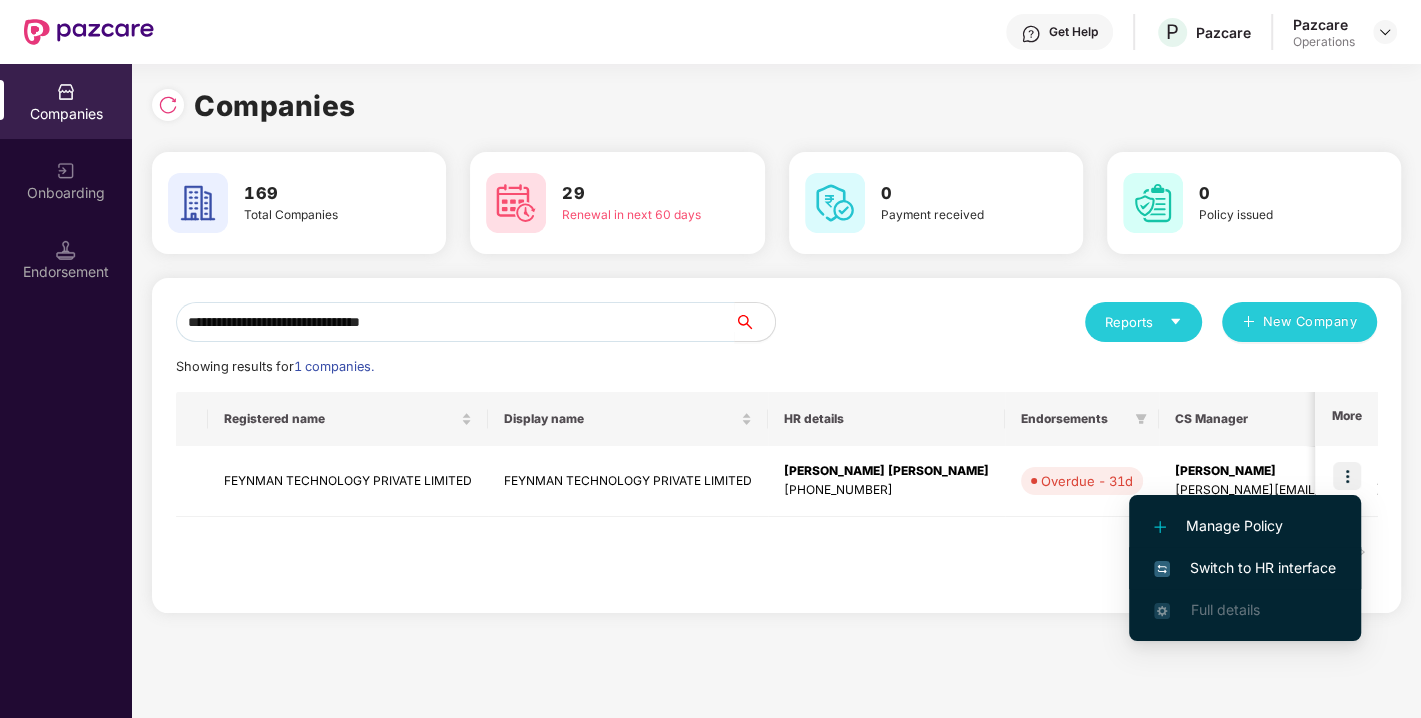 click on "Switch to HR interface" at bounding box center (1245, 568) 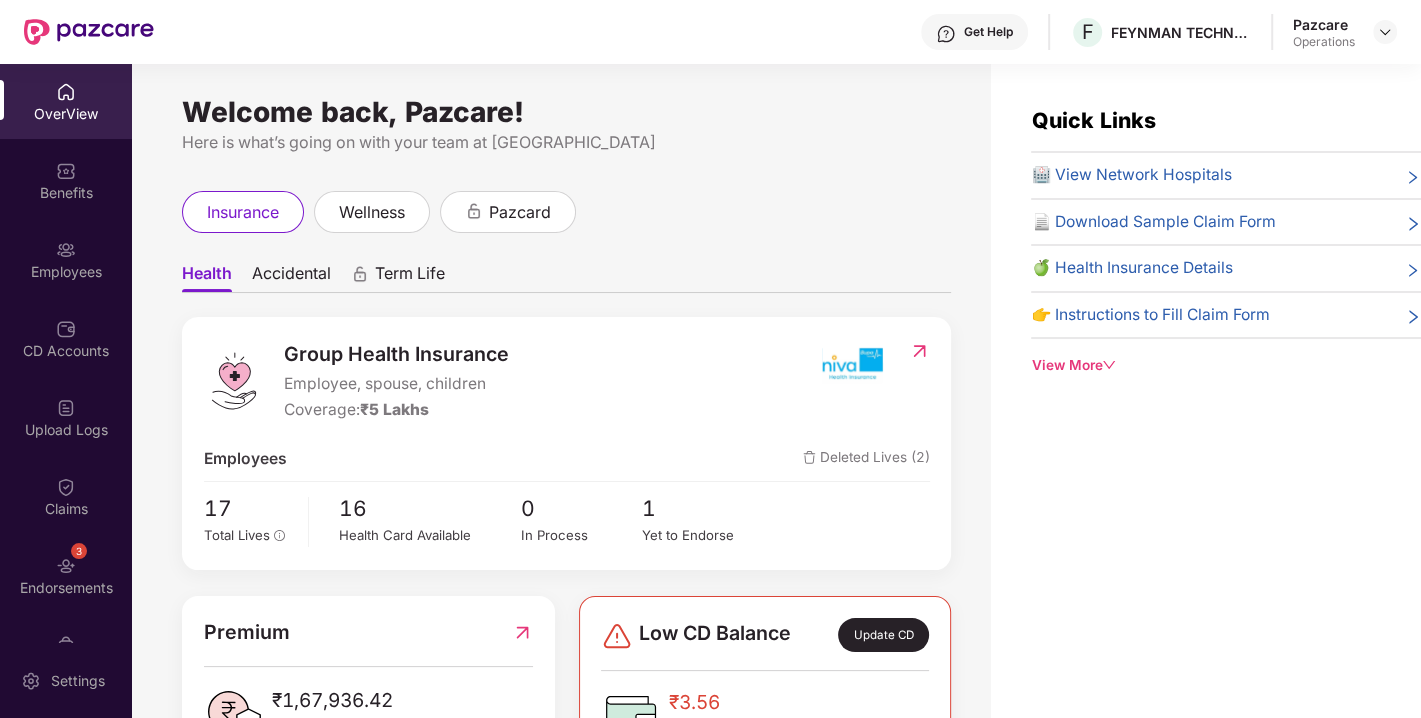 click on "Premium ₹1,67,936.42 Total Paid Premium" at bounding box center (368, 683) 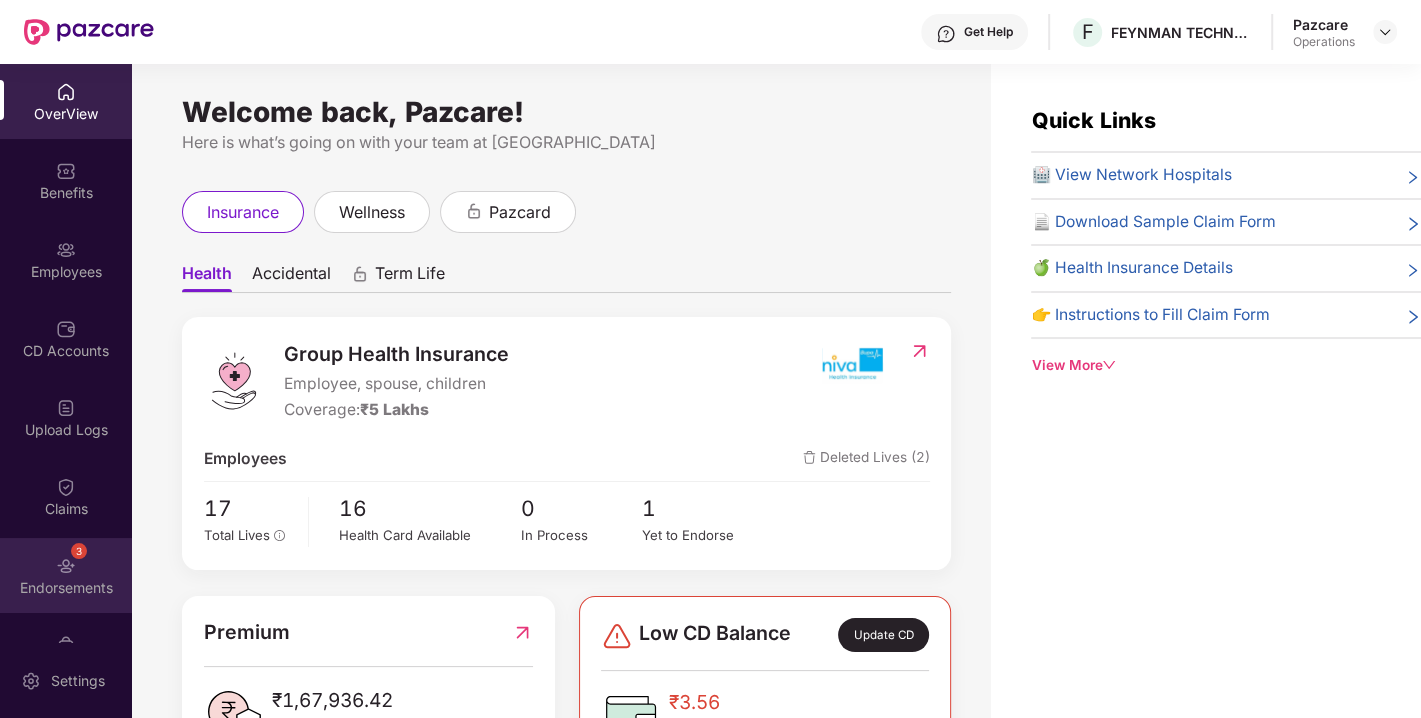 click on "3 Endorsements" at bounding box center [66, 575] 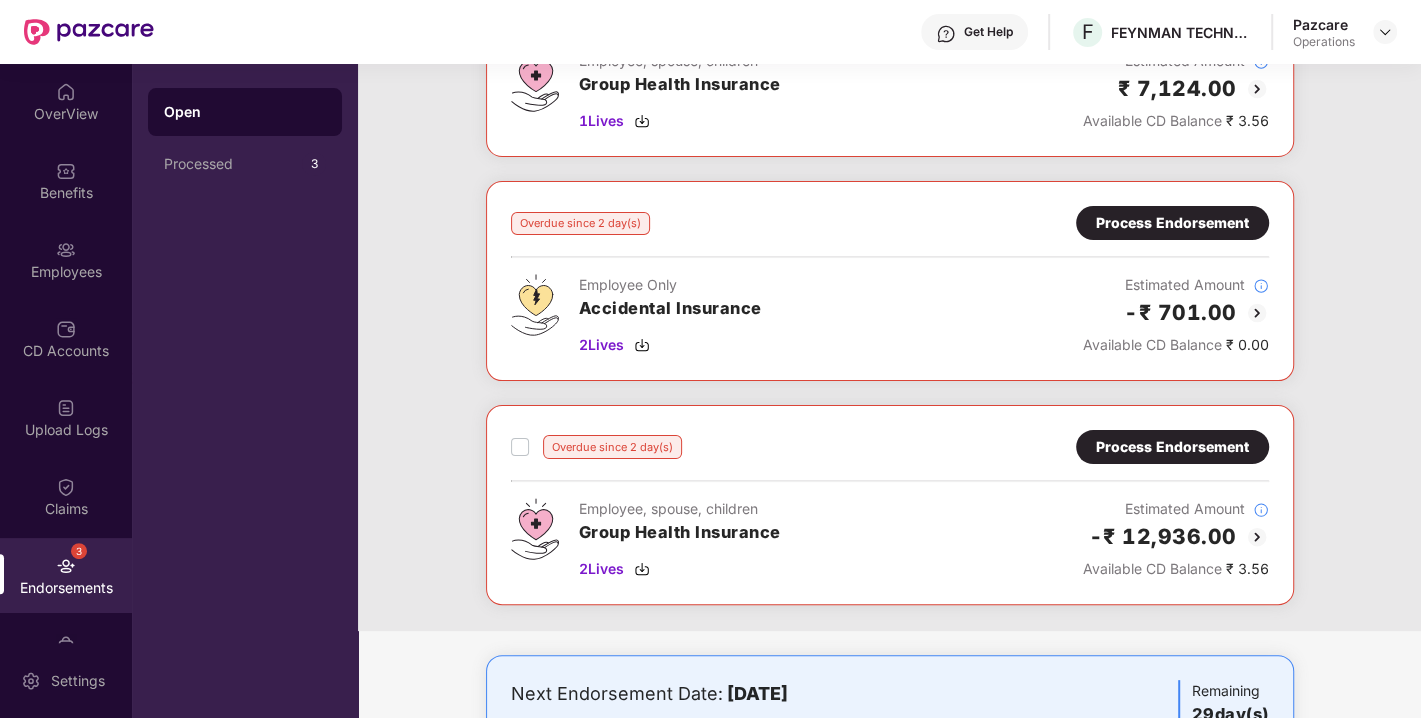 scroll, scrollTop: 217, scrollLeft: 0, axis: vertical 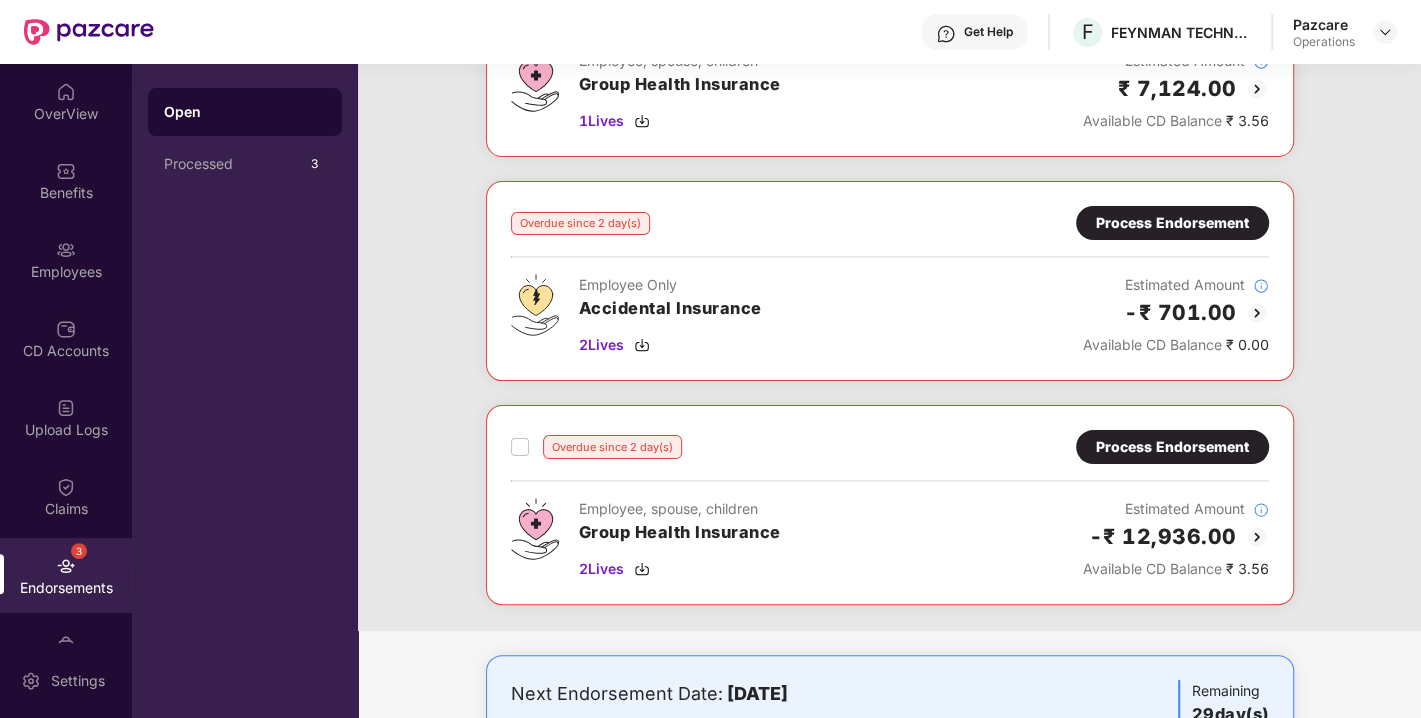 click on "Process Endorsement" at bounding box center [1172, 447] 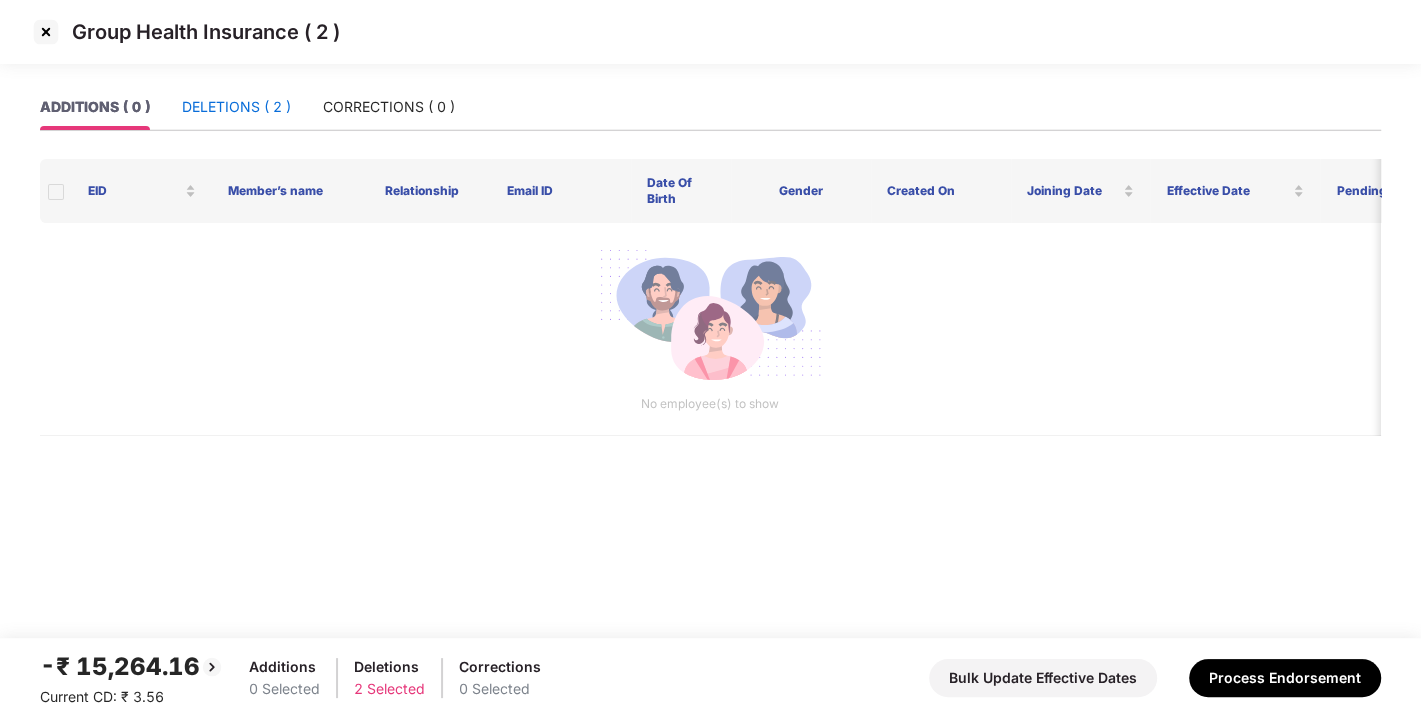 click on "DELETIONS ( 2 )" at bounding box center (236, 107) 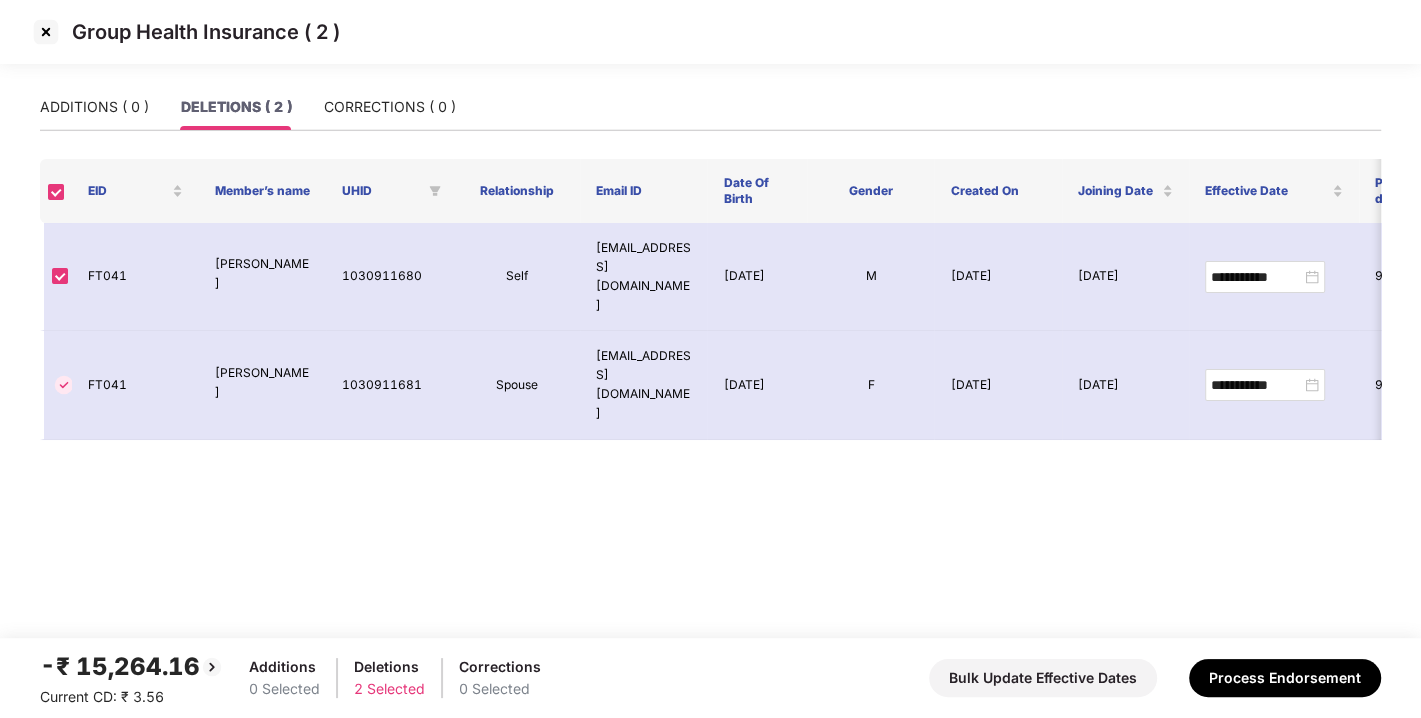 click at bounding box center [46, 32] 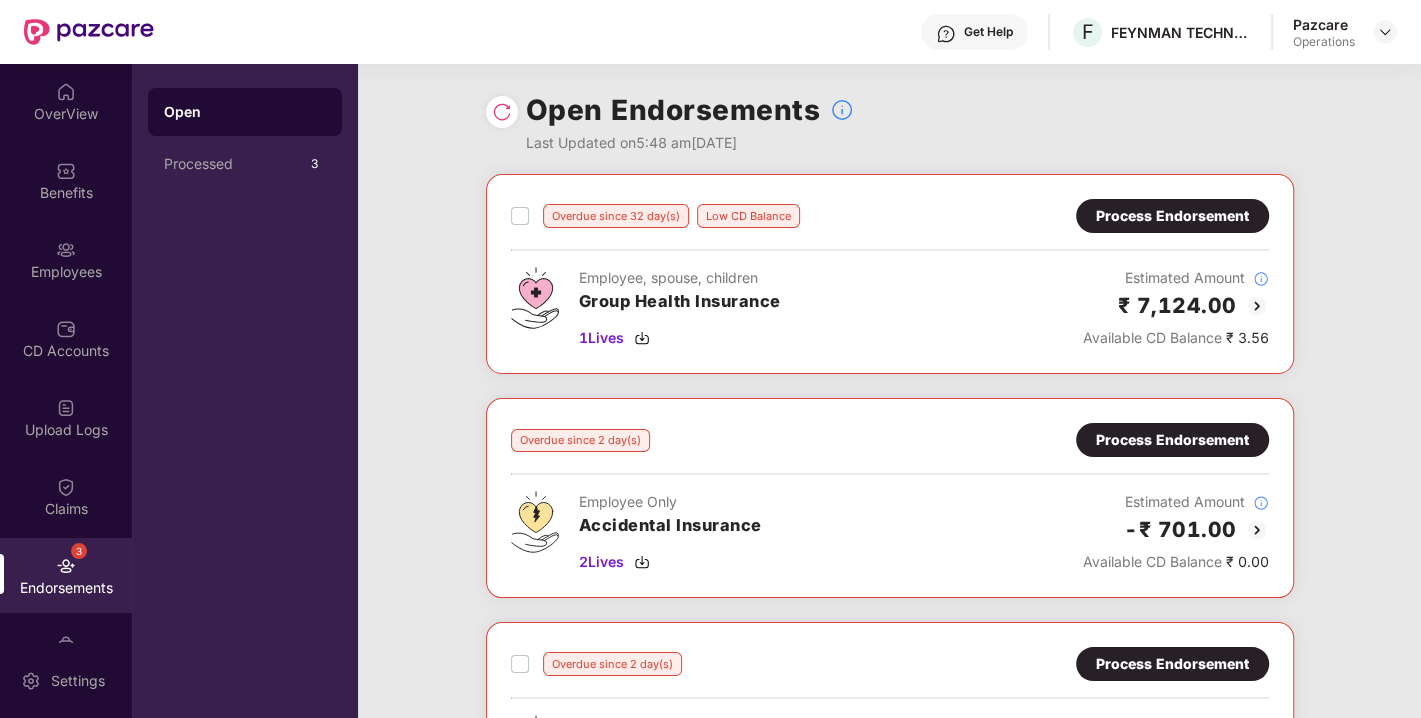 scroll, scrollTop: 204, scrollLeft: 0, axis: vertical 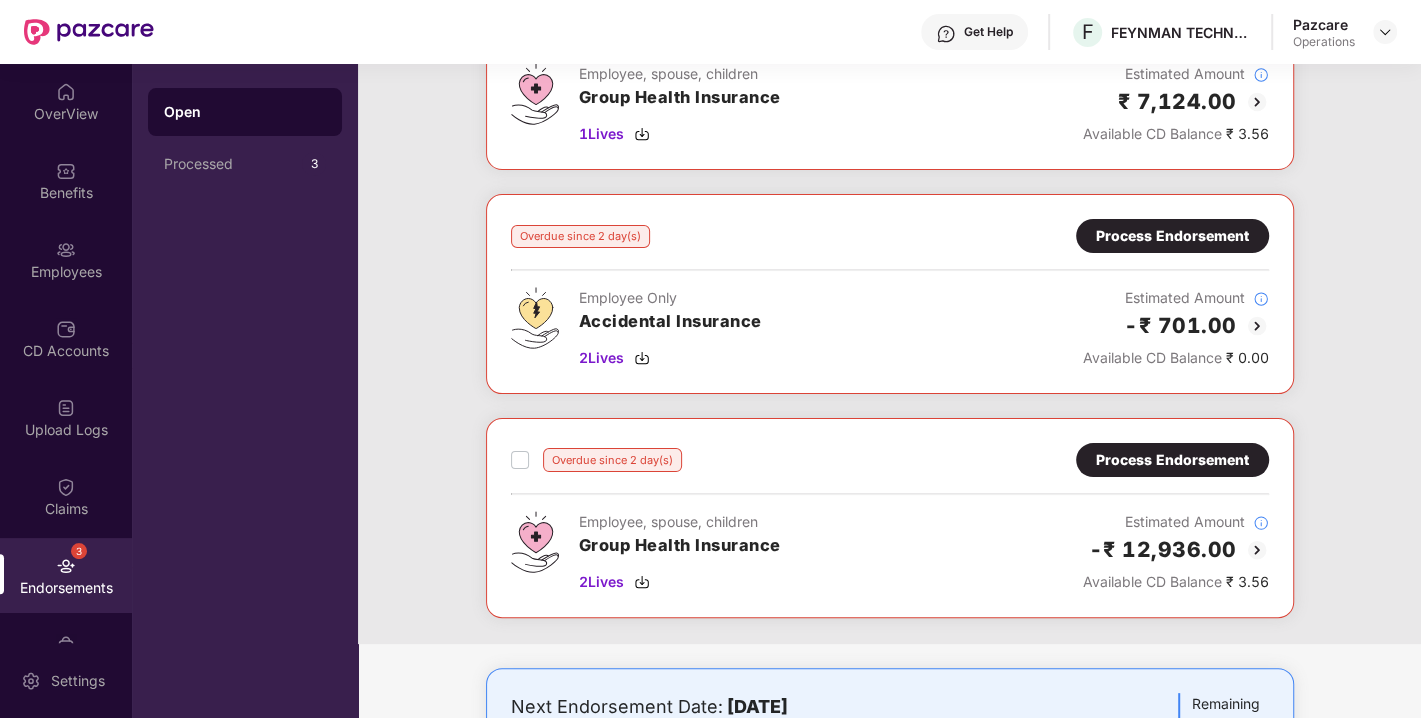 click on "Overdue since 2 day(s) Process Endorsement Employee Only Accidental Insurance   2  Lives Estimated Amount -₹ 701.00 Available CD Balance   ₹ 0.00" at bounding box center [890, 294] 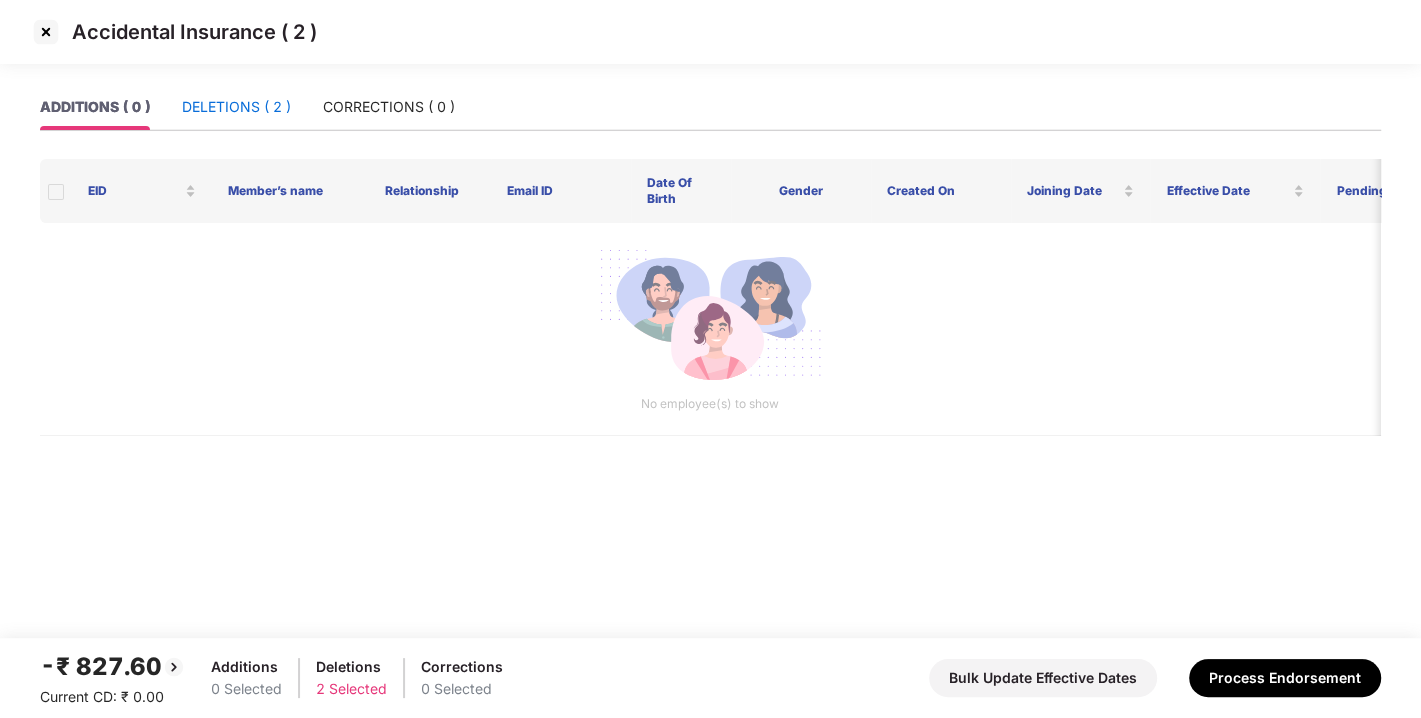 click on "DELETIONS ( 2 )" at bounding box center (236, 107) 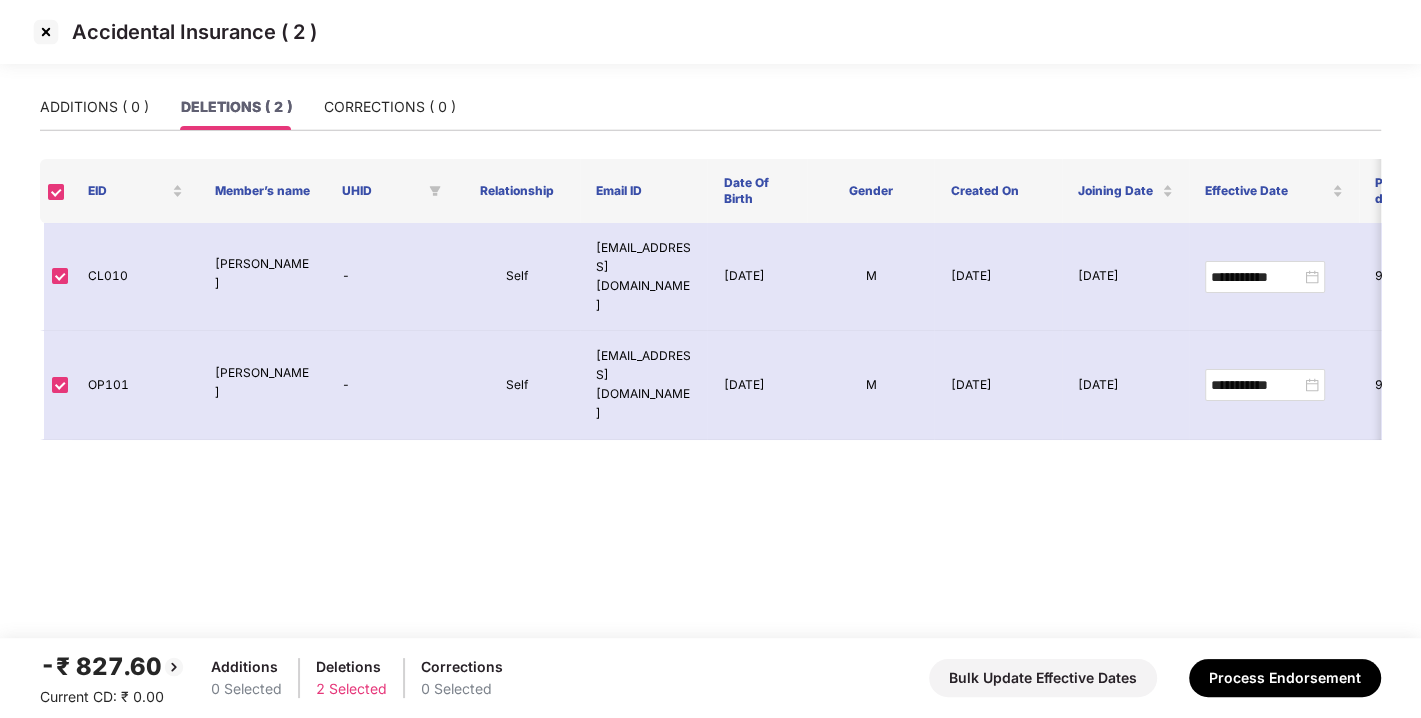 click at bounding box center (46, 32) 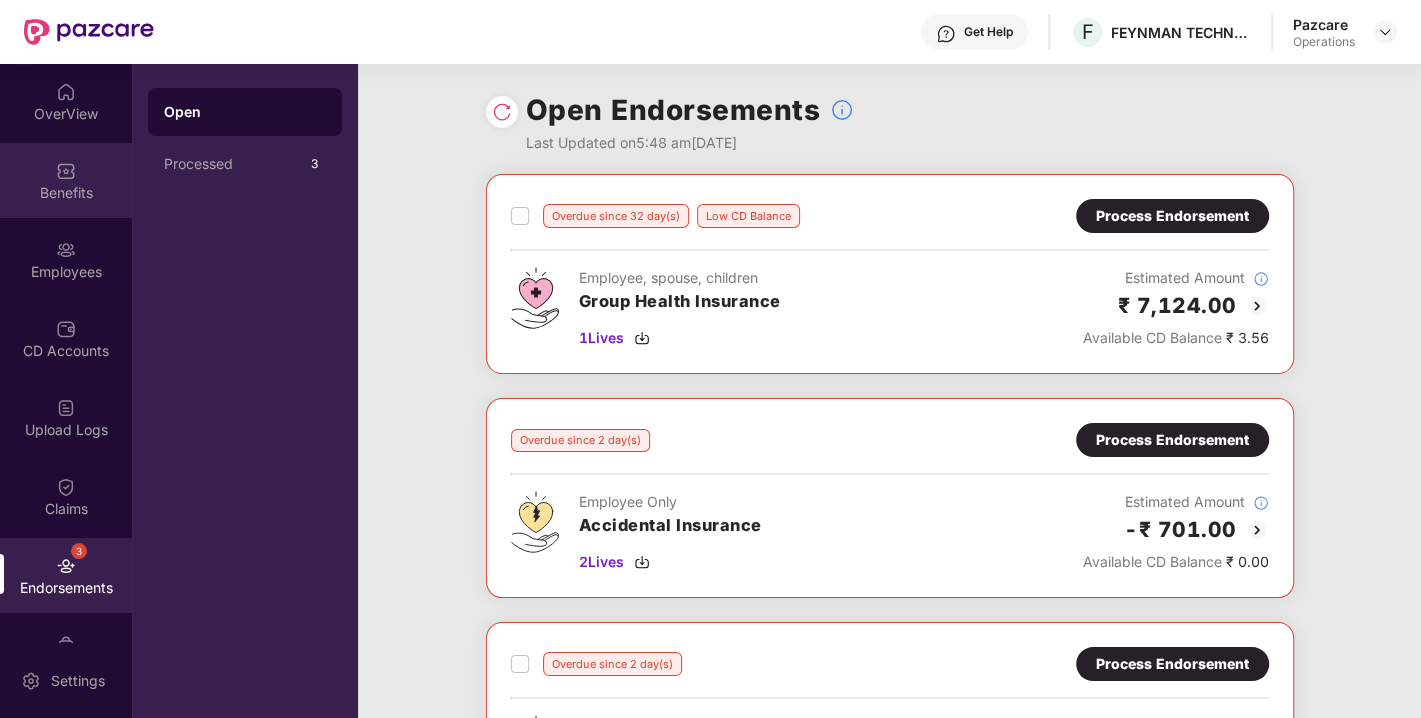 click on "Benefits" at bounding box center (66, 193) 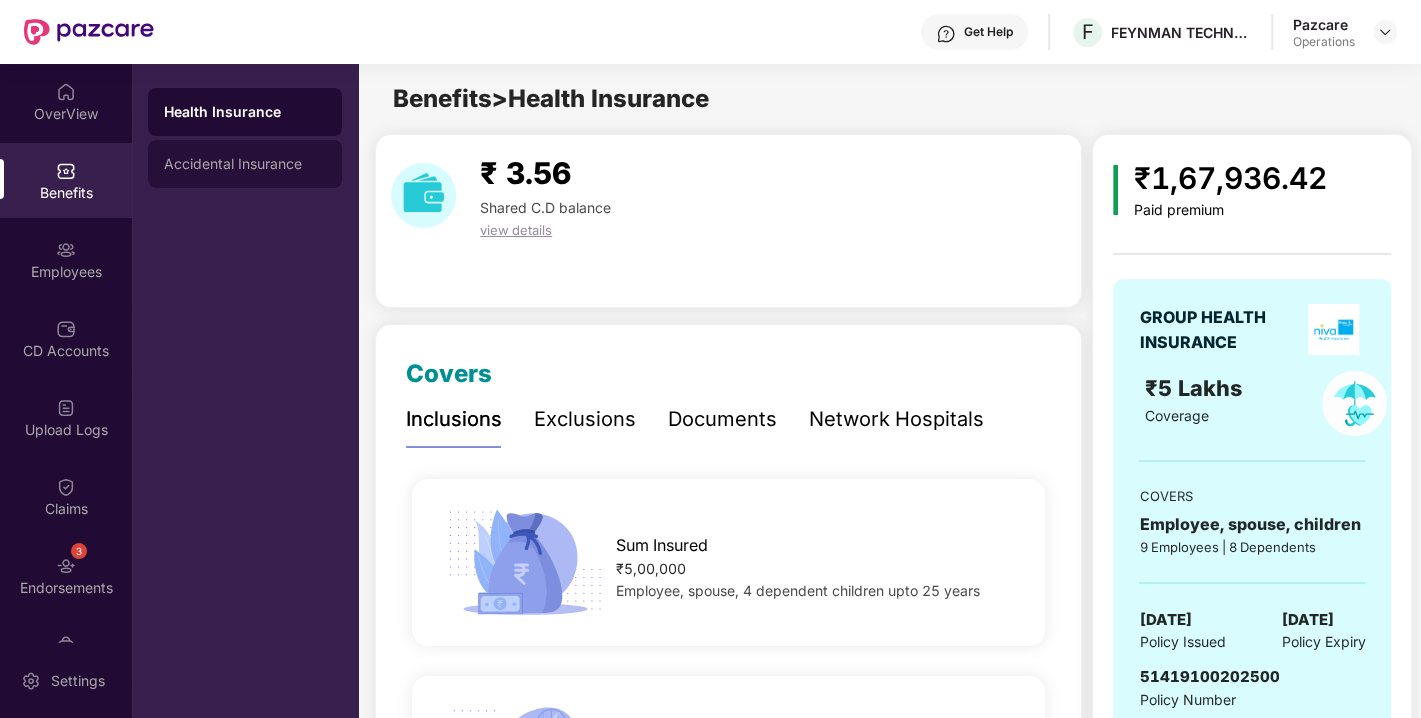 click on "Accidental Insurance" at bounding box center (245, 164) 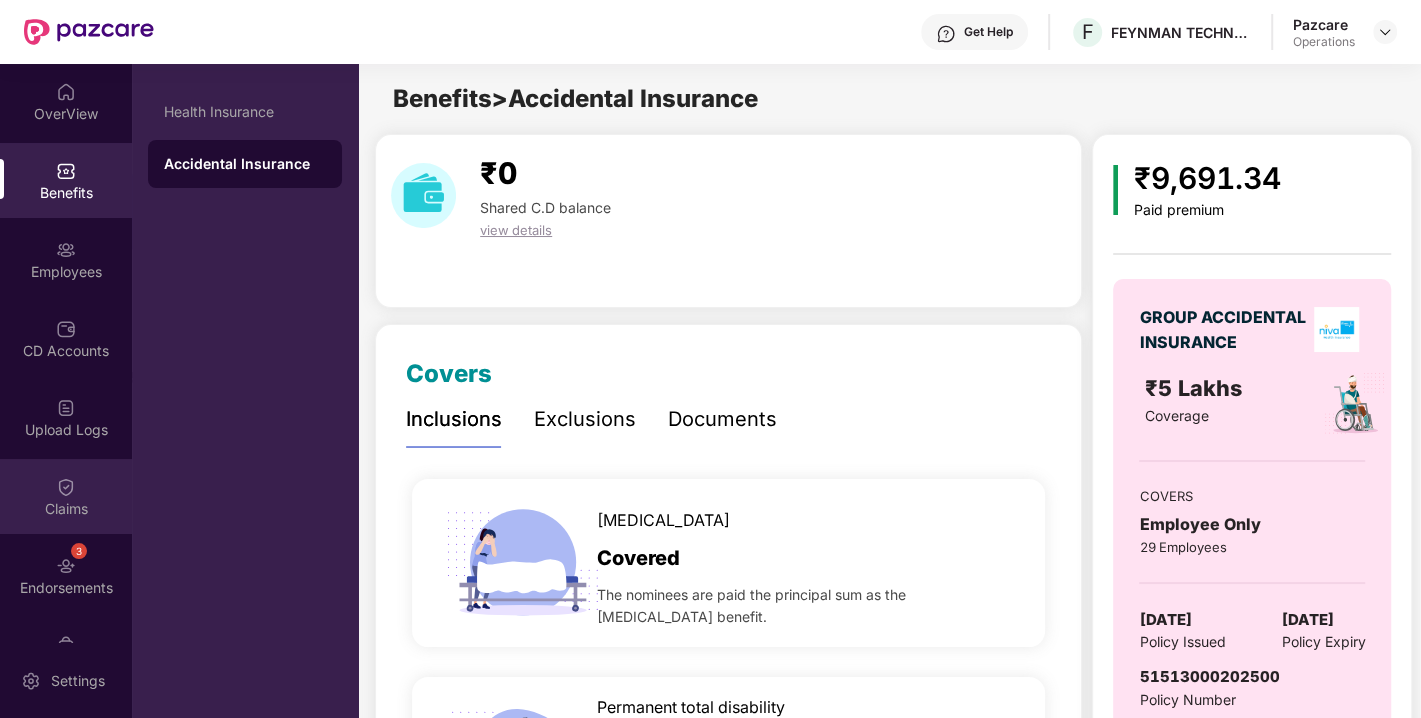 scroll, scrollTop: 131, scrollLeft: 0, axis: vertical 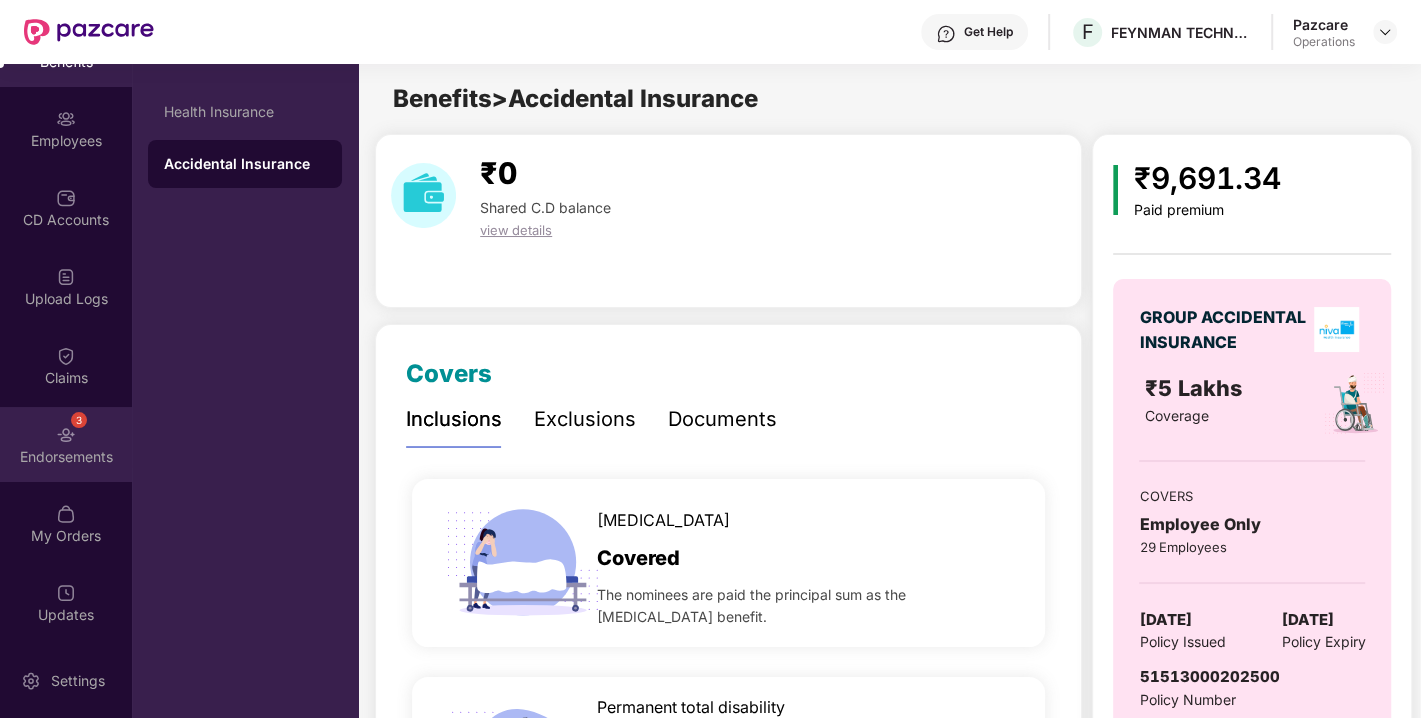 click on "Endorsements" at bounding box center (66, 457) 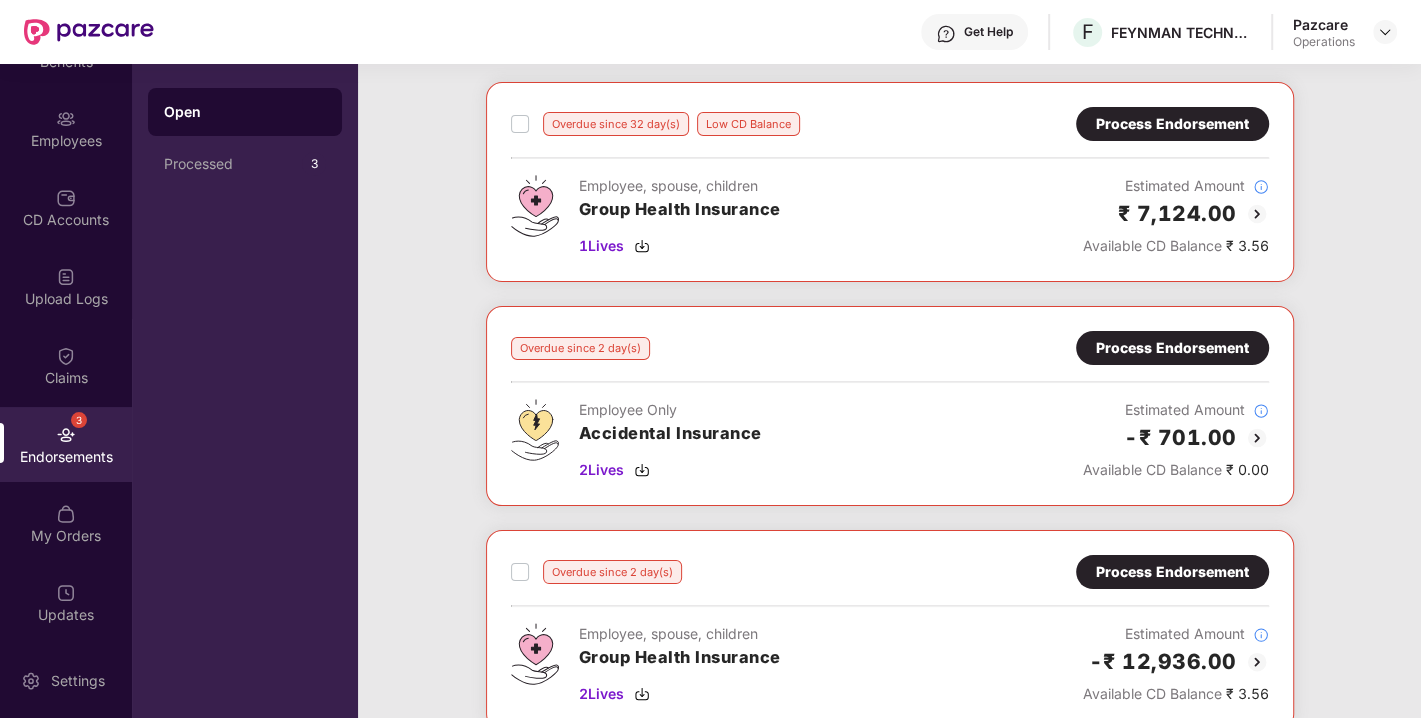 scroll, scrollTop: 0, scrollLeft: 0, axis: both 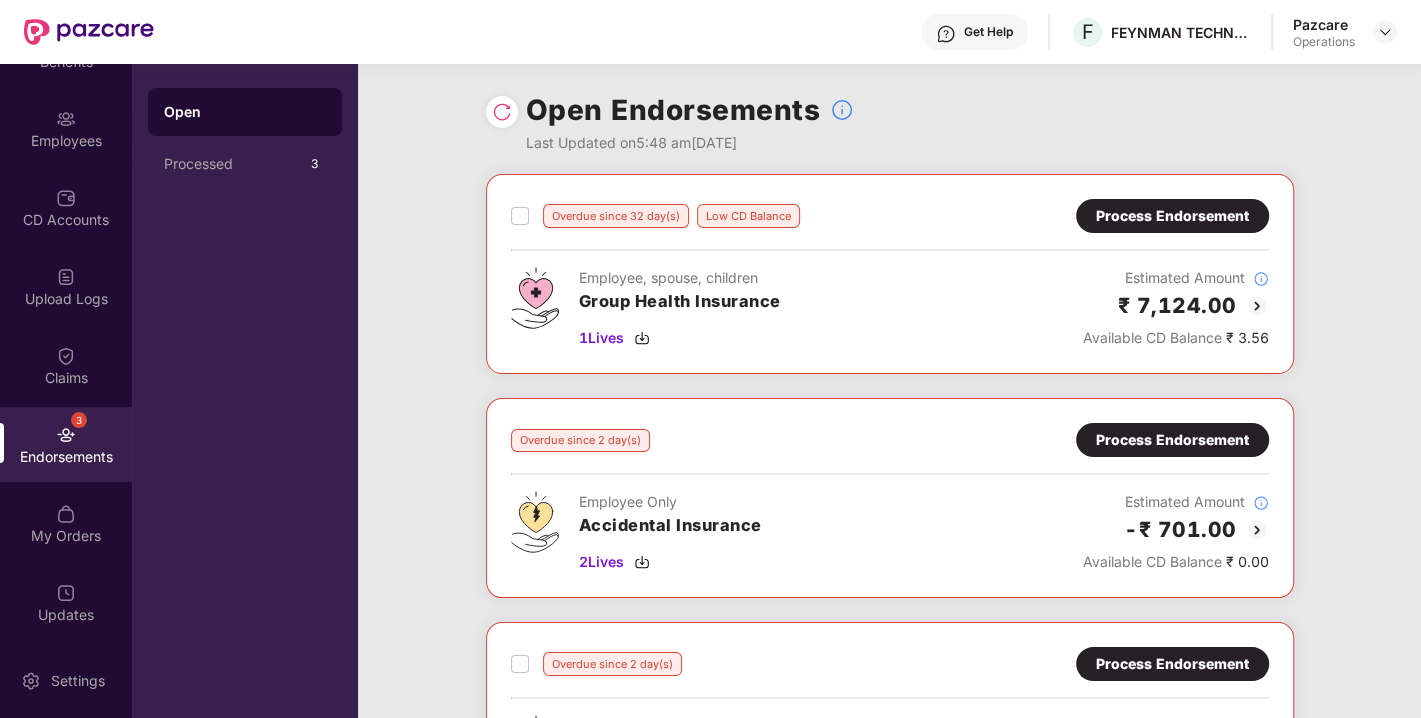 click at bounding box center [502, 112] 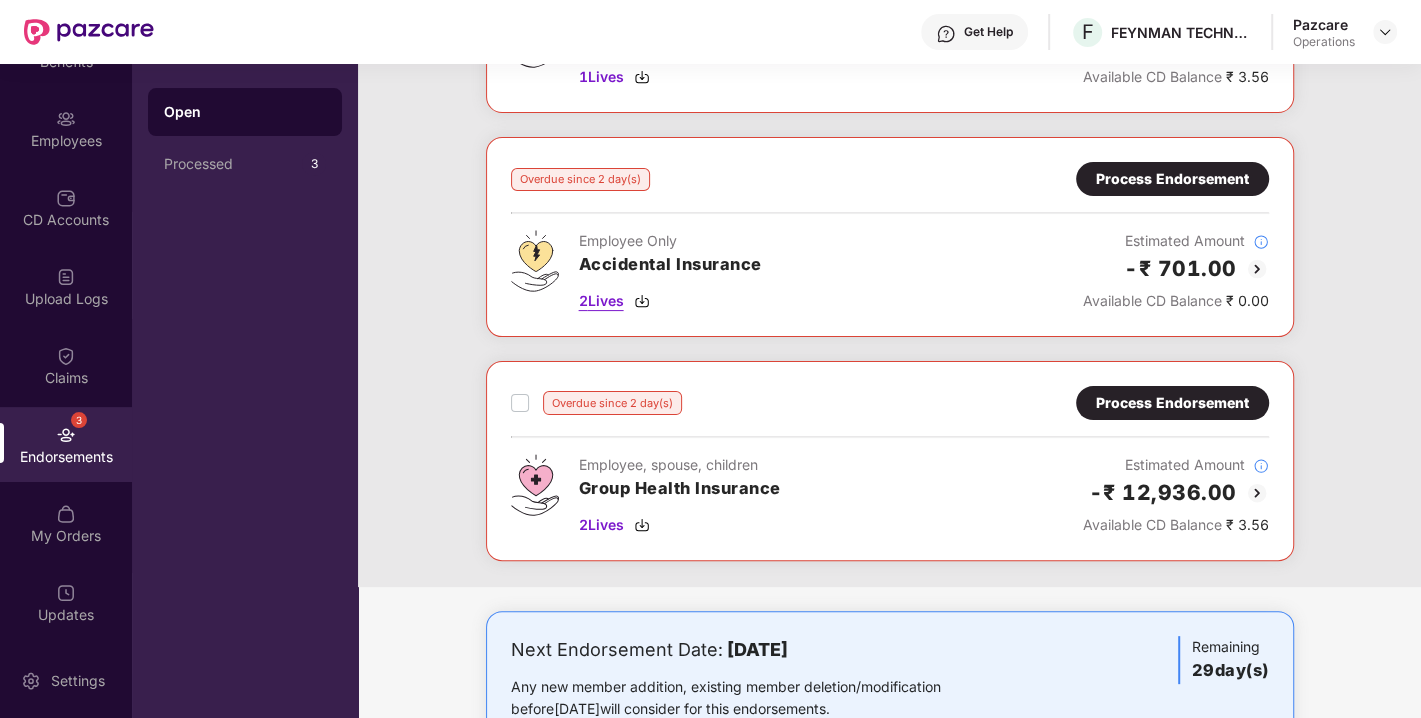 scroll, scrollTop: 262, scrollLeft: 0, axis: vertical 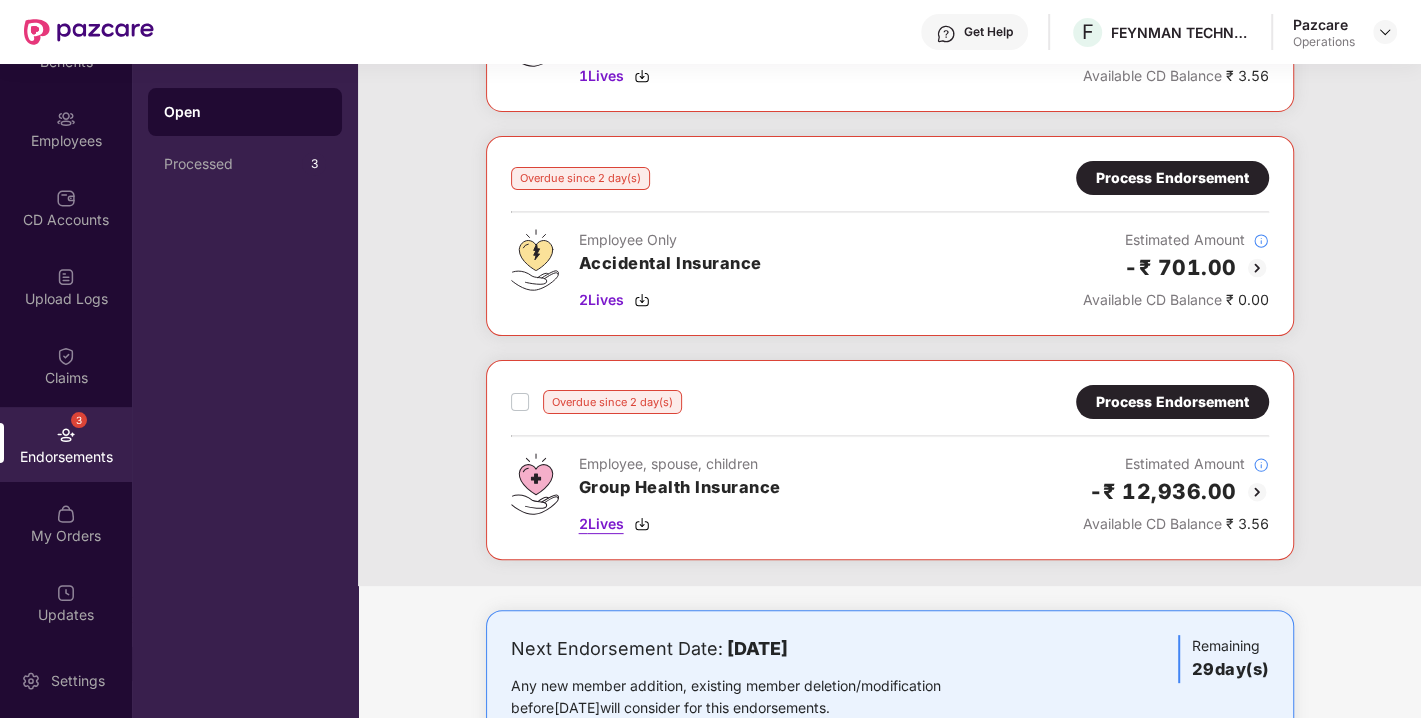 click at bounding box center (642, 524) 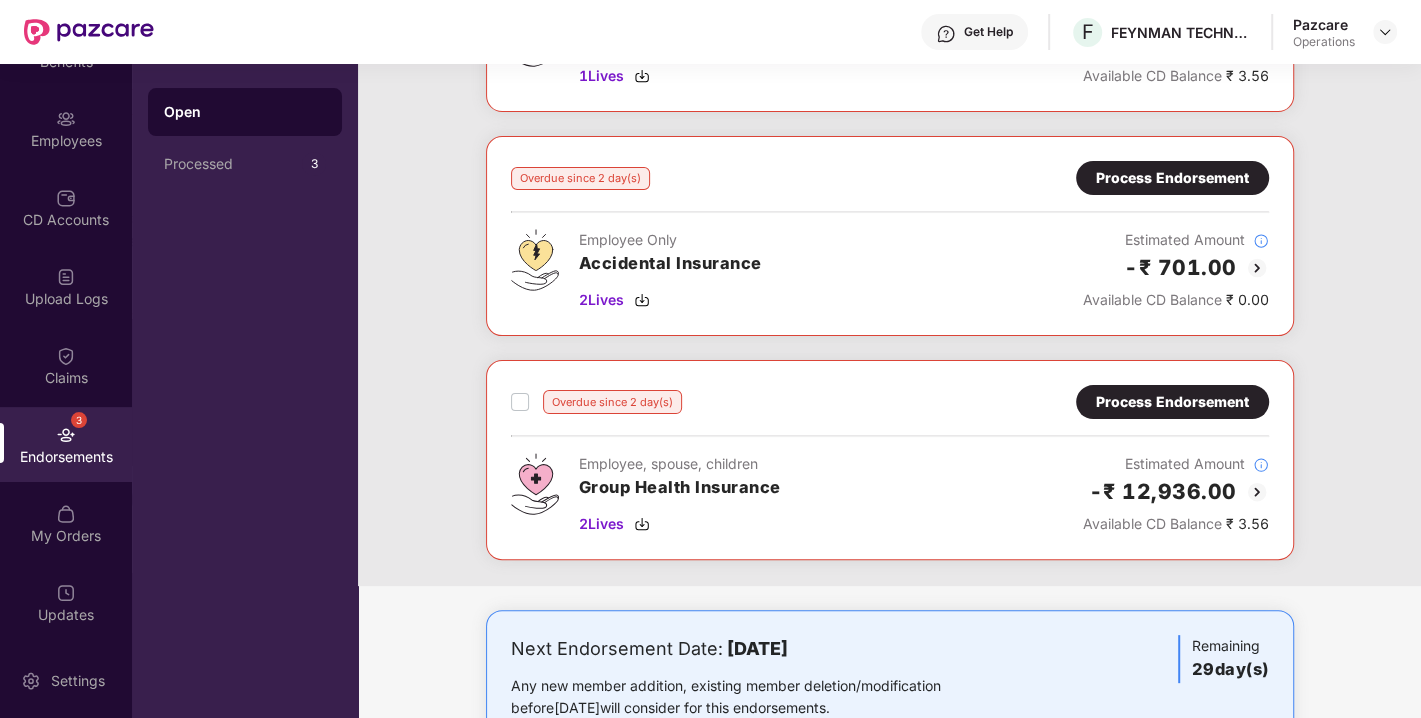 scroll, scrollTop: 0, scrollLeft: 0, axis: both 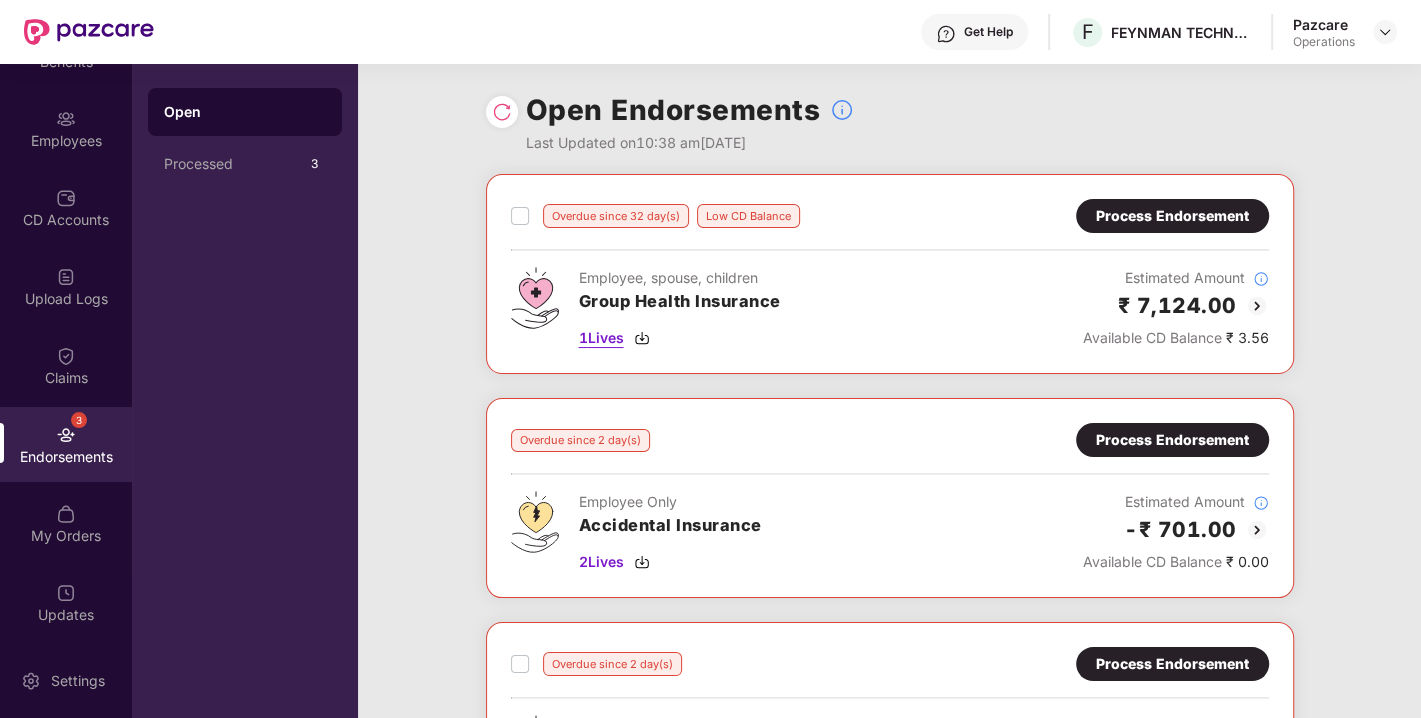 click at bounding box center [642, 338] 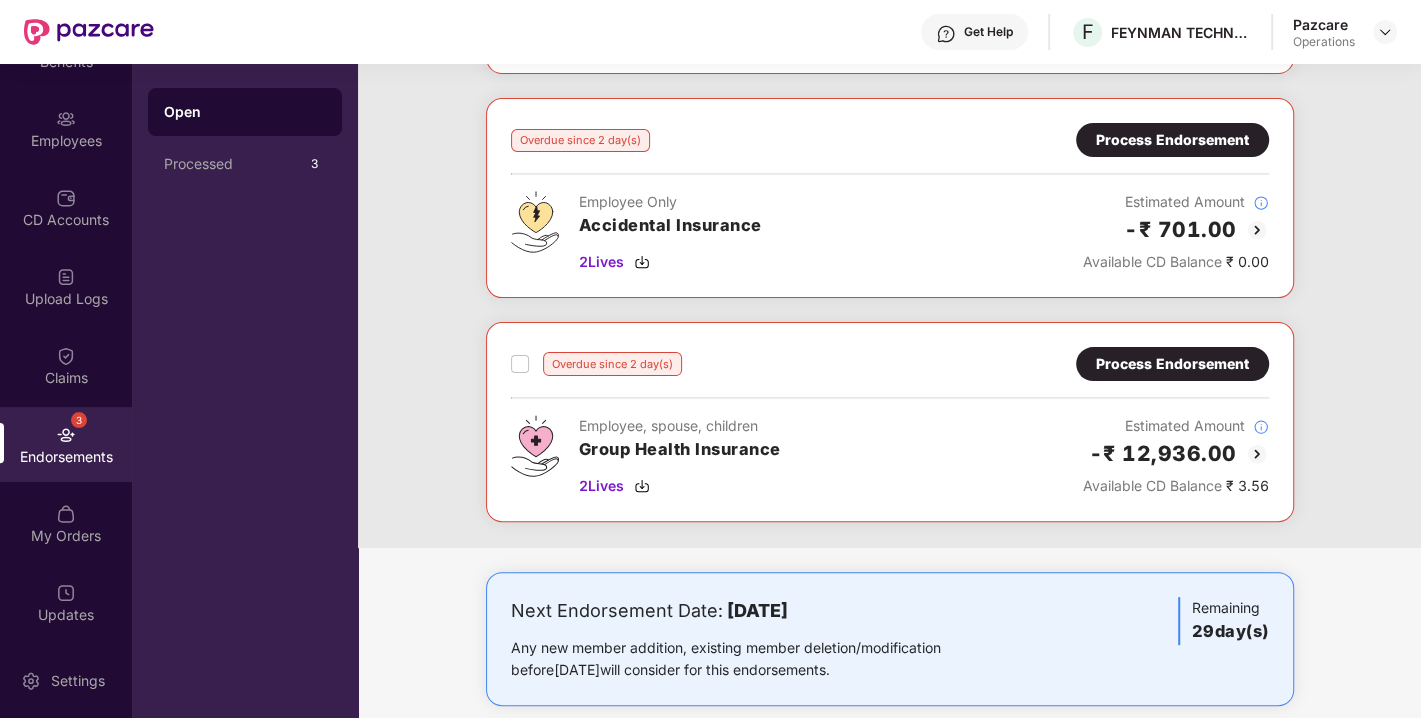 scroll, scrollTop: 310, scrollLeft: 0, axis: vertical 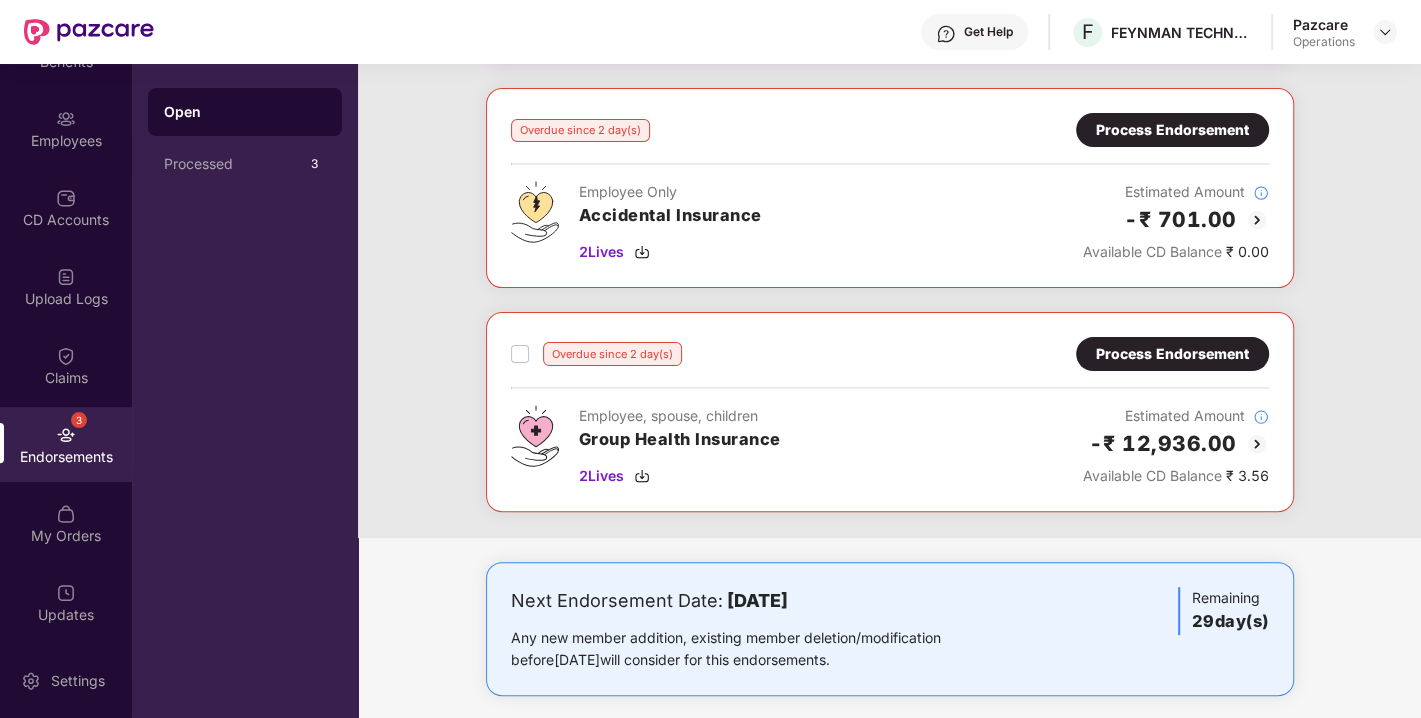 click on "Process Endorsement" at bounding box center [1172, 354] 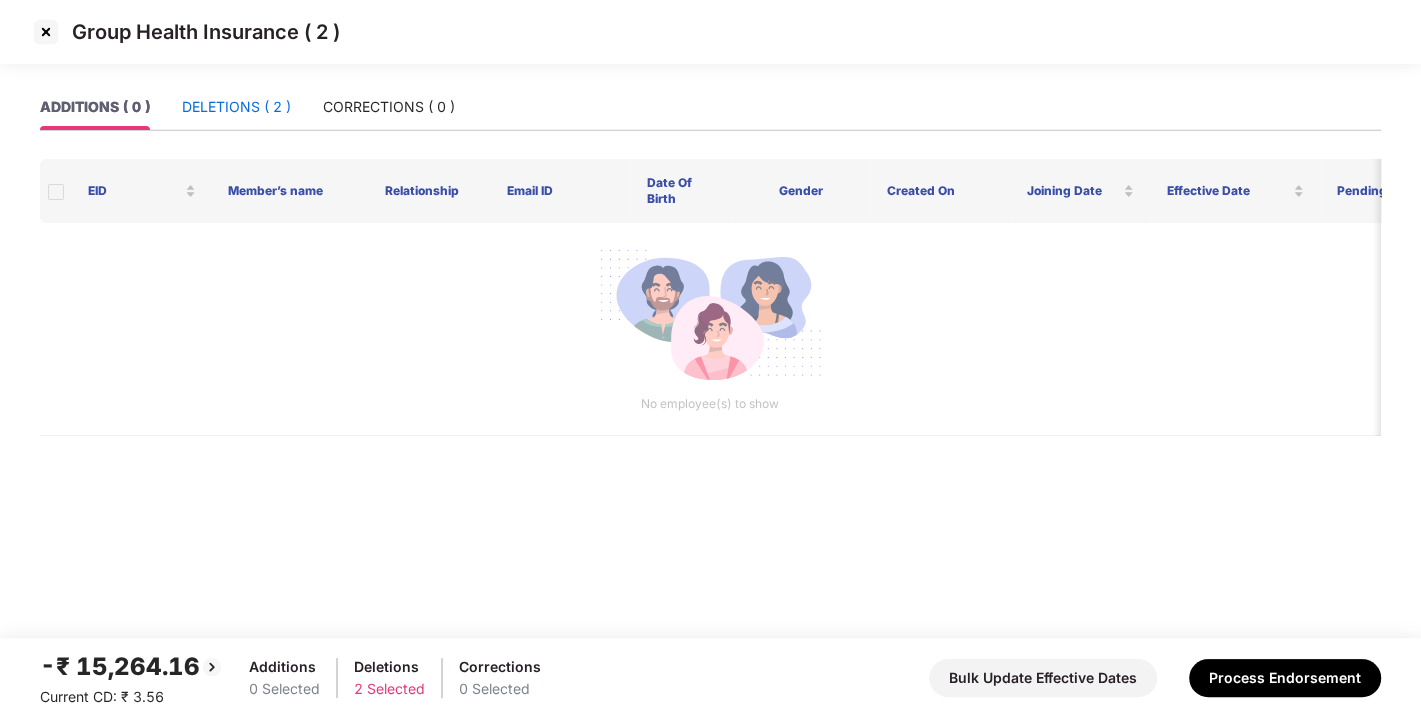 click on "DELETIONS ( 2 )" at bounding box center (236, 107) 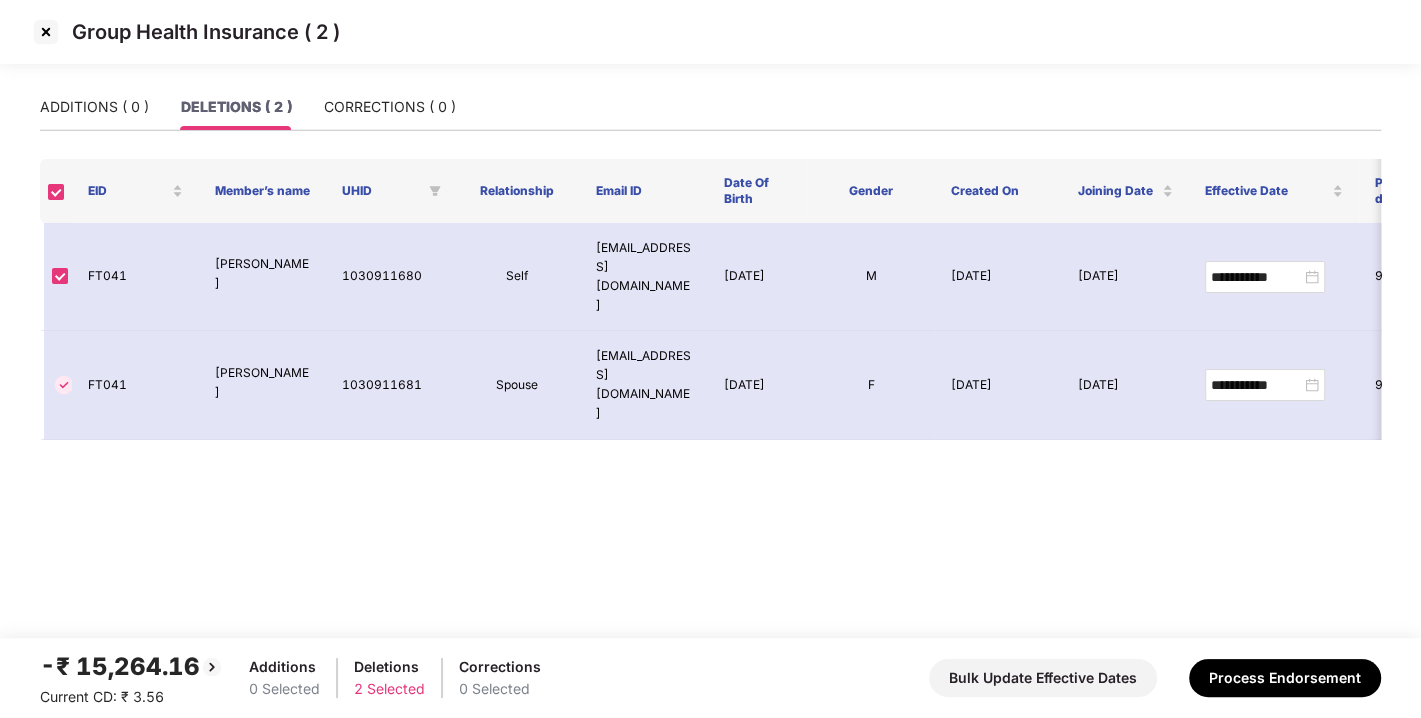 click at bounding box center [46, 32] 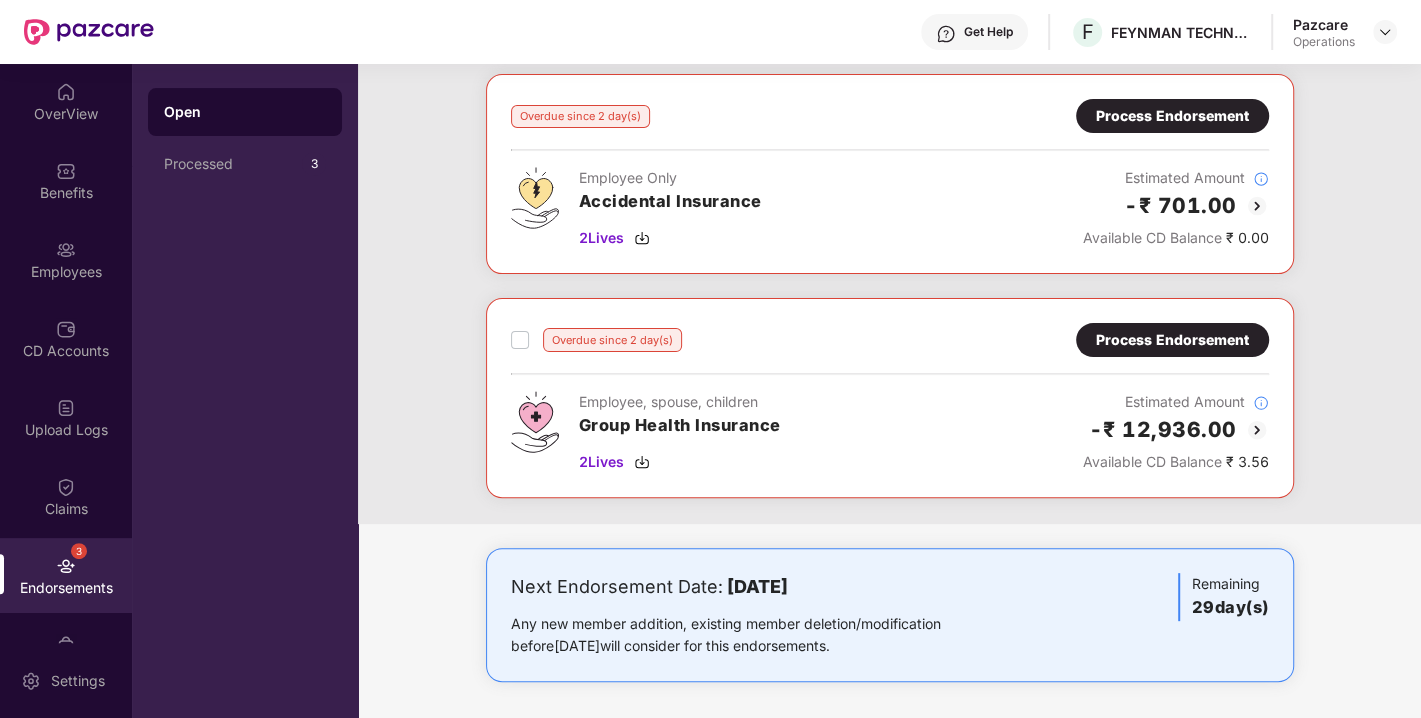 scroll, scrollTop: 0, scrollLeft: 0, axis: both 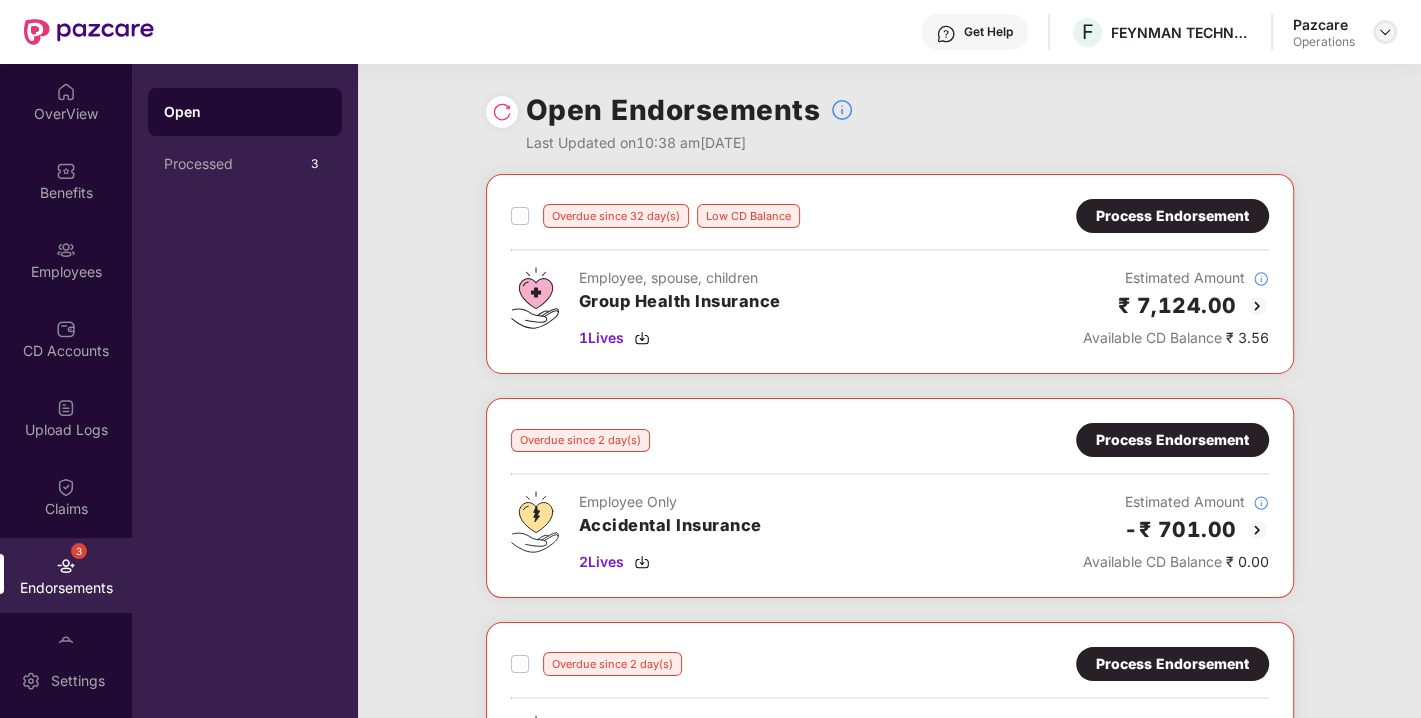 click at bounding box center (1385, 32) 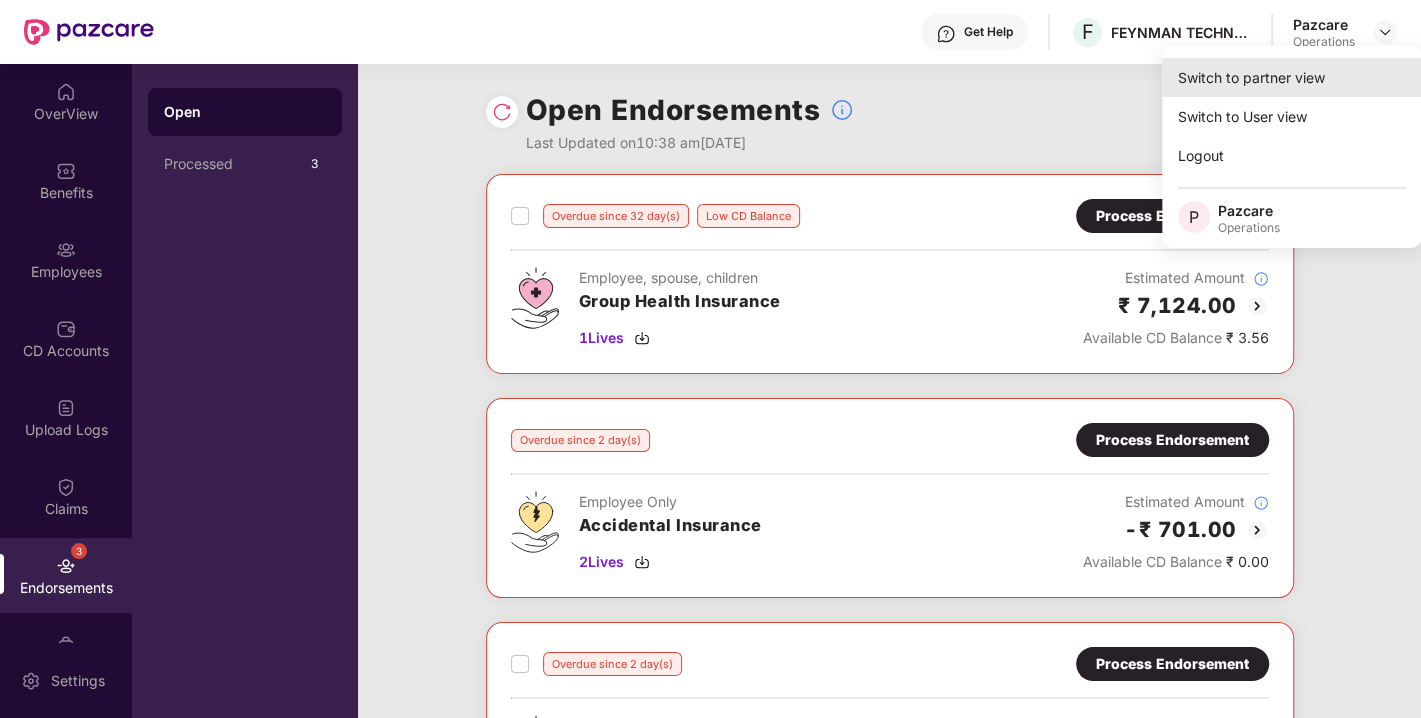 click on "Switch to partner view" at bounding box center [1292, 77] 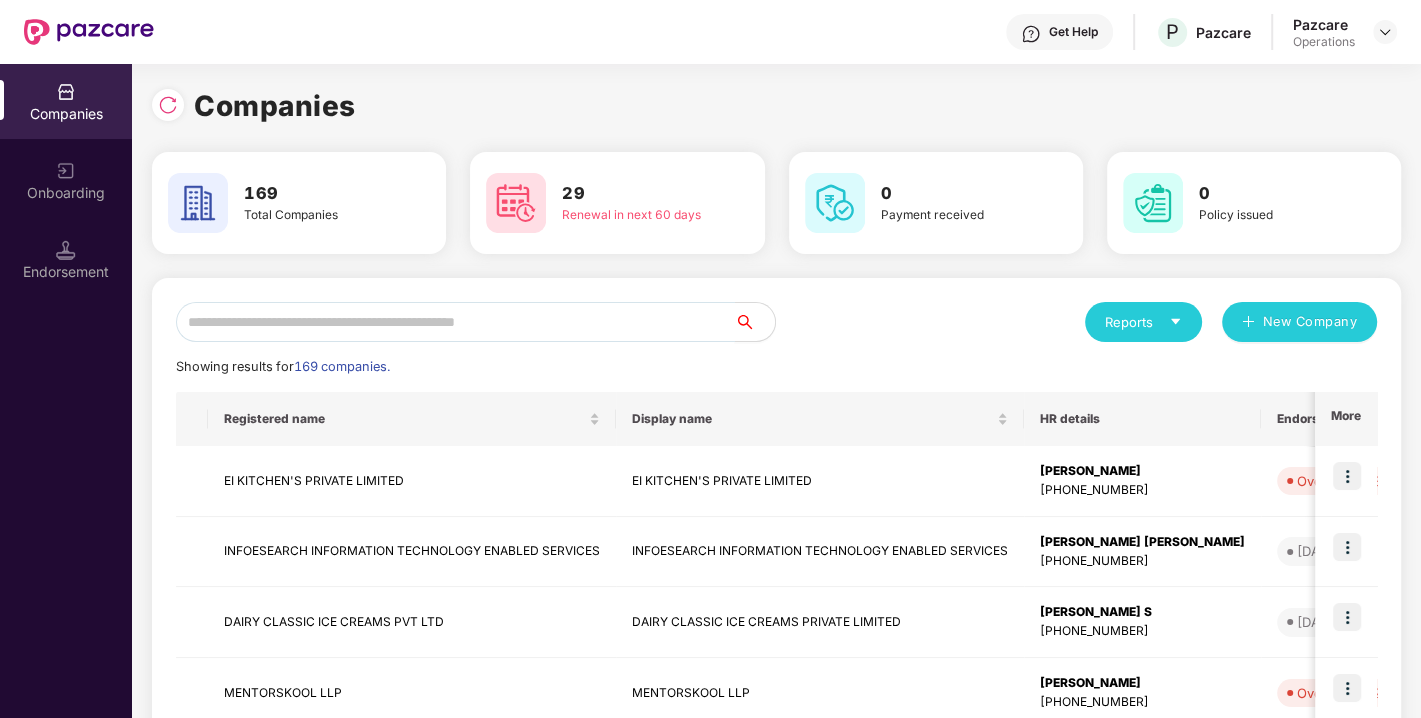 click at bounding box center [455, 322] 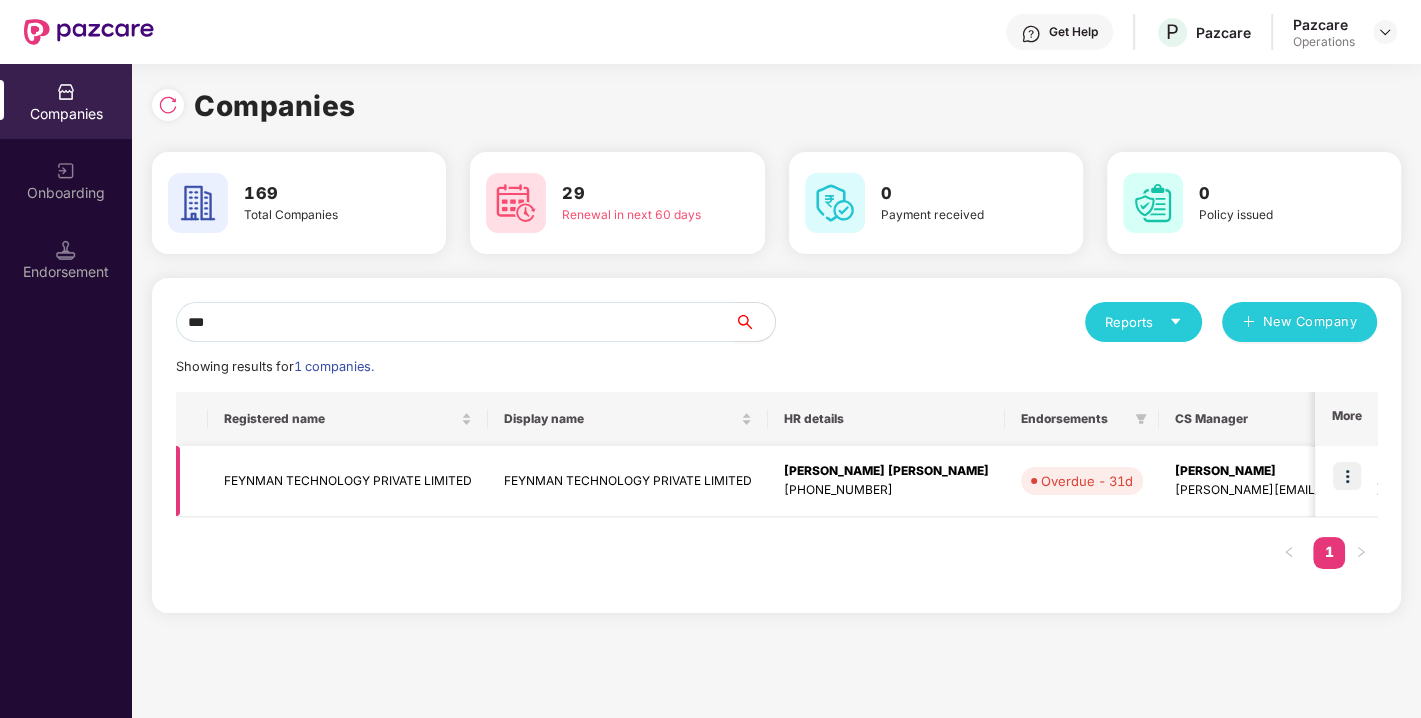 type on "***" 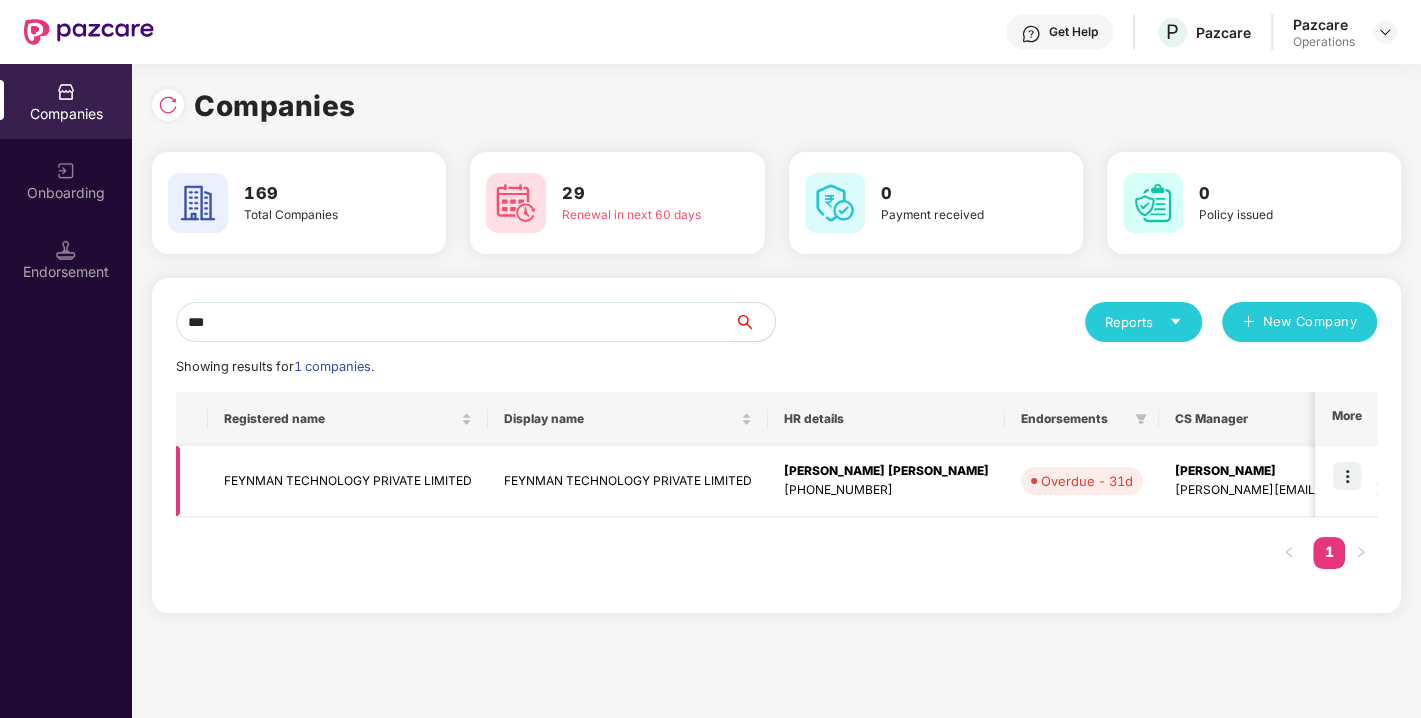 click on "FEYNMAN TECHNOLOGY PRIVATE LIMITED" at bounding box center [348, 481] 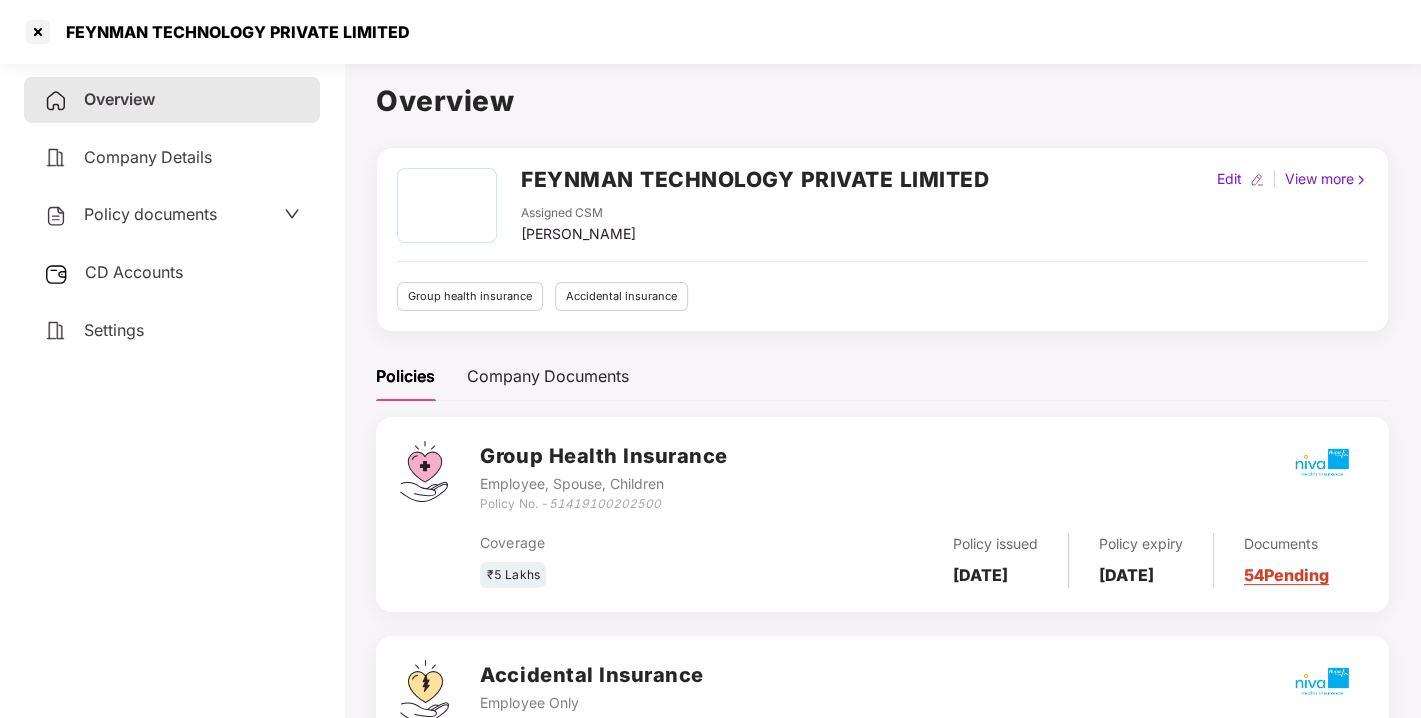 click on "CD Accounts" at bounding box center (134, 272) 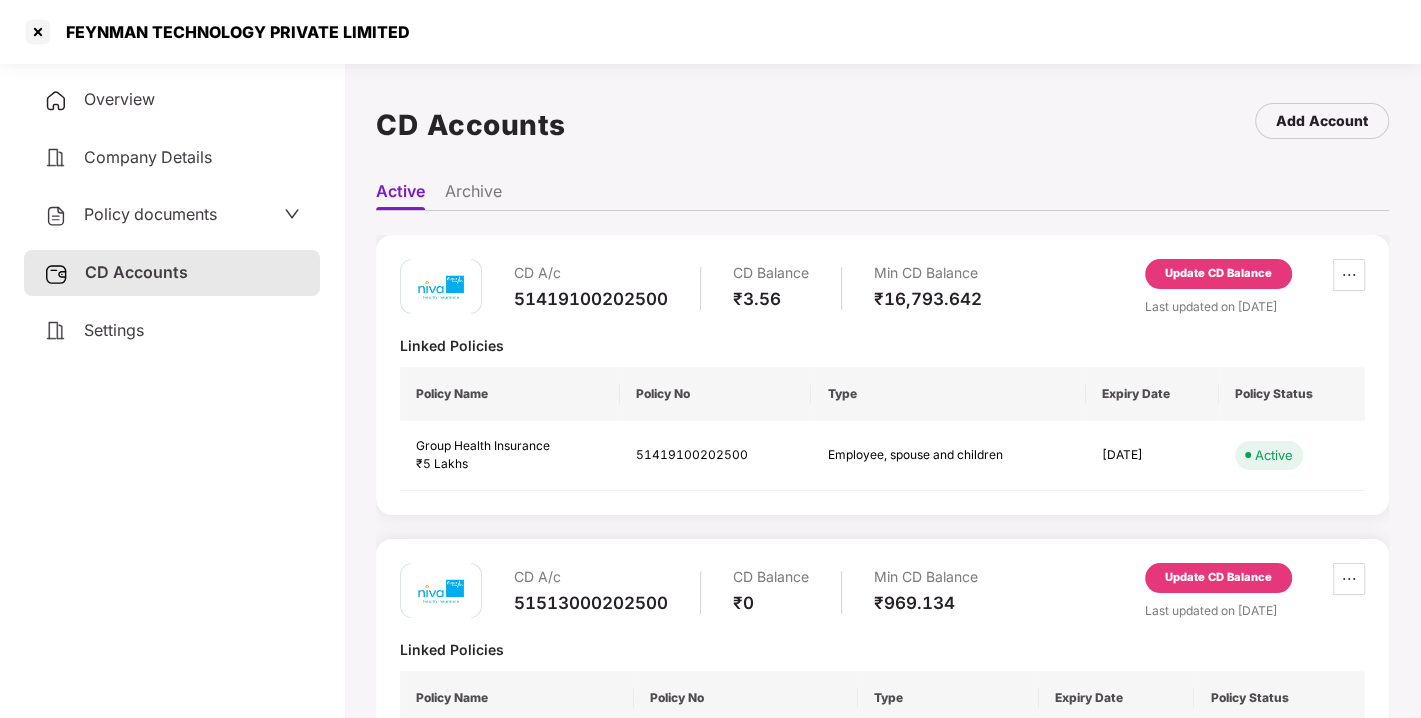 drag, startPoint x: 1192, startPoint y: 294, endPoint x: 1188, endPoint y: 277, distance: 17.464249 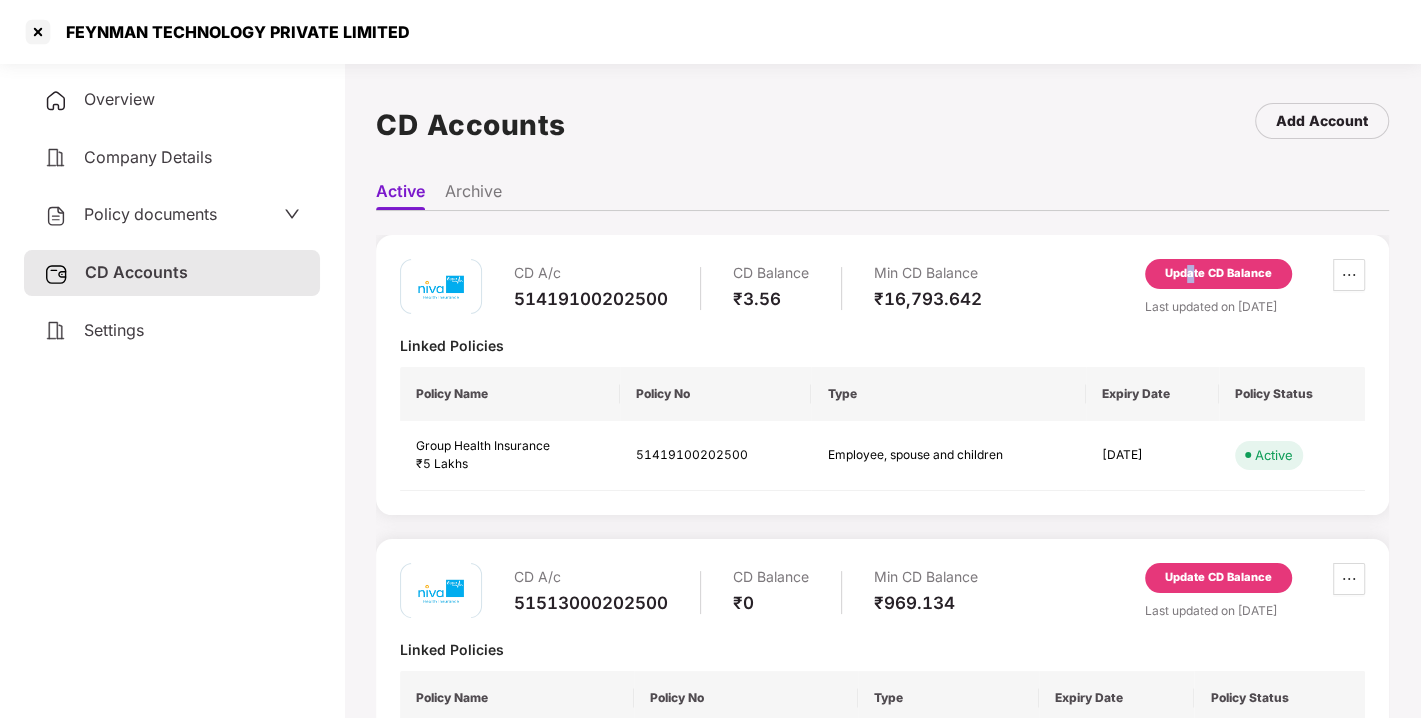 click on "Update CD Balance" at bounding box center (1218, 274) 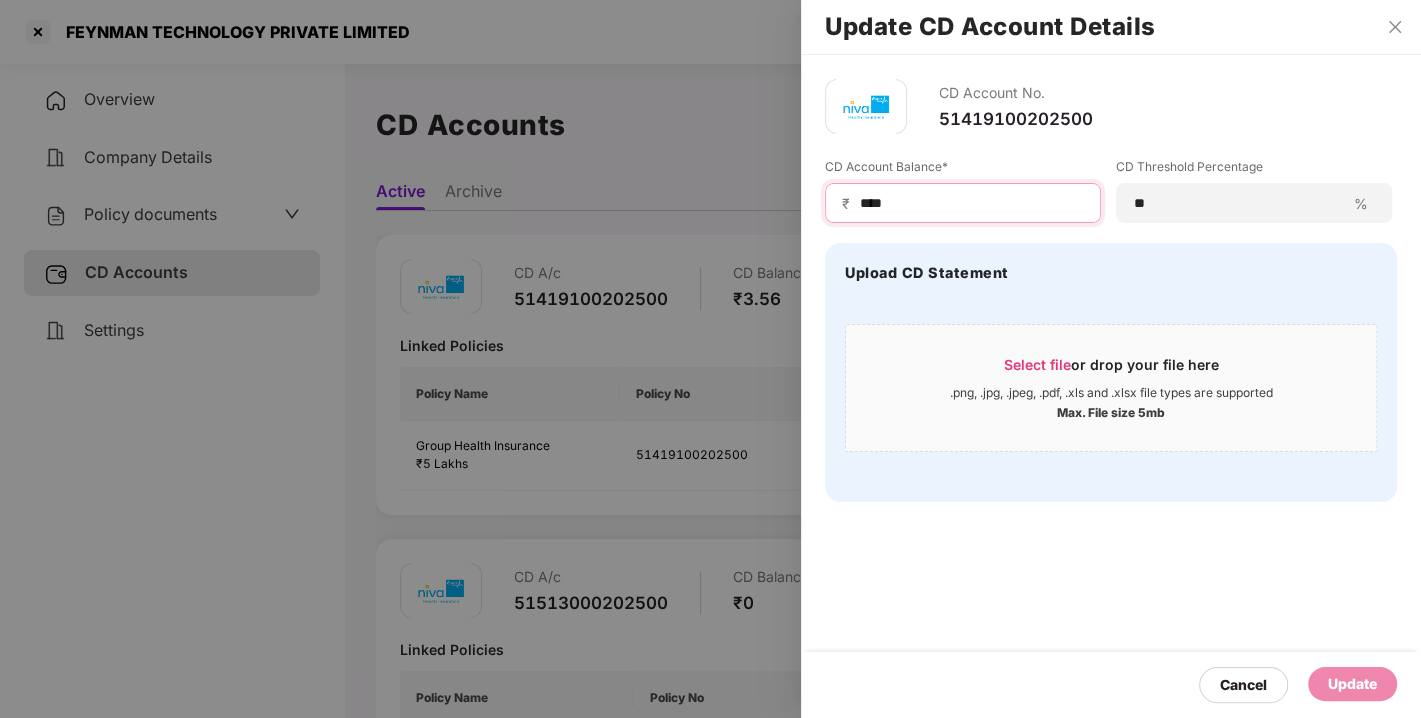 drag, startPoint x: 918, startPoint y: 208, endPoint x: 777, endPoint y: 211, distance: 141.0319 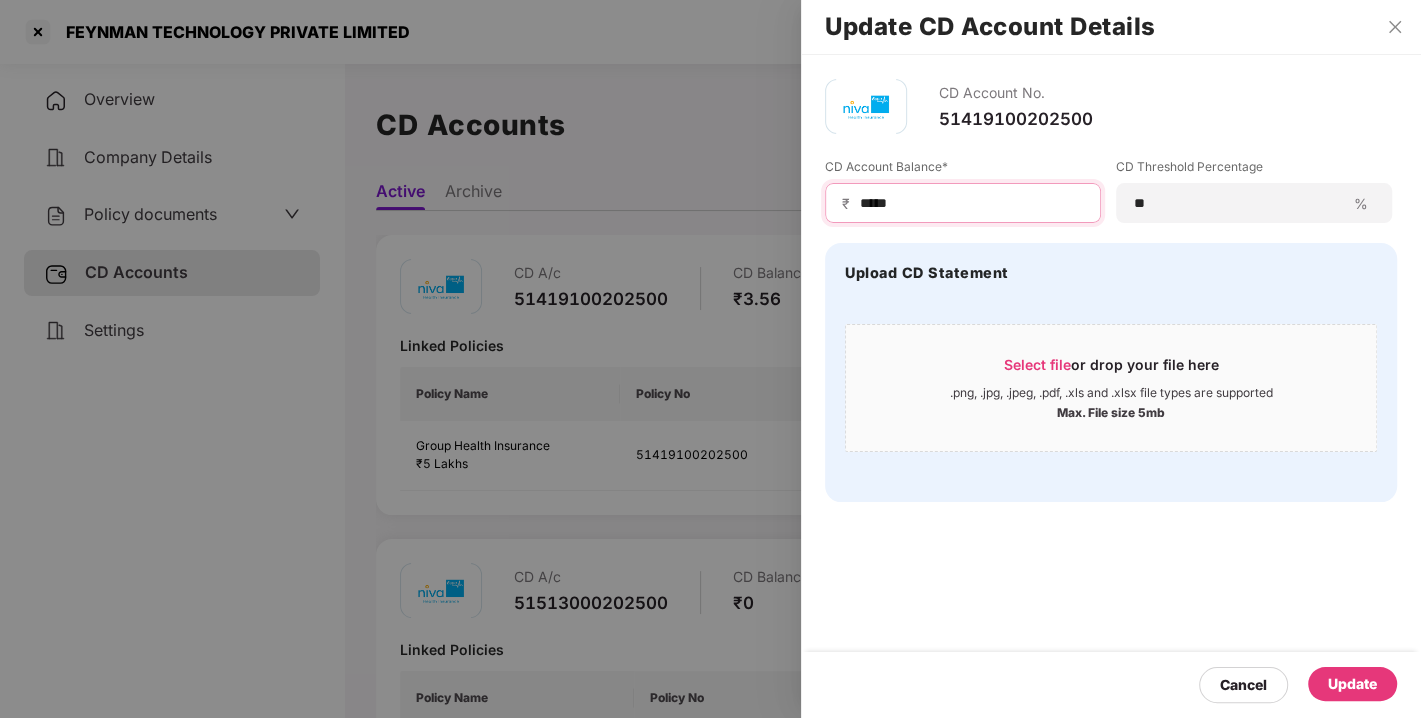 type on "*****" 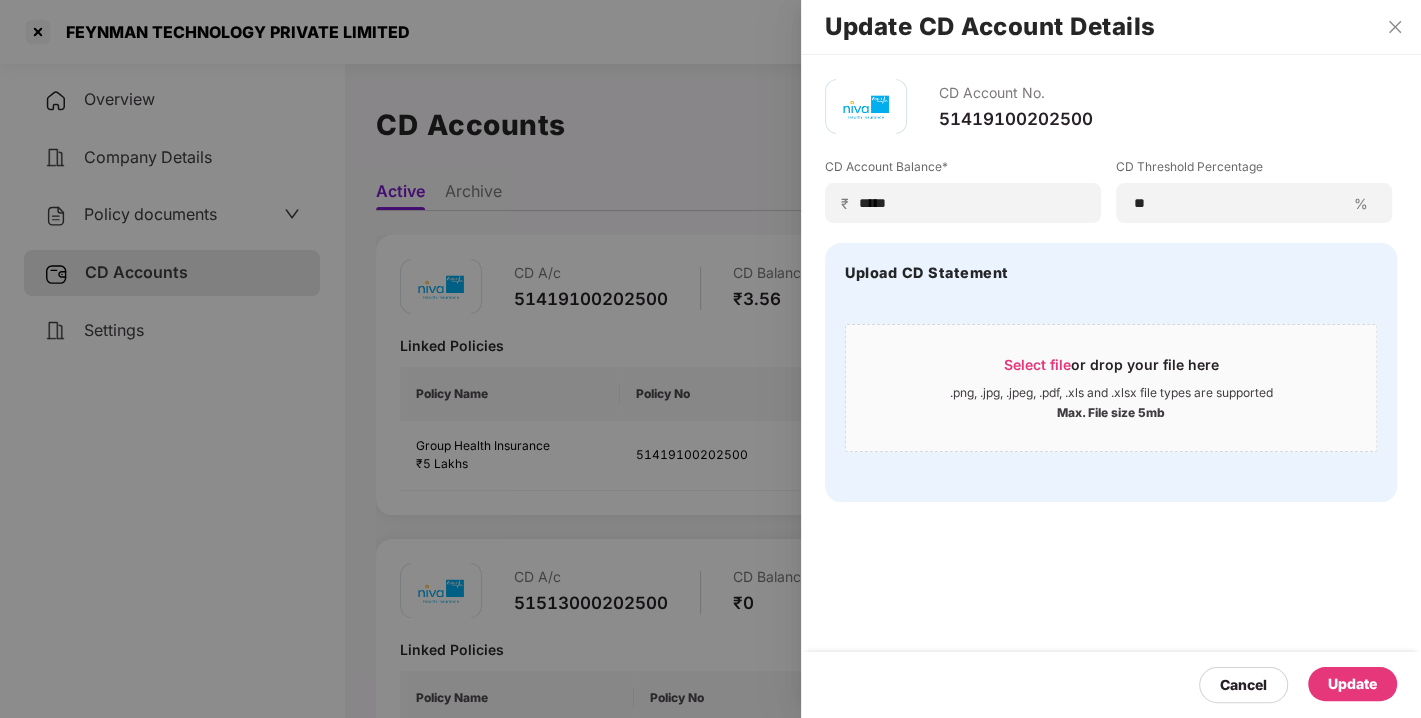click on "Update" at bounding box center (1352, 684) 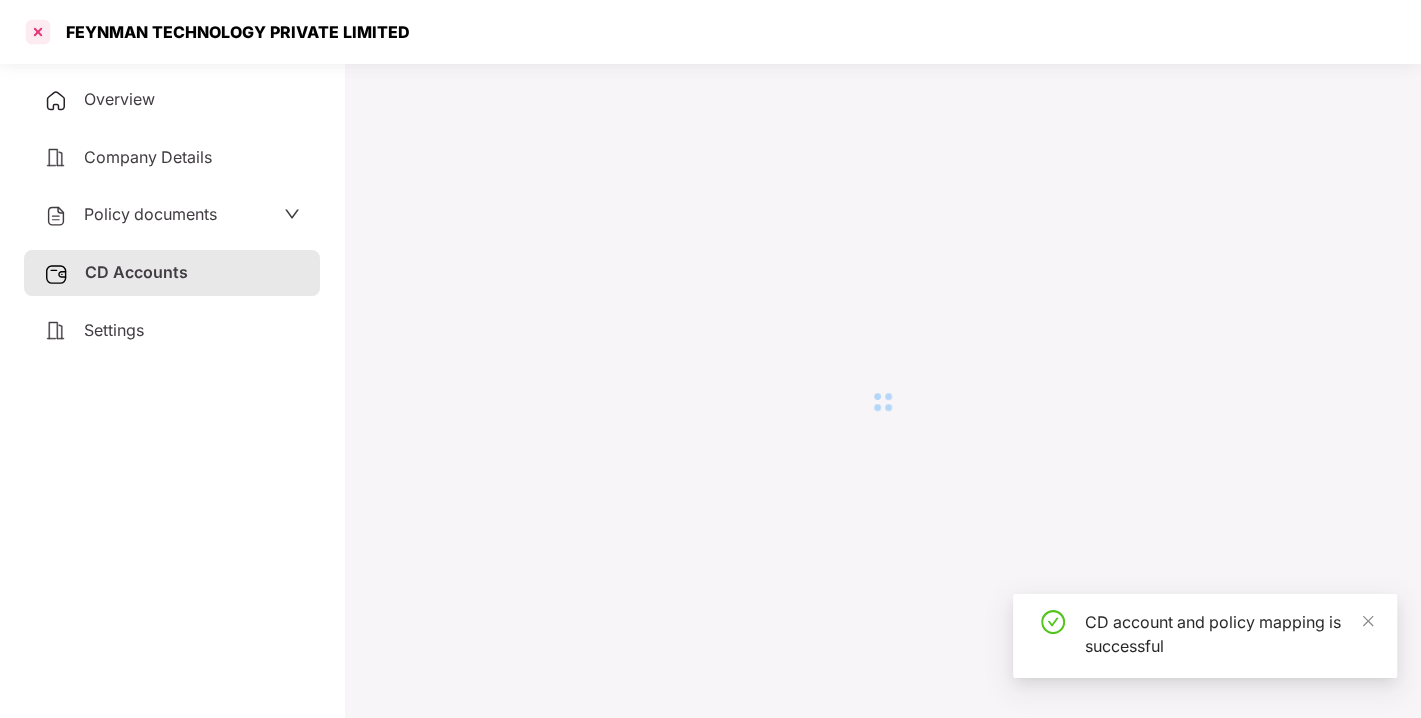 drag, startPoint x: 40, startPoint y: 48, endPoint x: 31, endPoint y: 32, distance: 18.35756 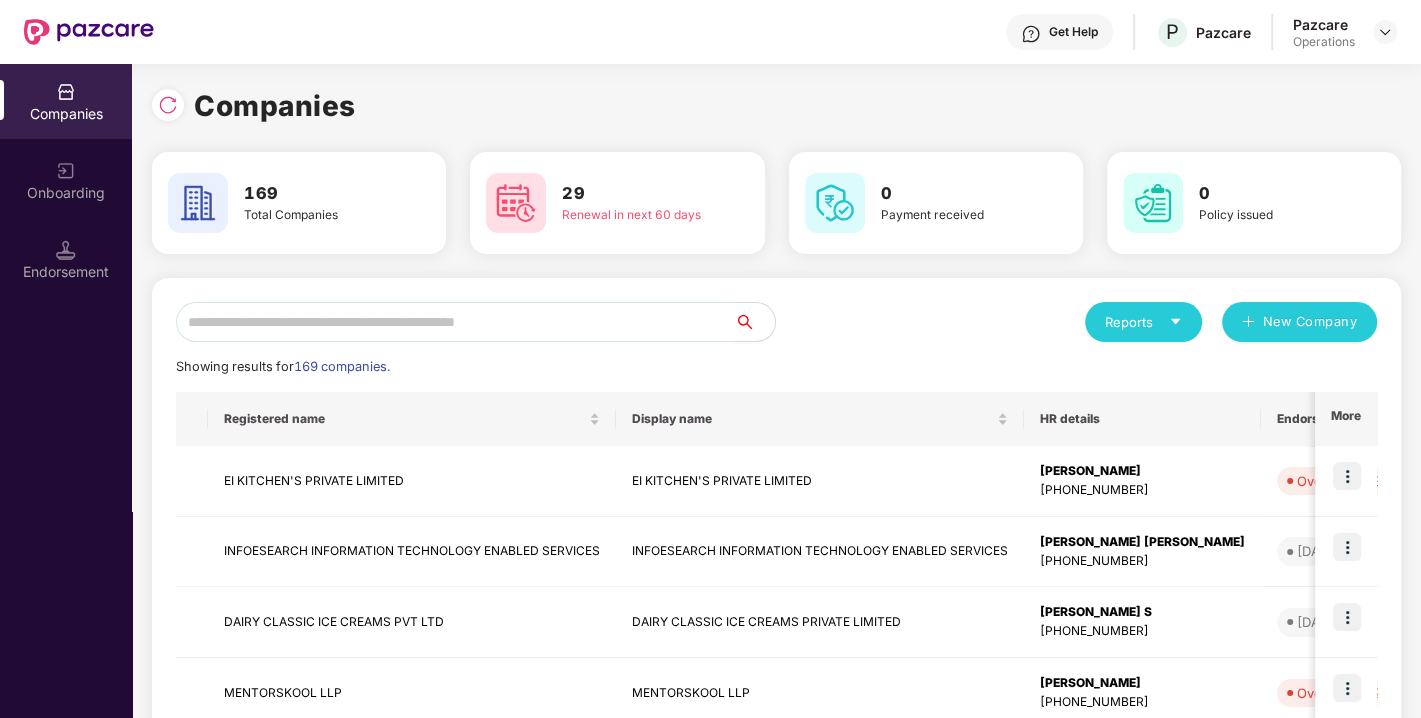 click at bounding box center (455, 322) 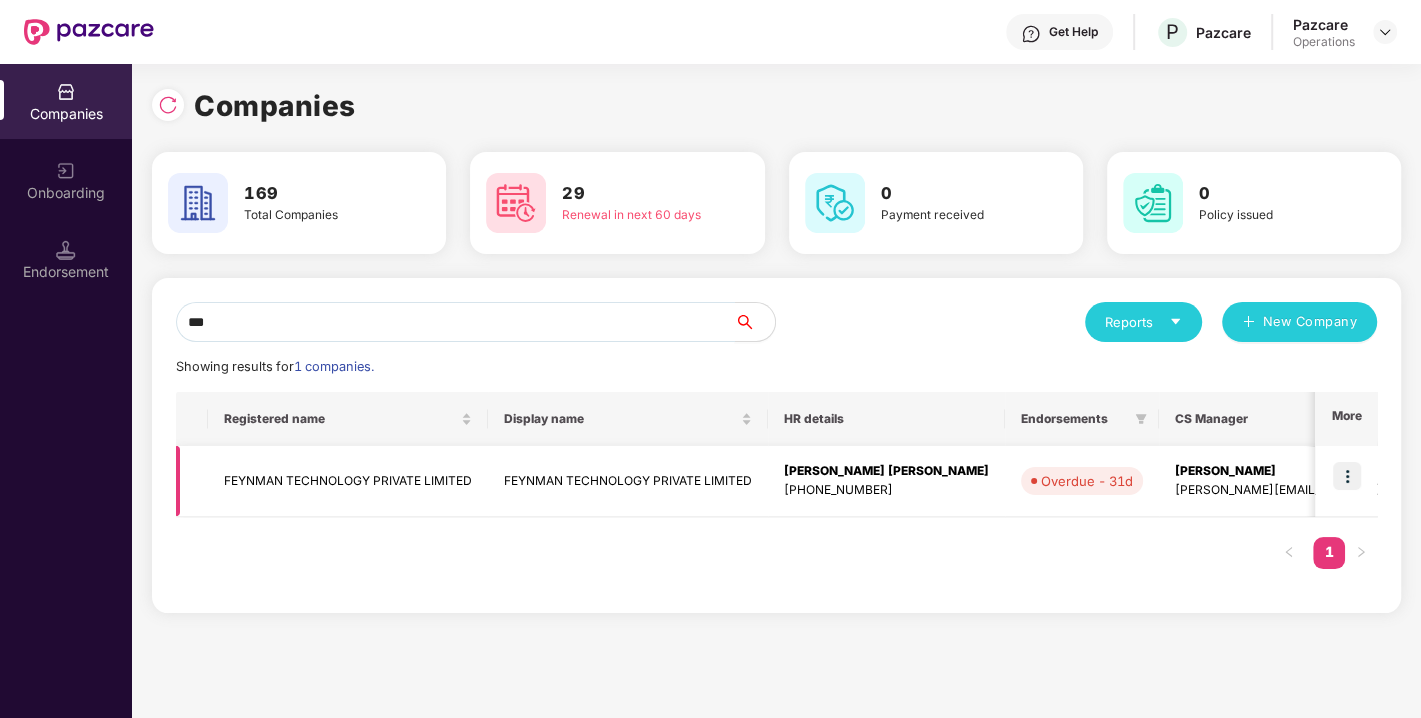 type on "***" 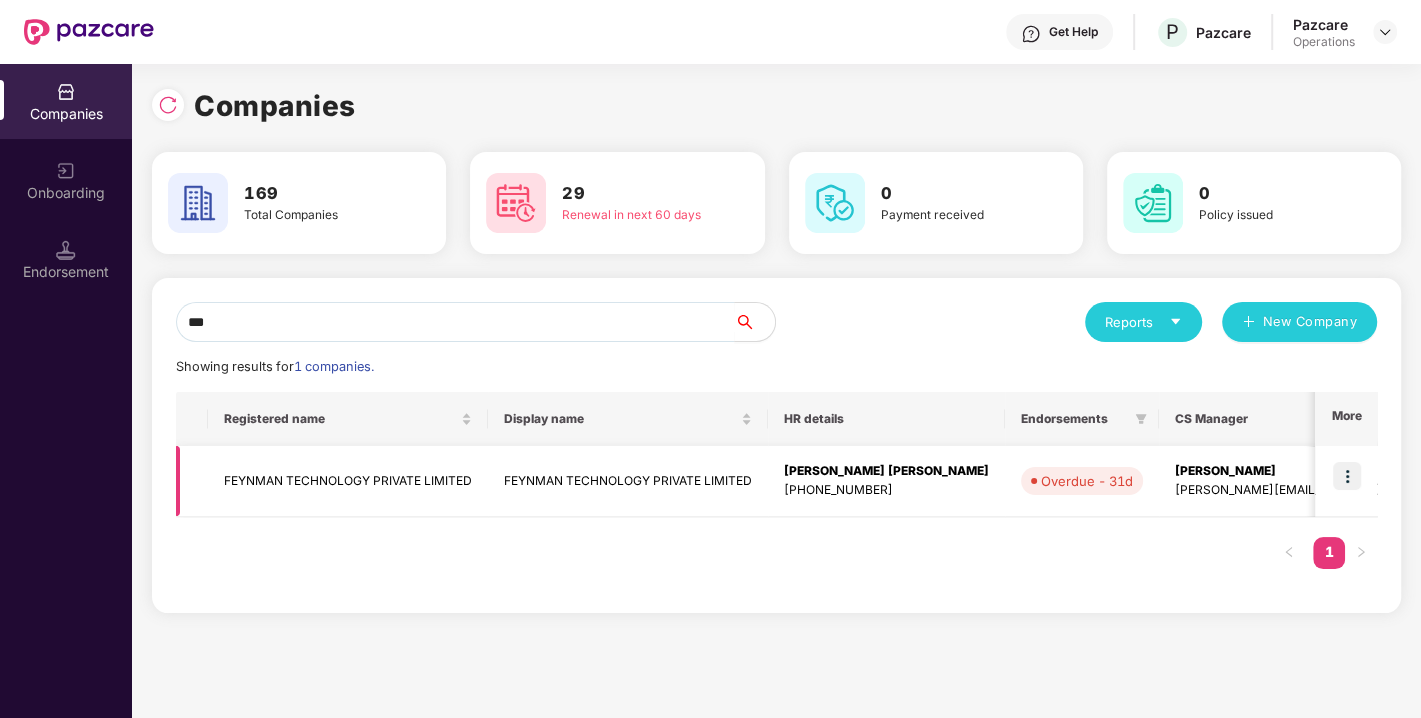 click at bounding box center (1347, 476) 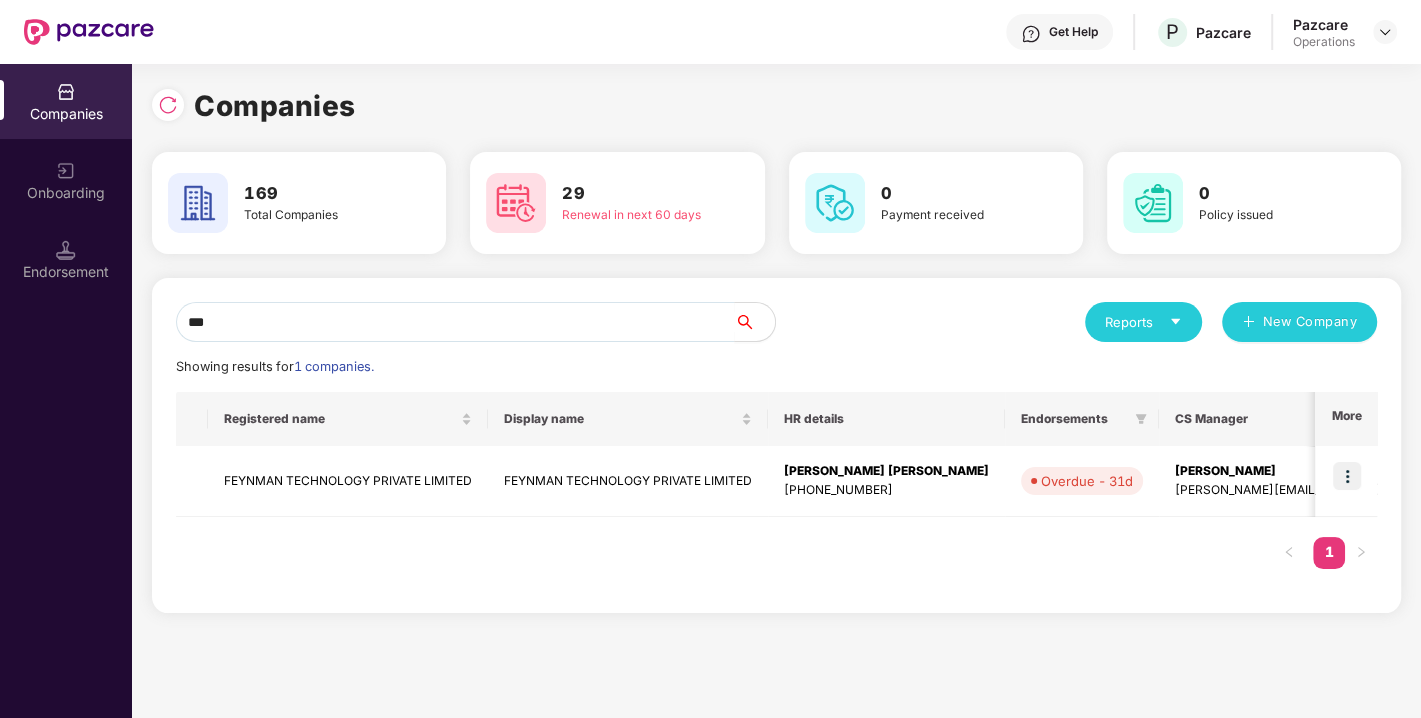 click on "Registered name Display name HR details Endorsements CS Manager Benefits Earliest Renewal Issues Total Premium More                       FEYNMAN TECHNOLOGY PRIVATE LIMITED FEYNMAN TECHNOLOGY PRIVATE LIMITED Daksh Ketan Shah +918758912773 Overdue - 31d Syed  Mansoor syed.mansoor@pazcare.com GPA GMC 28 Apr 2026 0 ₹1,77,627.76 1" at bounding box center [776, 490] 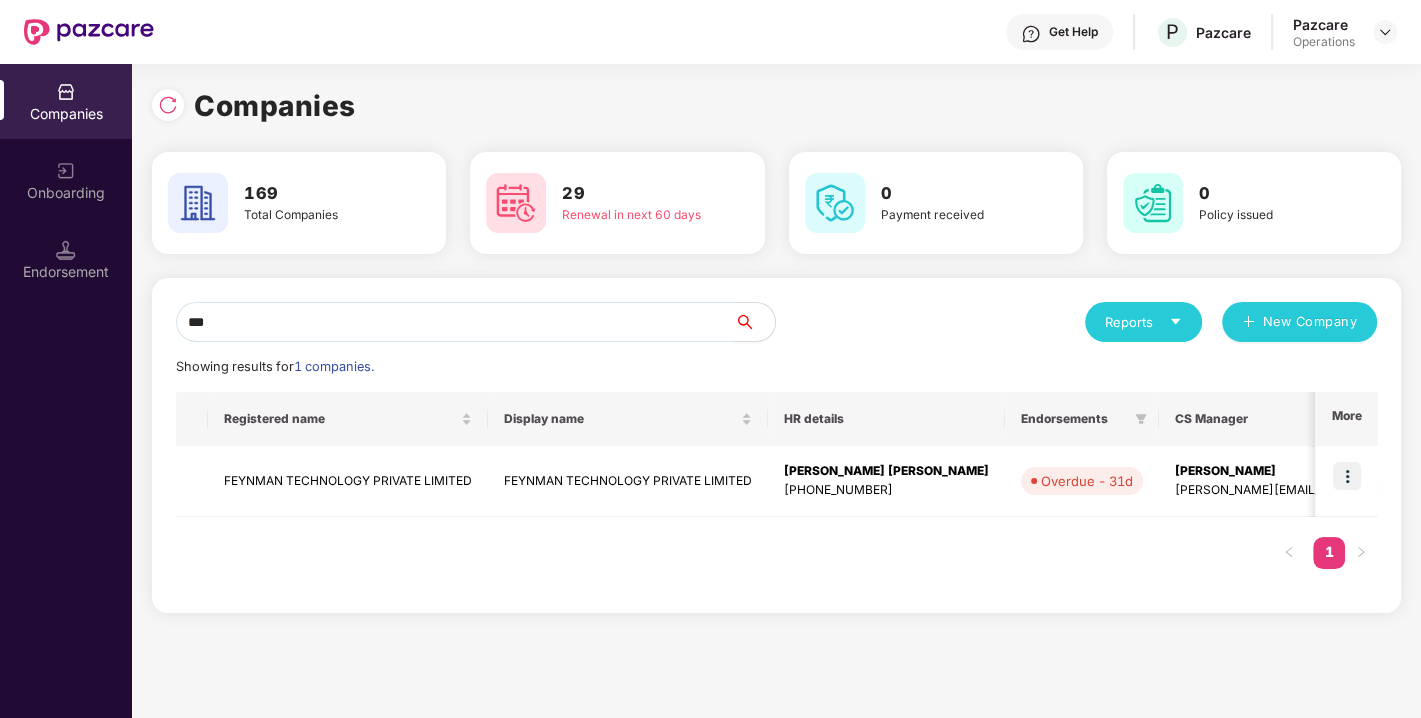 drag, startPoint x: 287, startPoint y: 314, endPoint x: 102, endPoint y: 301, distance: 185.45619 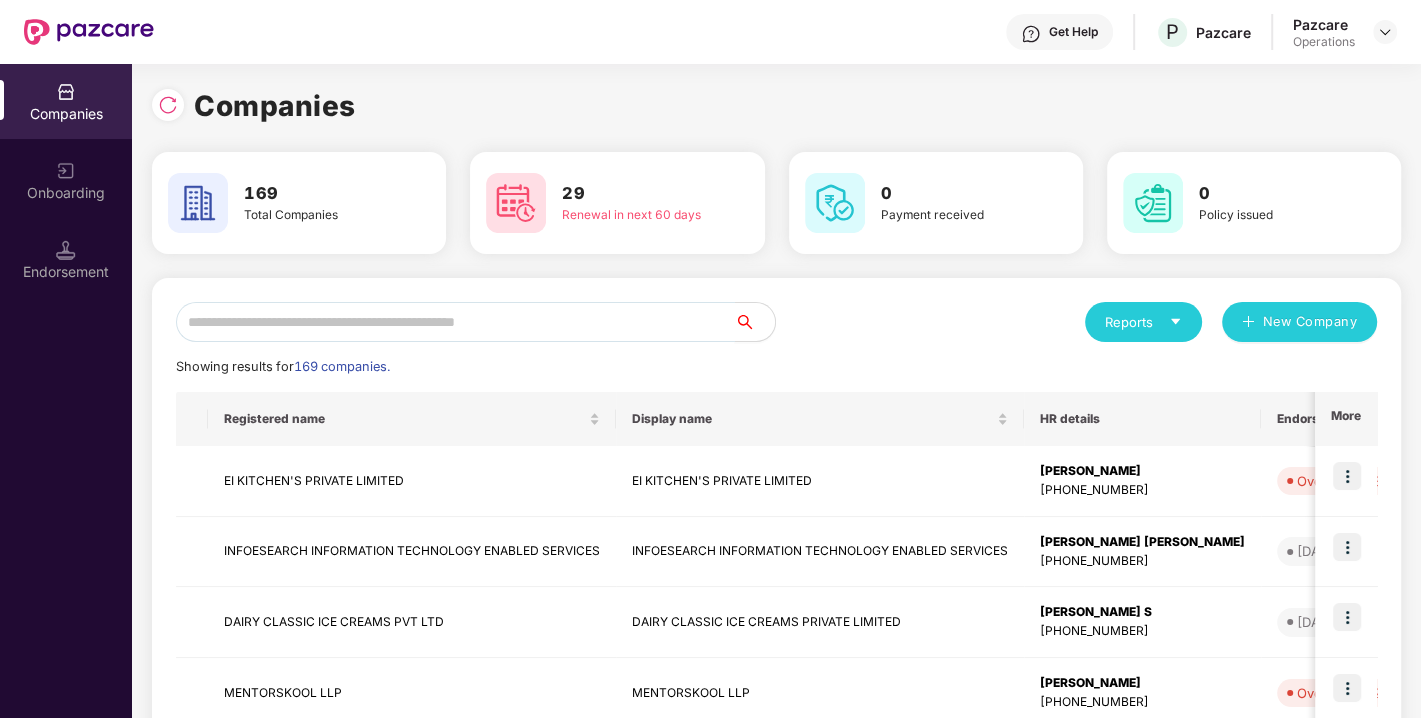 click at bounding box center [455, 322] 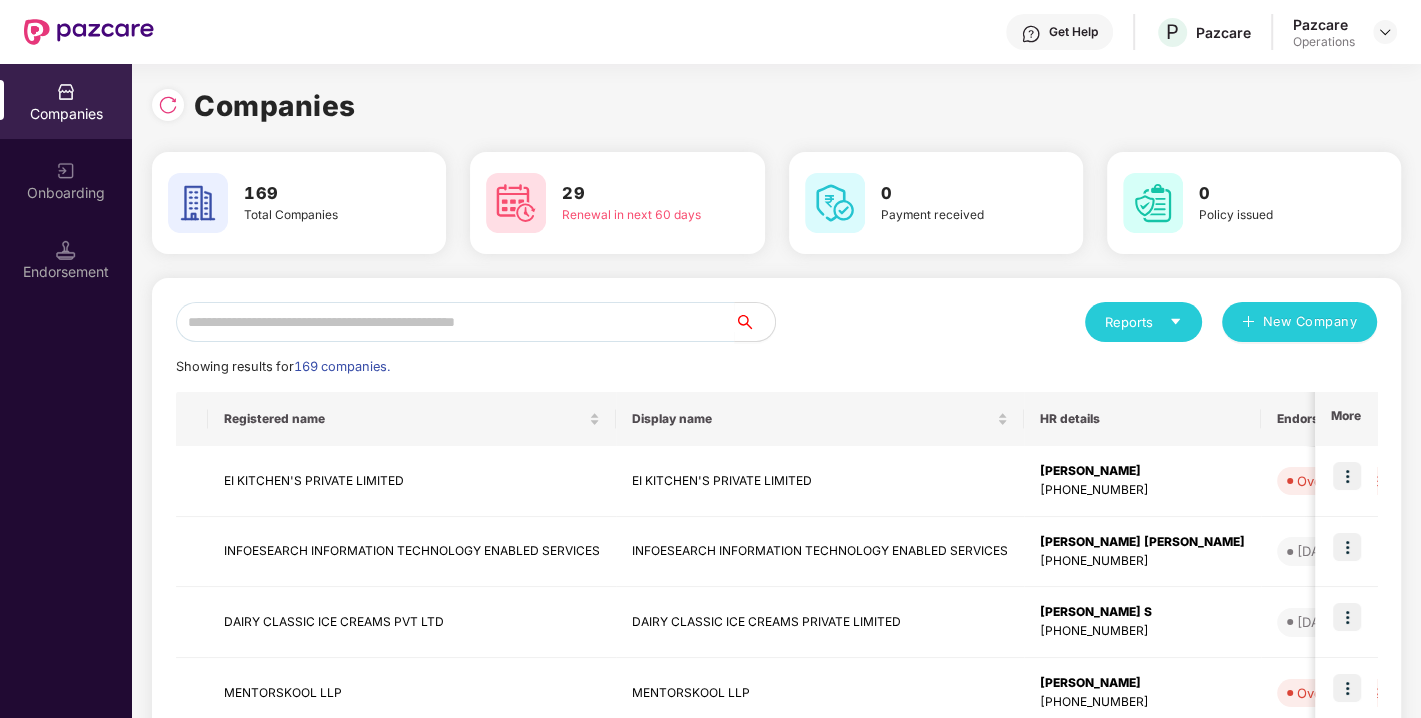 click on "Reports  New Company Showing results for  169 companies. Registered name Display name HR details Endorsements CS Manager Benefits Earliest Renewal Issues Total Premium More                       EI KITCHEN'S PRIVATE LIMITED EI KITCHEN'S PRIVATE LIMITED Shabnam Das +917454028317 Overdue - 83d Deeksha  kottary deeksha.pk@pazcare.com GMC 13 Jan 2026 0 ₹1,08,727.56 INFOESEARCH INFORMATION TECHNOLOGY ENABLED SERVICES INFOESEARCH INFORMATION TECHNOLOGY ENABLED SERVICES Srirama Chandra Sarma Pasumarthi +917993534506 27 Jul 2025 Rajul Gupta rajul.gupta@pazcare.com GPA GMC 20 Aug 2025 0 ₹4,95,864.32 DAIRY CLASSIC ICE CREAMS PVT LTD DAIRY CLASSIC ICE CREAMS PRIVATE LIMITED Santhosh S +919844389525 26 Jul 2025 Shivakumar S shivakumar.s@pazcare.com GPA 02 Mar 2026 0 ₹4,35,910.88 MENTORSKOOL LLP MENTORSKOOL LLP Prateek Kumar +919886844297 Overdue - 62d Syed  Mansoor syed.mansoor@pazcare.com GPA GMC 02 Apr 2026 0 ₹1,21,015.4 MYDEA VENTURES PRIVATE LIMITED MYDEA VENTURES PRIVATE LIMITED Pawan Kumar Singh" at bounding box center (776, 763) 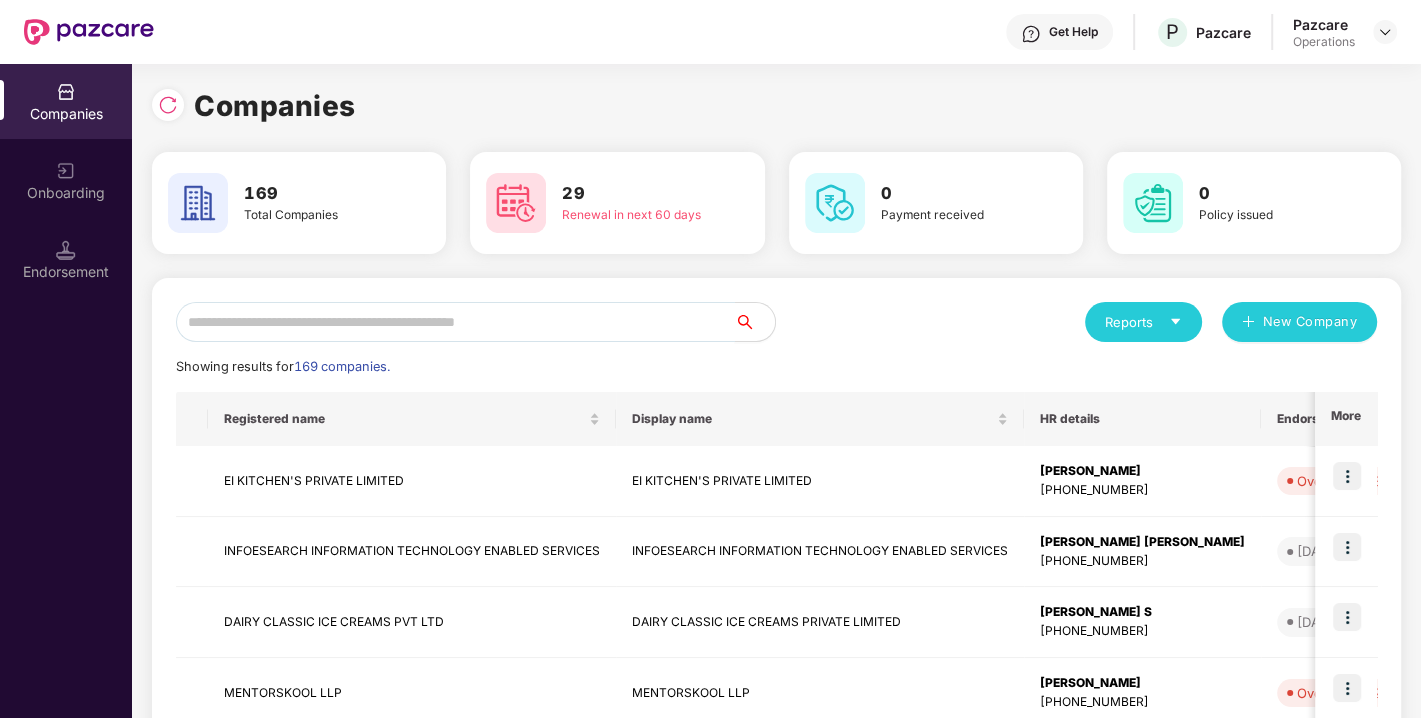 click at bounding box center [455, 322] 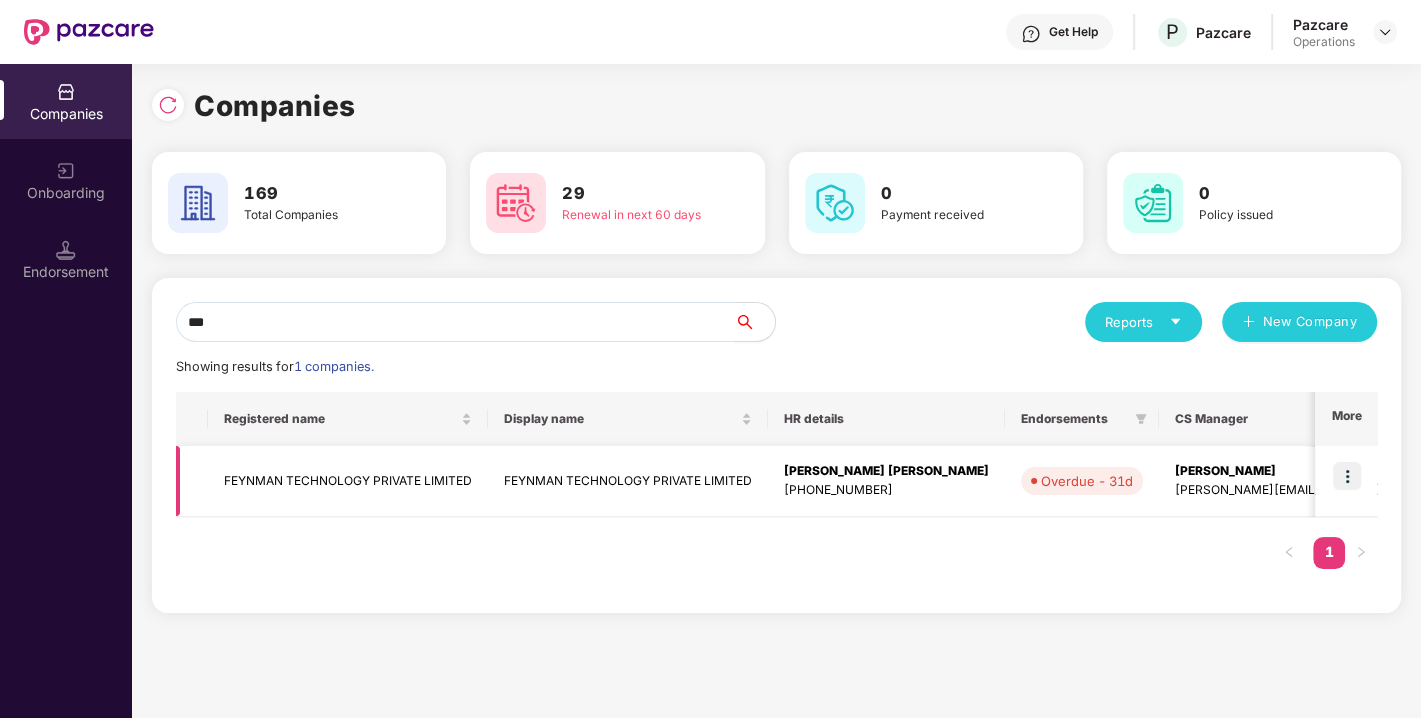 type on "***" 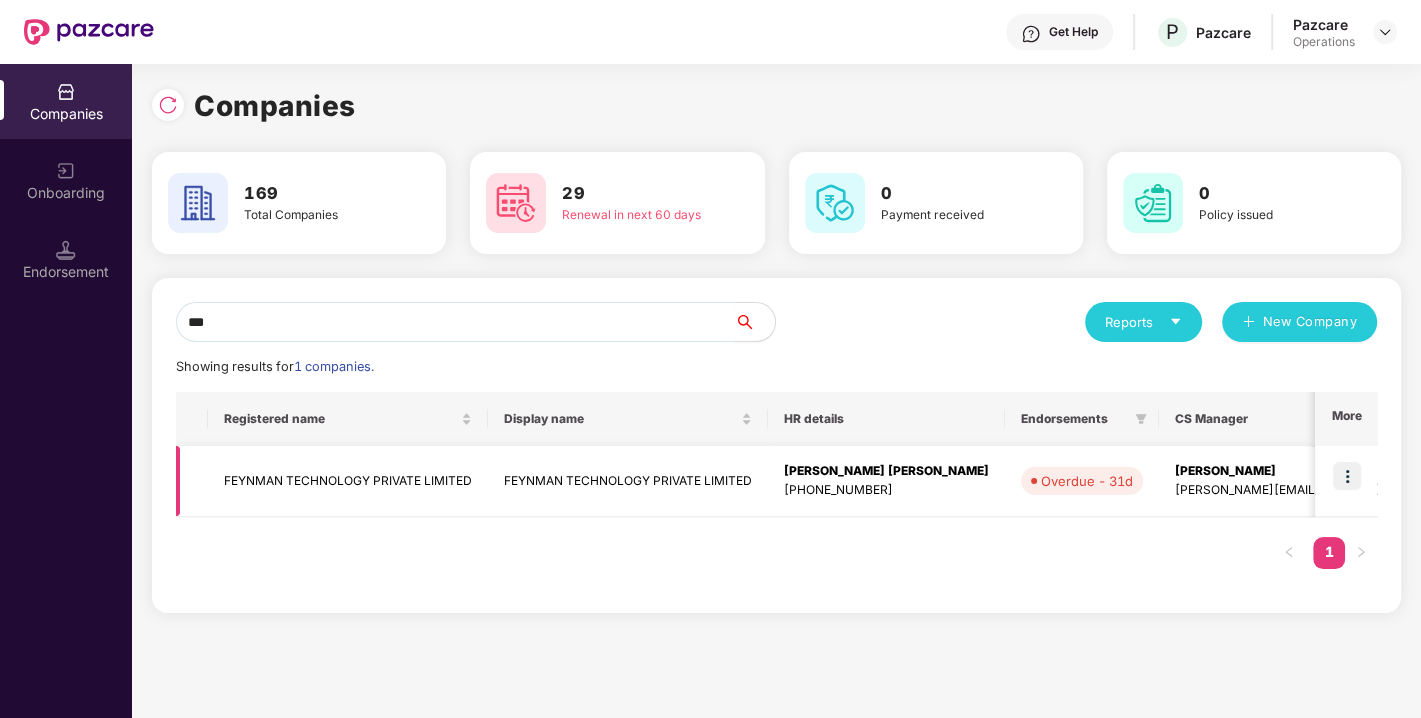 click at bounding box center (1347, 476) 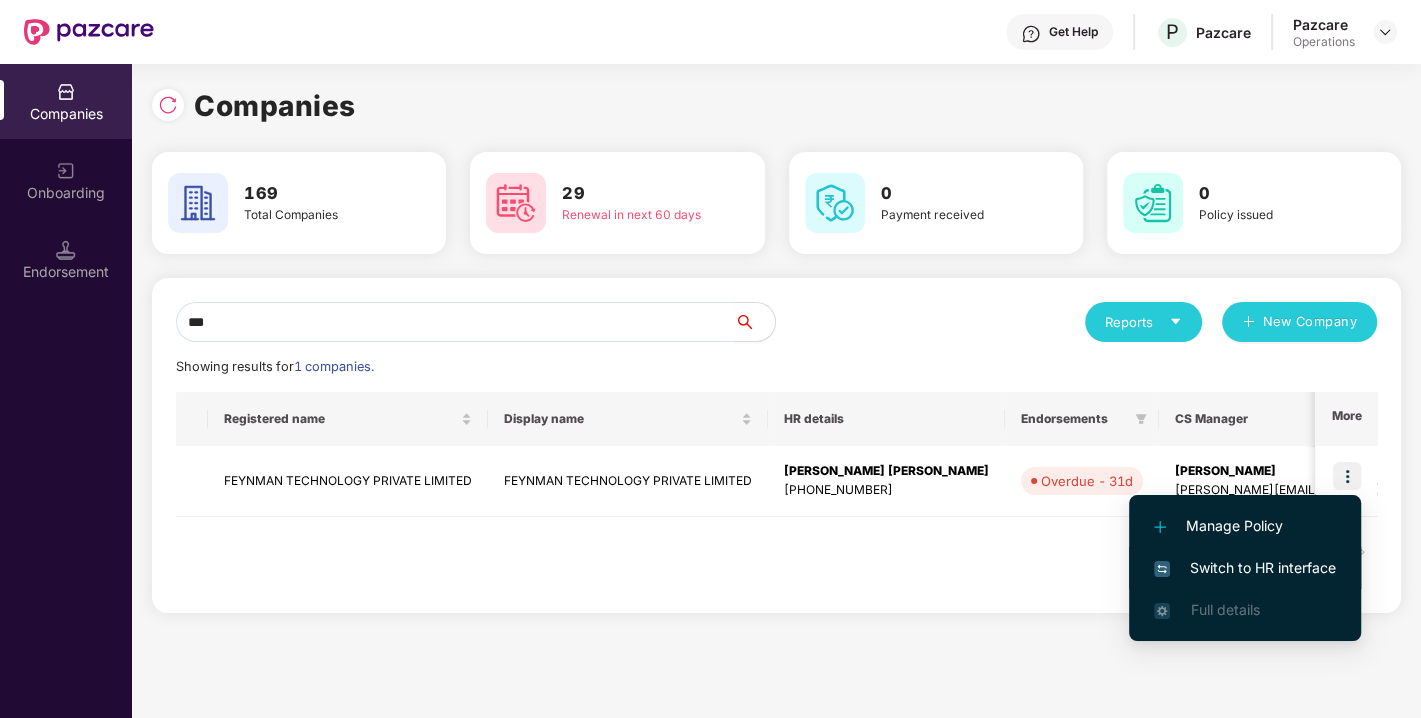 click on "Switch to HR interface" at bounding box center (1245, 568) 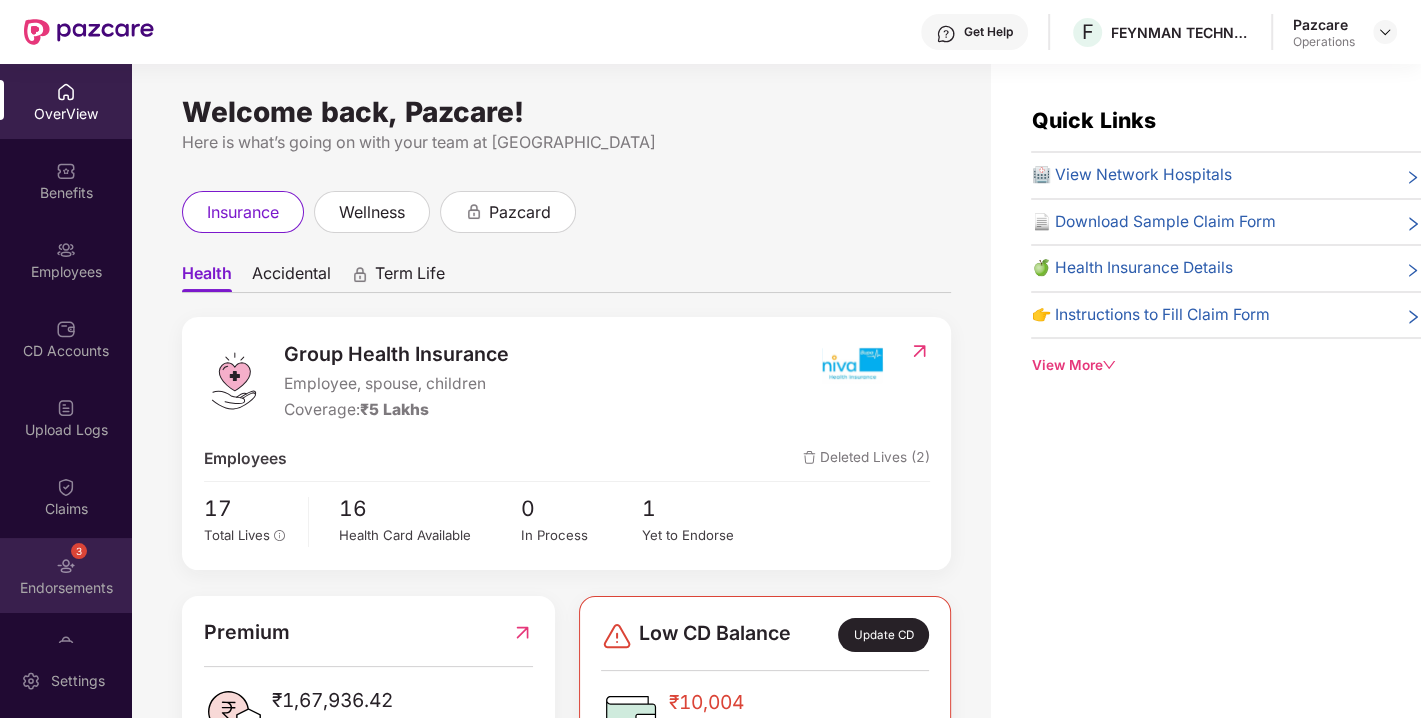 click on "3 Endorsements" at bounding box center (66, 575) 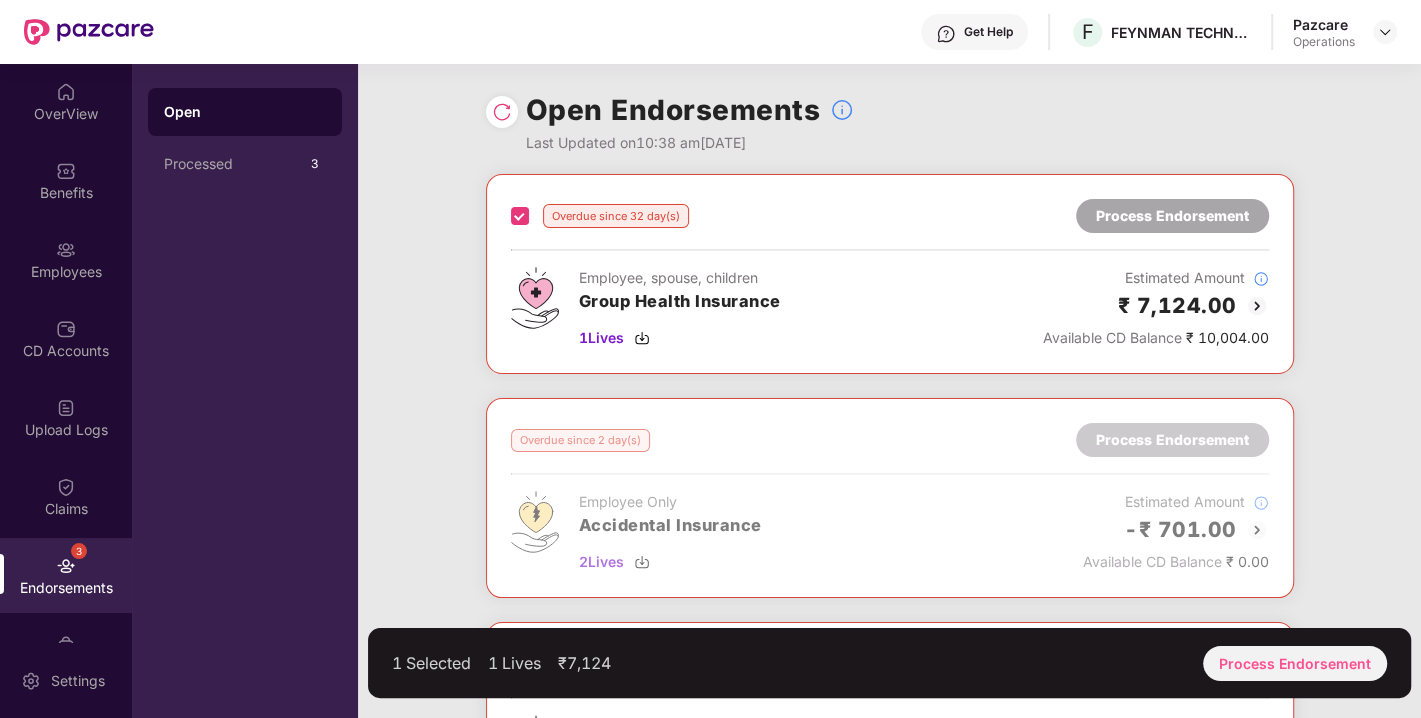 scroll, scrollTop: 324, scrollLeft: 0, axis: vertical 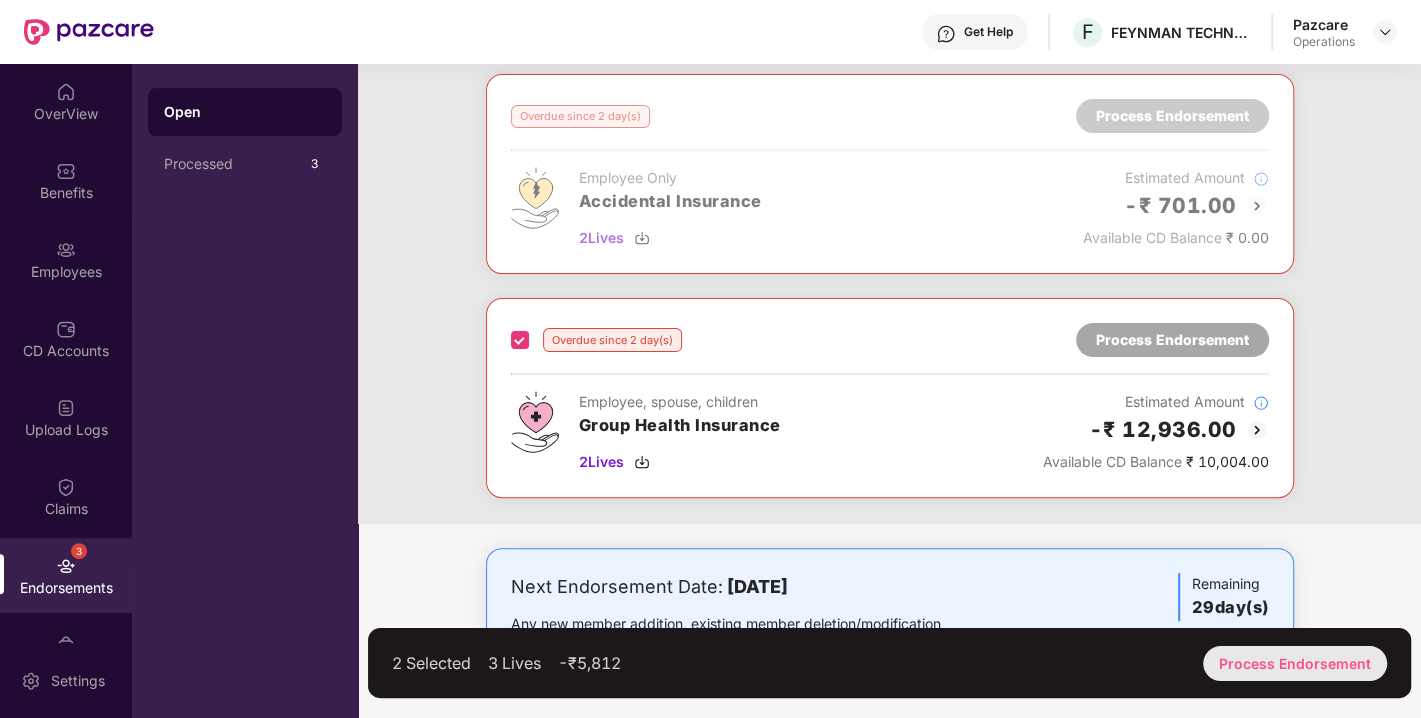click on "Process Endorsement" at bounding box center (1295, 663) 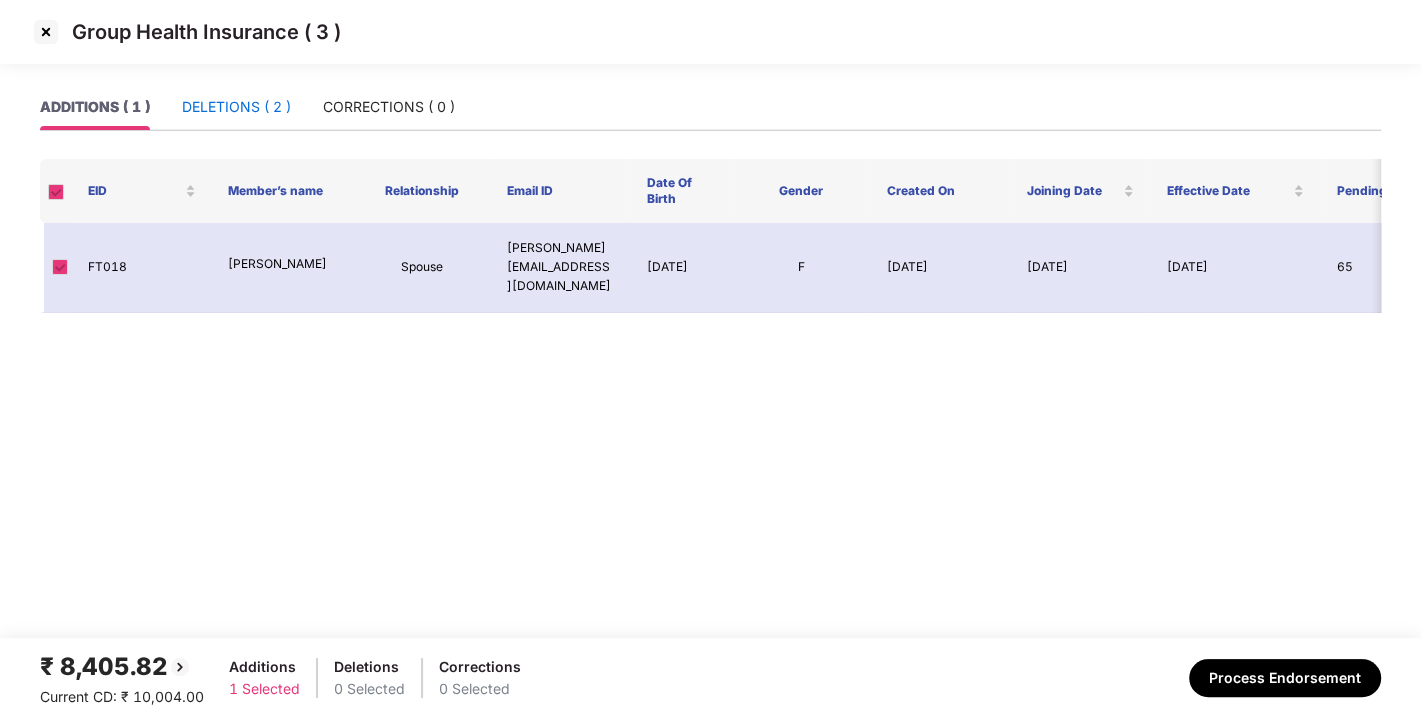 click on "DELETIONS ( 2 )" at bounding box center (236, 107) 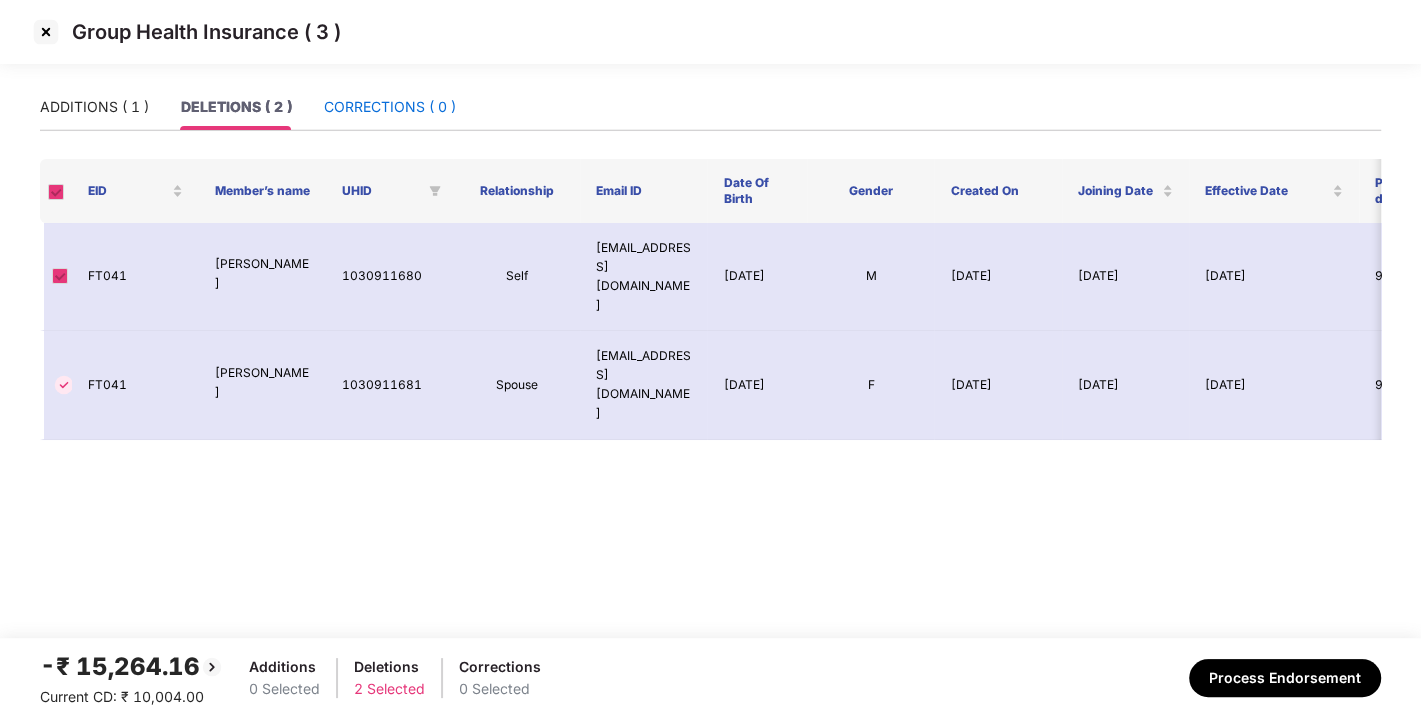 click on "CORRECTIONS ( 0 )" at bounding box center (390, 107) 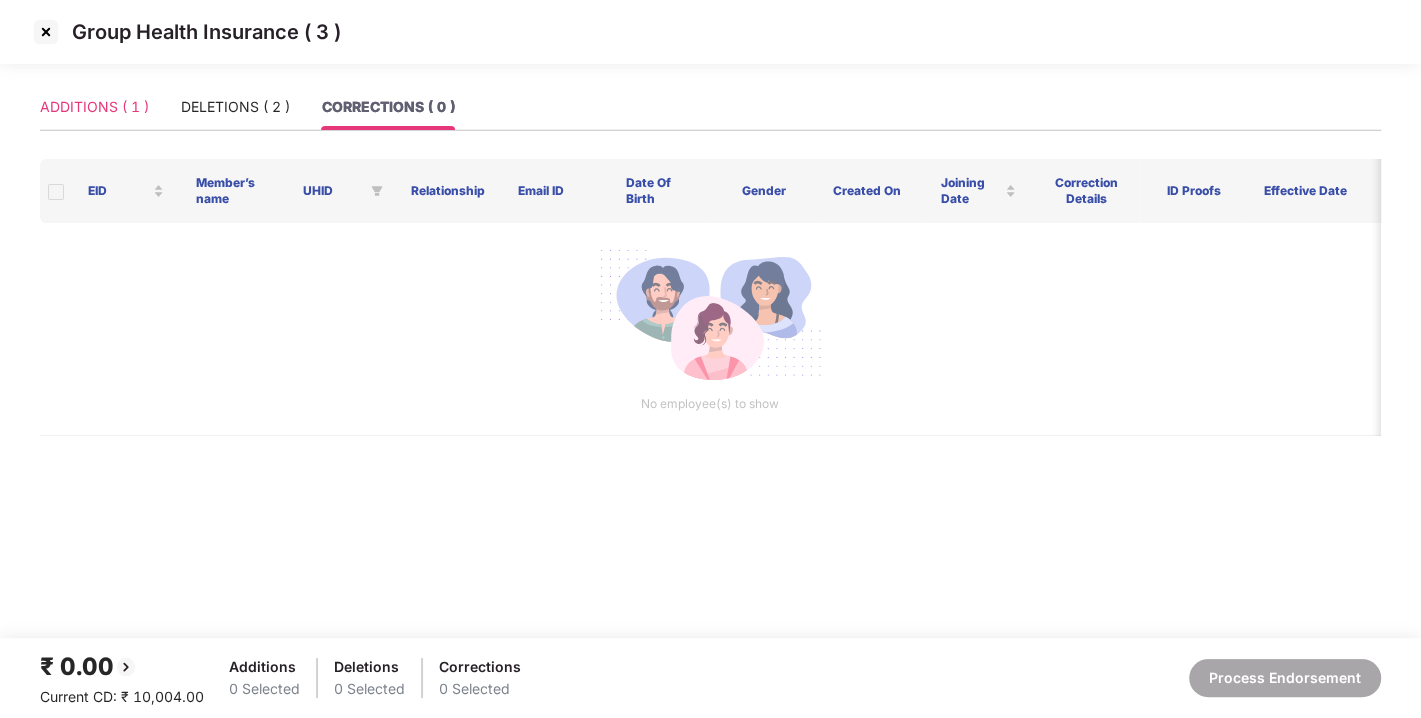 click on "ADDITIONS ( 1 )" at bounding box center (94, 107) 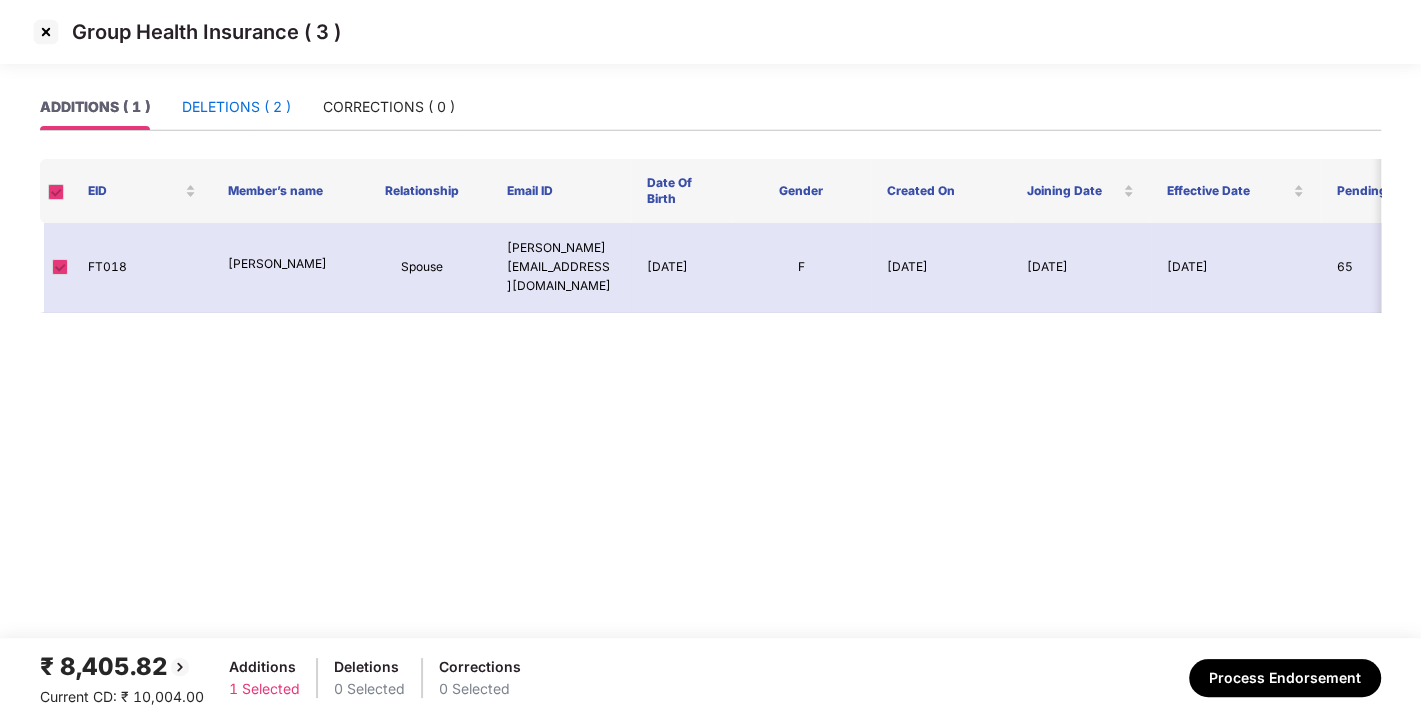 click on "DELETIONS ( 2 )" at bounding box center (236, 107) 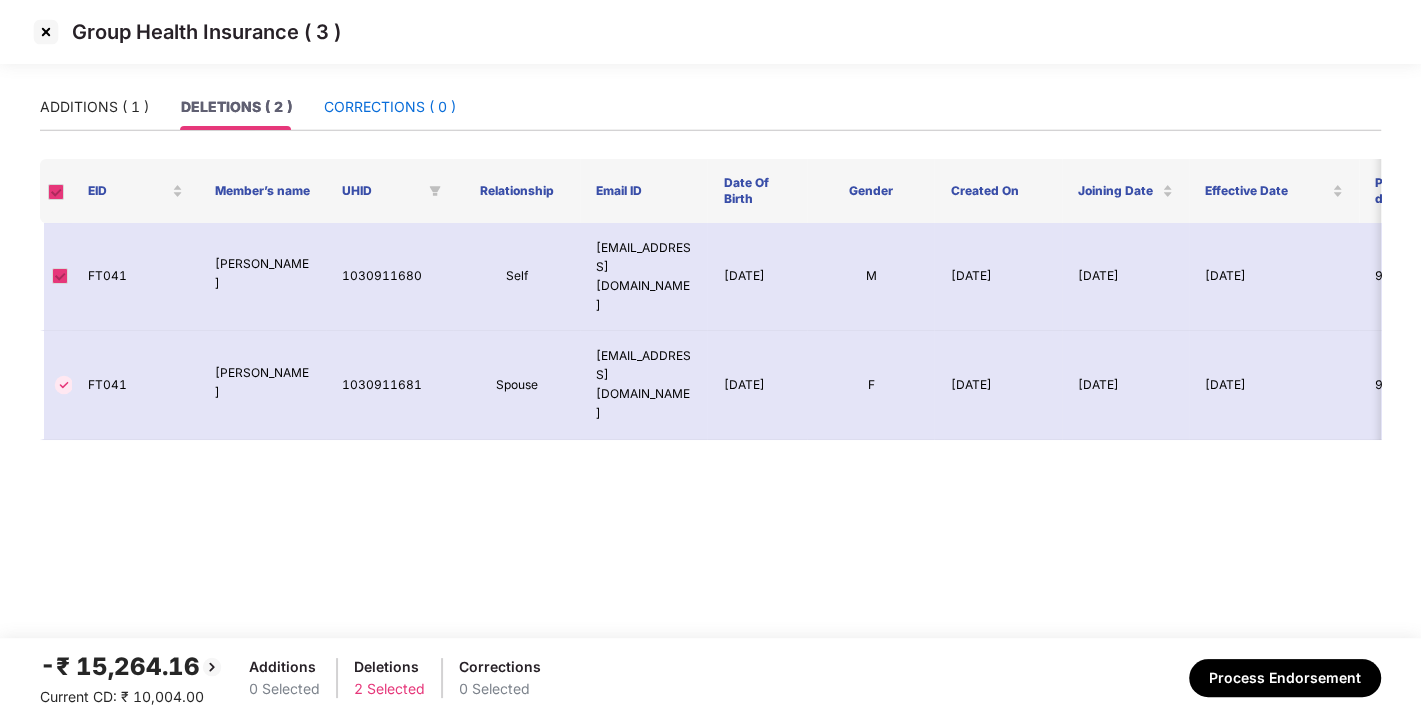 click on "CORRECTIONS ( 0 )" at bounding box center (390, 107) 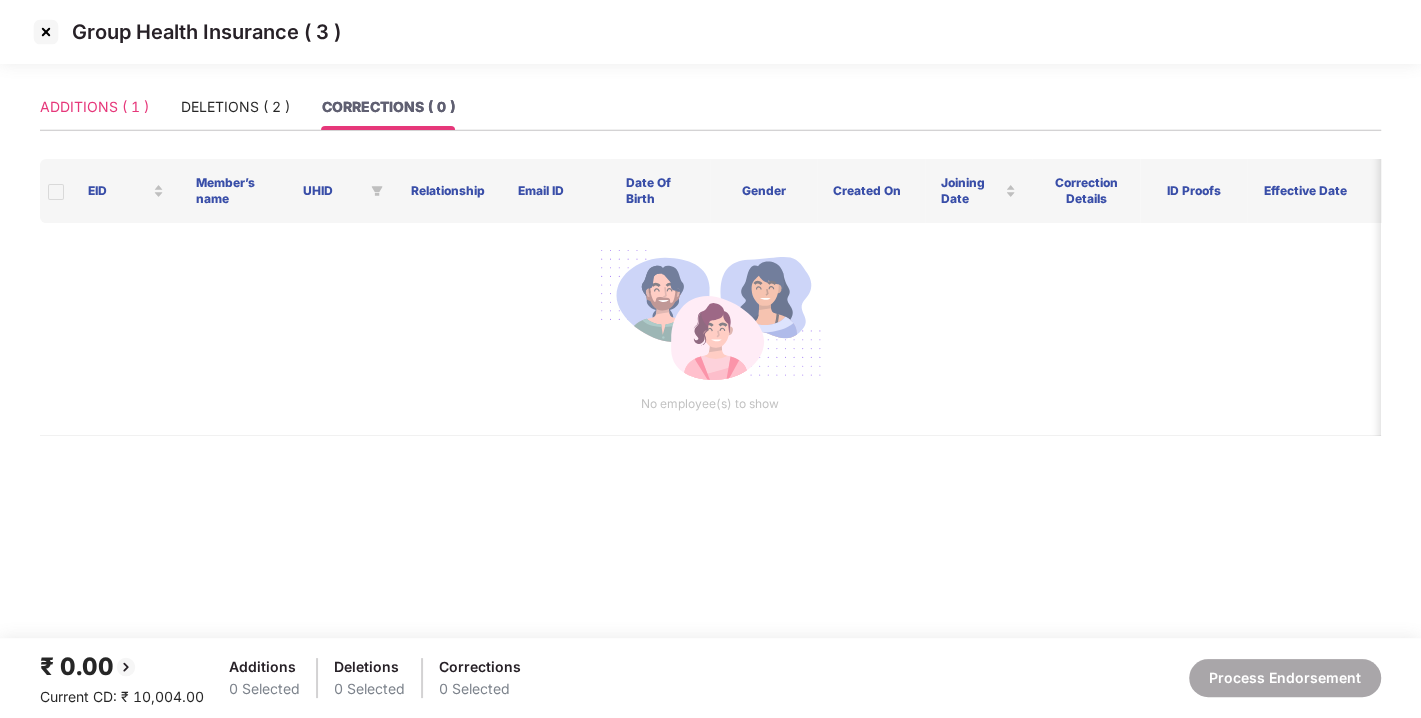 click on "ADDITIONS ( 1 )" at bounding box center (94, 107) 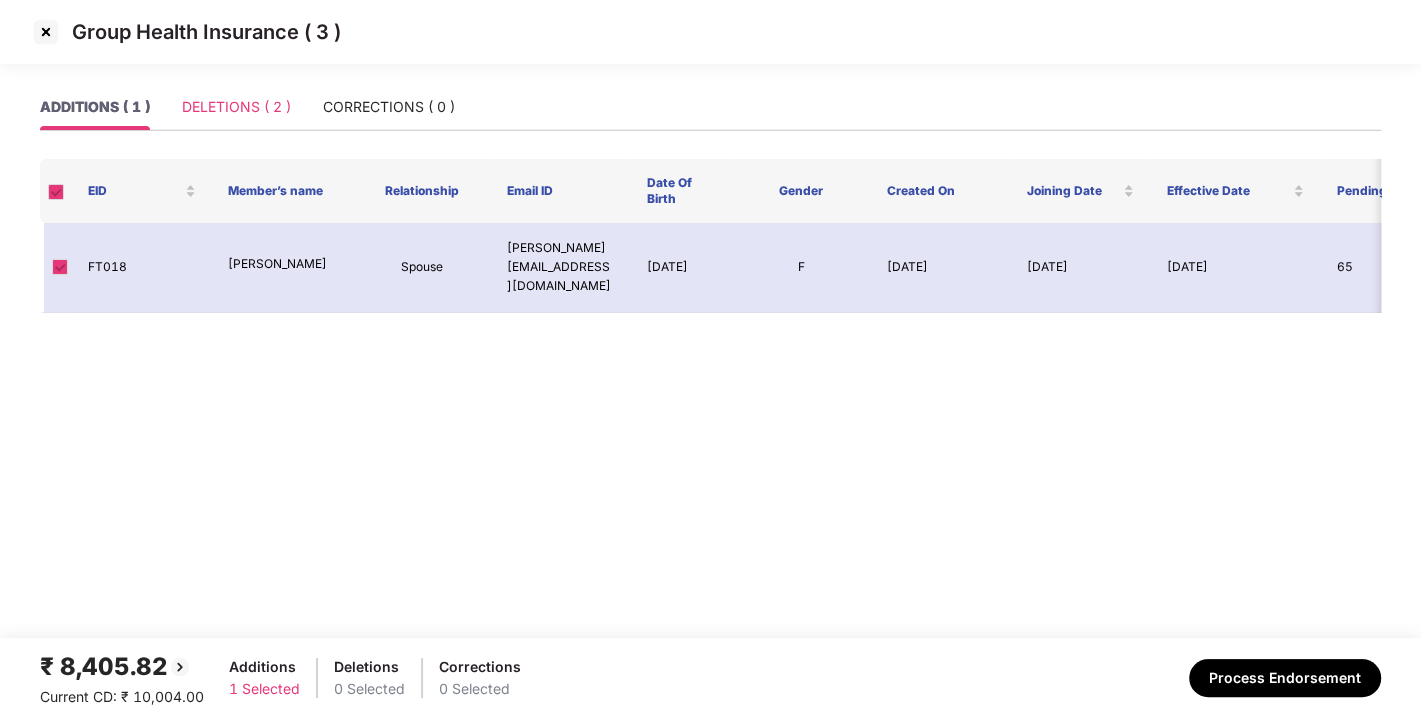 click on "DELETIONS ( 2 )" at bounding box center [236, 107] 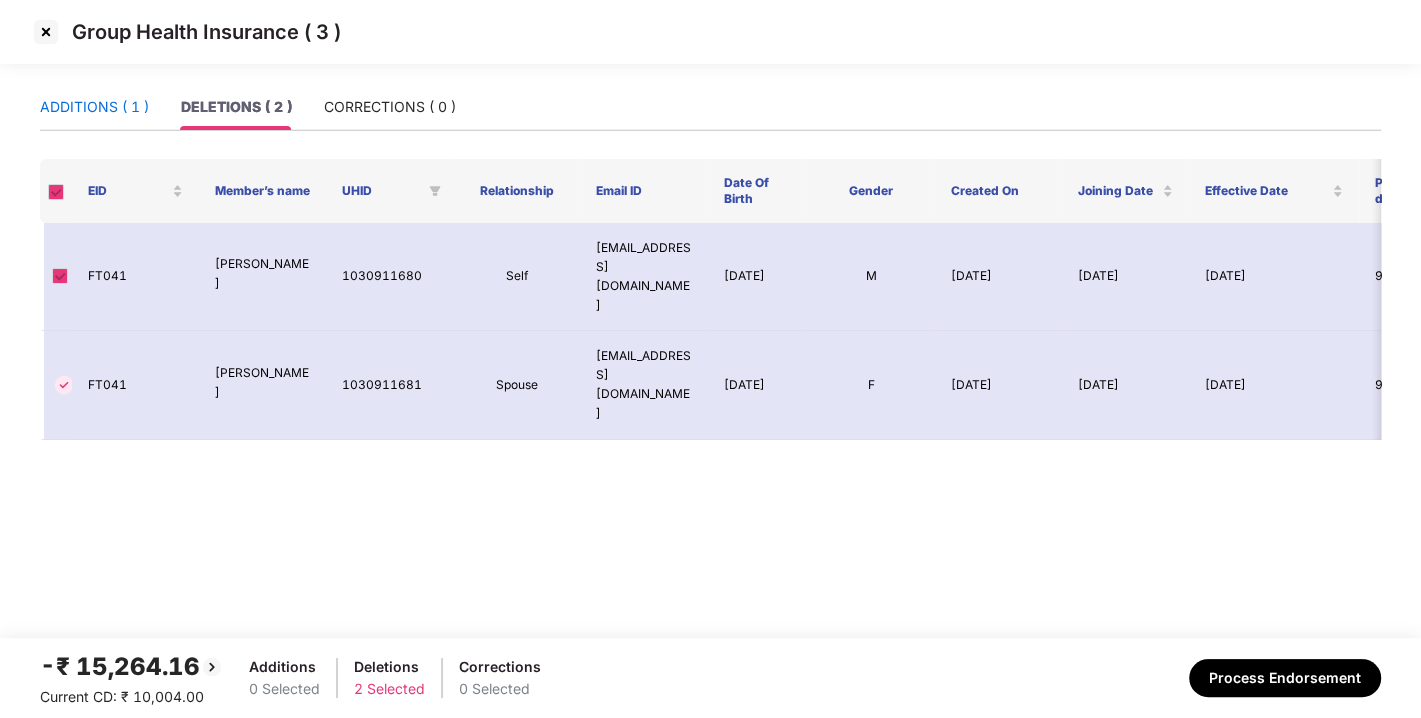 click on "ADDITIONS ( 1 )" at bounding box center [94, 107] 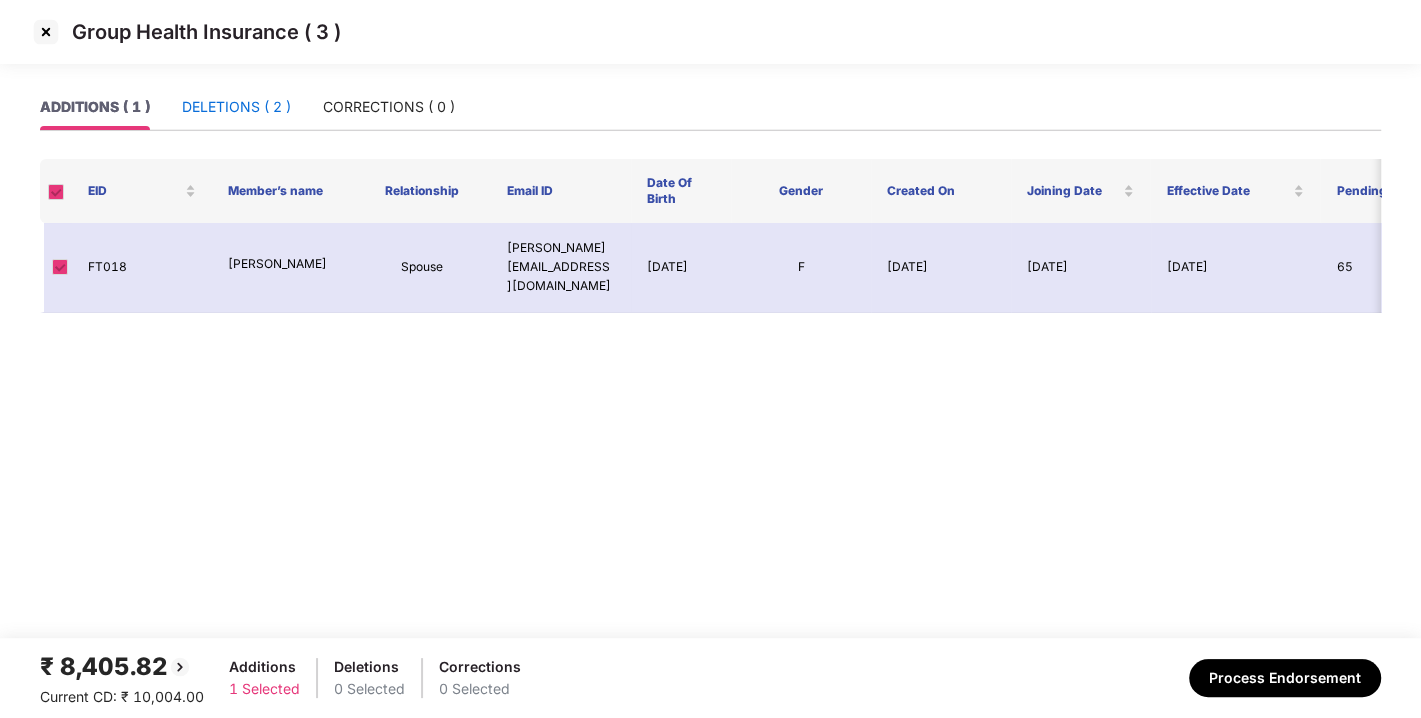 click on "DELETIONS ( 2 )" at bounding box center (236, 107) 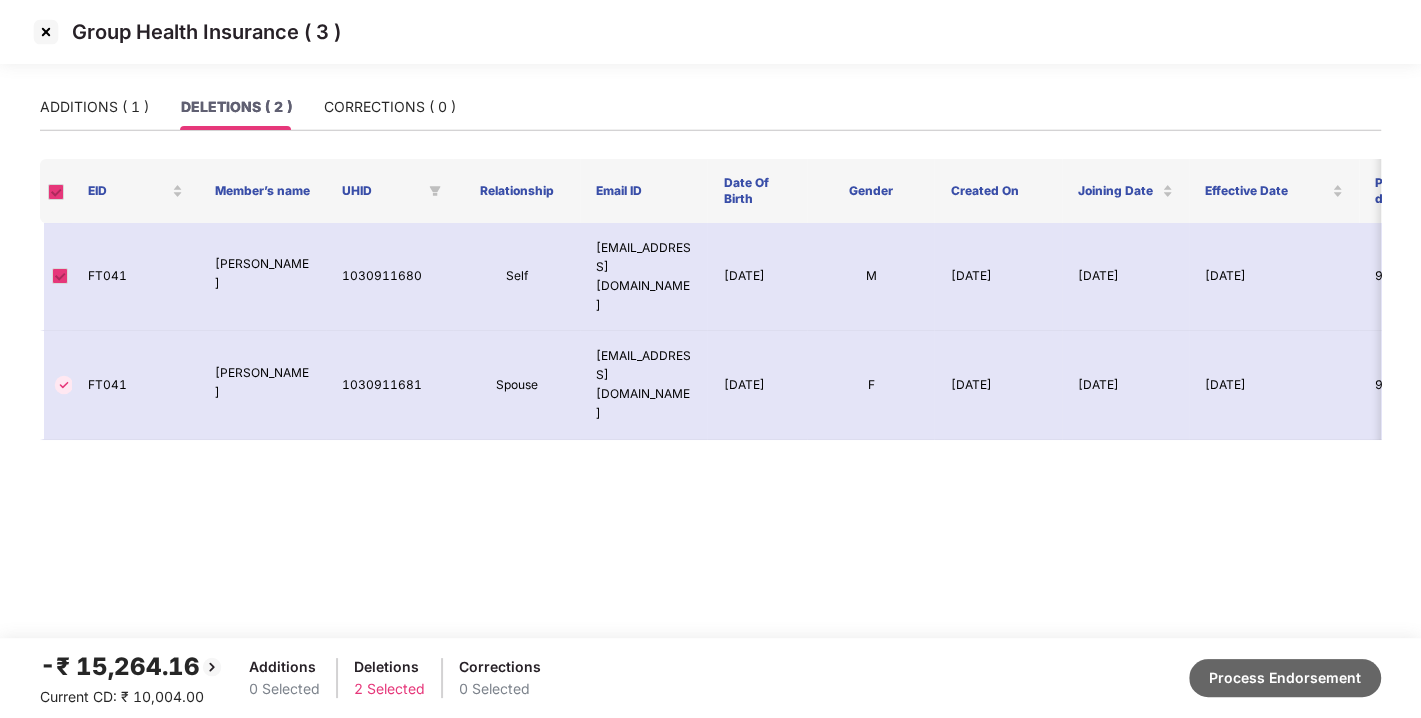 click on "Process Endorsement" at bounding box center (1285, 678) 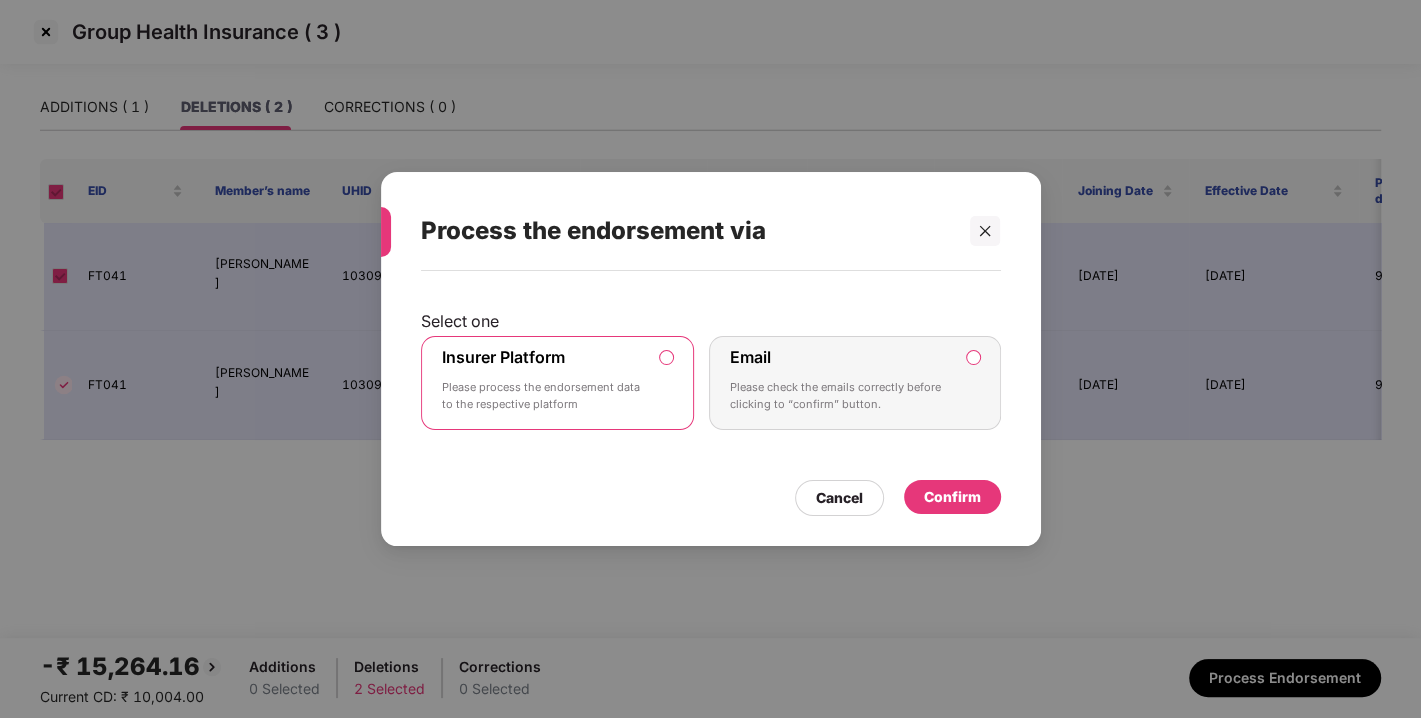 click on "Confirm" at bounding box center [952, 497] 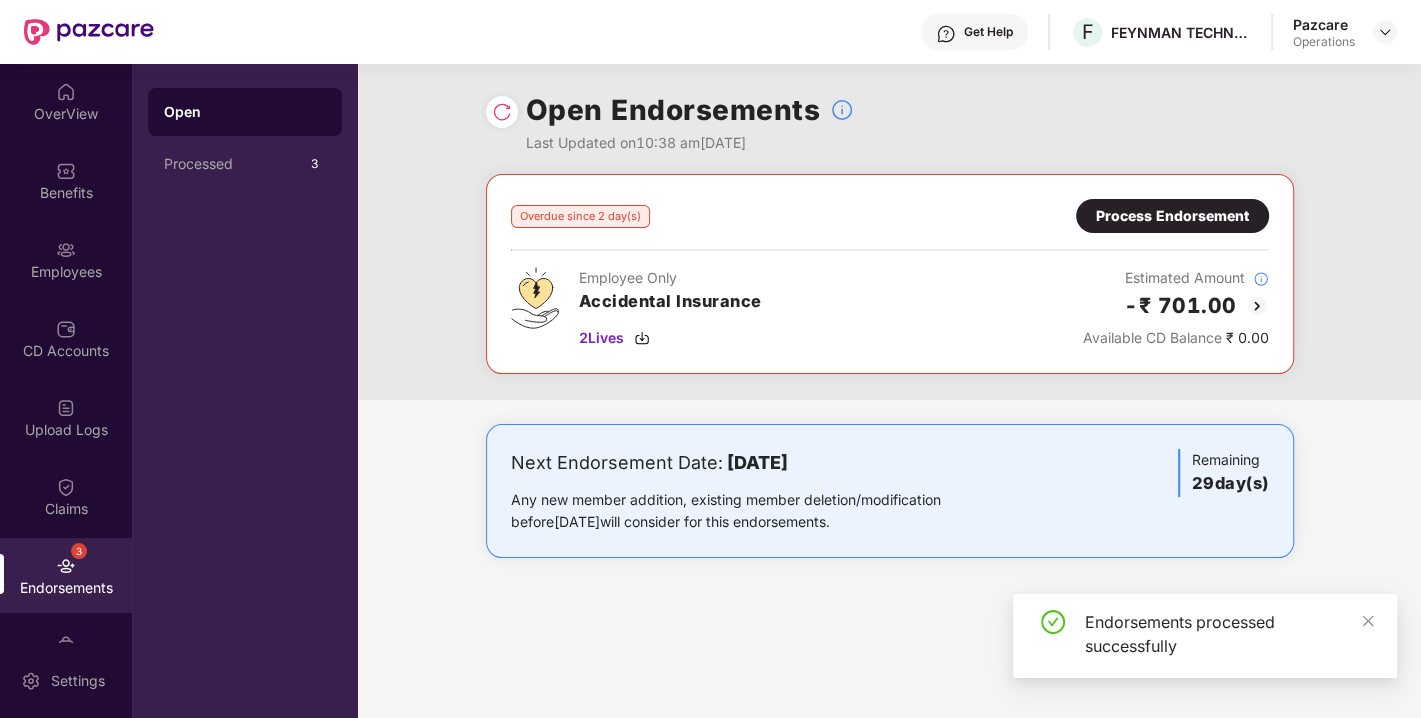 click on "Process Endorsement" at bounding box center [1172, 216] 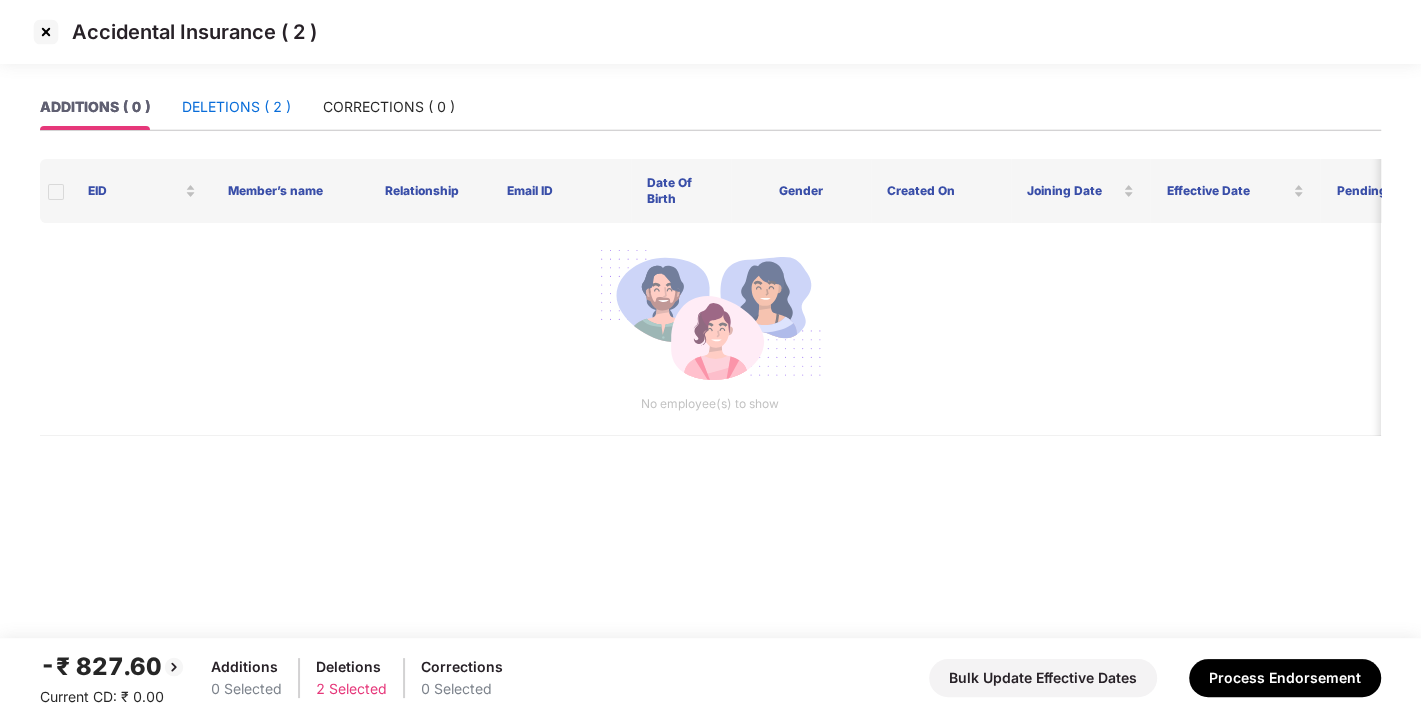 click on "DELETIONS ( 2 )" at bounding box center [236, 107] 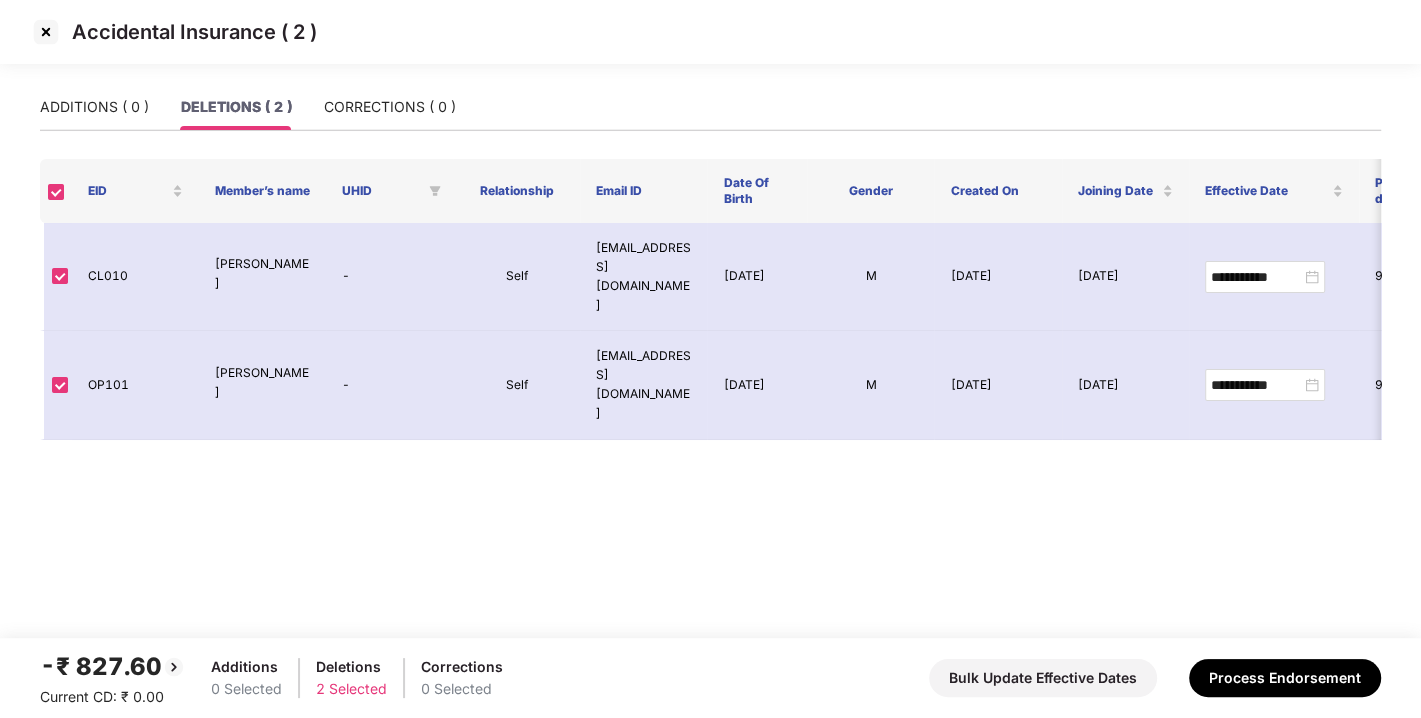 click at bounding box center [46, 32] 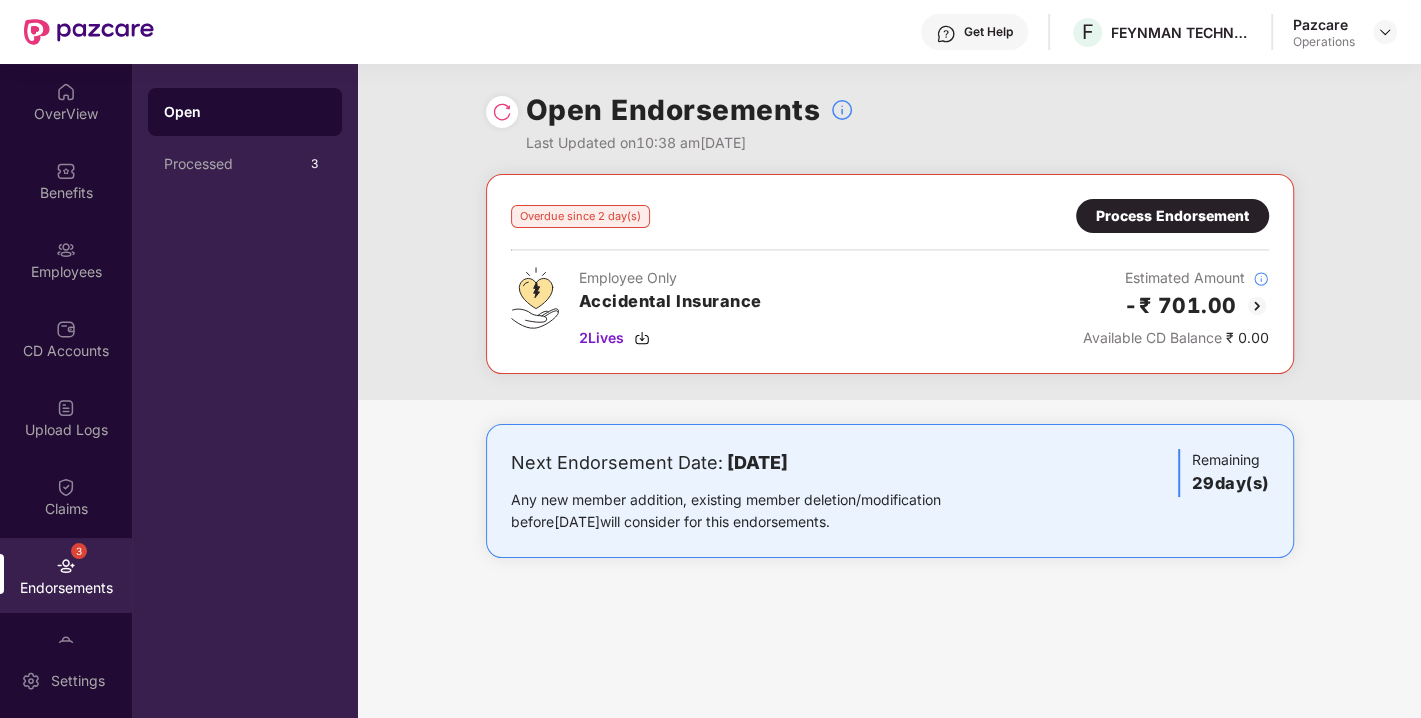 click on "Overdue since 2 day(s) Process Endorsement Employee Only Accidental Insurance   2  Lives Estimated Amount -₹ 701.00 Available CD Balance   ₹ 0.00" at bounding box center [890, 274] 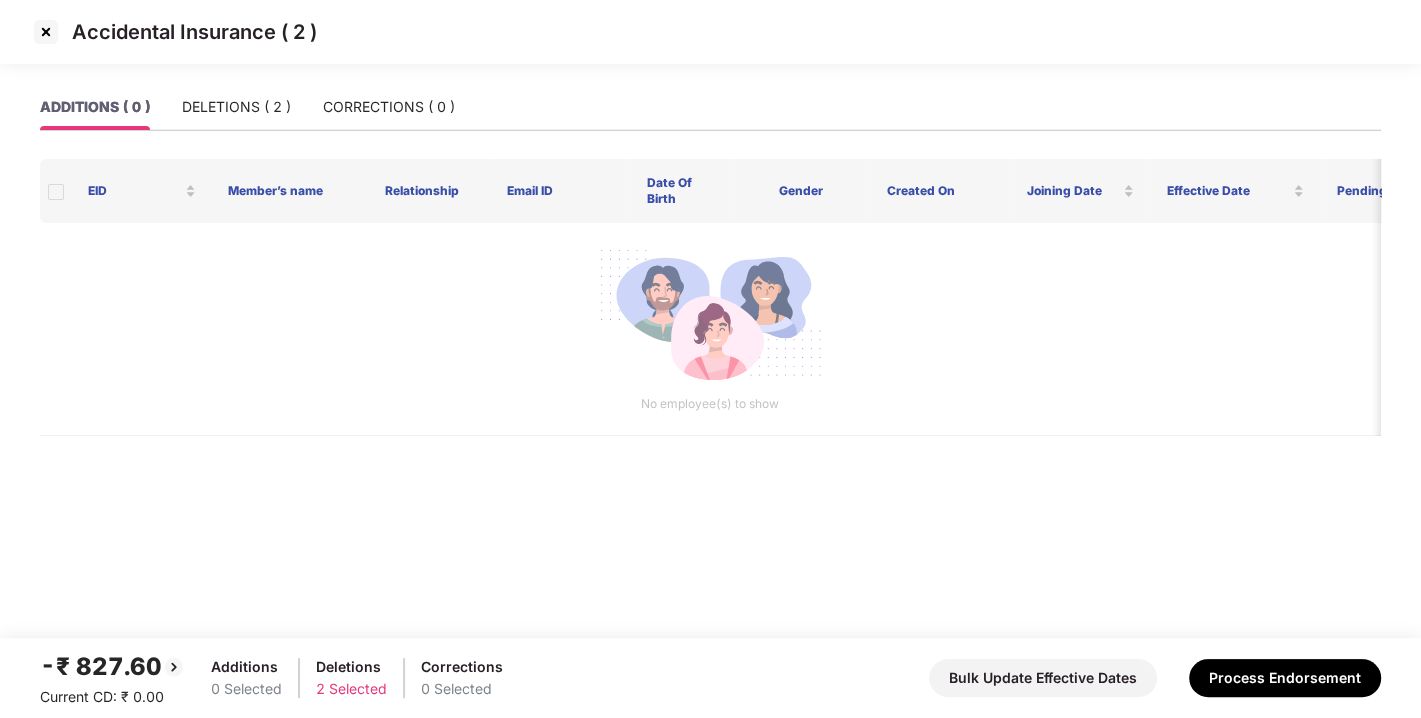 click on "ADDITIONS ( 0 )" at bounding box center (95, 107) 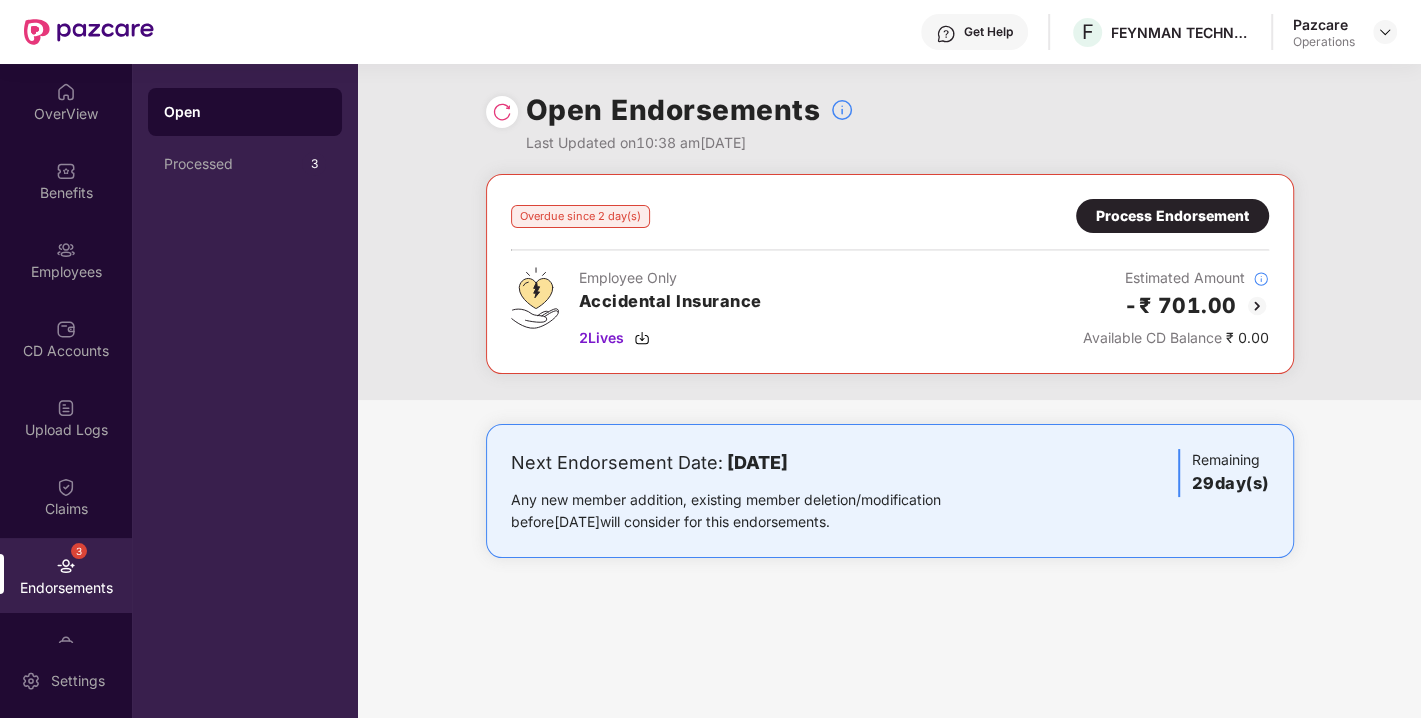 click on "Pazcare Operations" at bounding box center (1345, 32) 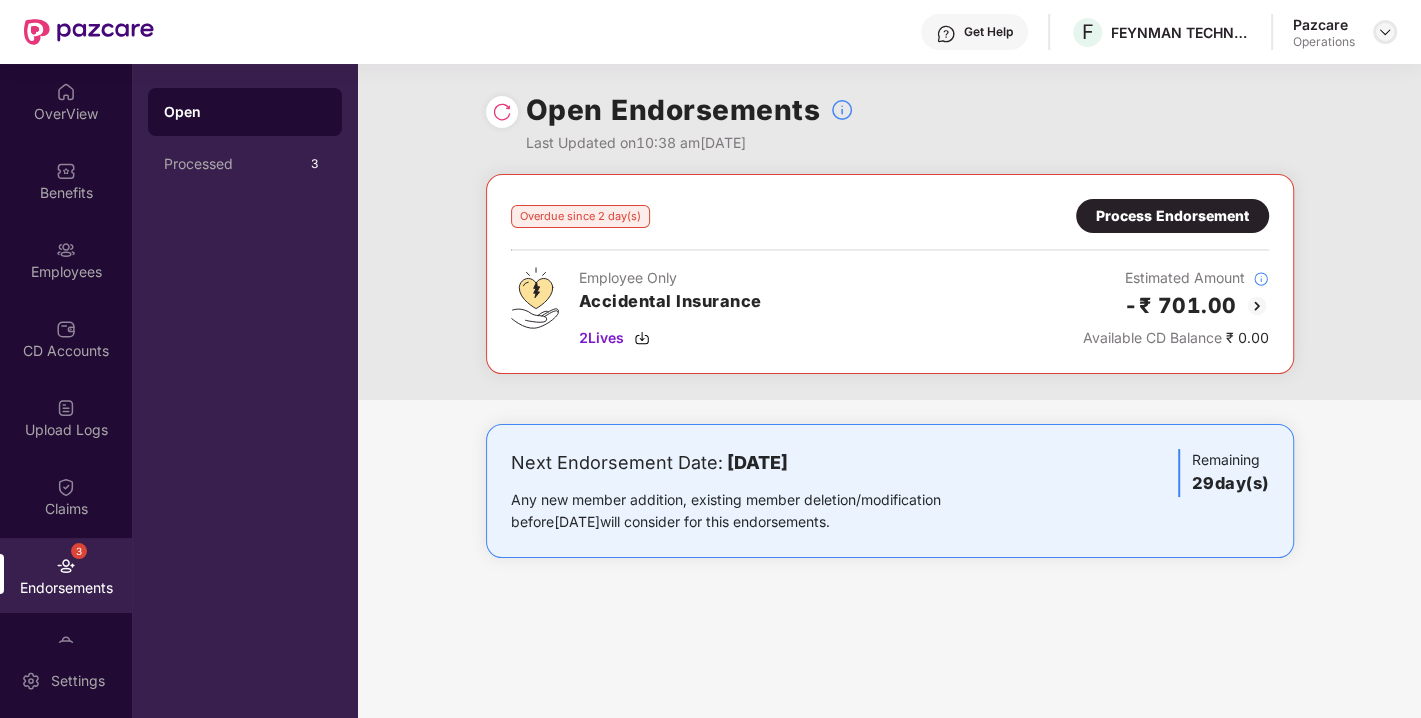 click at bounding box center [1385, 32] 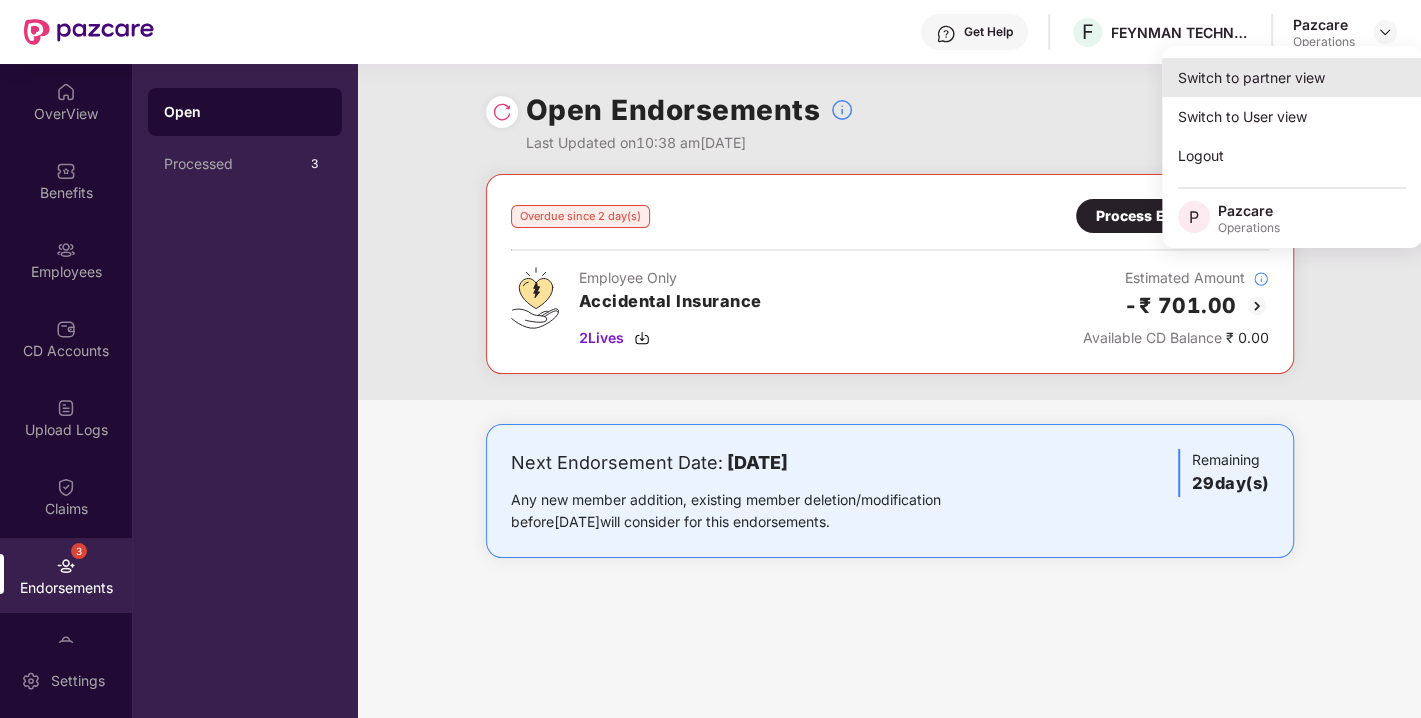 click on "Switch to partner view" at bounding box center (1292, 77) 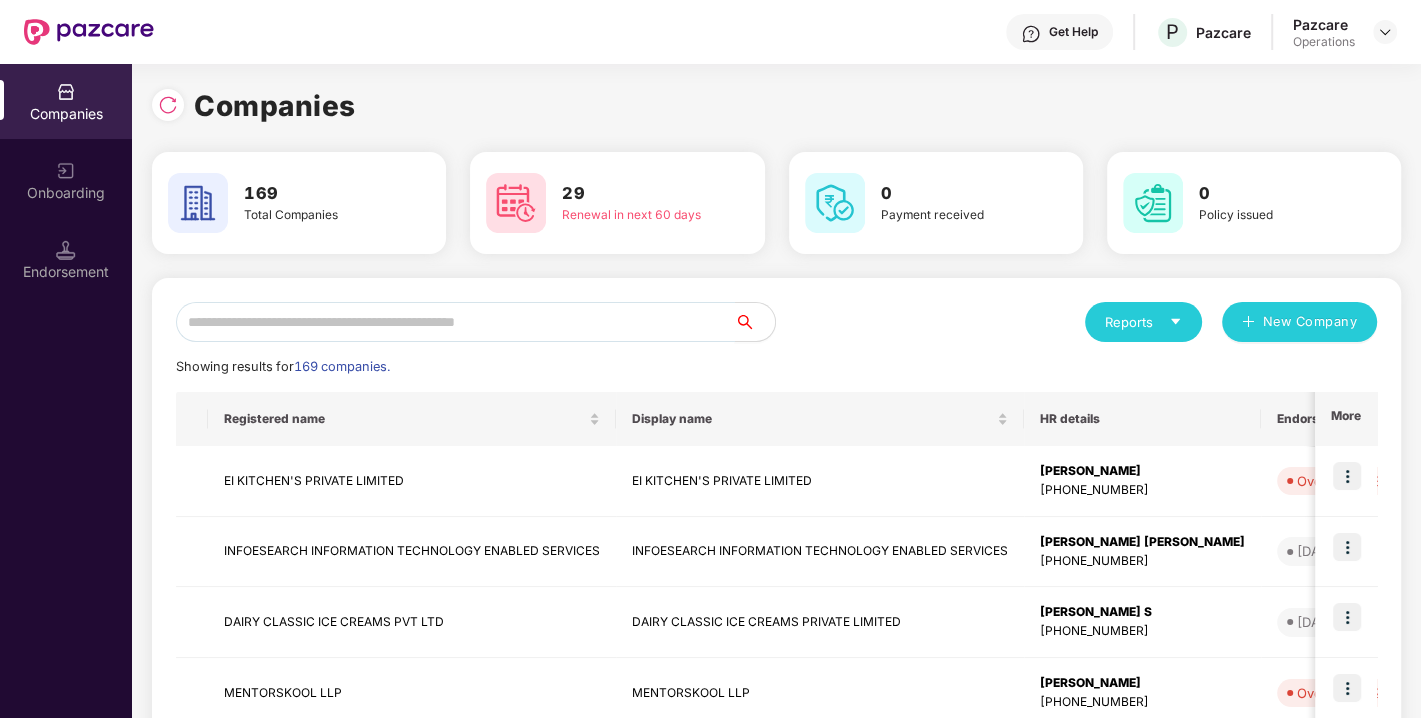 click at bounding box center [455, 322] 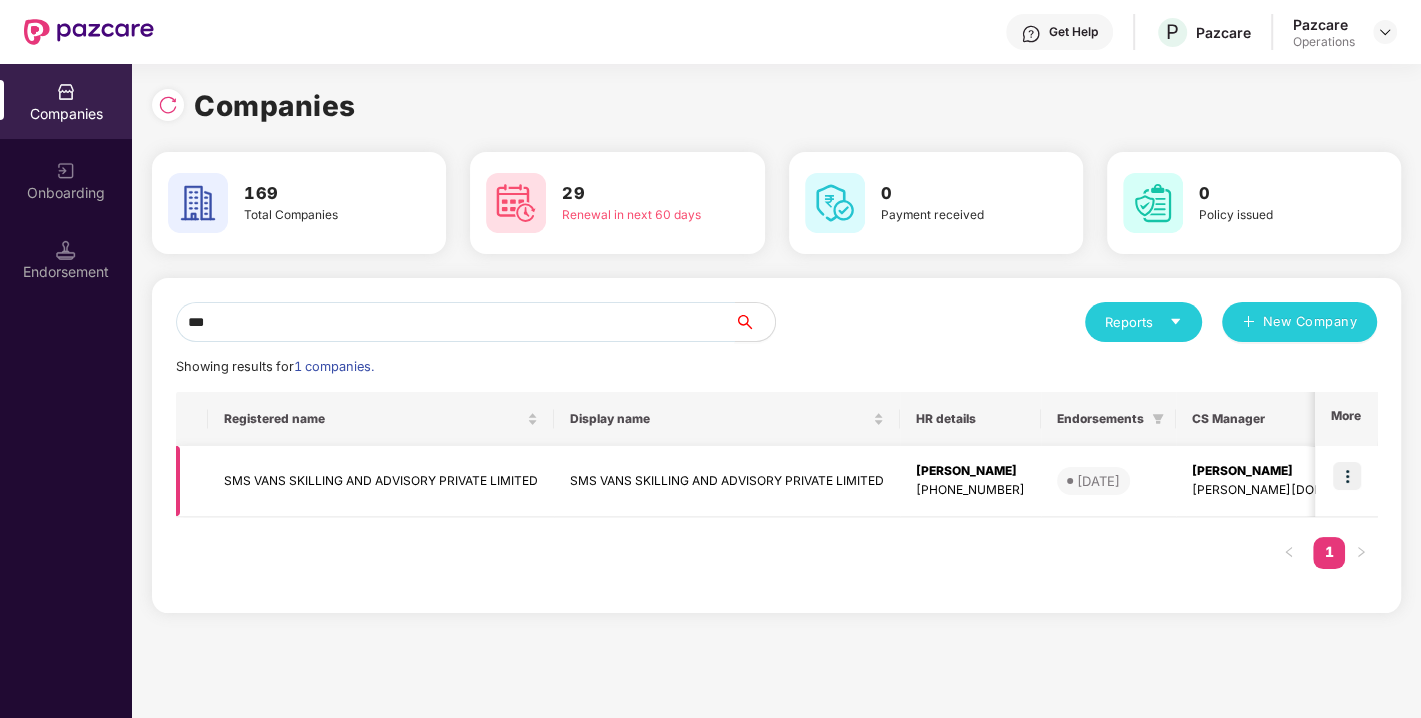 type on "***" 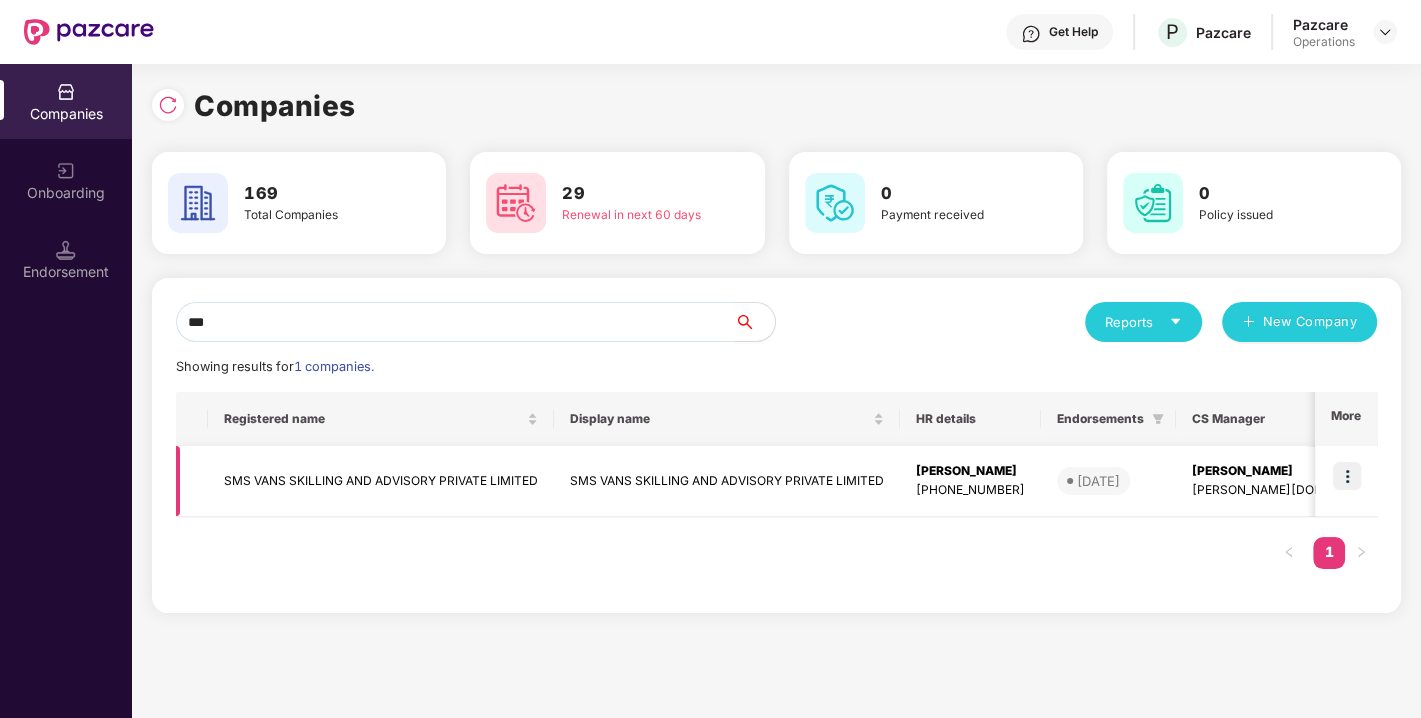 click at bounding box center [1347, 476] 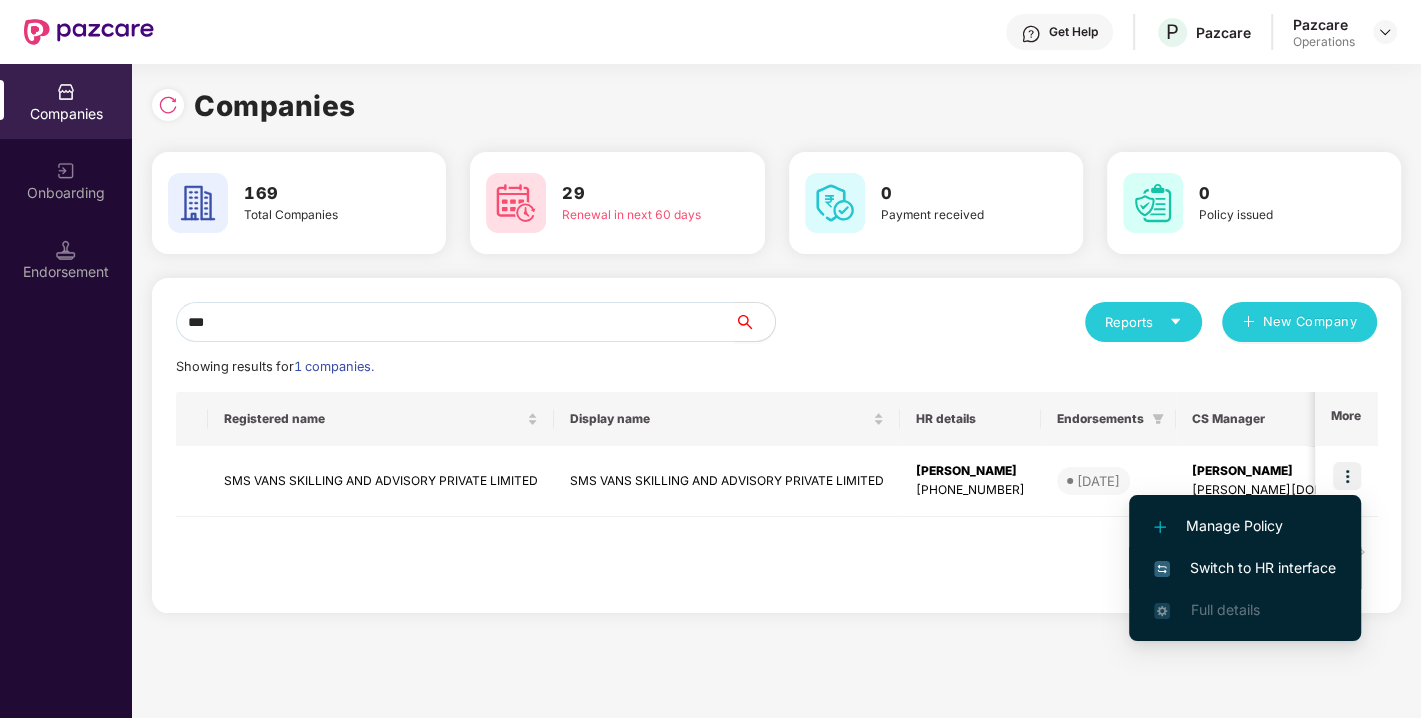 click on "Switch to HR interface" at bounding box center [1245, 568] 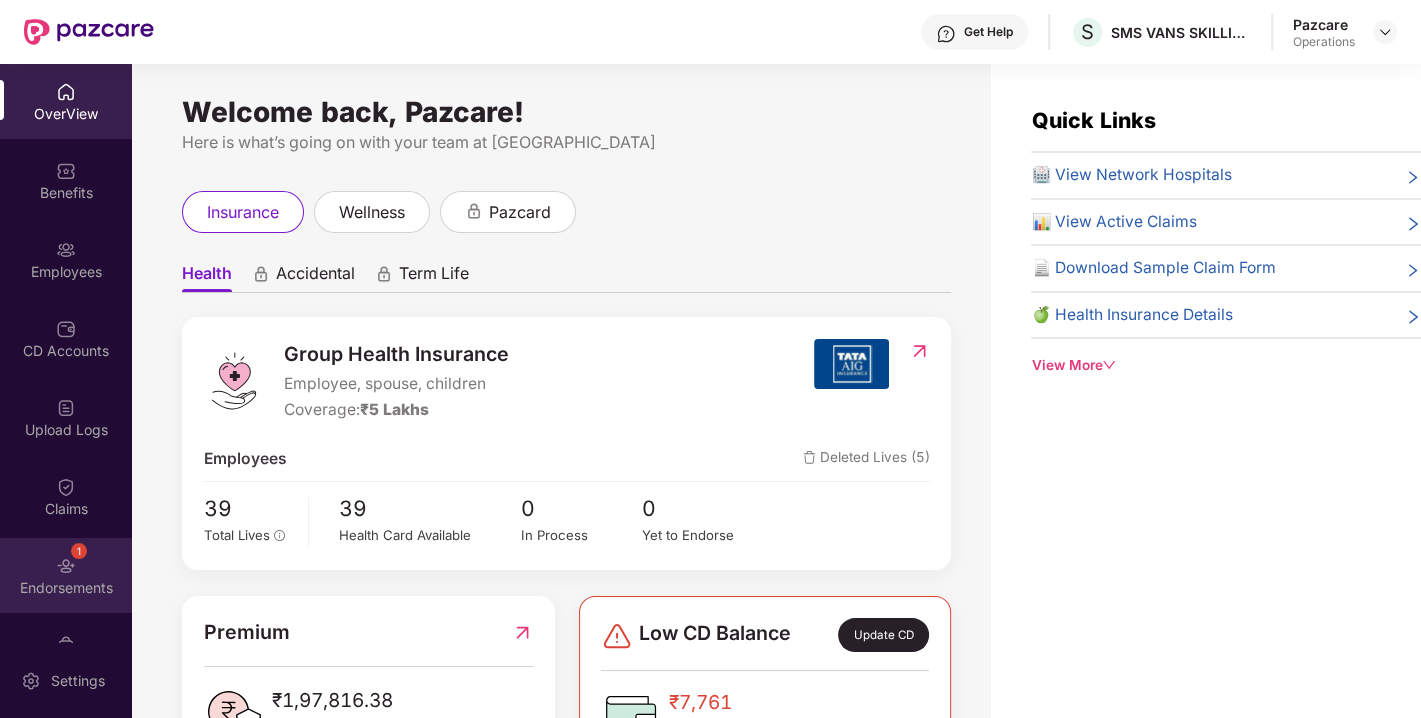click on "1 Endorsements" at bounding box center (66, 575) 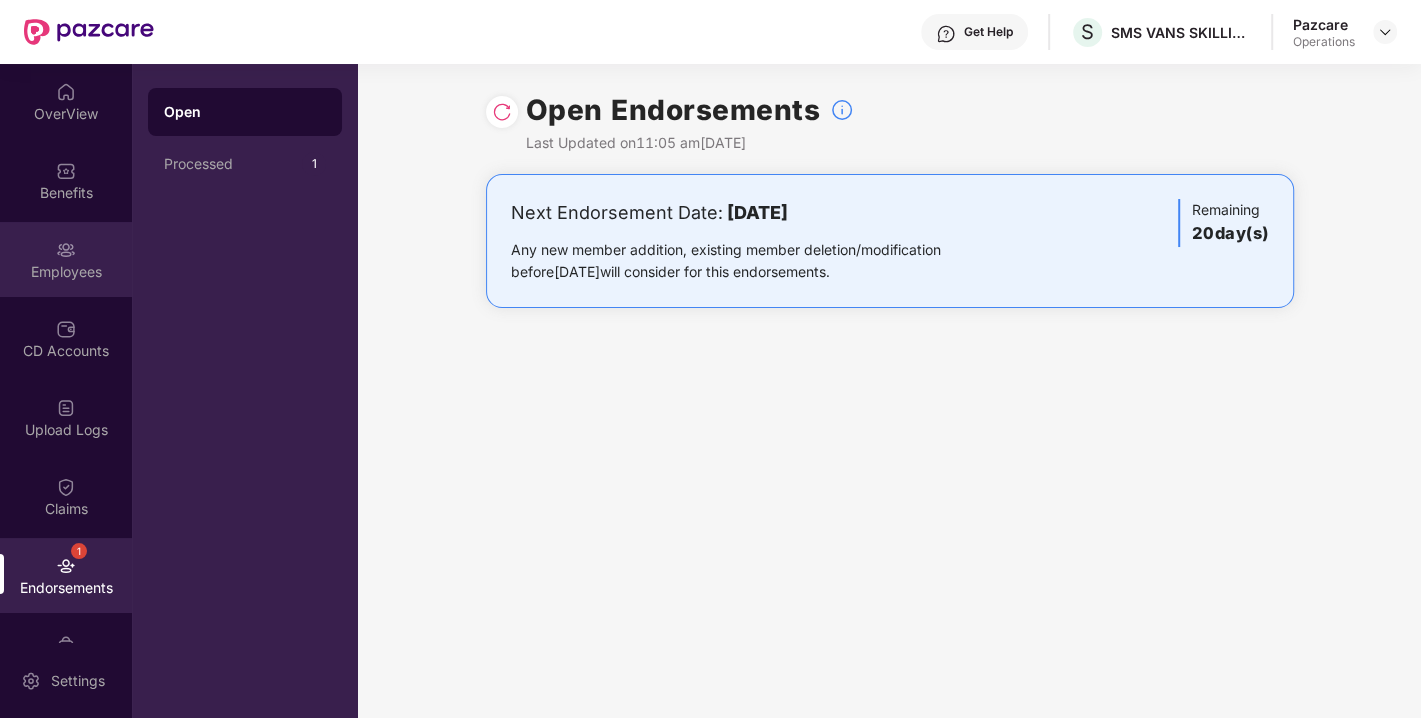 click on "Employees" at bounding box center (66, 272) 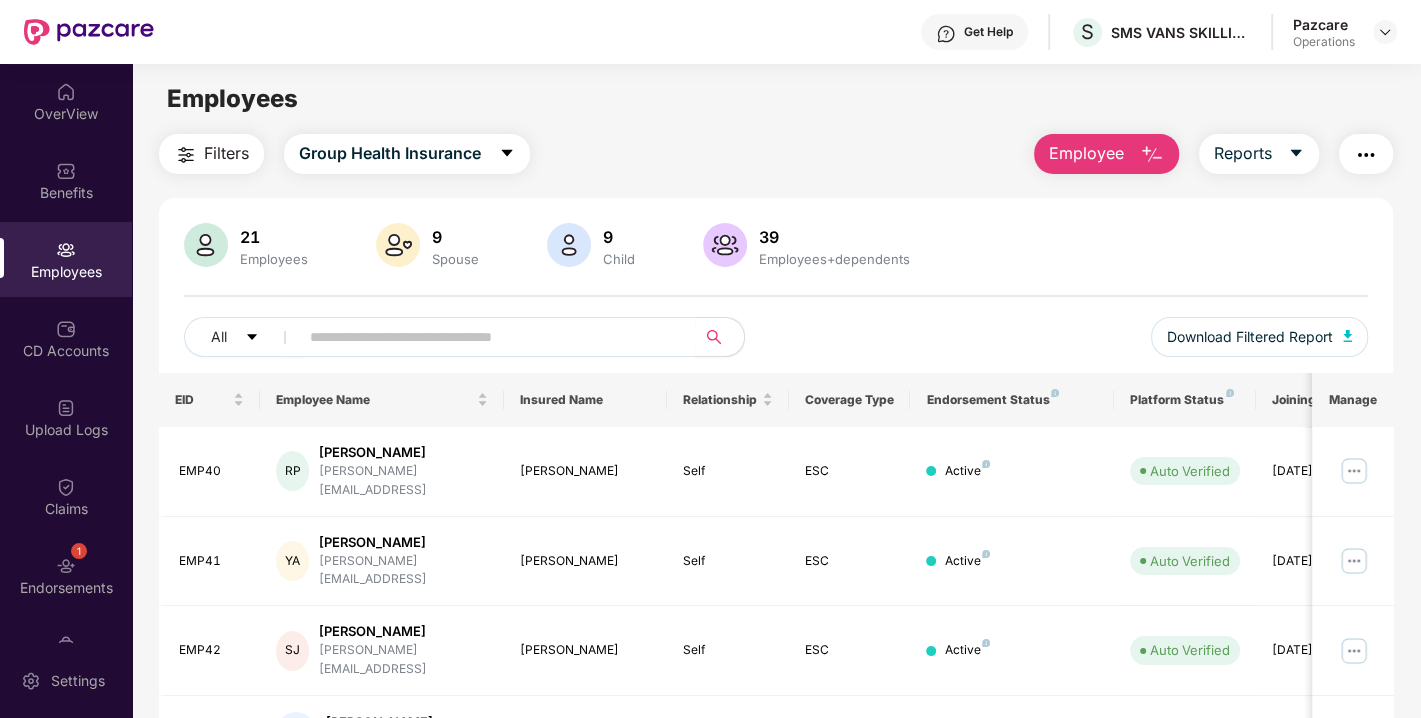 click on "Filters" at bounding box center [226, 153] 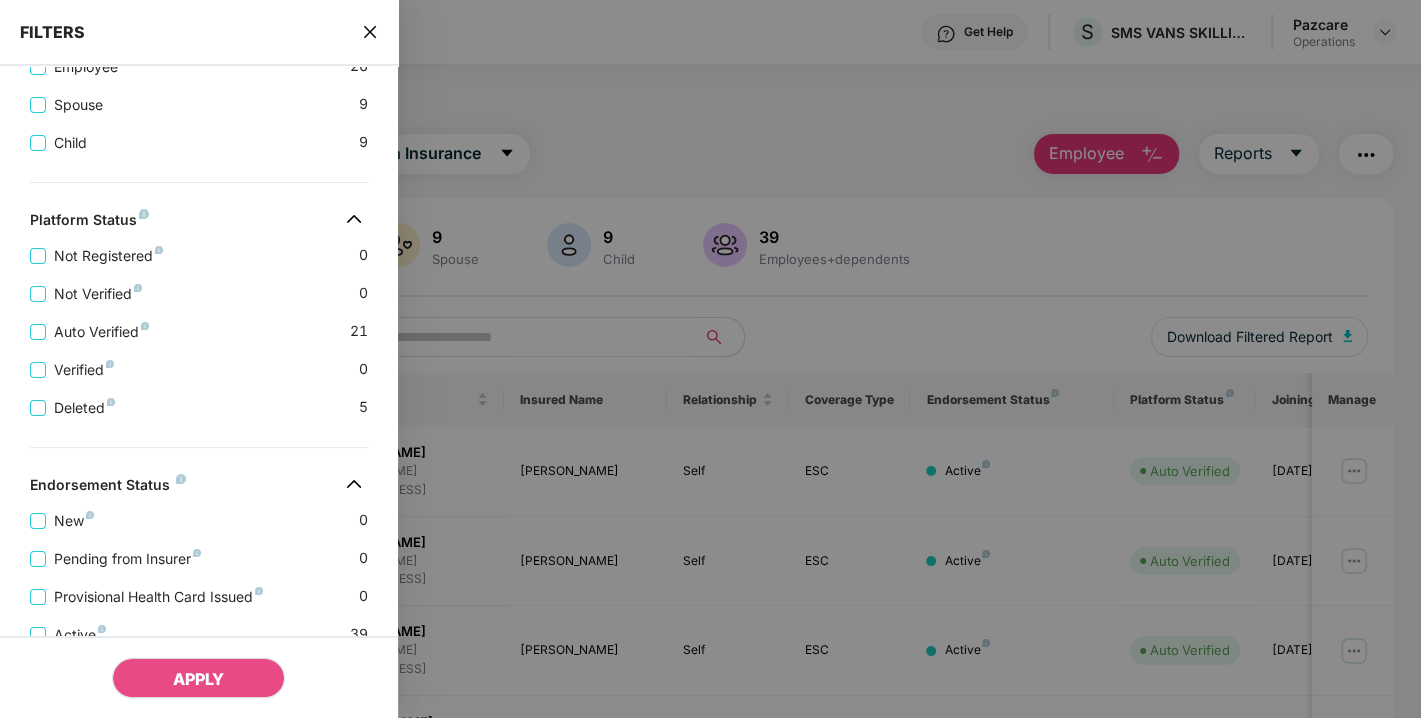 scroll, scrollTop: 553, scrollLeft: 0, axis: vertical 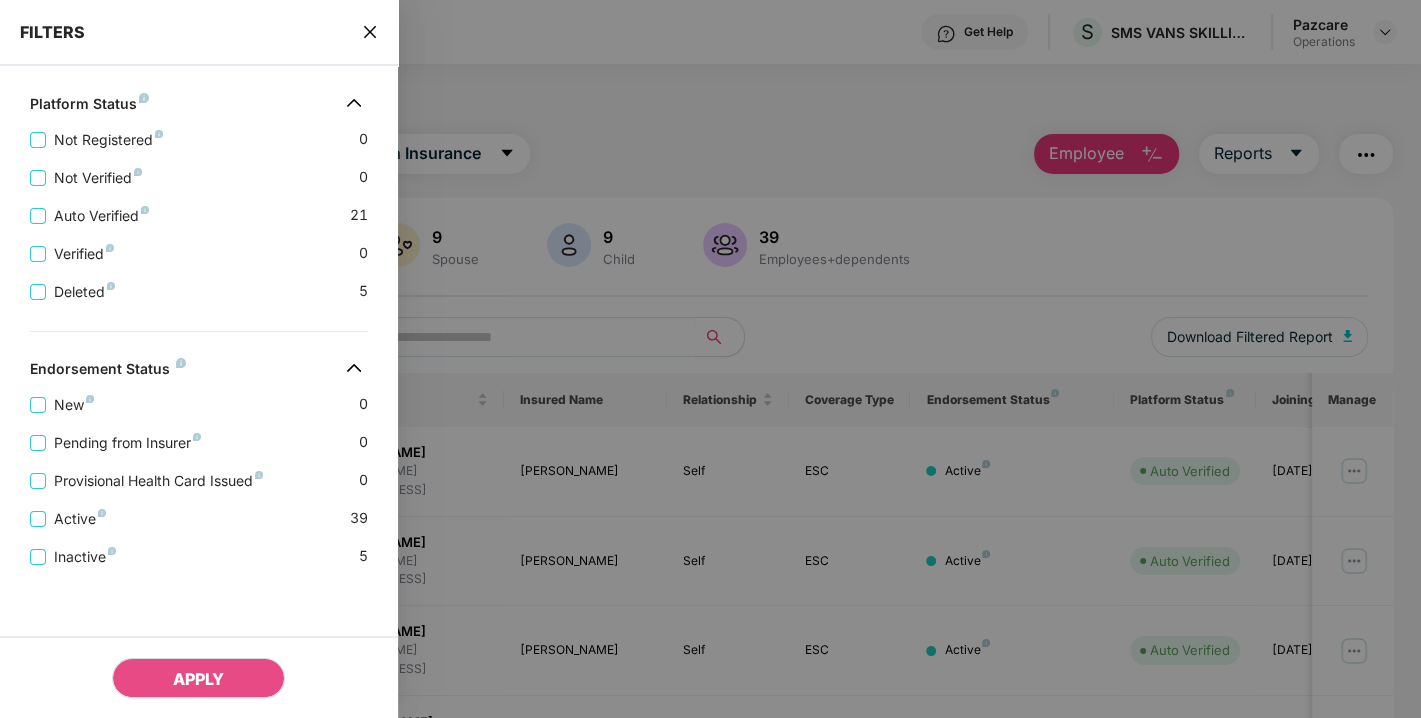 click 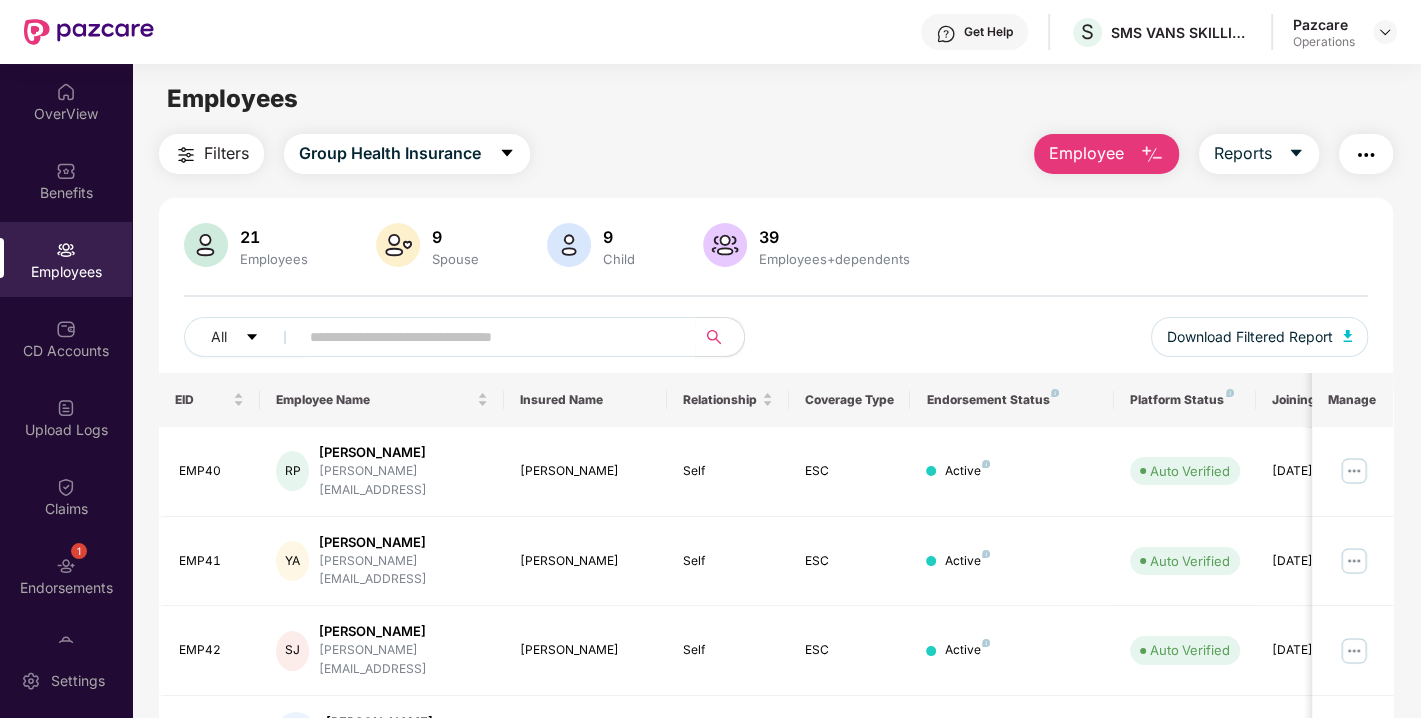 type 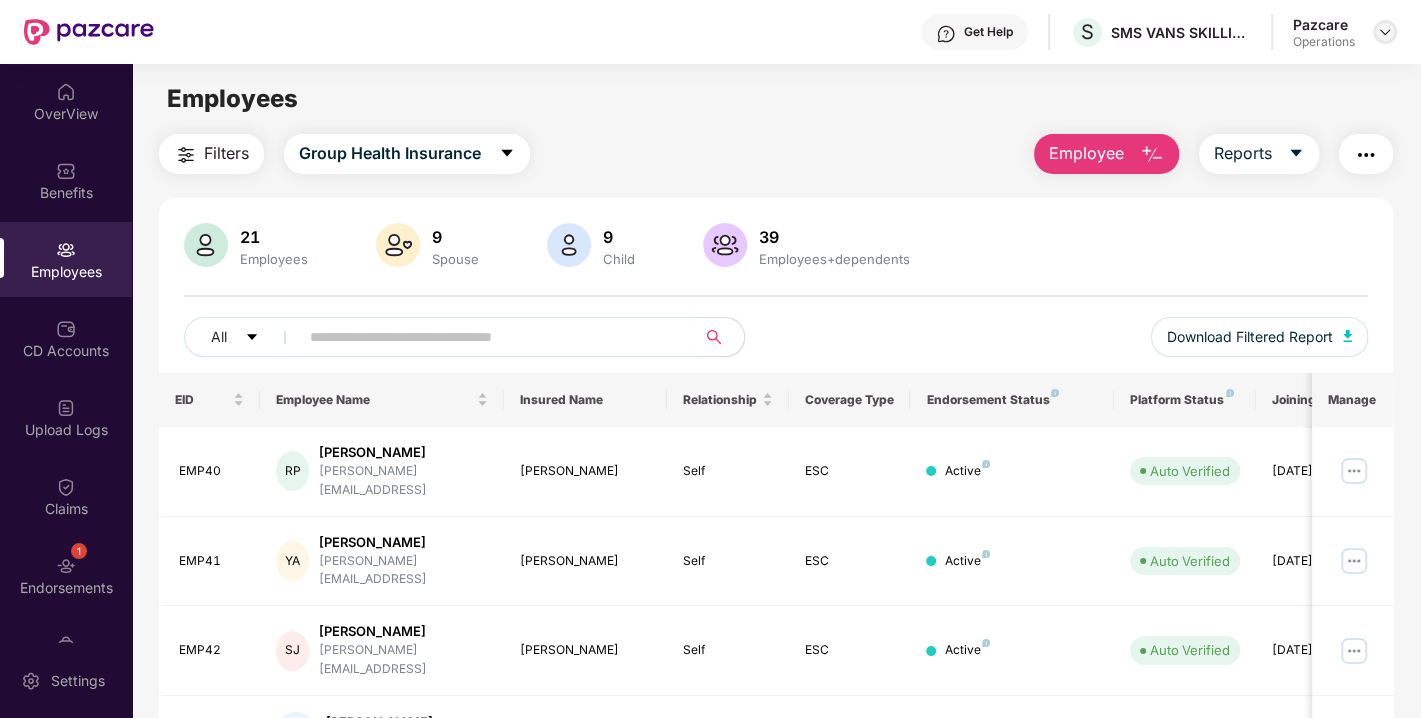 click at bounding box center [1385, 32] 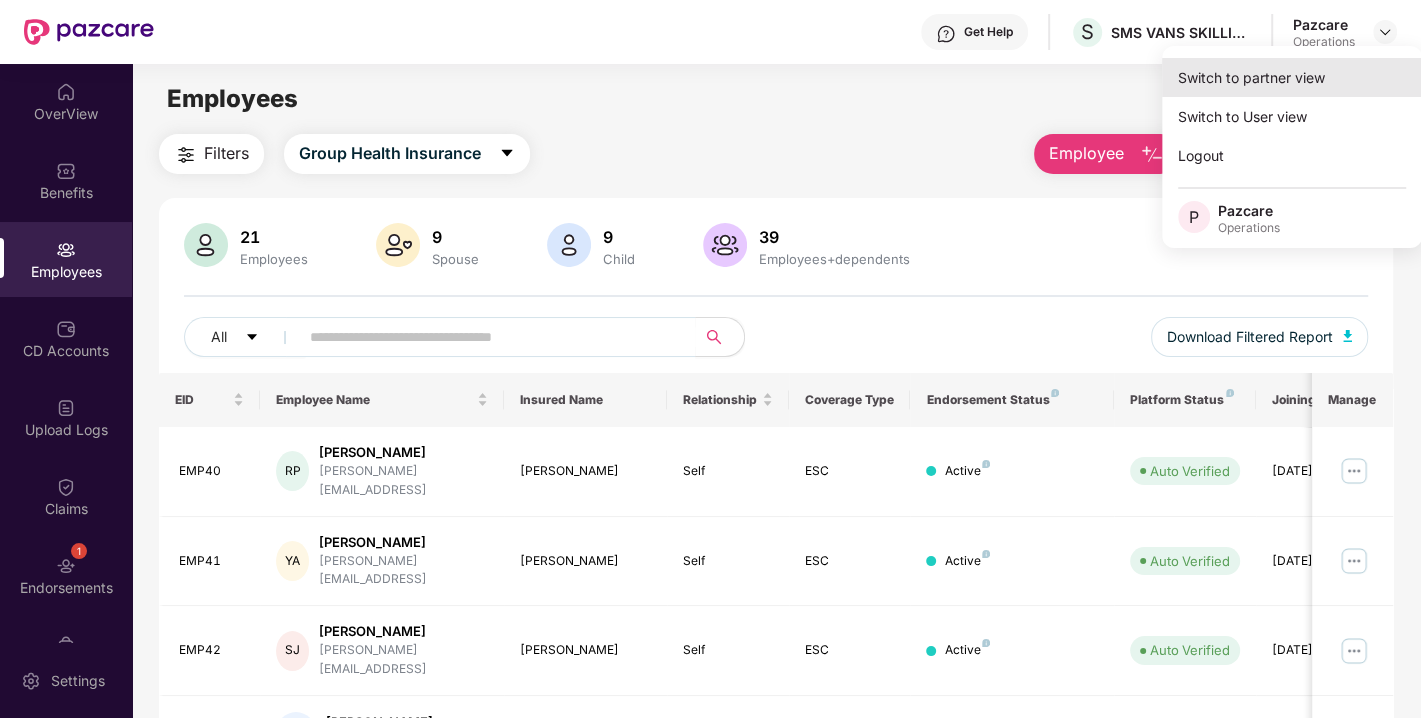 click on "Switch to partner view" at bounding box center (1292, 77) 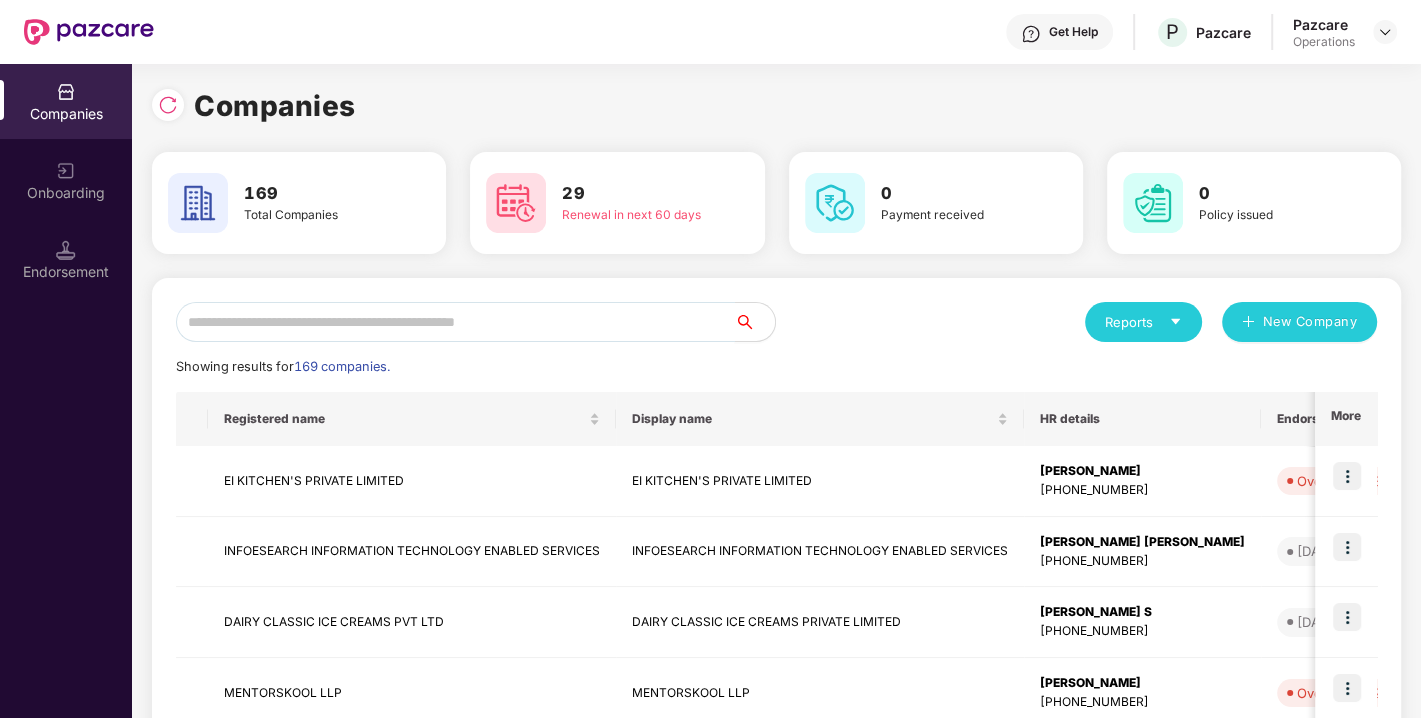 click at bounding box center (455, 322) 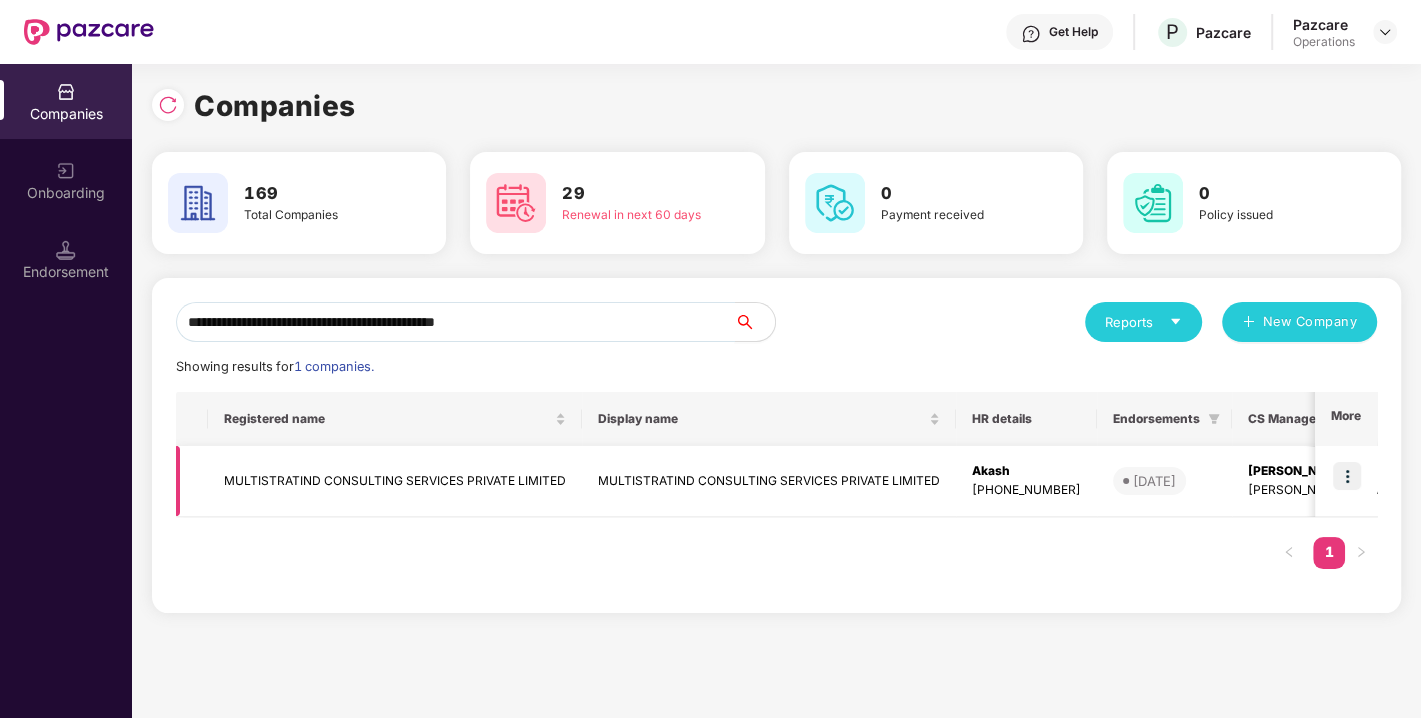 type on "**********" 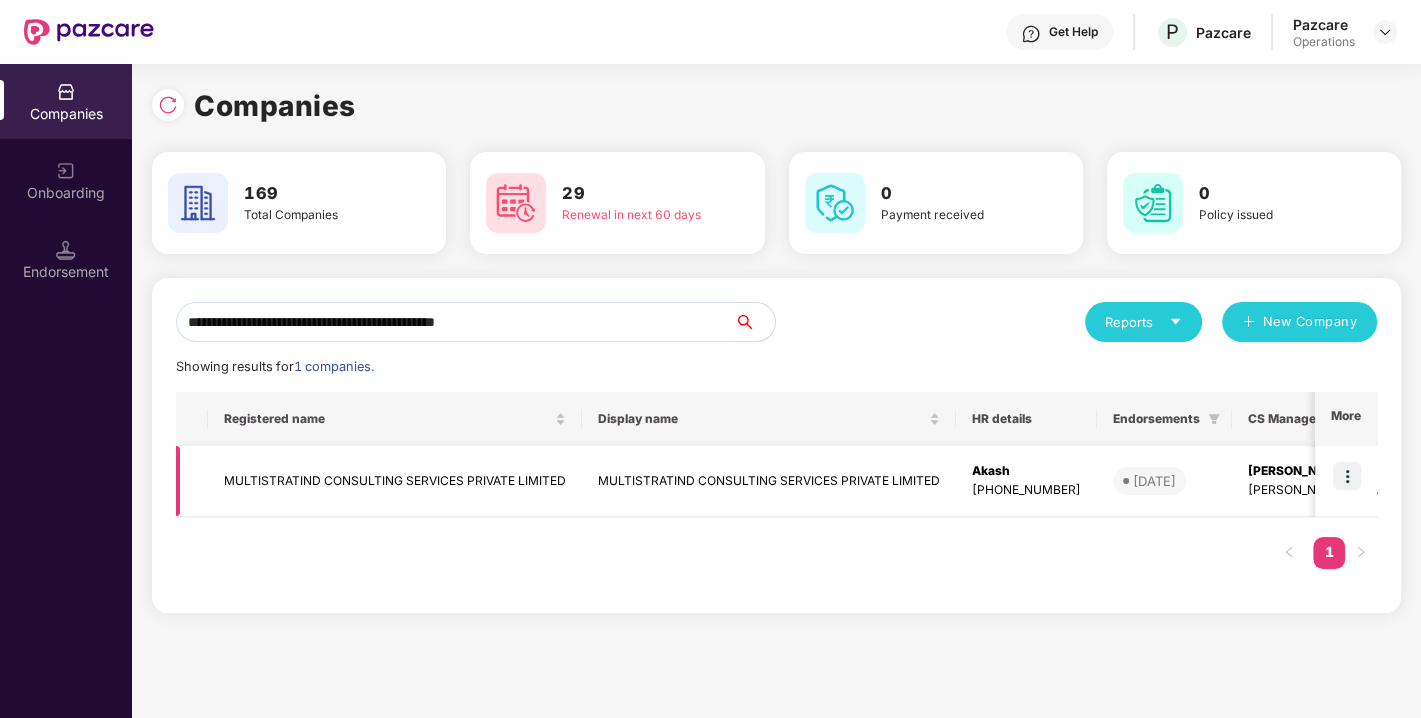 click at bounding box center [1347, 476] 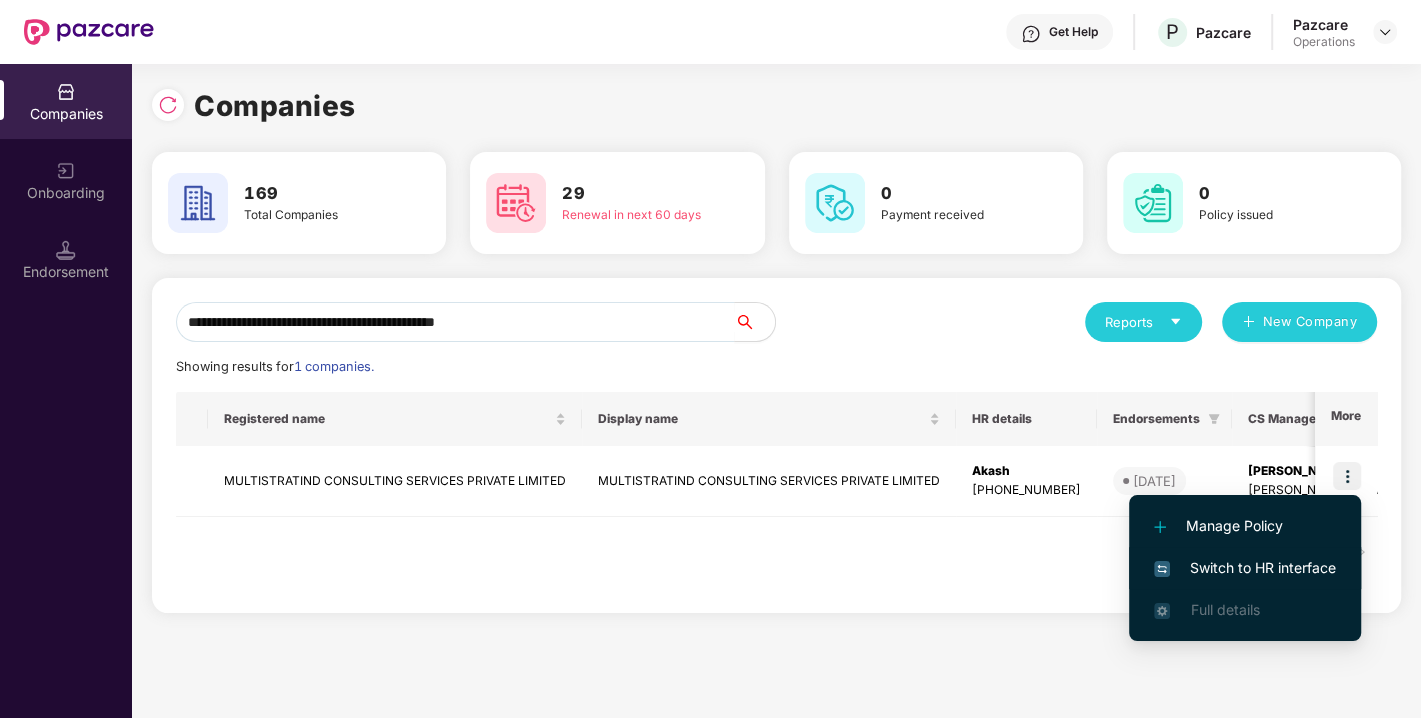 click on "Switch to HR interface" at bounding box center [1245, 568] 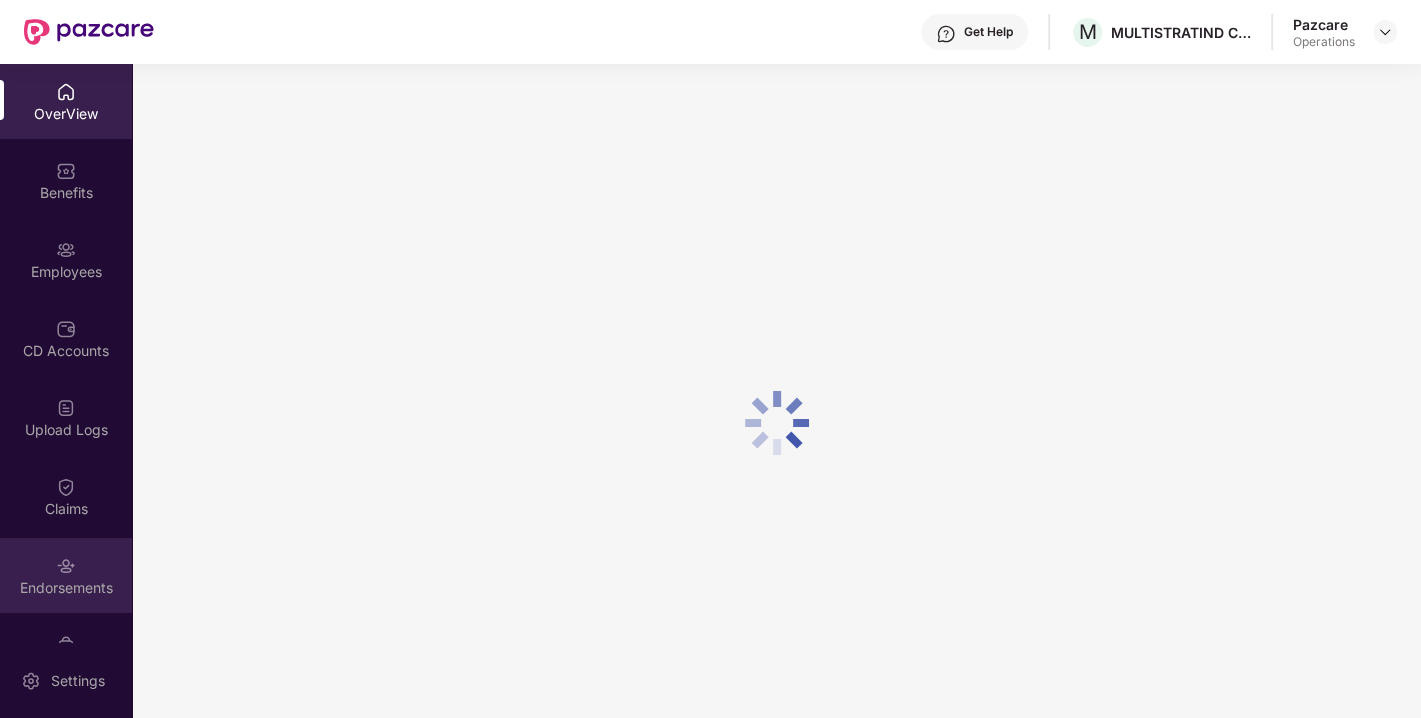 click on "Endorsements" at bounding box center [66, 575] 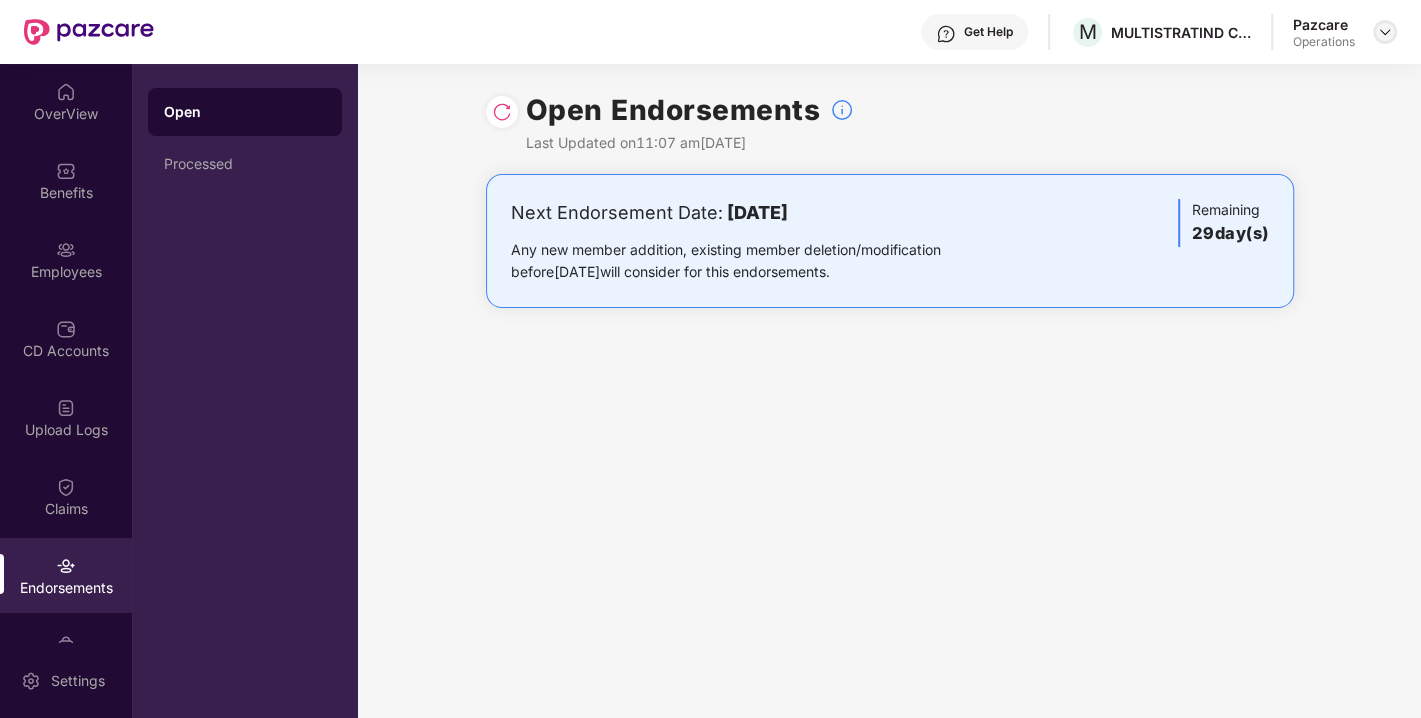 click at bounding box center [1385, 32] 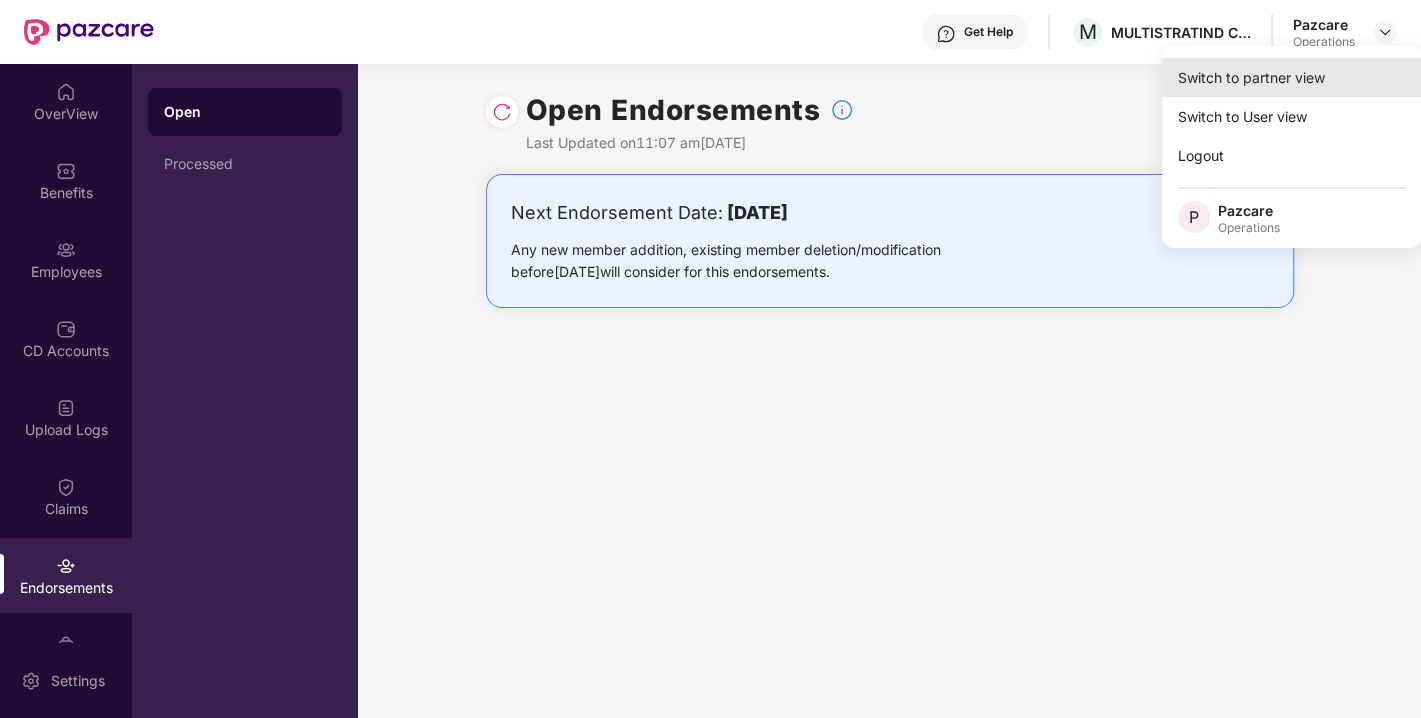 click on "Switch to partner view" at bounding box center [1292, 77] 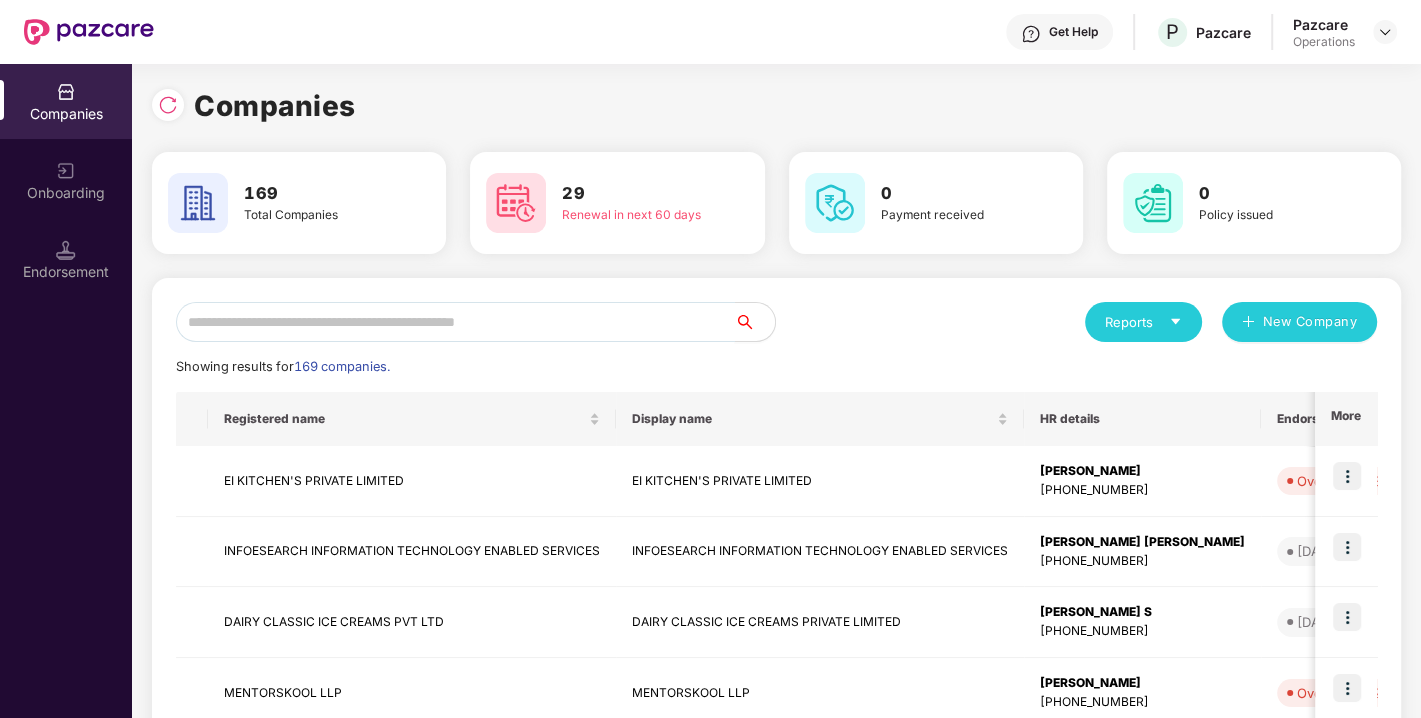 click at bounding box center (455, 322) 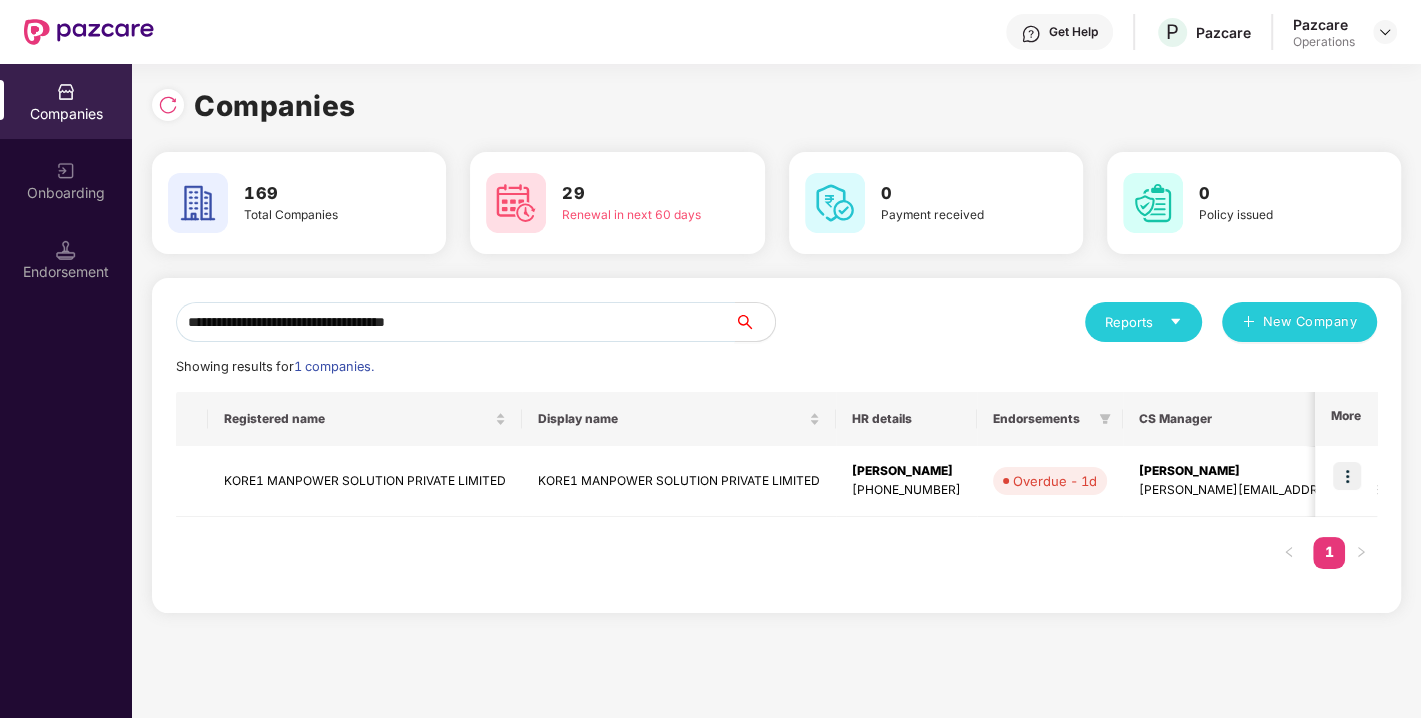 drag, startPoint x: 525, startPoint y: 321, endPoint x: 0, endPoint y: 317, distance: 525.01526 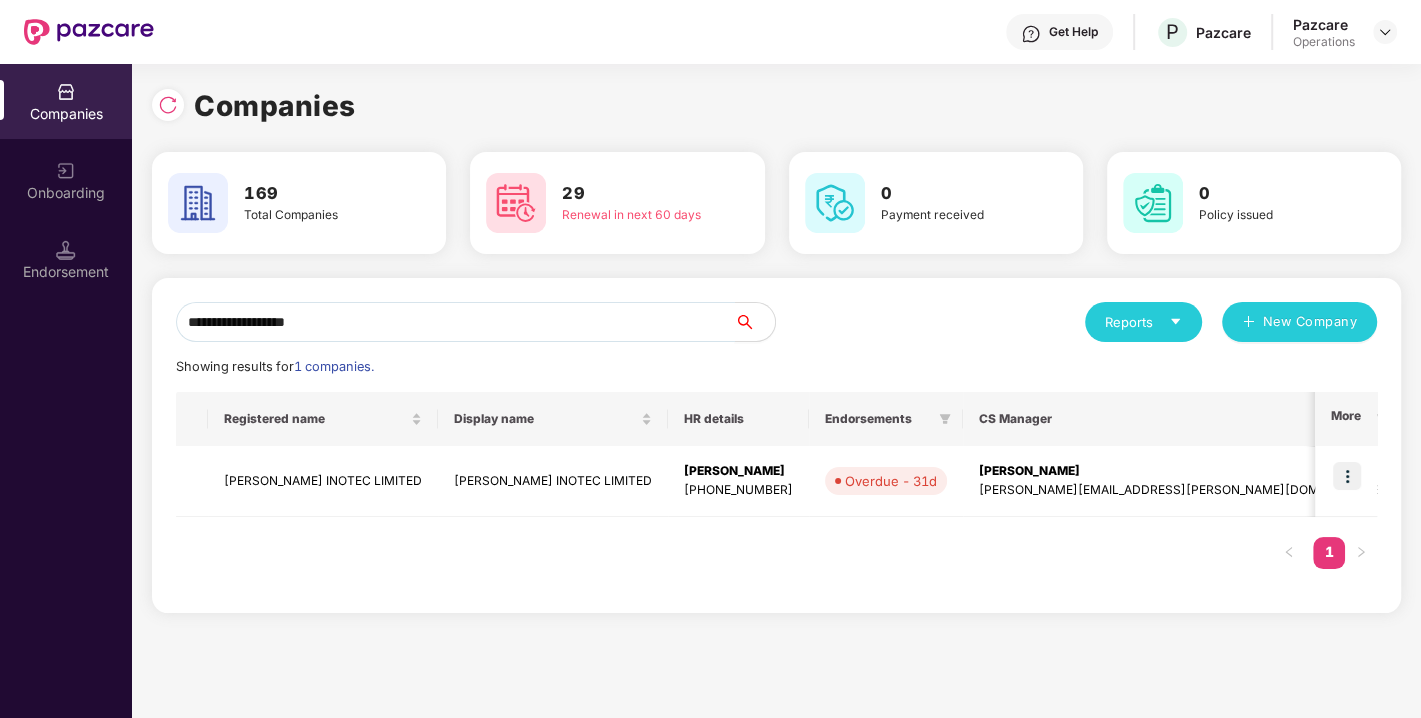 type on "**********" 